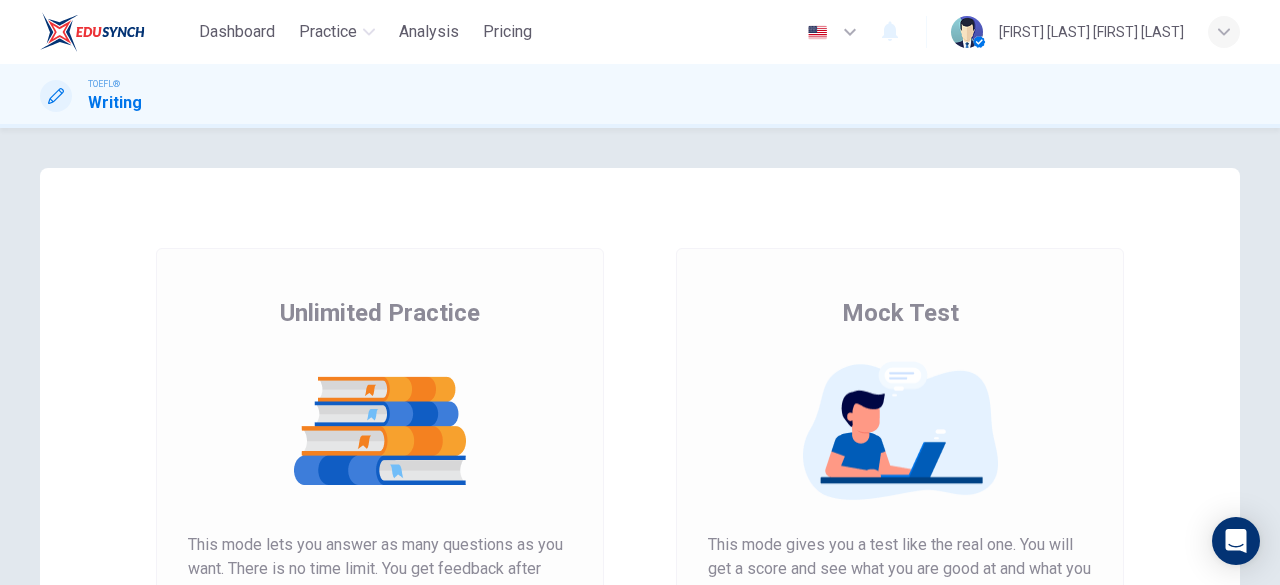 scroll, scrollTop: 0, scrollLeft: 0, axis: both 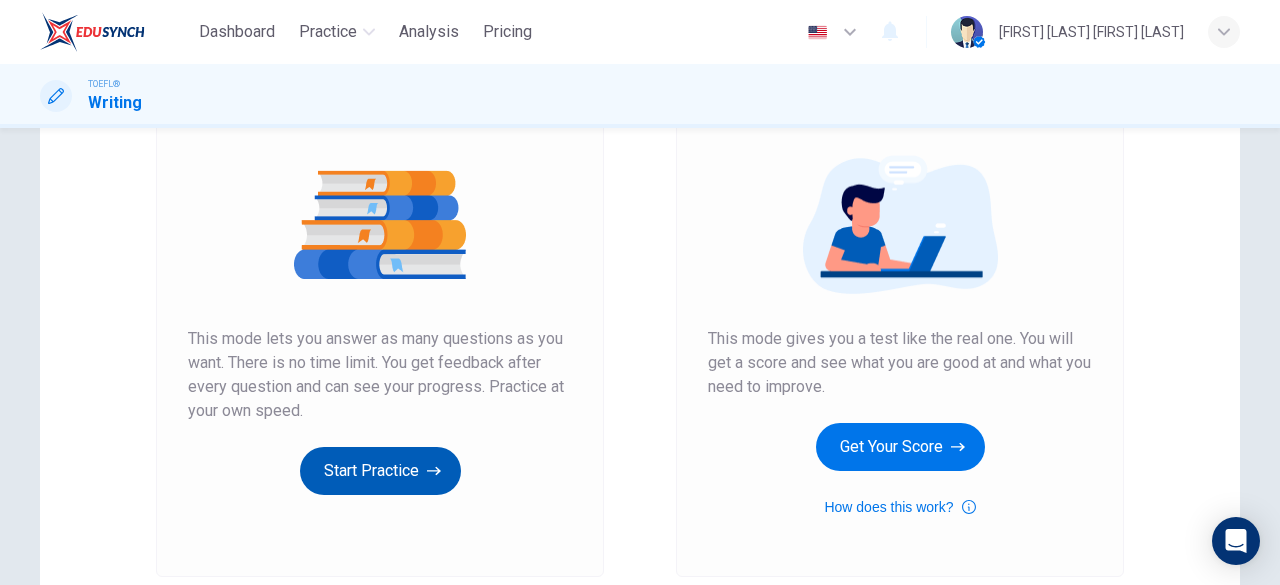 click on "Start Practice" at bounding box center [380, 471] 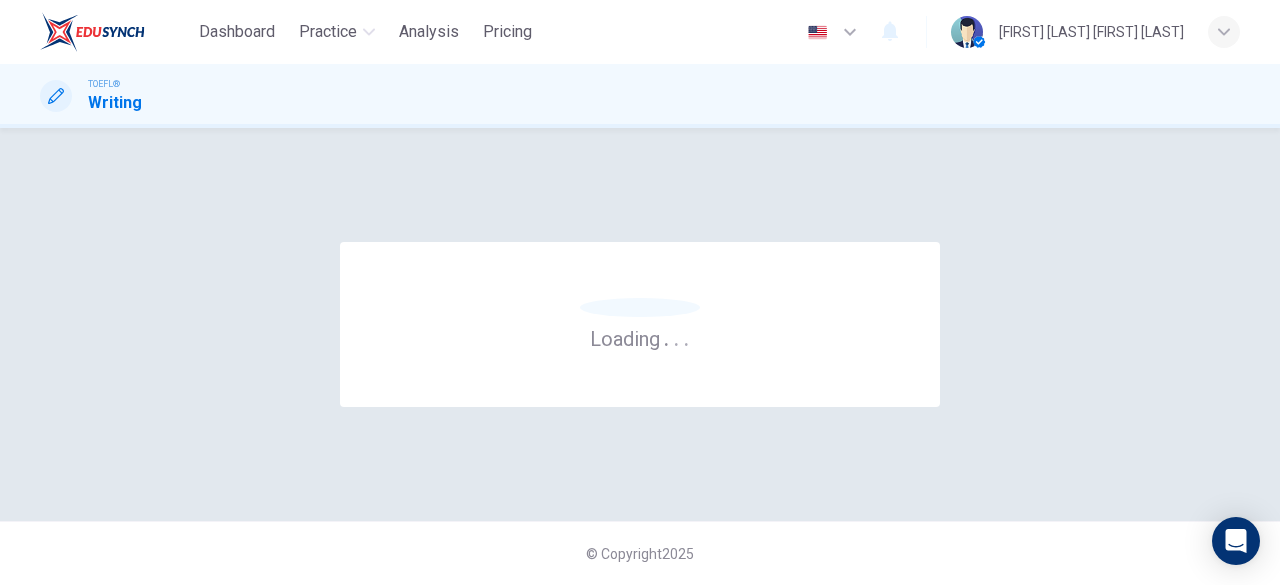 scroll, scrollTop: 0, scrollLeft: 0, axis: both 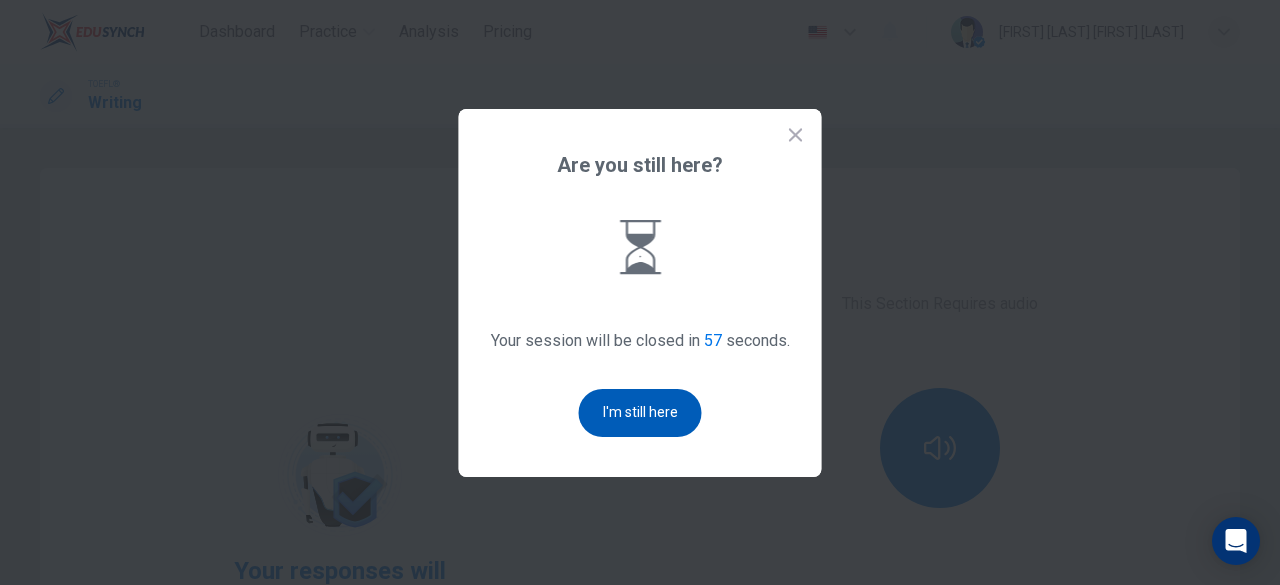 click on "I'm still here" at bounding box center (640, 413) 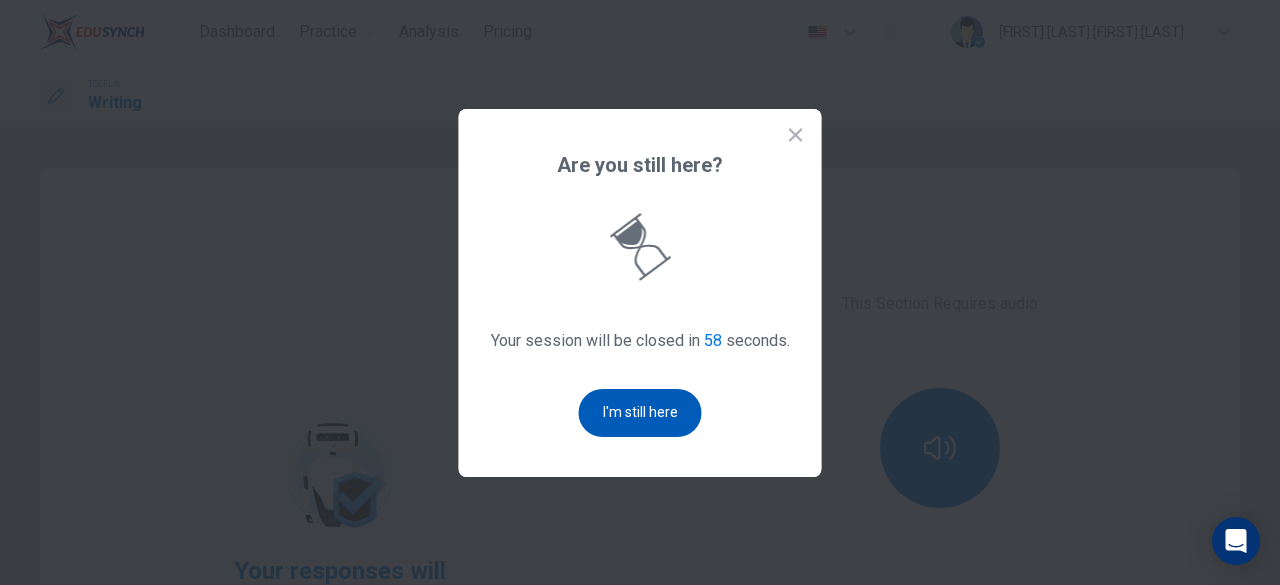 click on "I'm still here" at bounding box center [640, 413] 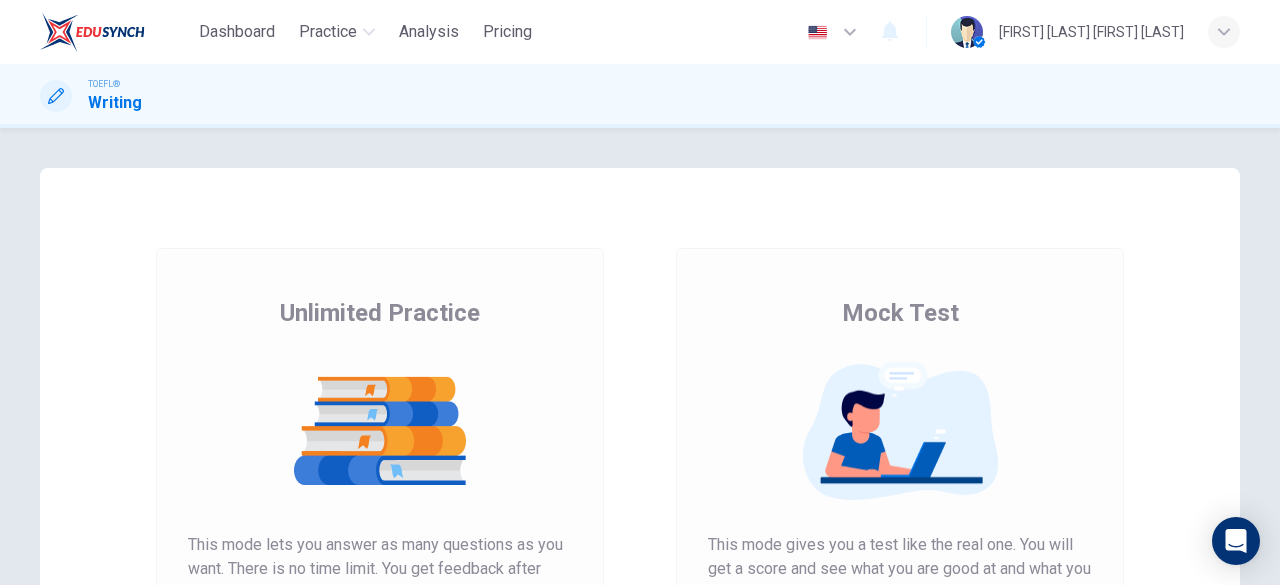 scroll, scrollTop: 0, scrollLeft: 0, axis: both 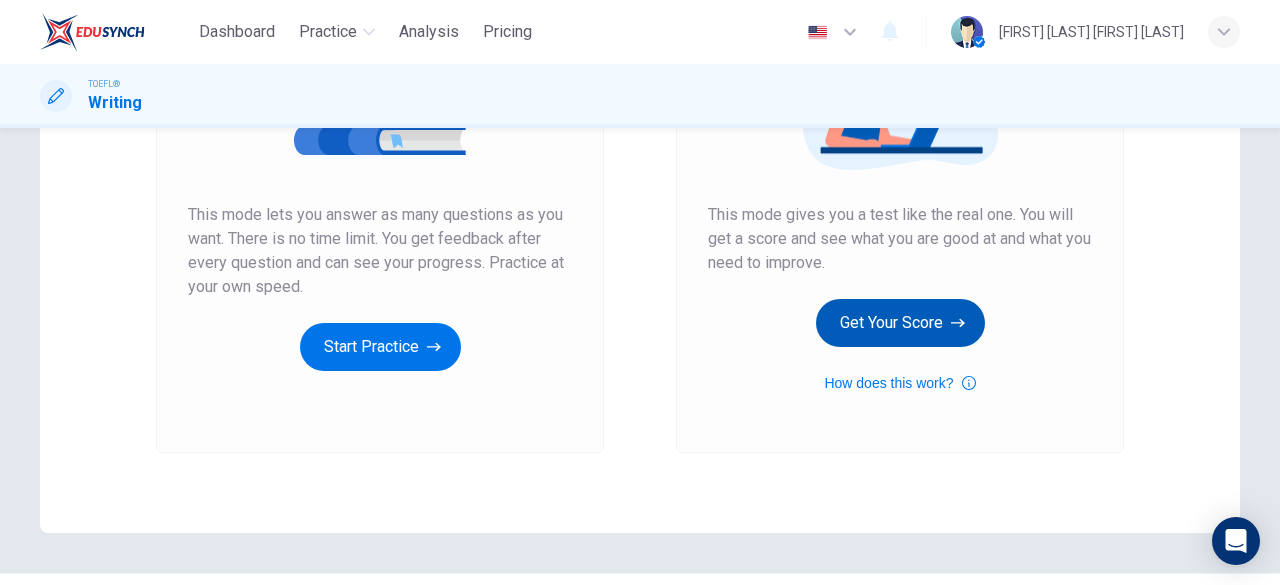 click on "Get Your Score" at bounding box center [900, 323] 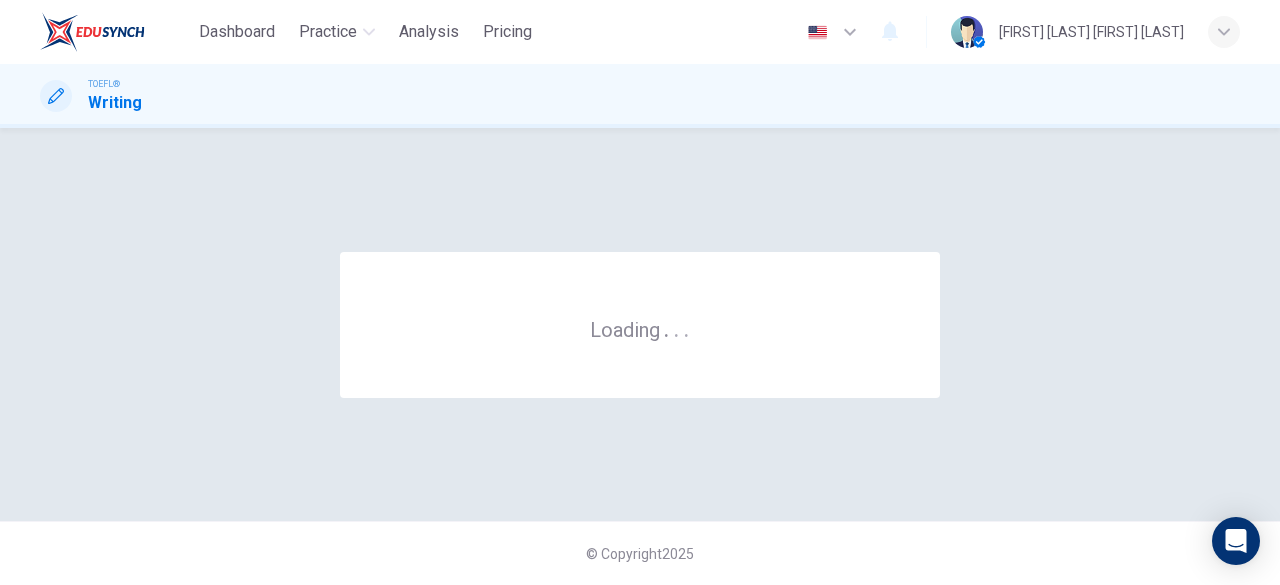 scroll, scrollTop: 0, scrollLeft: 0, axis: both 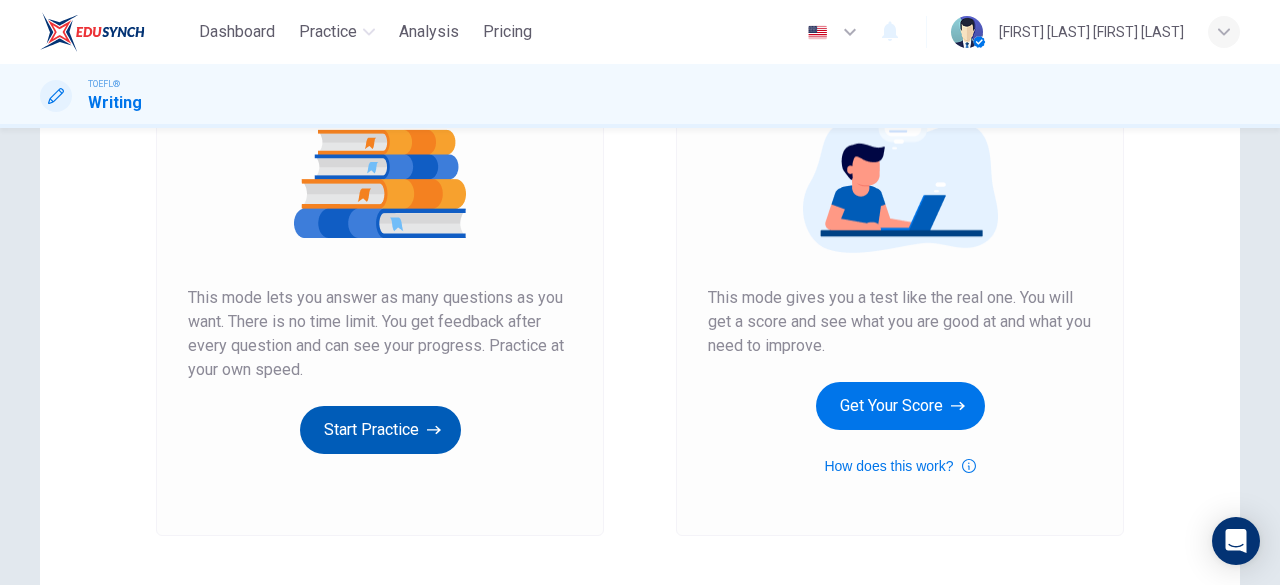 click on "Start Practice" at bounding box center [380, 430] 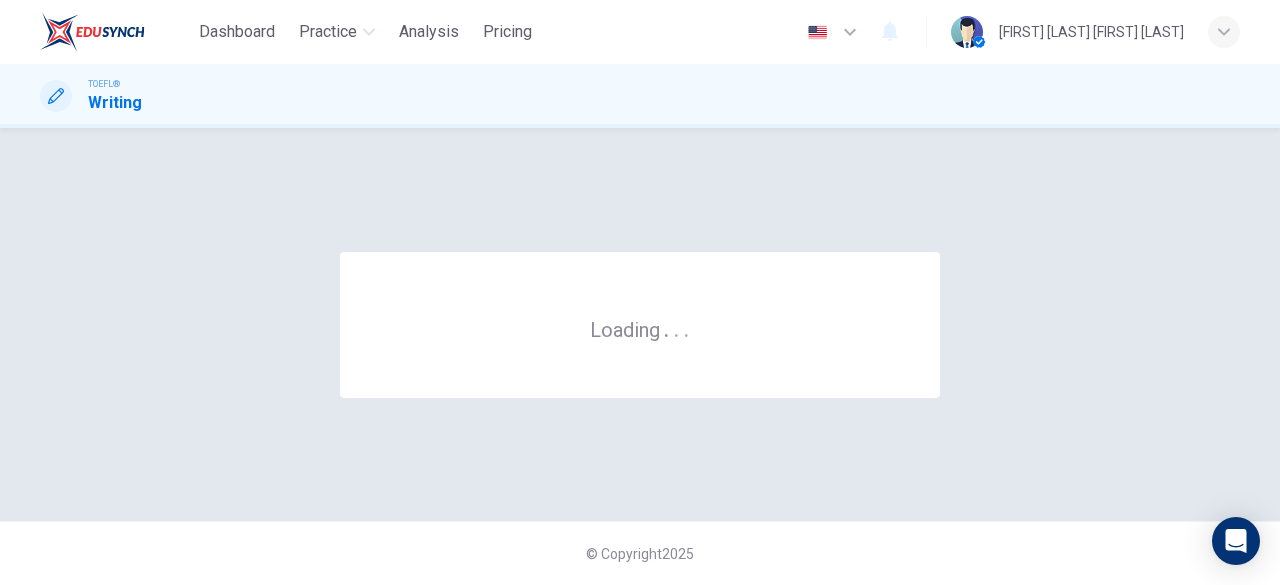 scroll, scrollTop: 0, scrollLeft: 0, axis: both 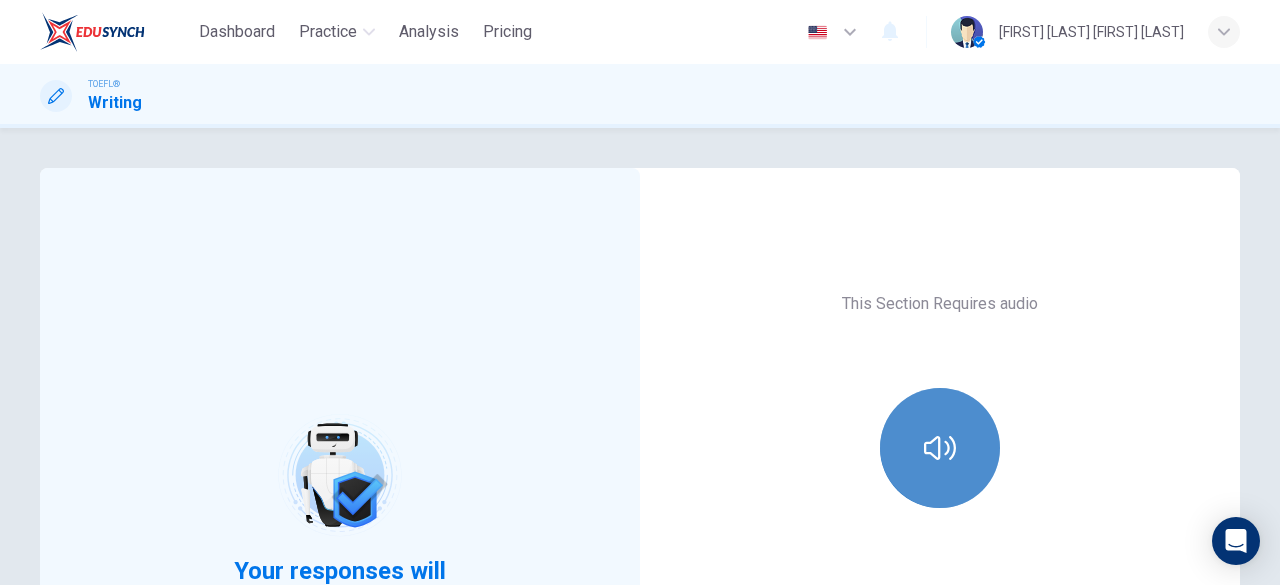 click at bounding box center (940, 448) 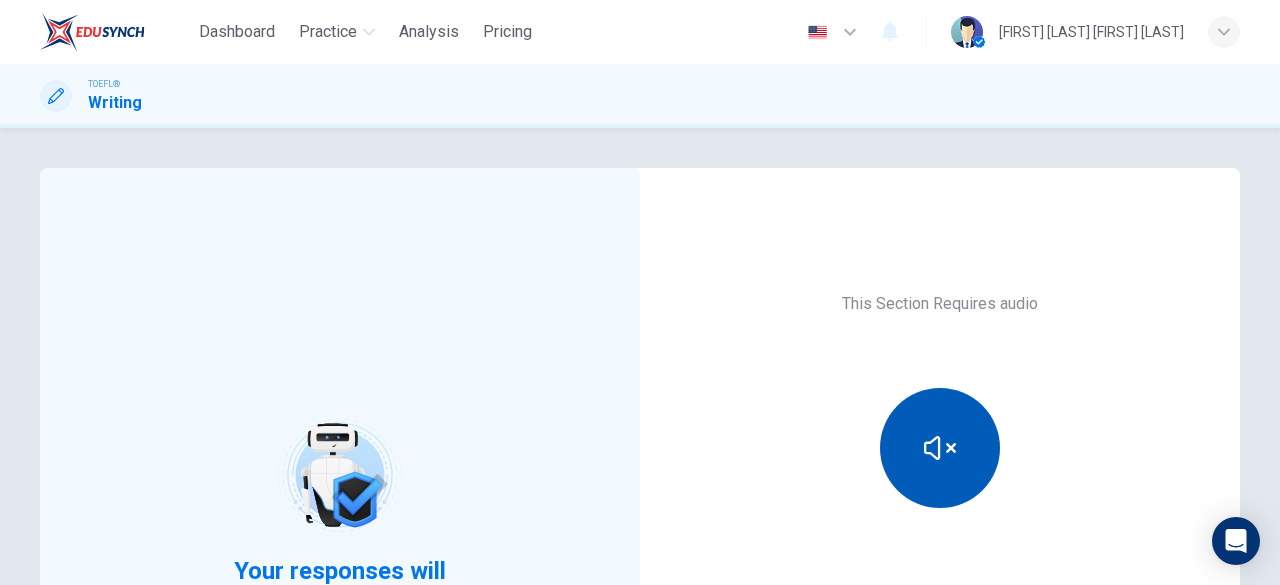 type 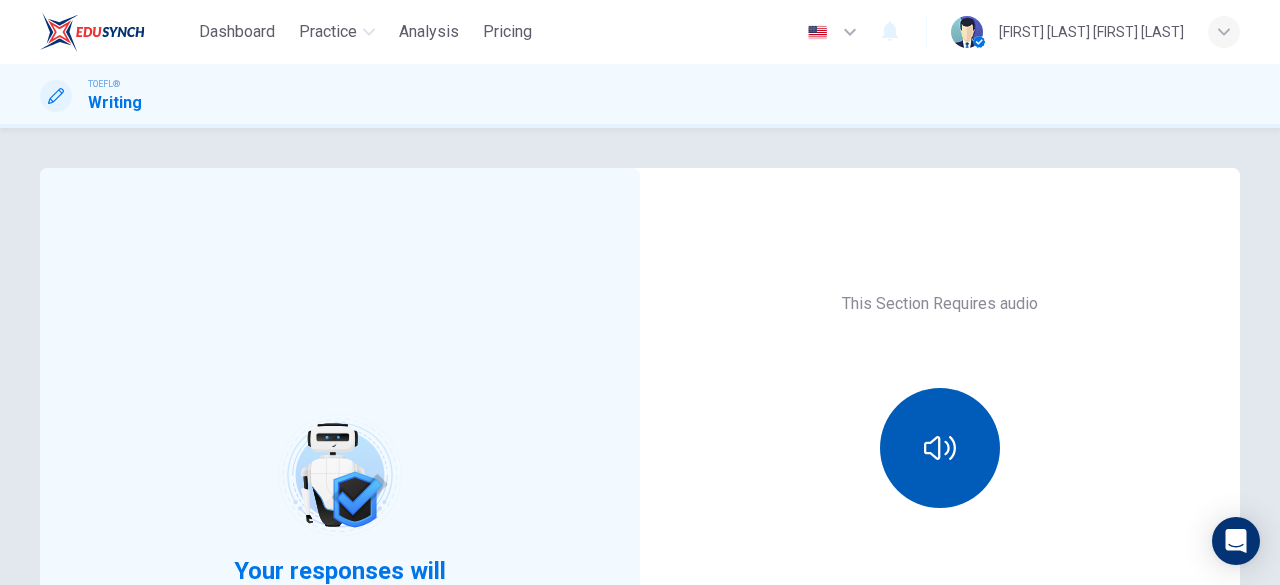 click 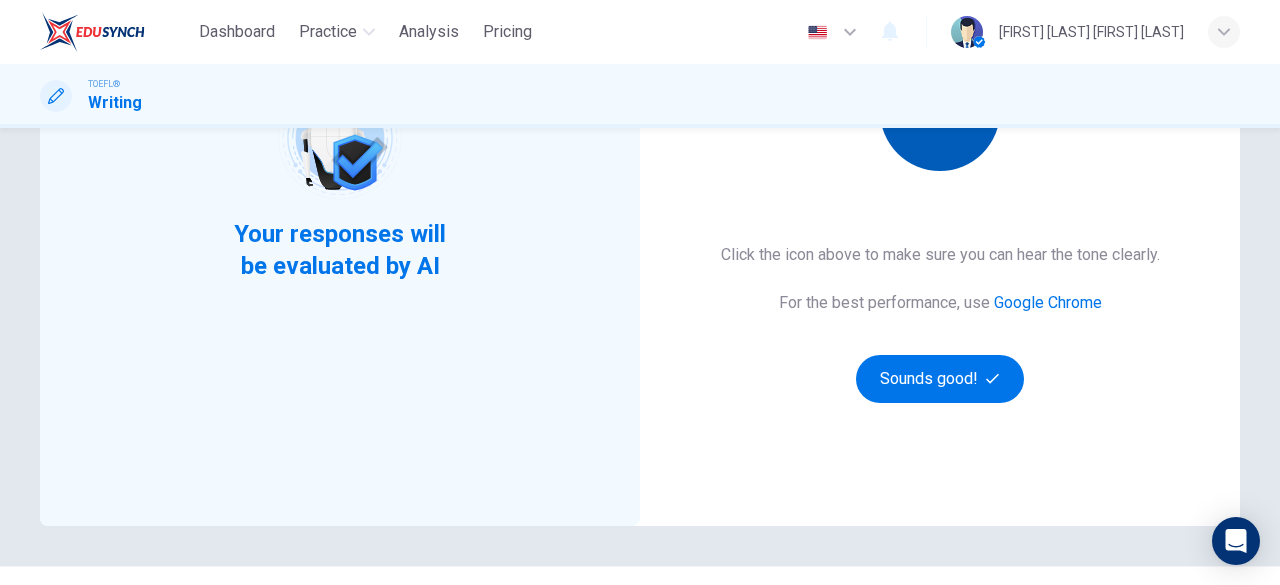 scroll, scrollTop: 382, scrollLeft: 0, axis: vertical 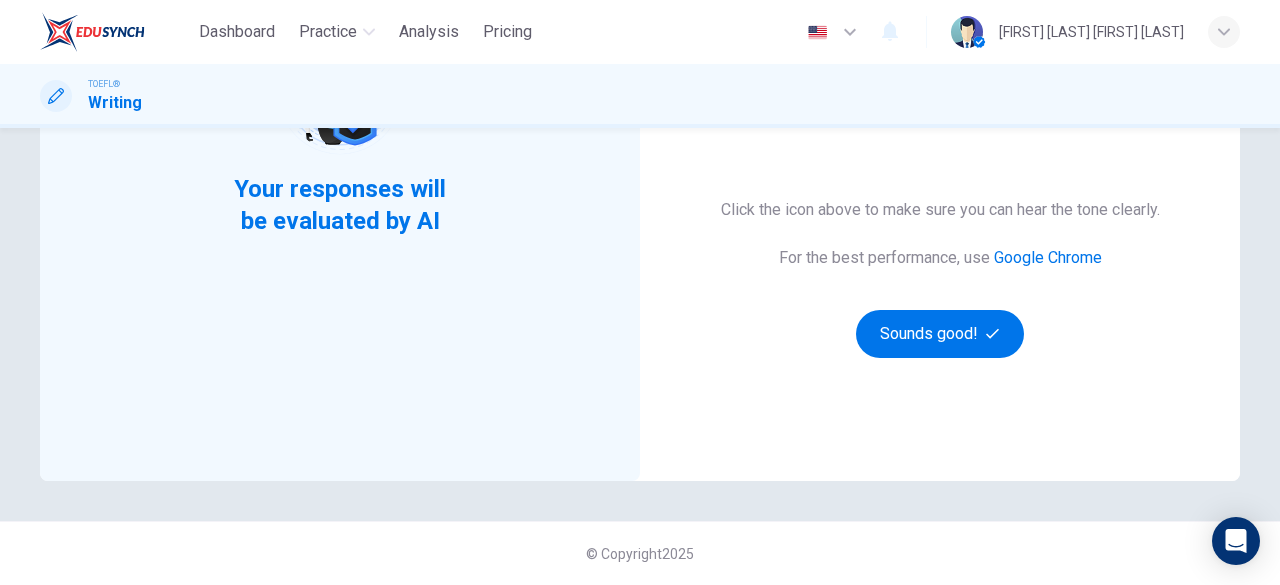click on "Click the icon above to make sure you can hear the tone clearly. For the best performance, use   Google Chrome Sounds good!" at bounding box center [940, 278] 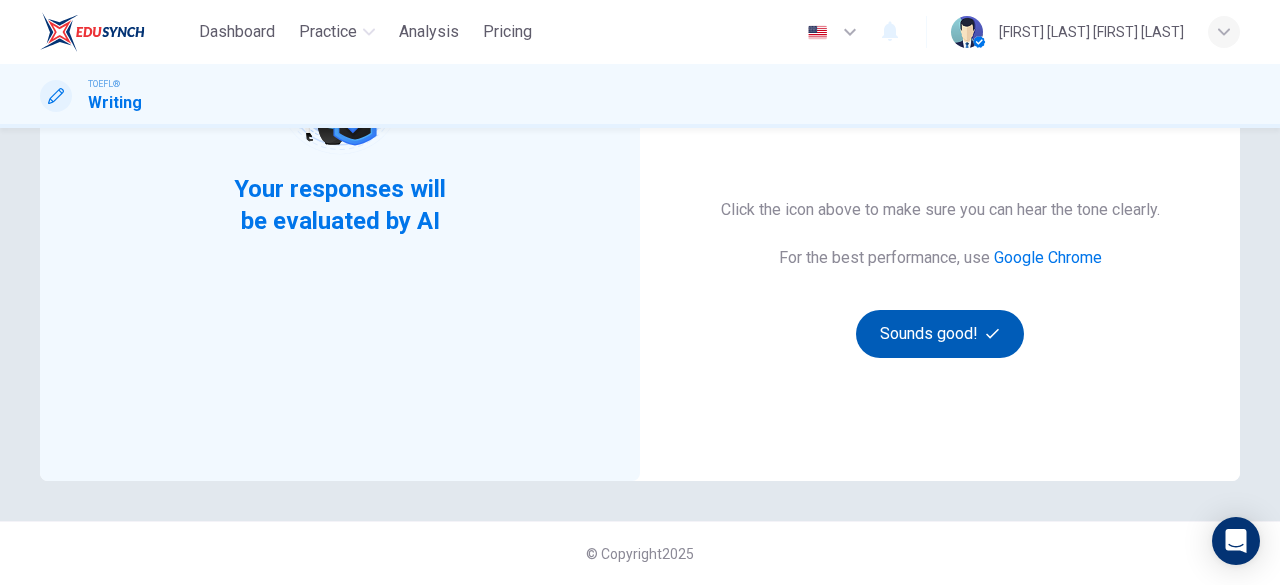 click 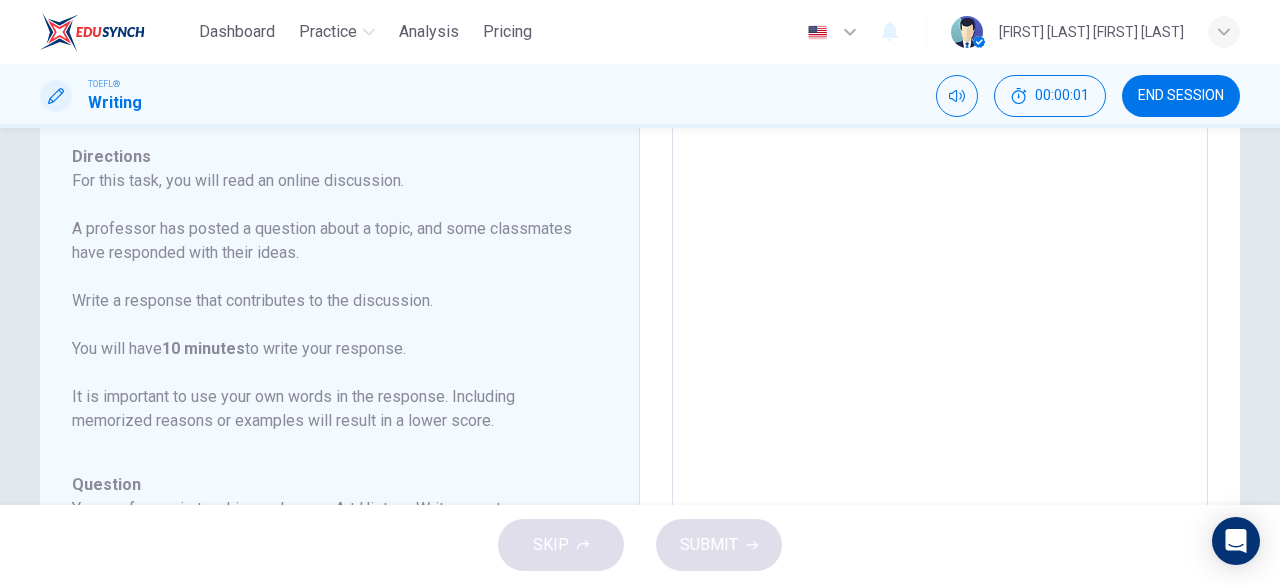 scroll, scrollTop: 156, scrollLeft: 0, axis: vertical 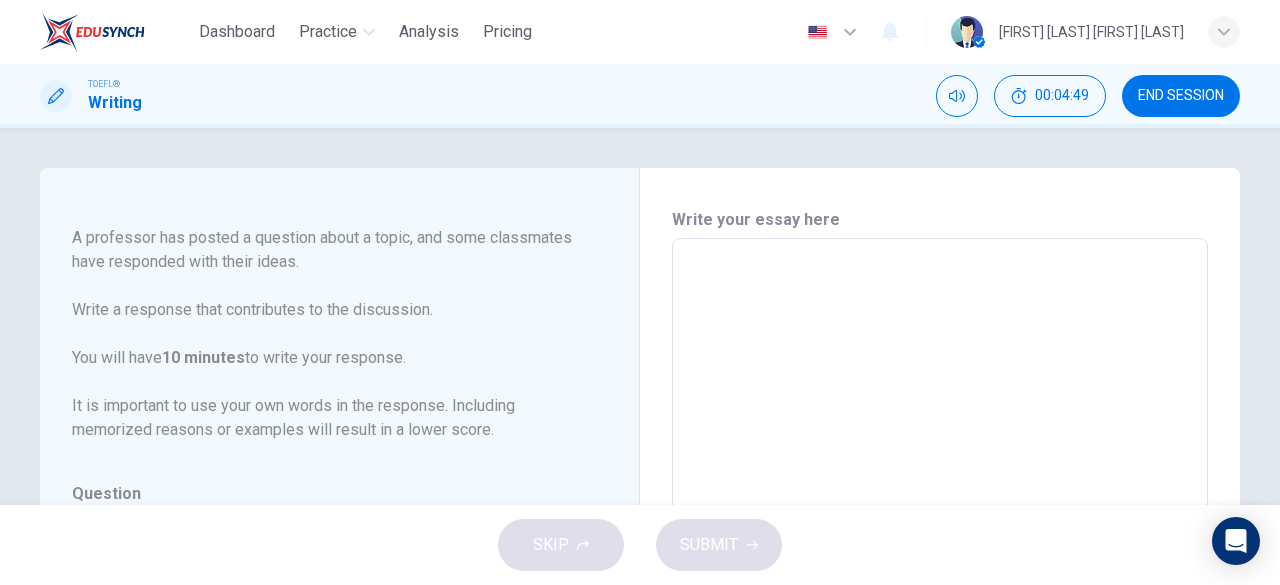 click at bounding box center (940, 572) 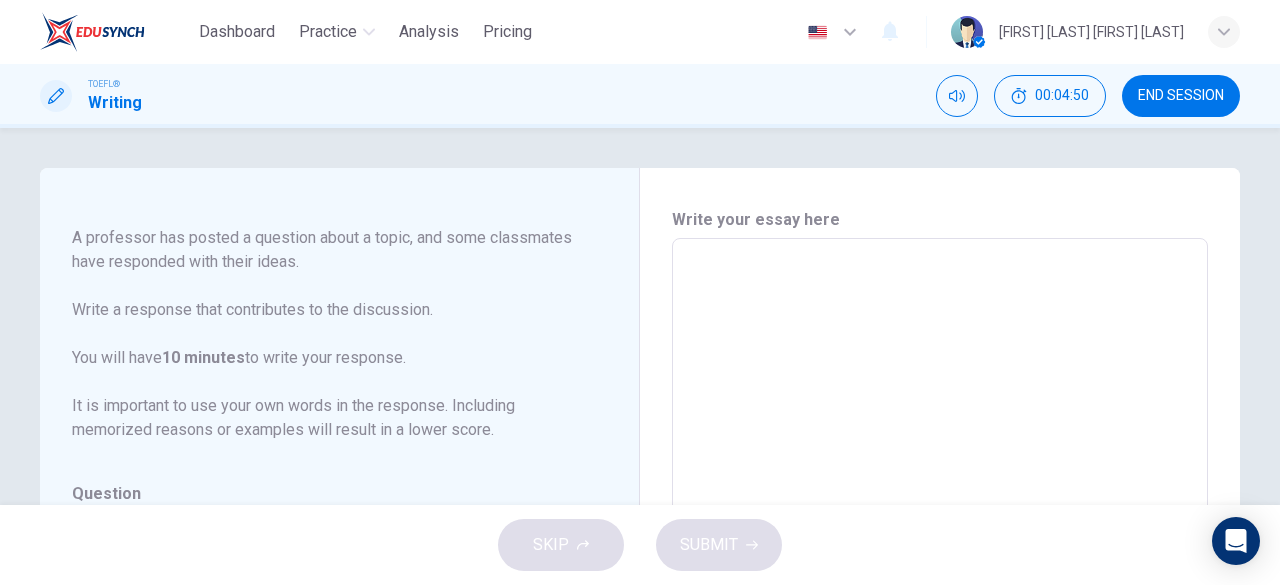 type on "I" 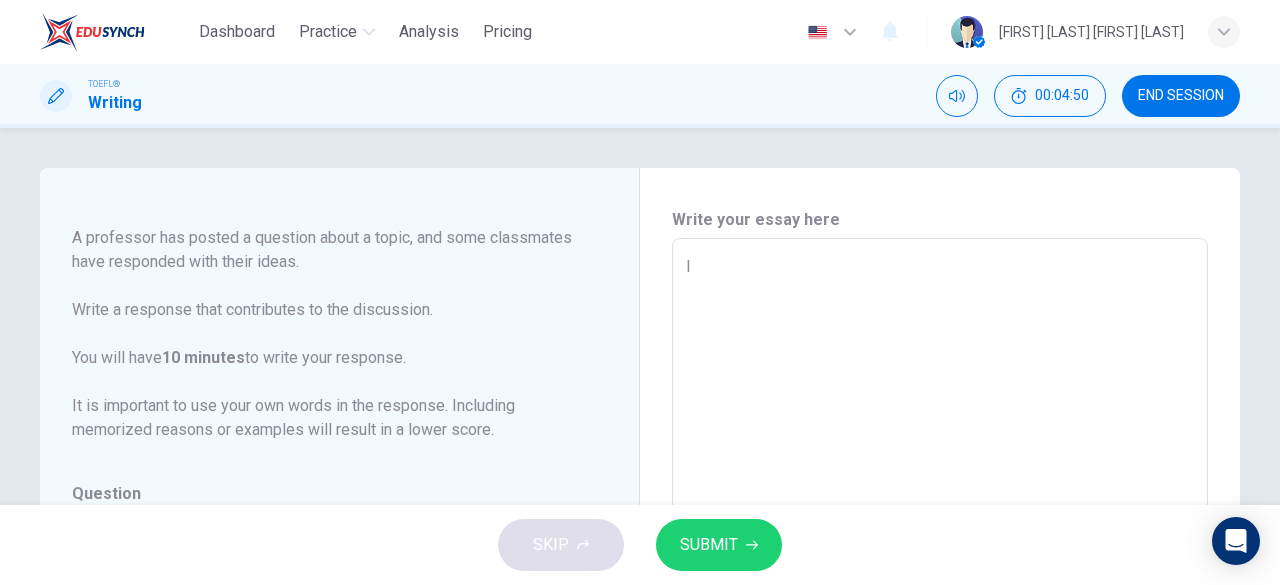 type on "I" 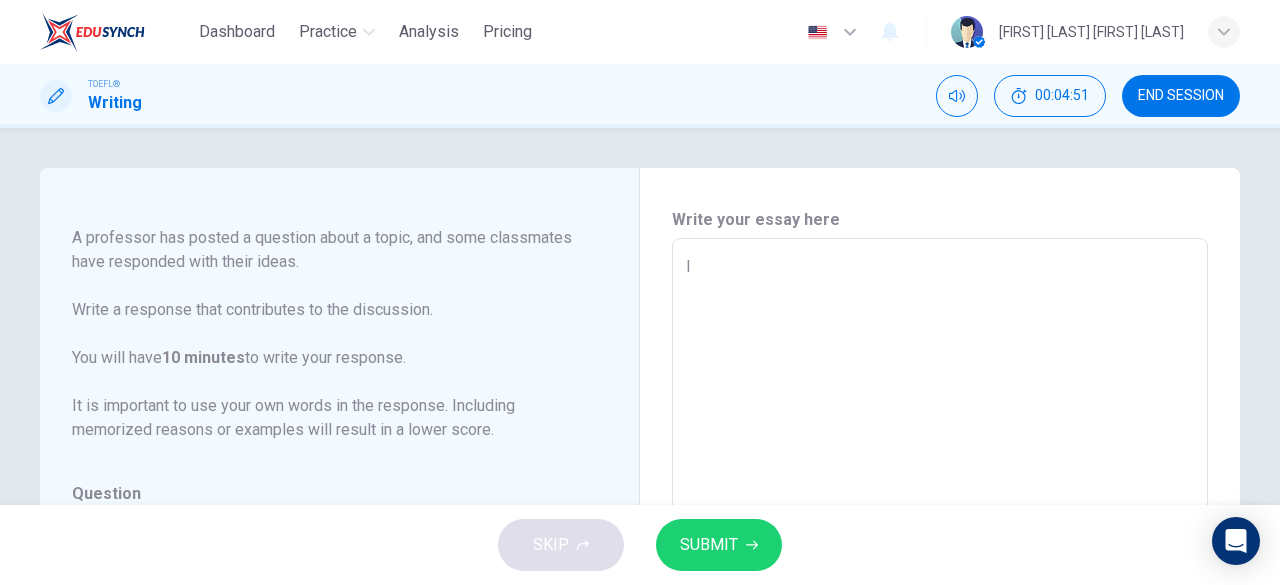 type on "I t" 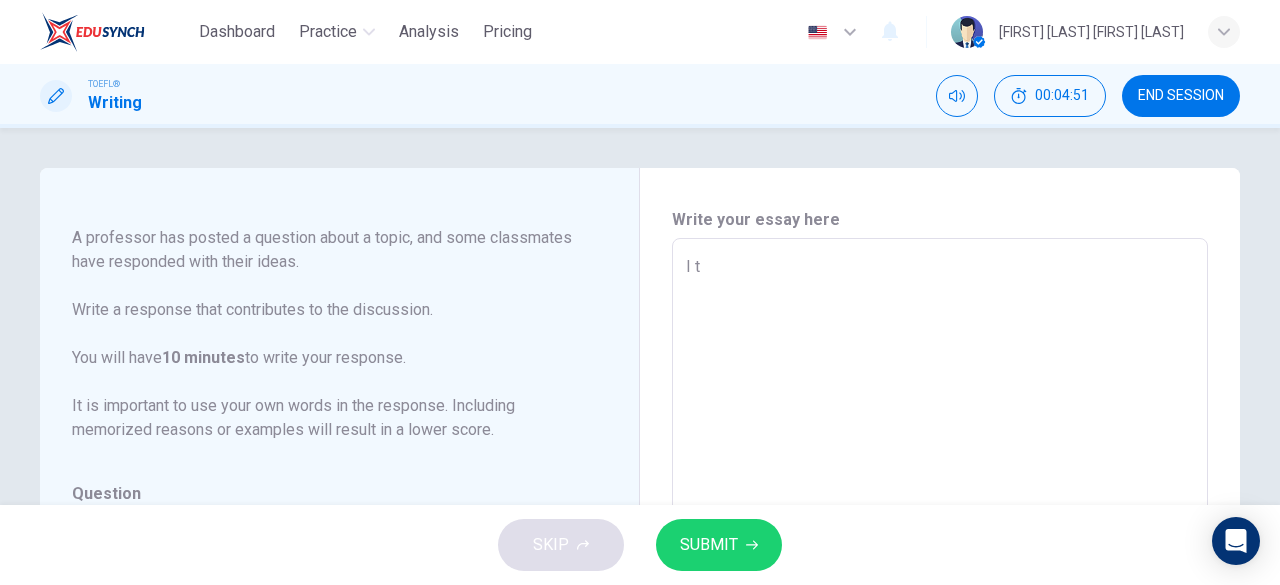 type on "I th" 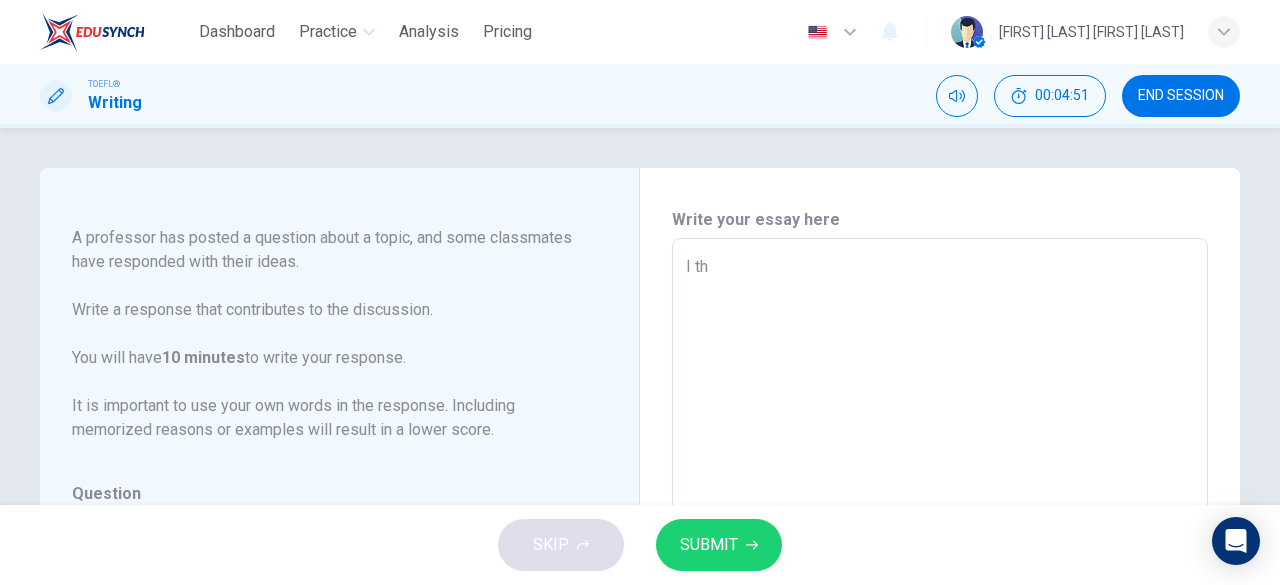 type on "x" 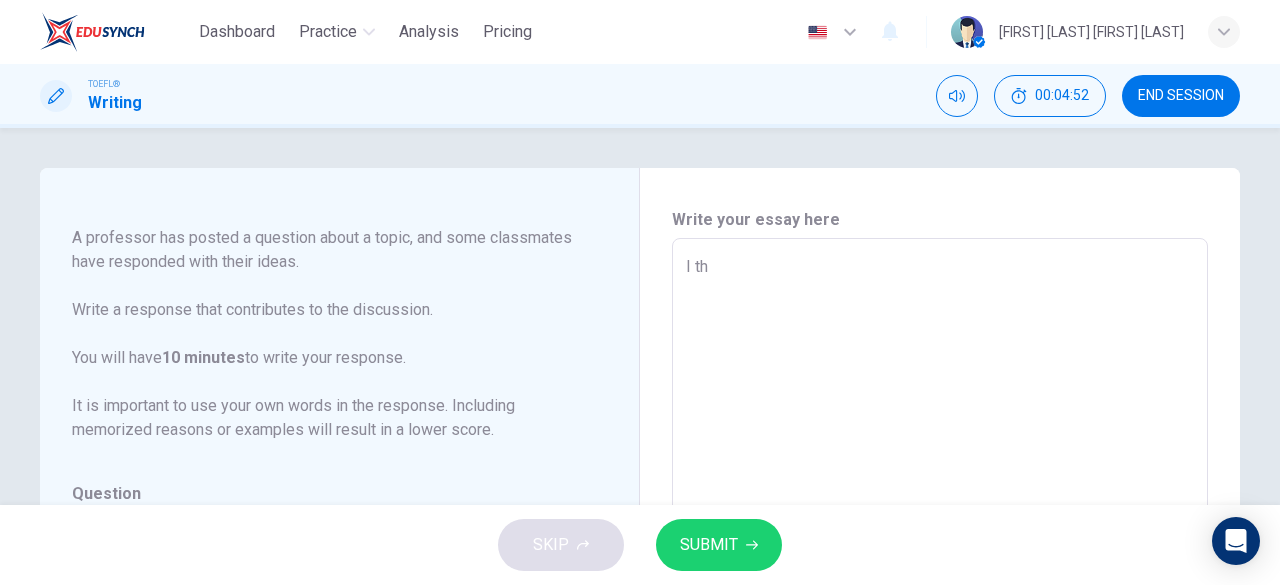 type on "I t" 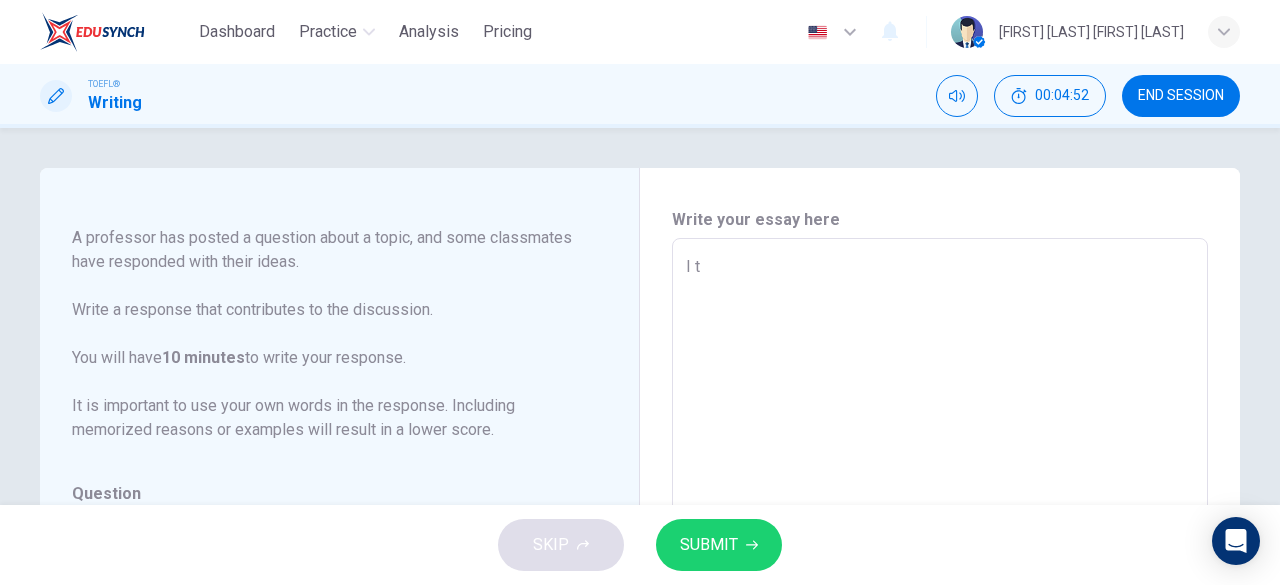 type on "x" 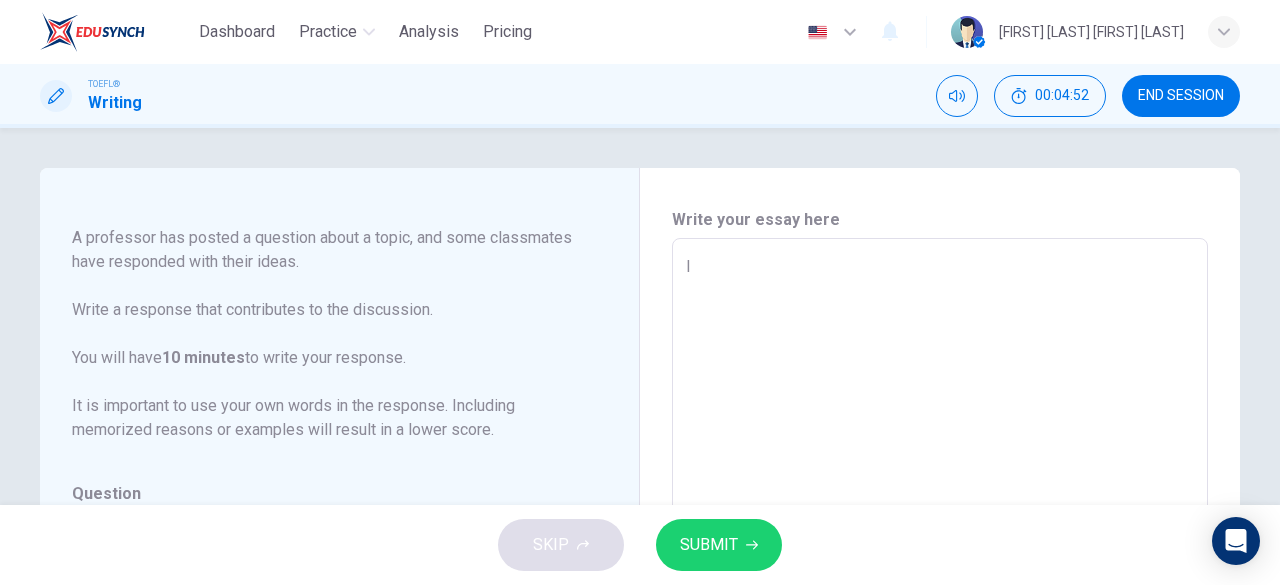 type on "x" 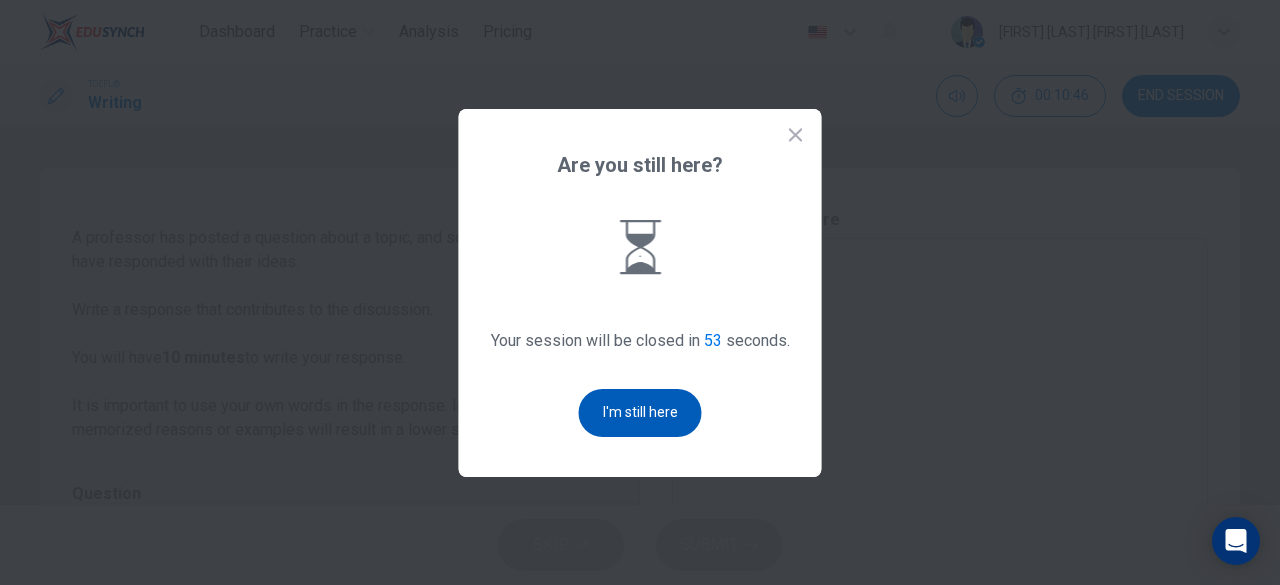 click on "I'm still here" at bounding box center (640, 413) 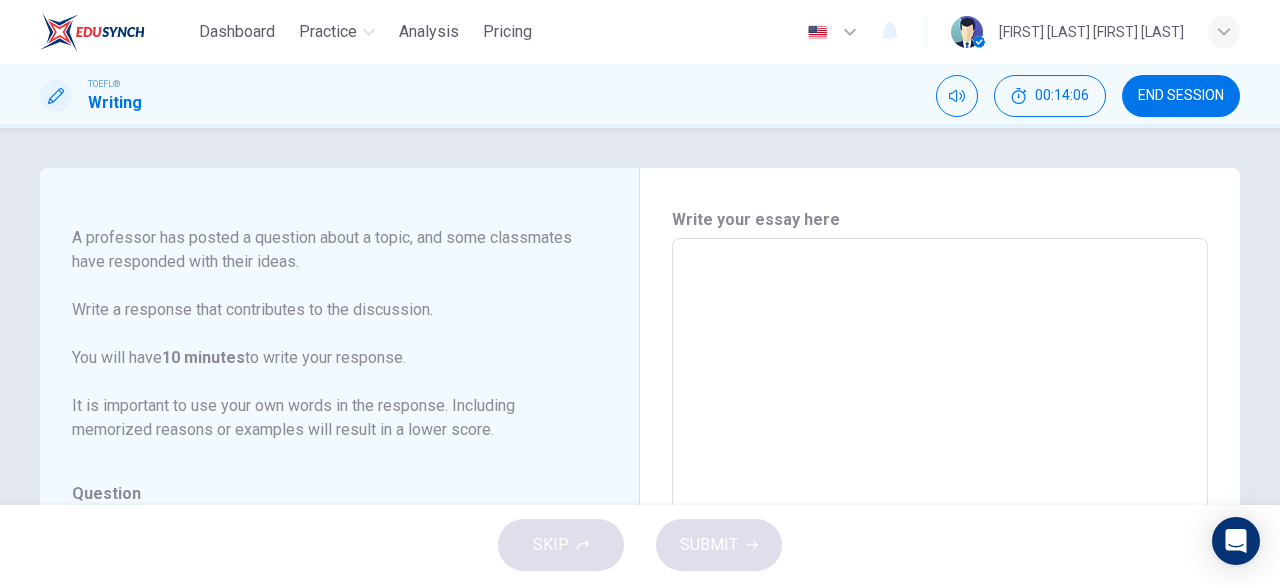 click at bounding box center [940, 572] 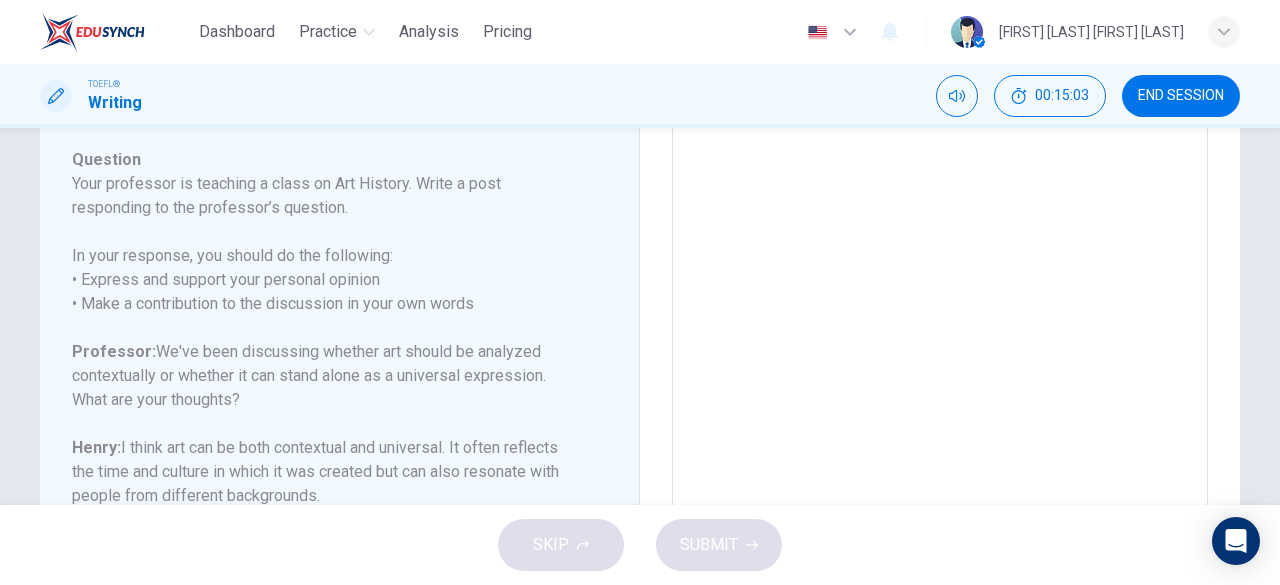 scroll, scrollTop: 336, scrollLeft: 0, axis: vertical 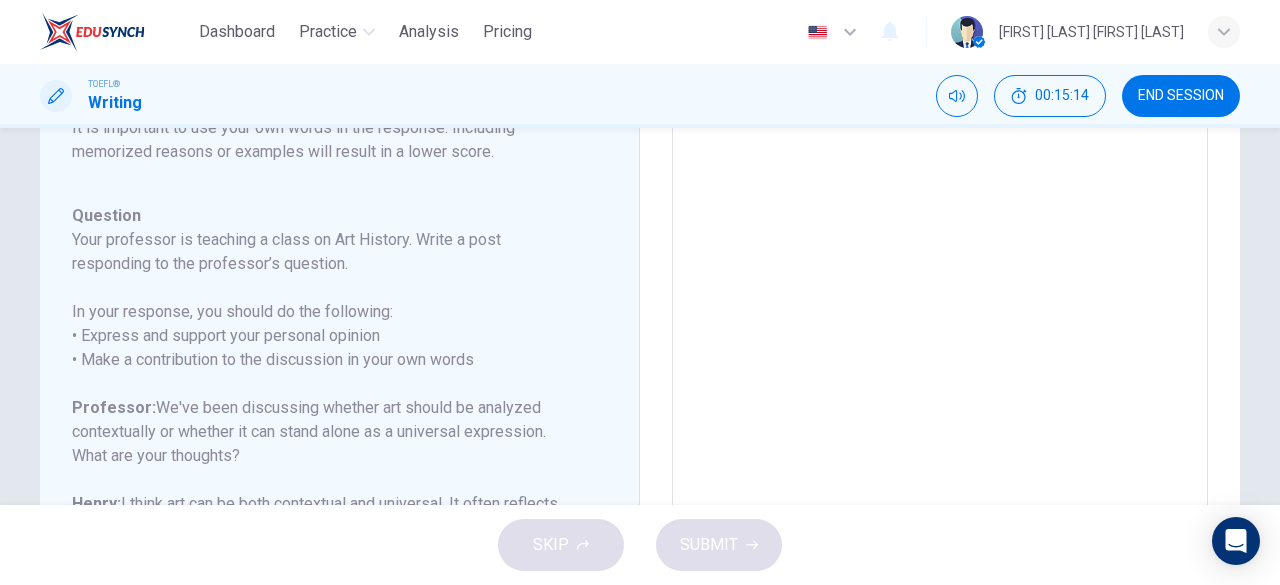 click at bounding box center (940, 294) 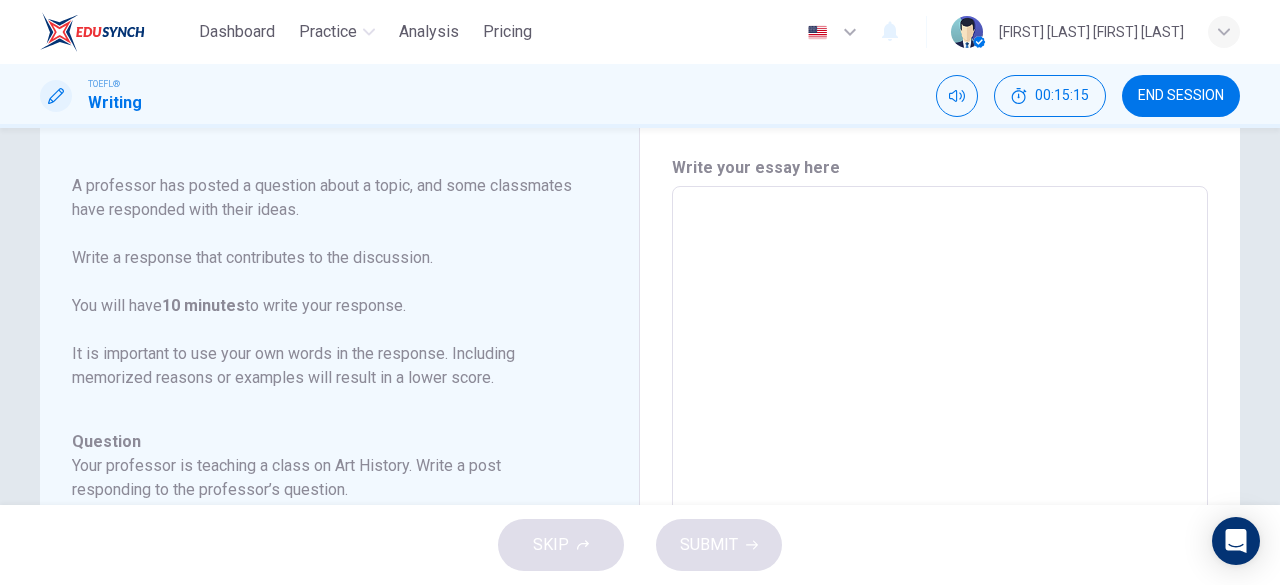 scroll, scrollTop: 48, scrollLeft: 0, axis: vertical 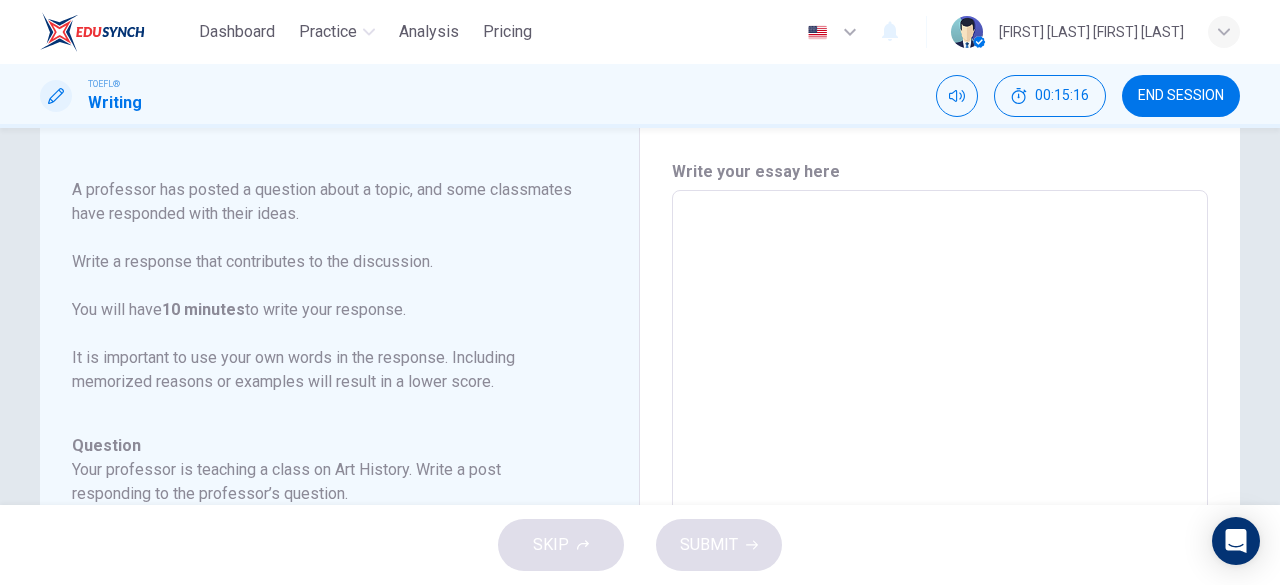type on "A" 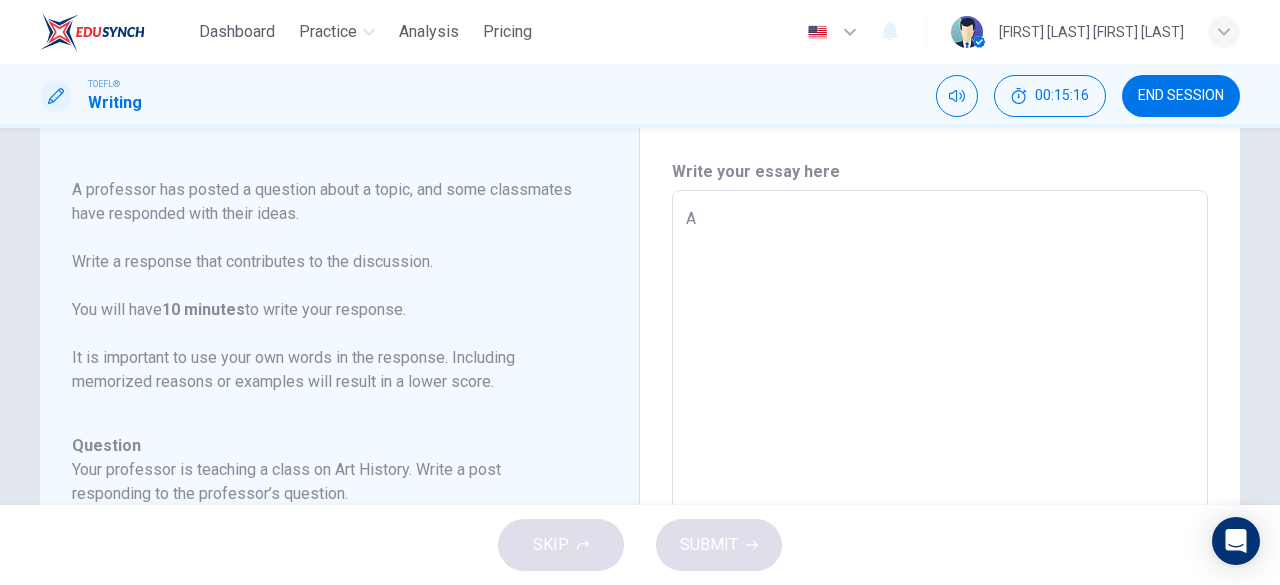 type on "x" 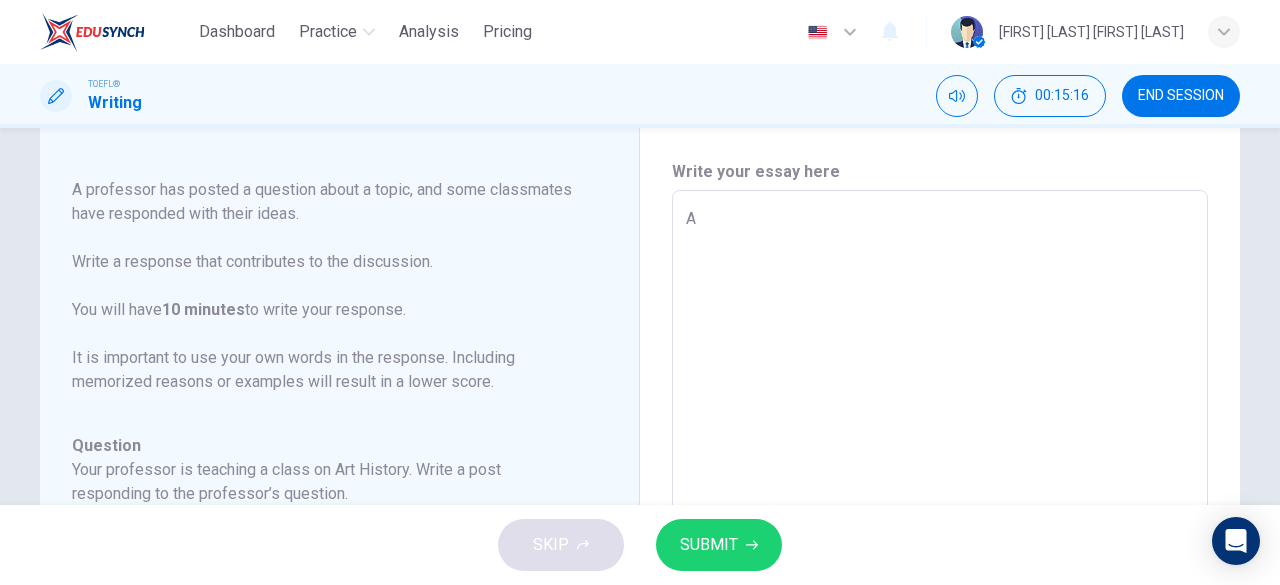 type on "Ar" 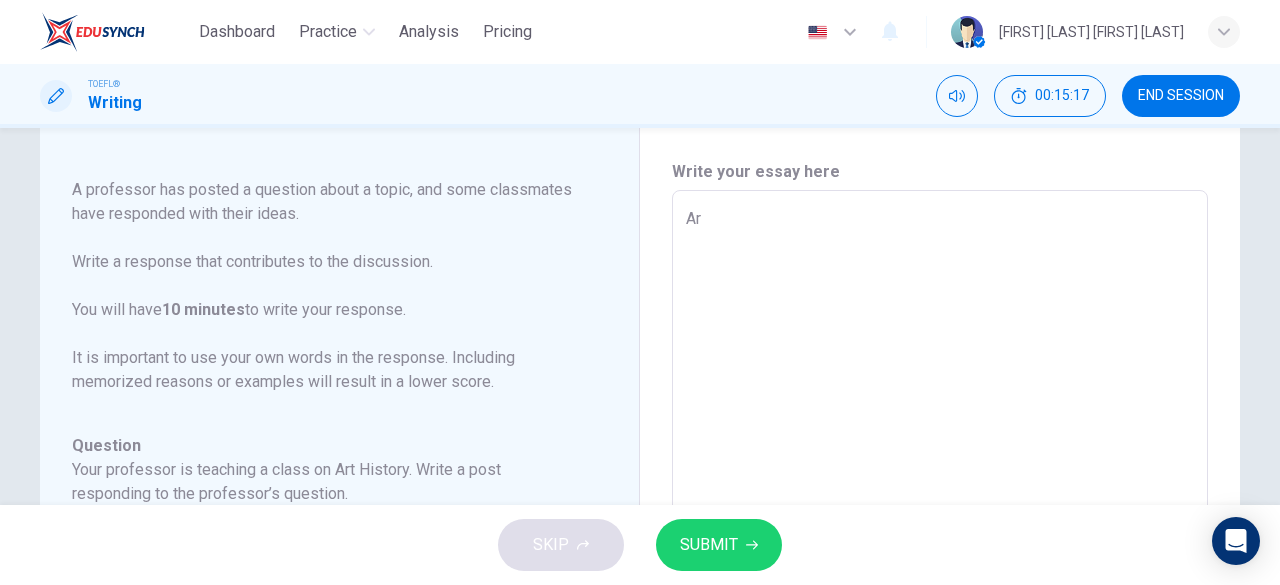 type on "x" 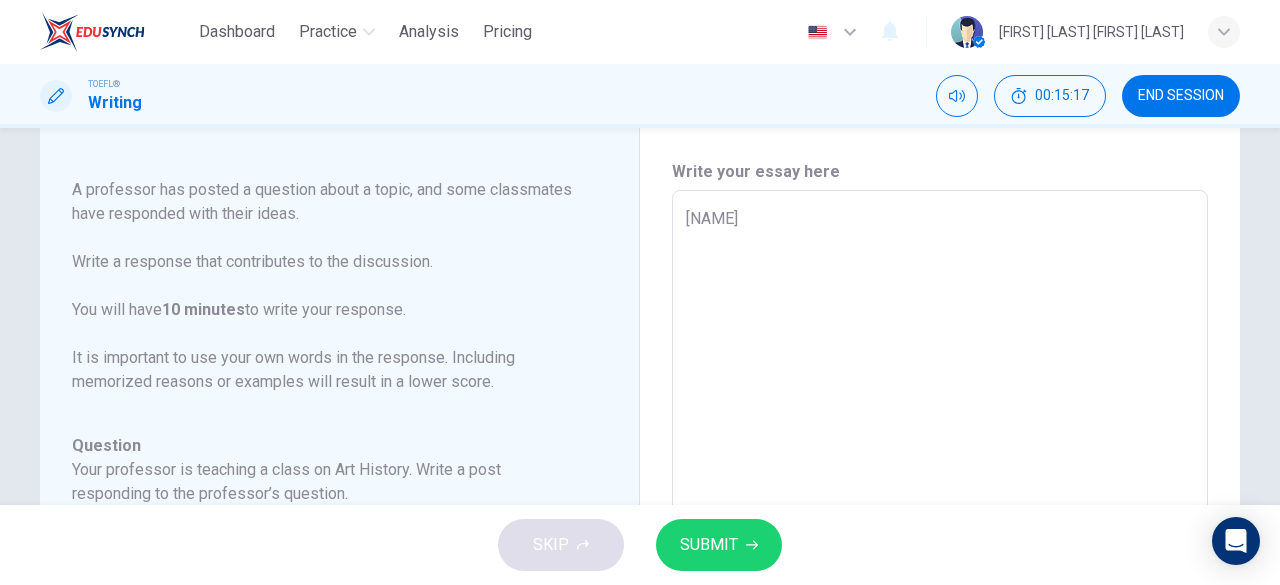 type on "x" 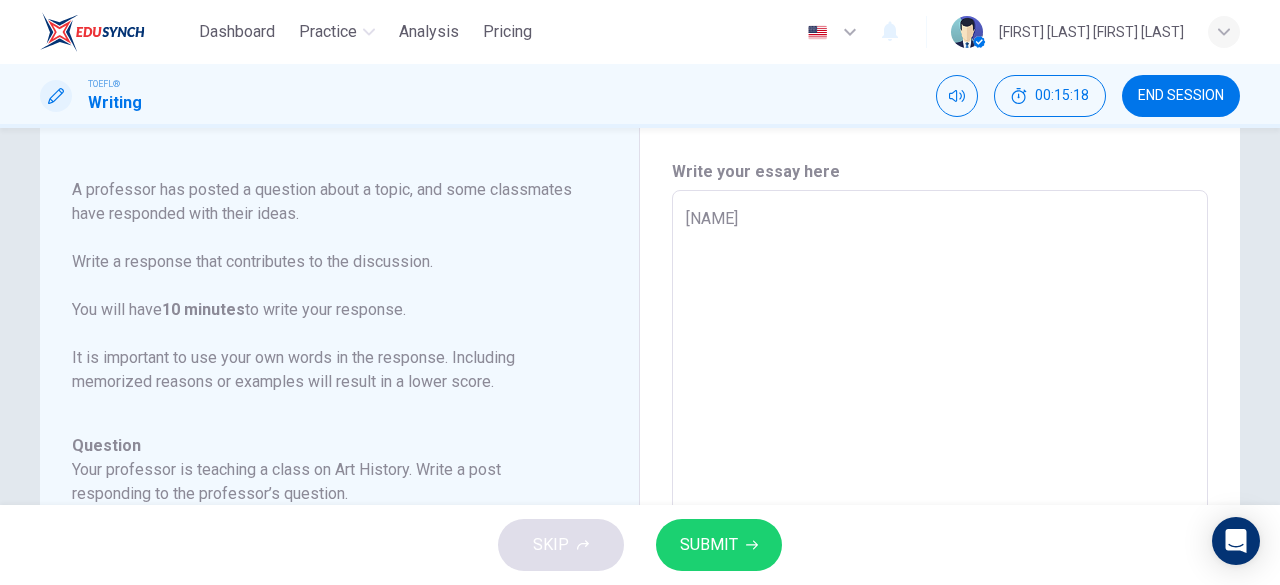 type on "Ar" 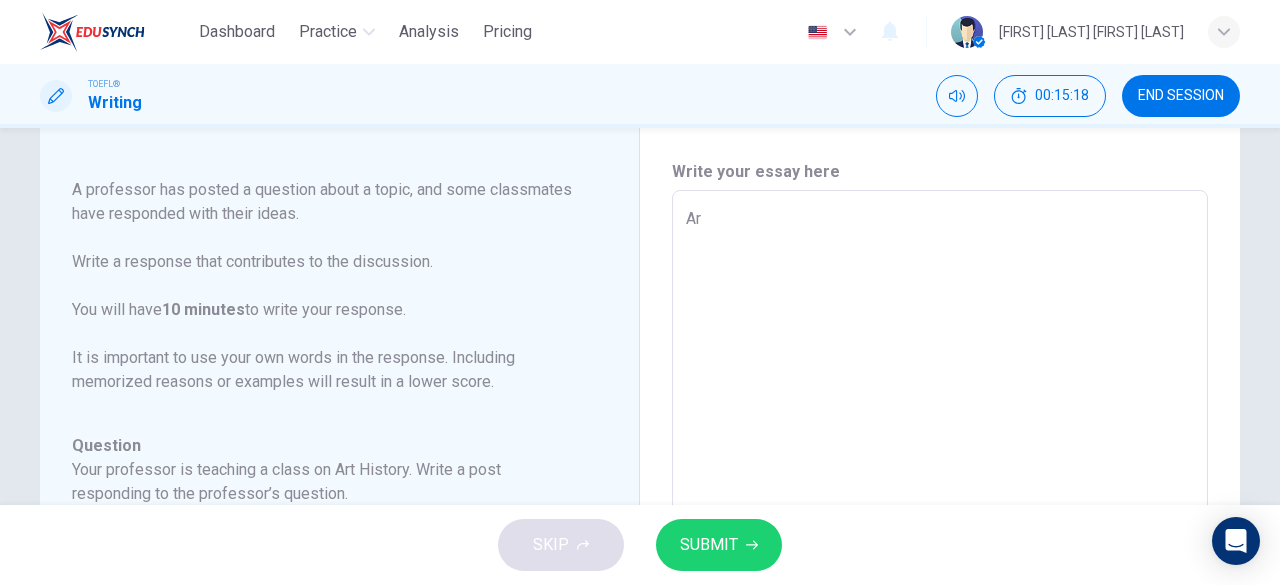 type on "Art" 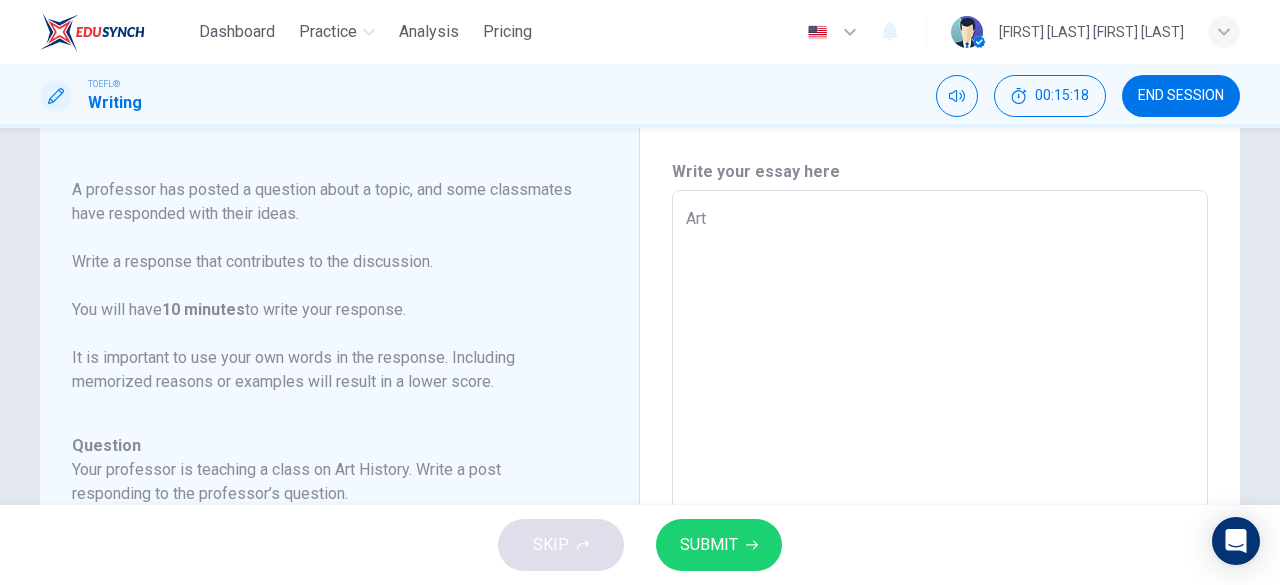 type on "Art" 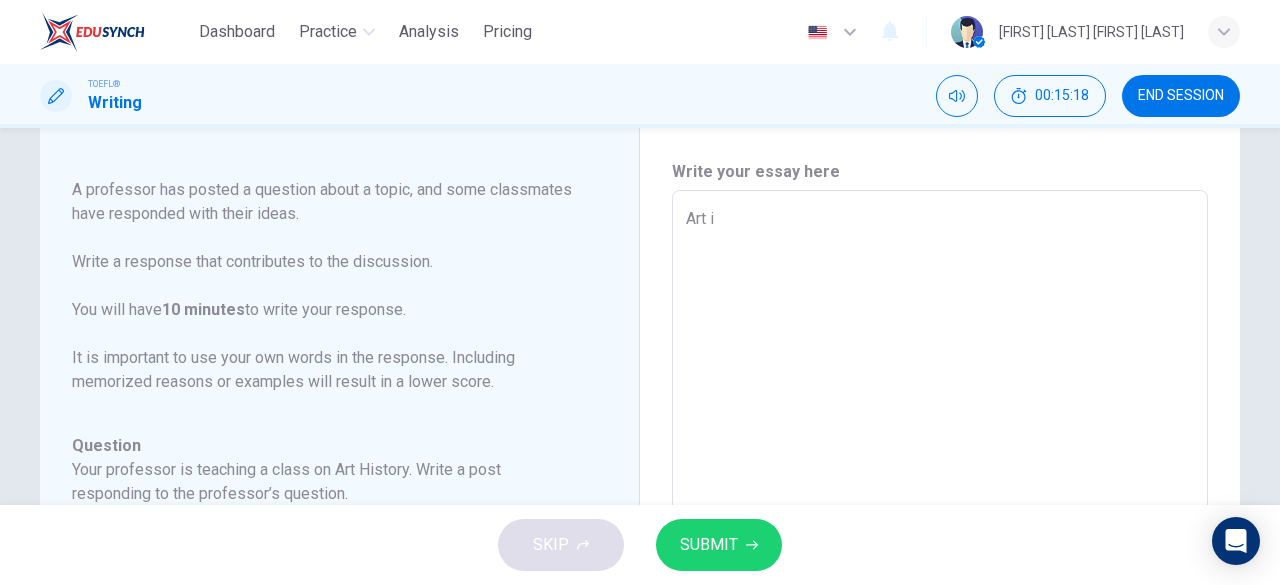 type on "x" 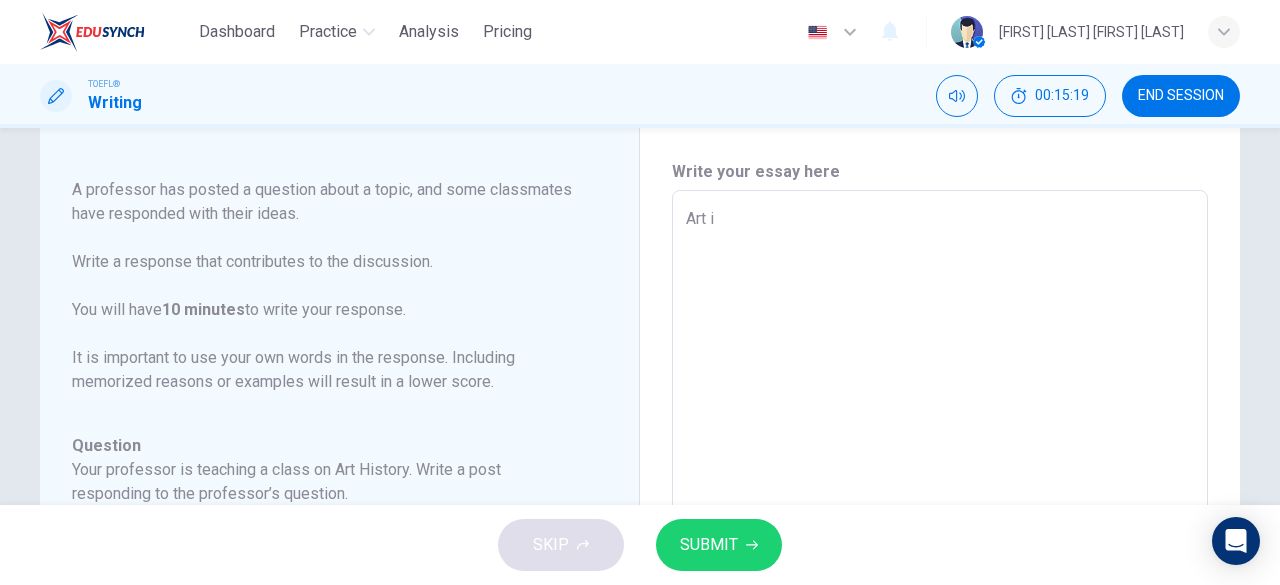 type on "Art is" 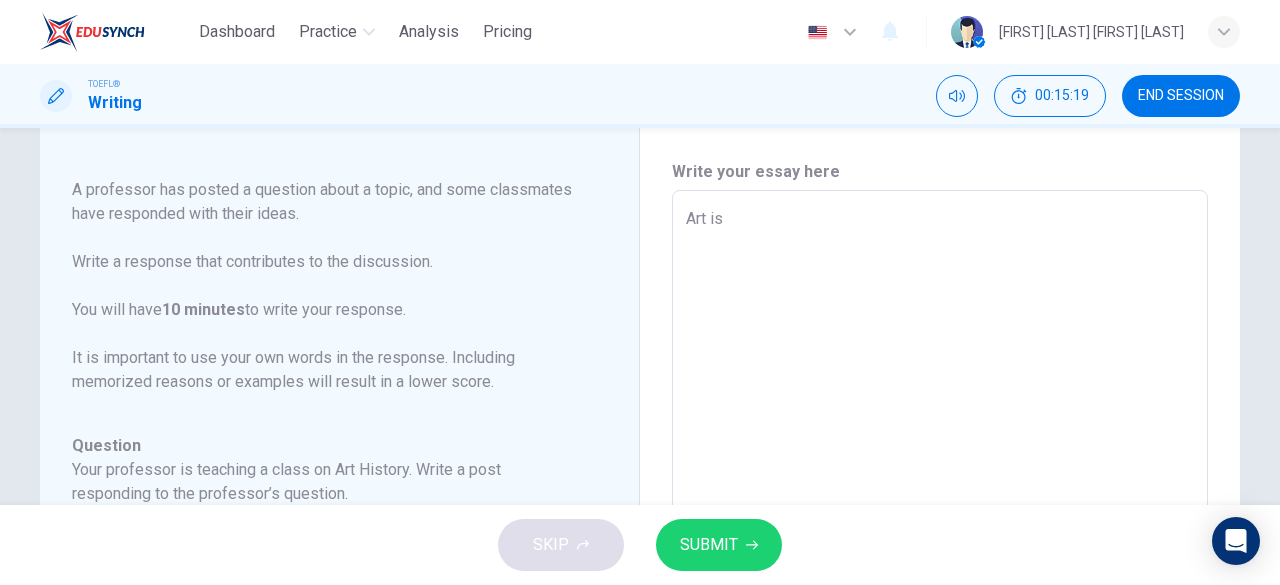 type on "x" 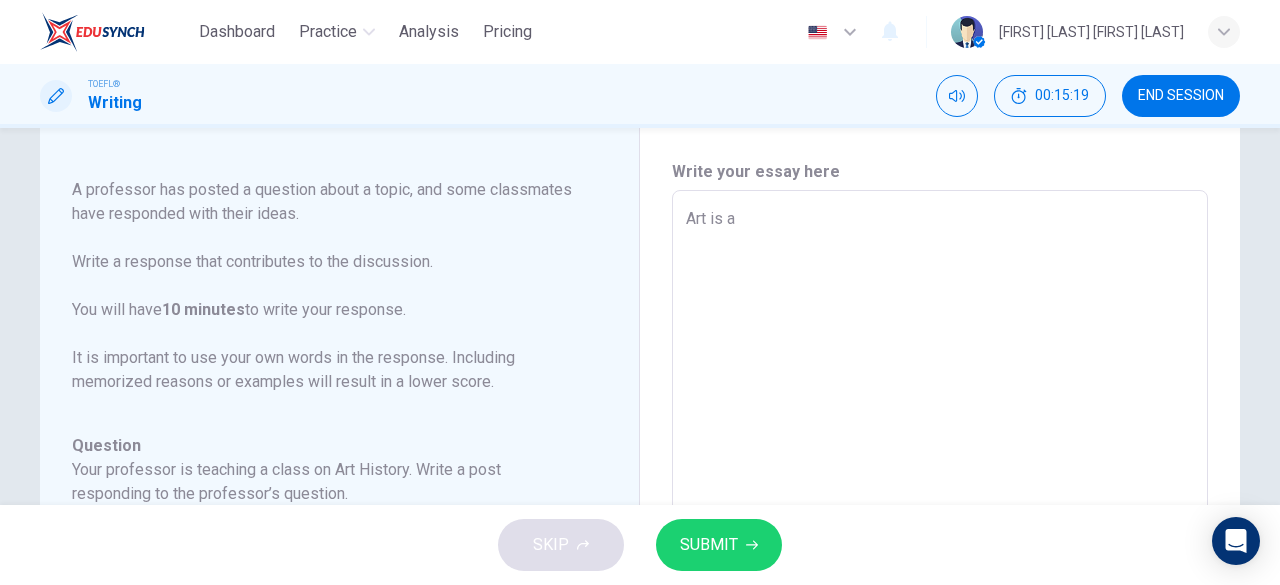 type on "Art is a" 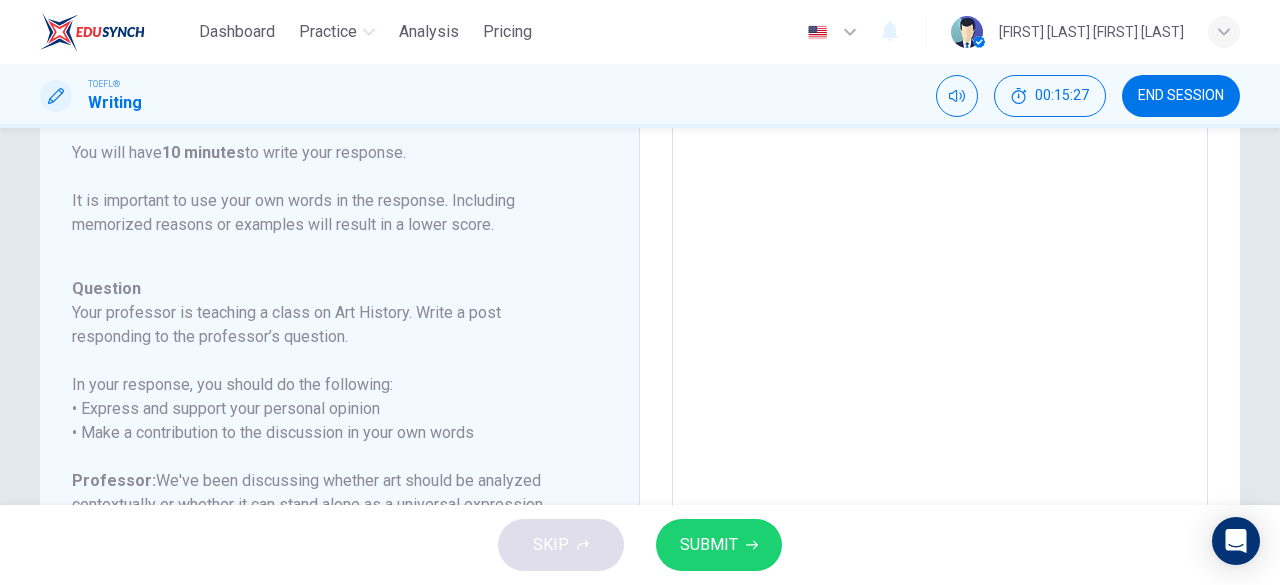 scroll, scrollTop: 0, scrollLeft: 0, axis: both 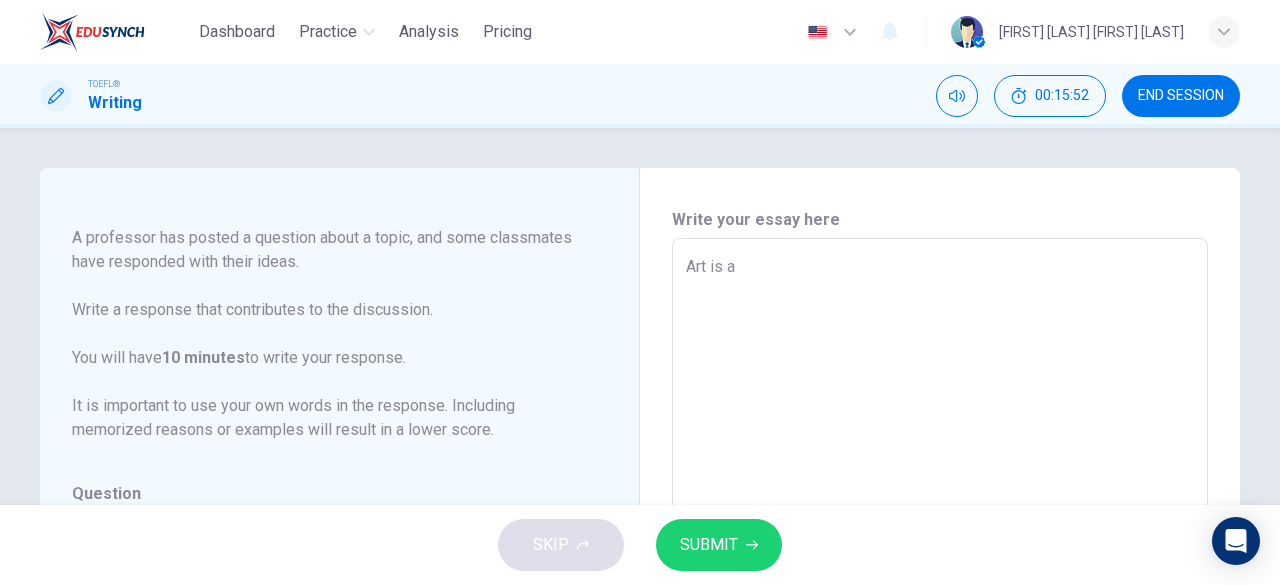 type on "Art is a" 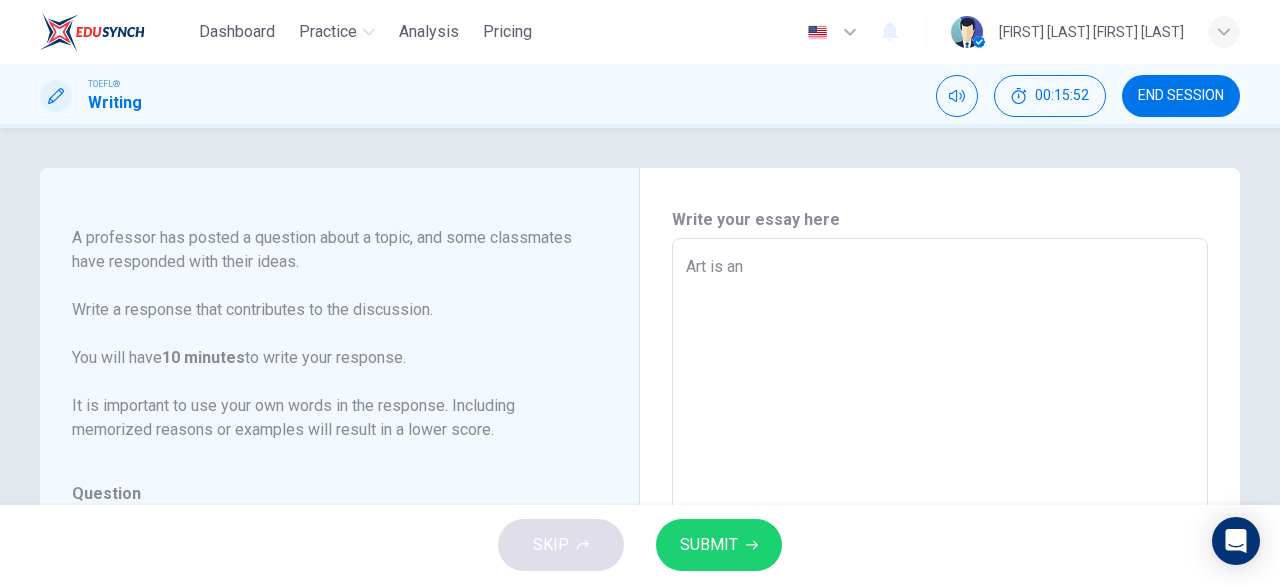 type on "x" 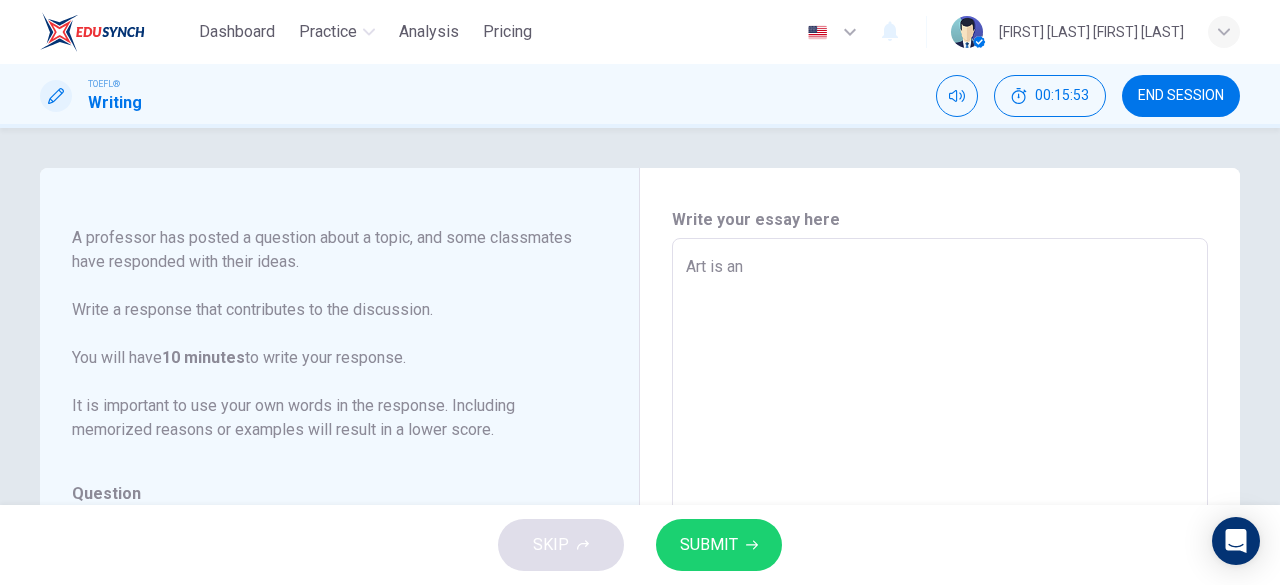 type on "Art is an i" 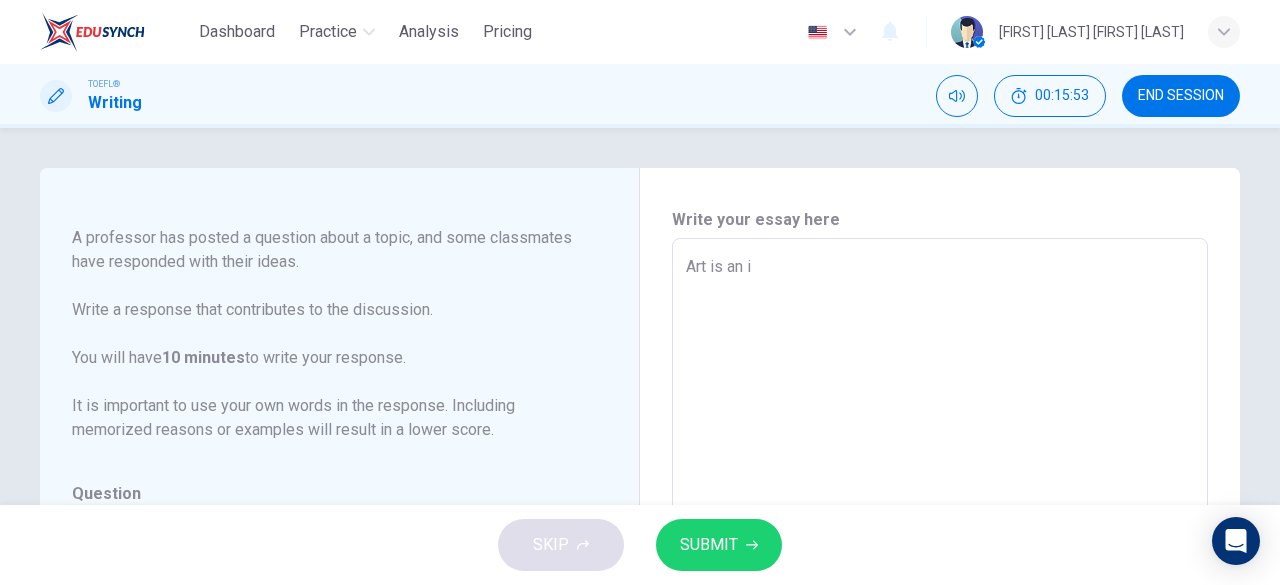 type on "x" 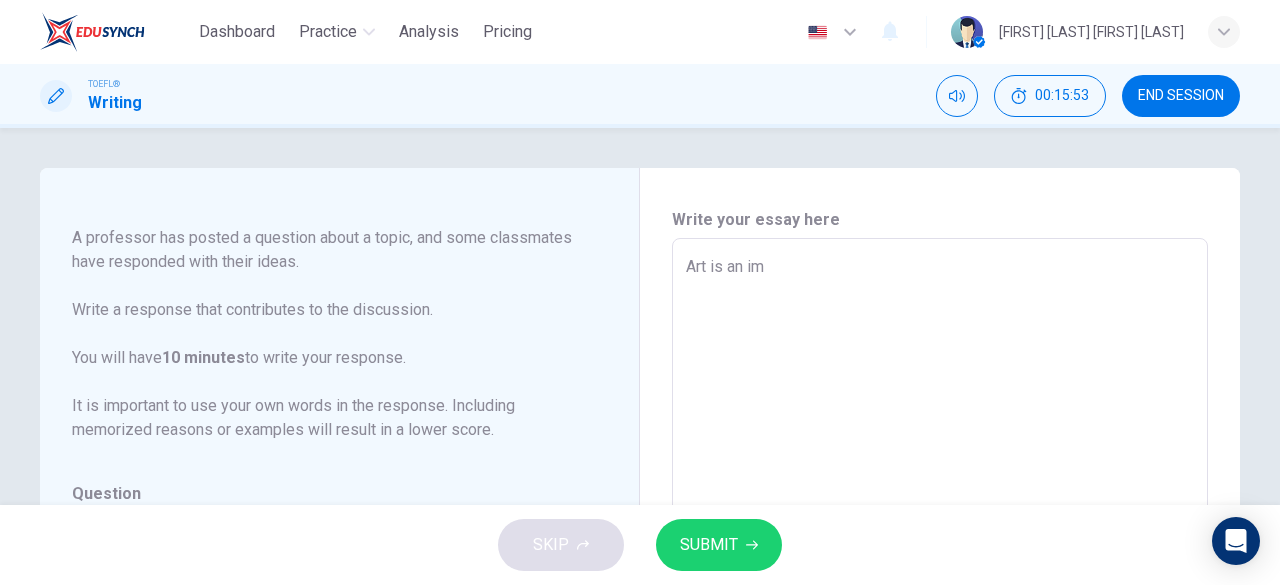type on "Art is an imp" 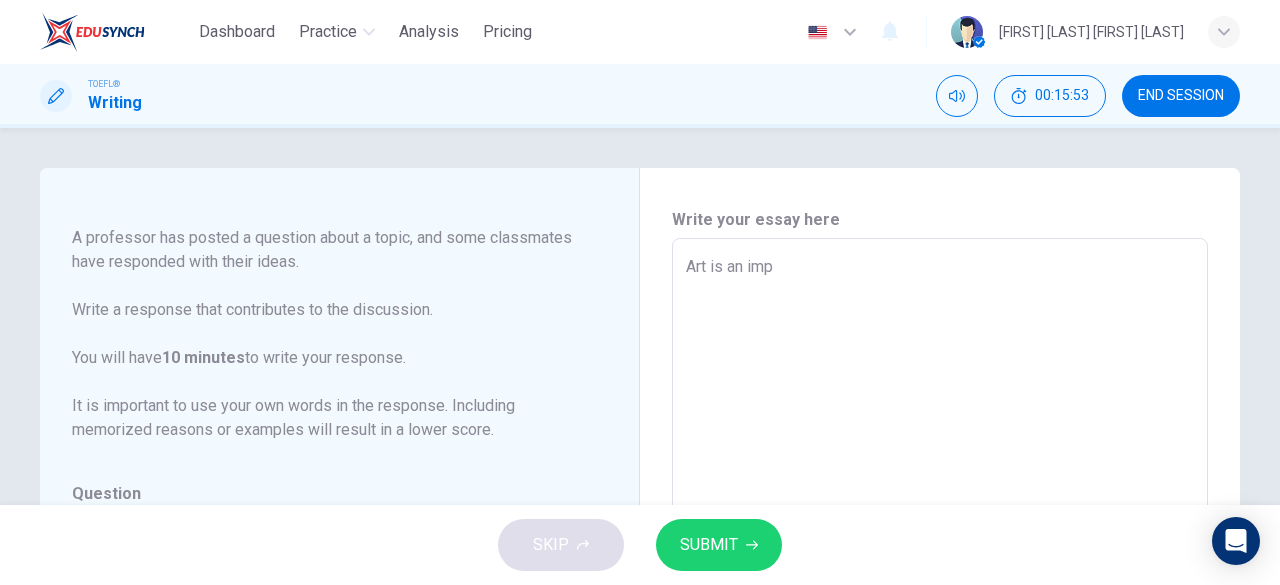 type on "x" 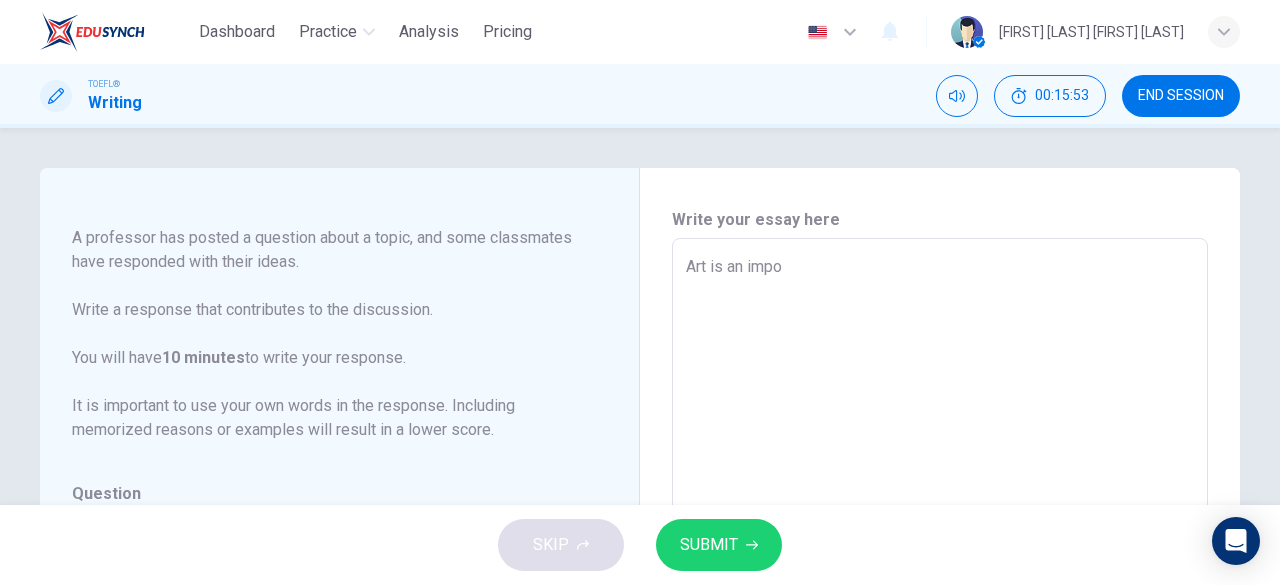 type on "x" 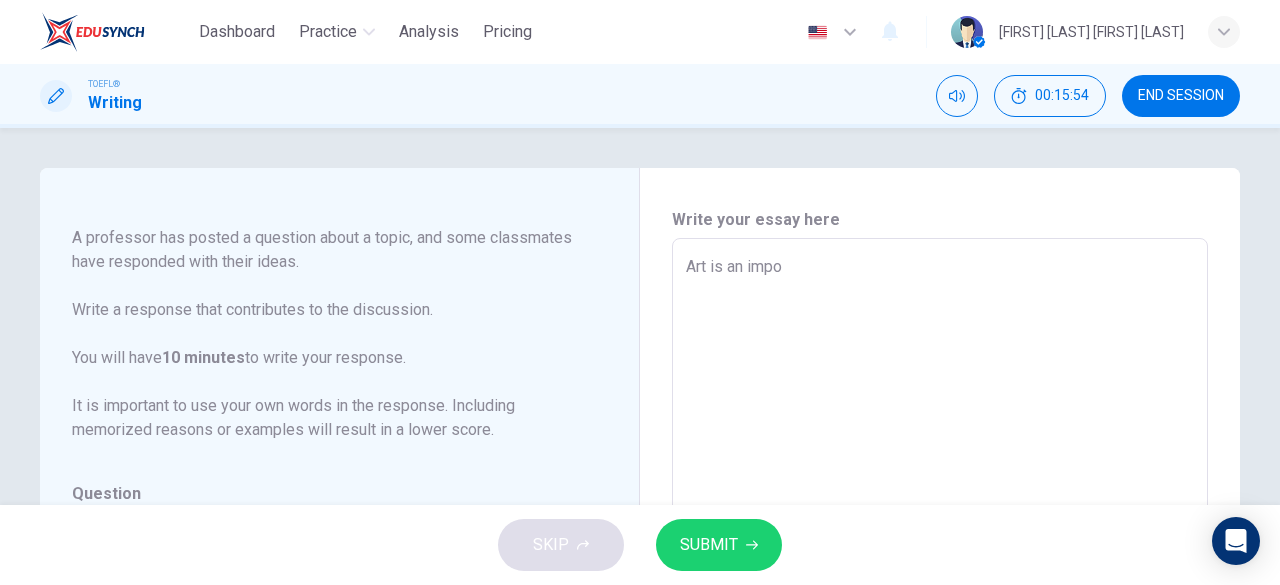 type on "Art is an impor" 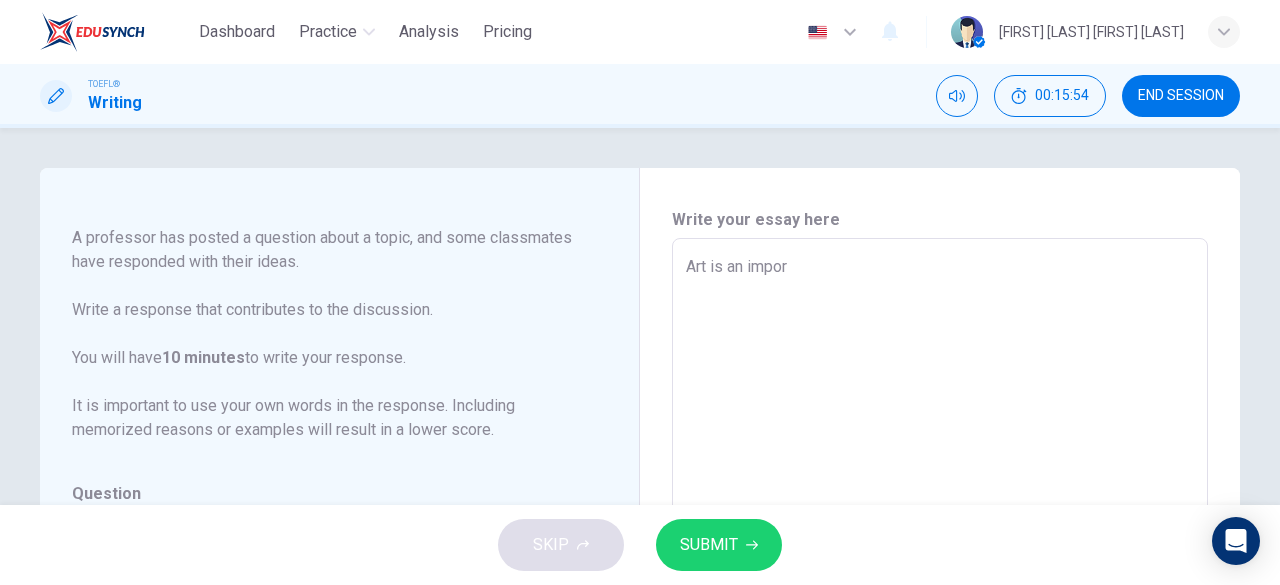 type on "x" 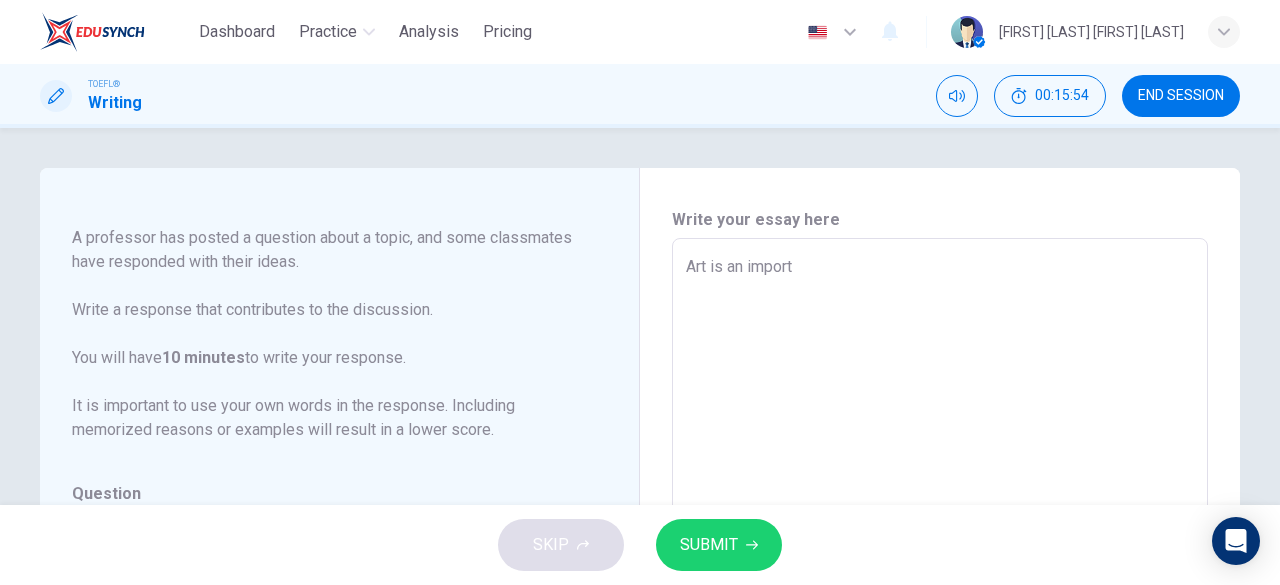 type on "x" 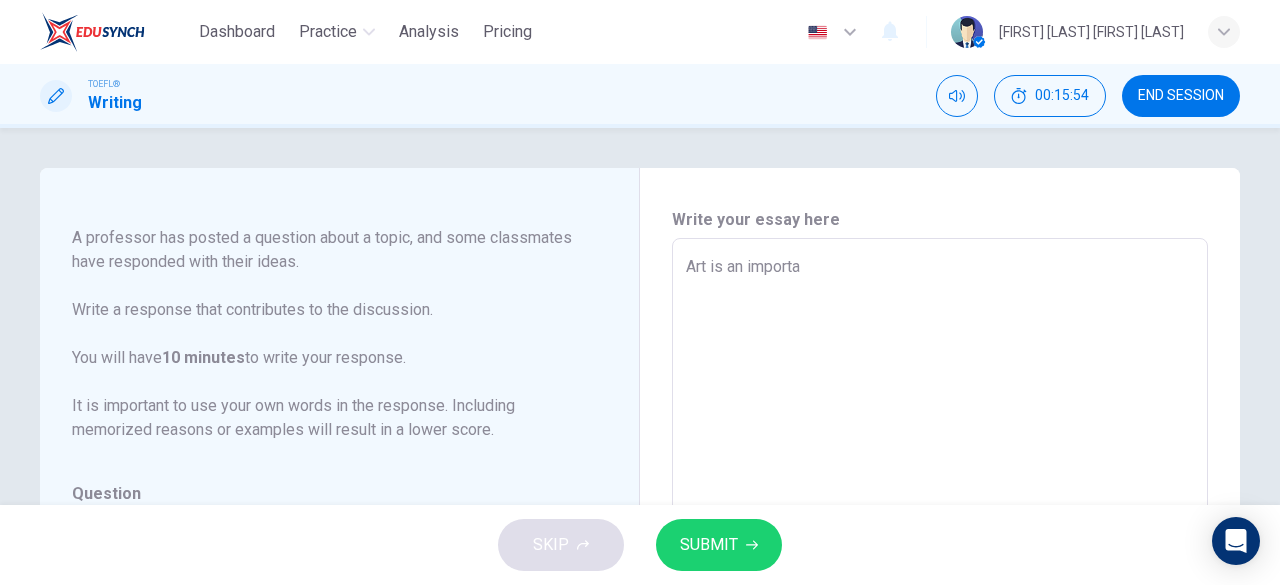 type on "Art is an importan" 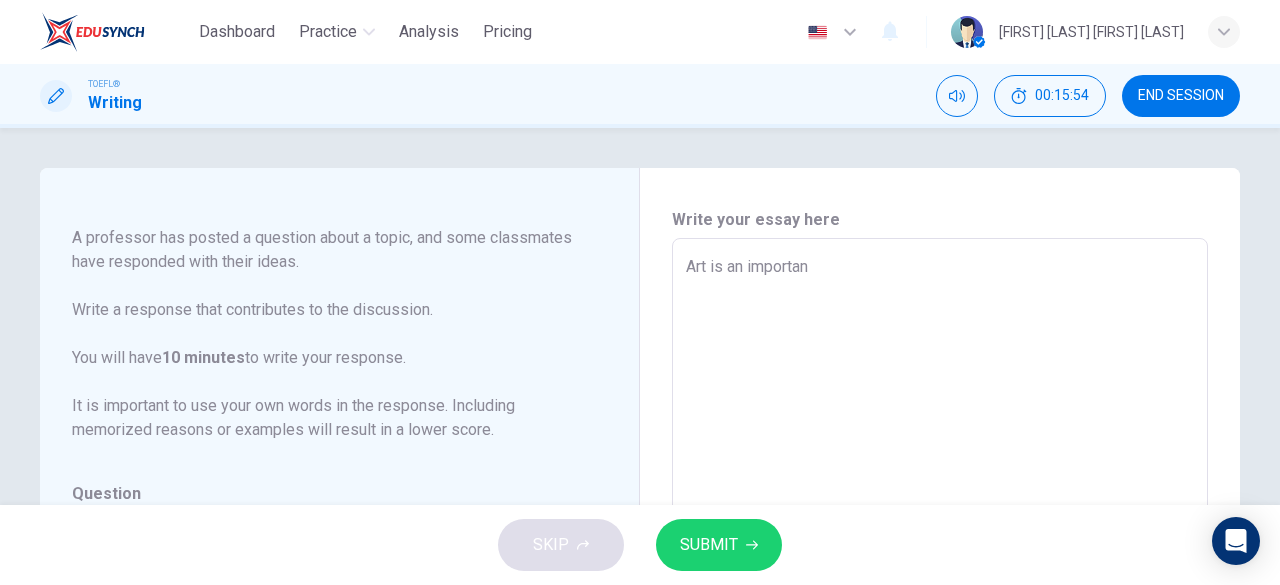 type on "x" 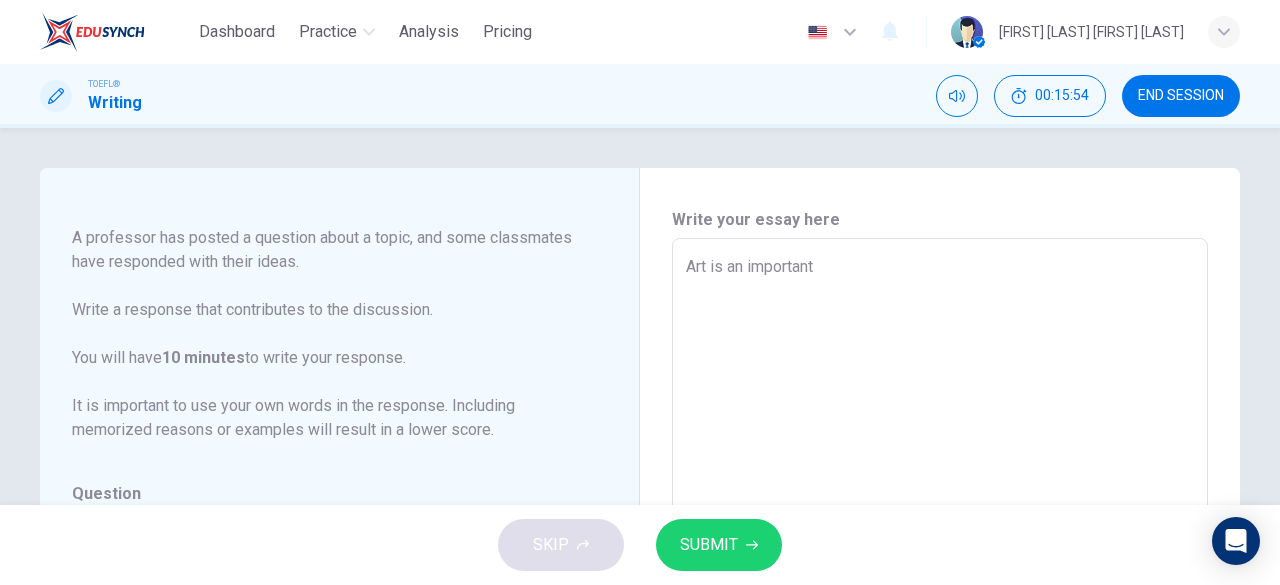type on "x" 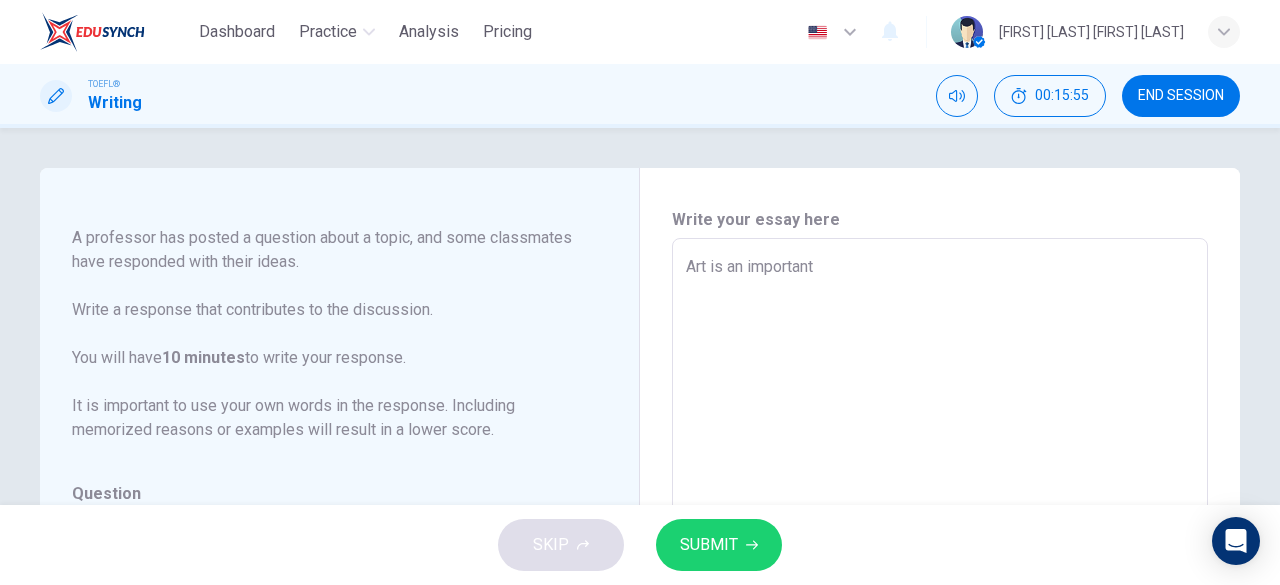 type on "Art is an important" 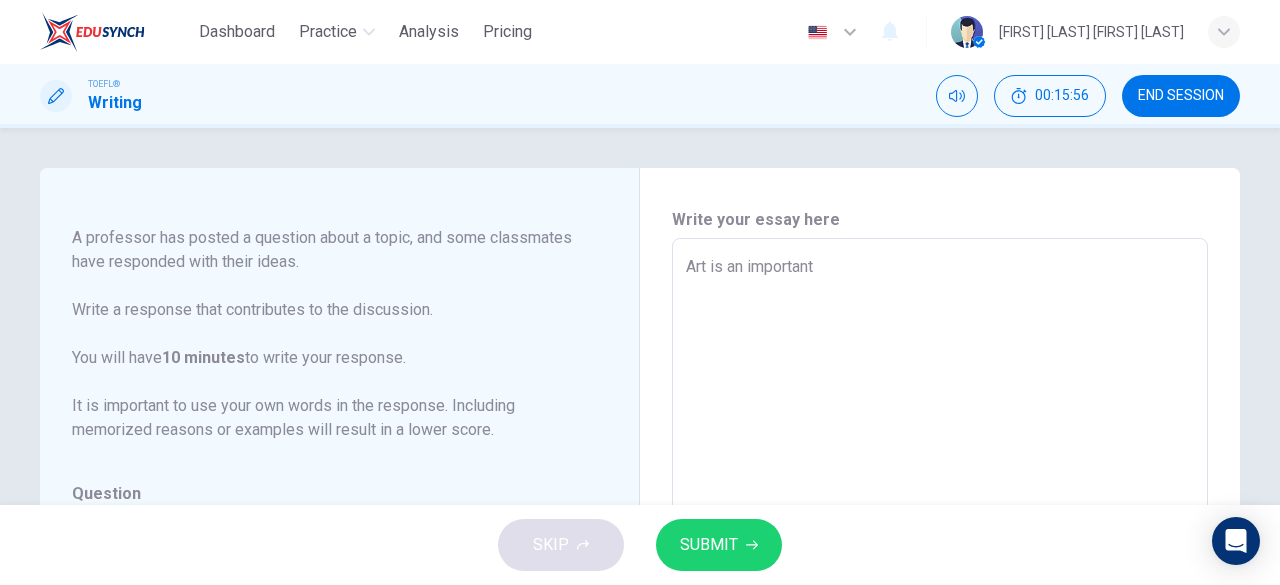 type on "Art is an important c" 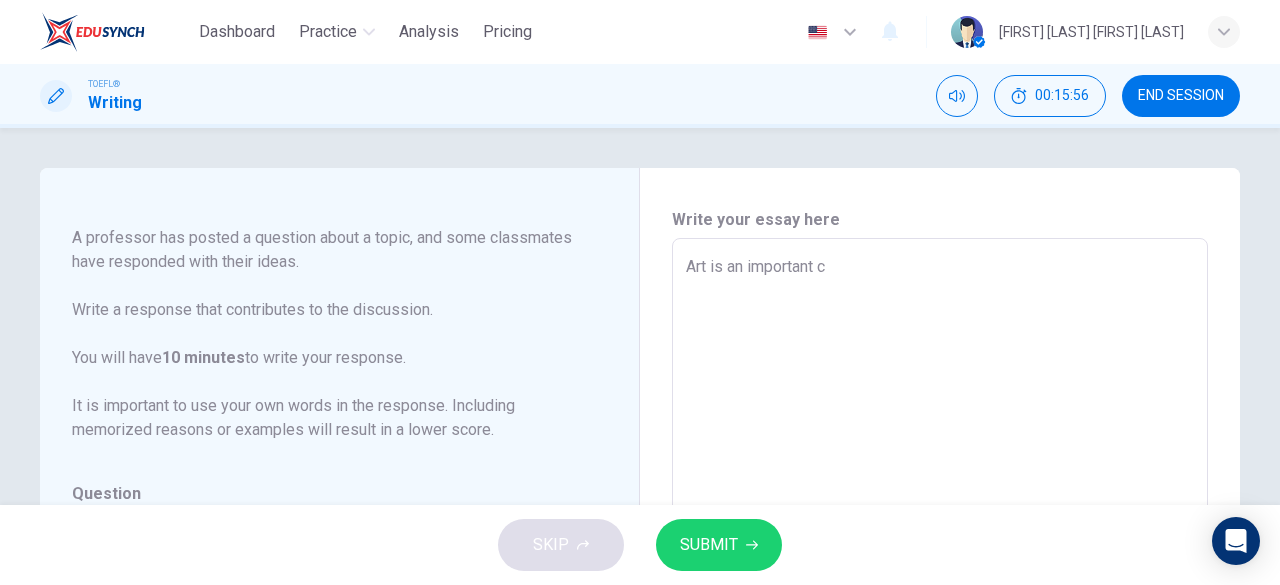 type on "Art is an important cu" 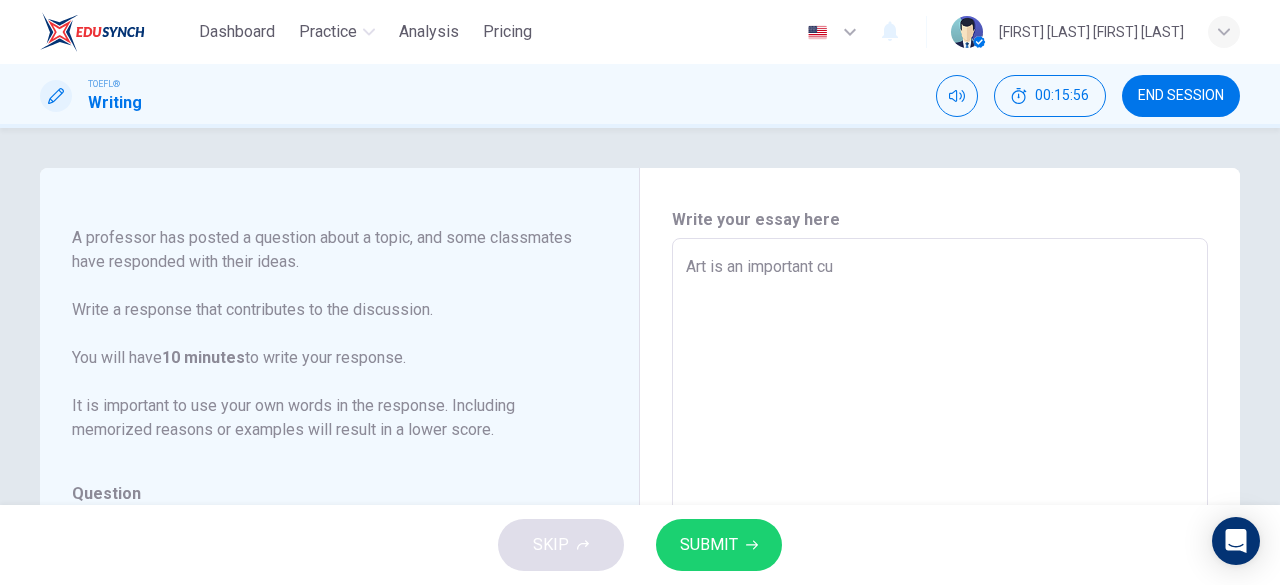 type on "x" 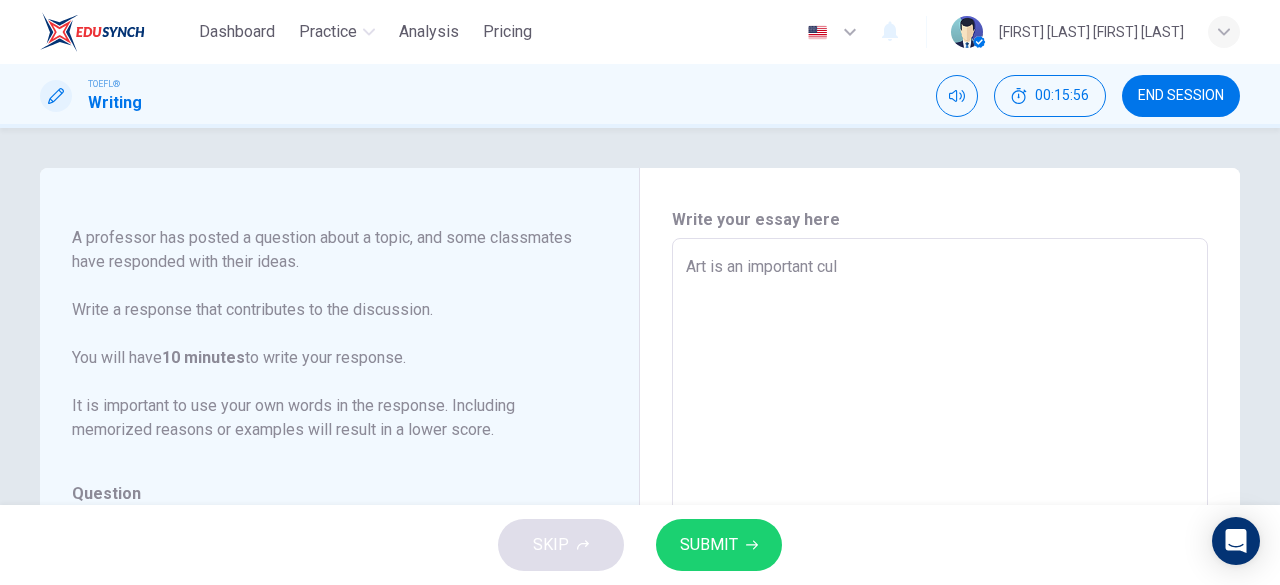 type on "Art is an important cult" 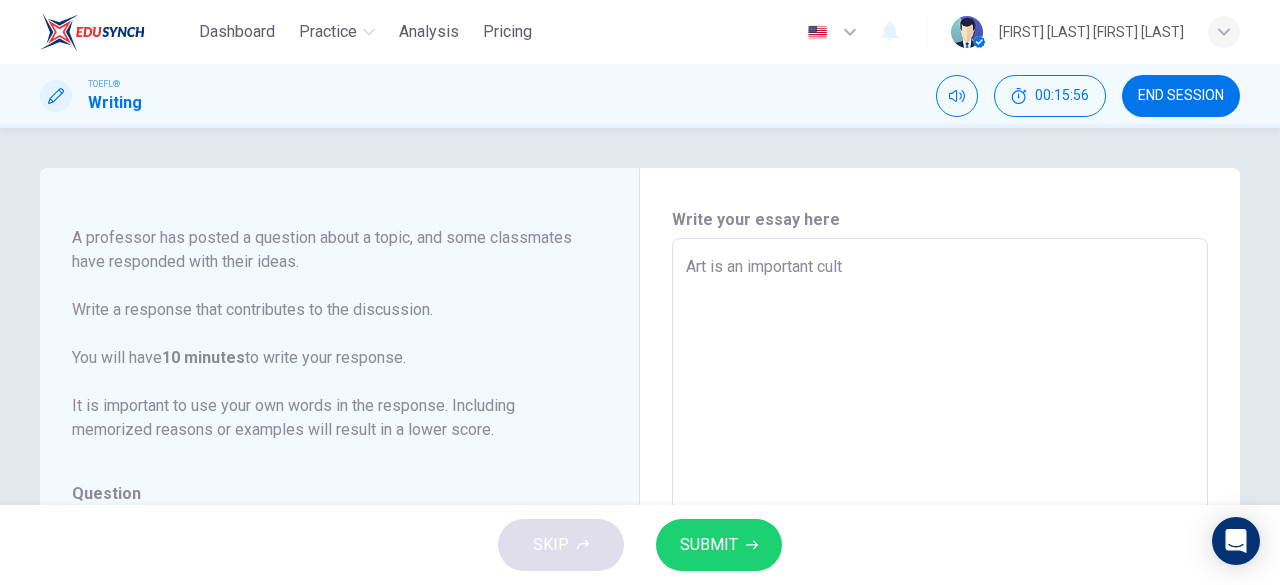type on "x" 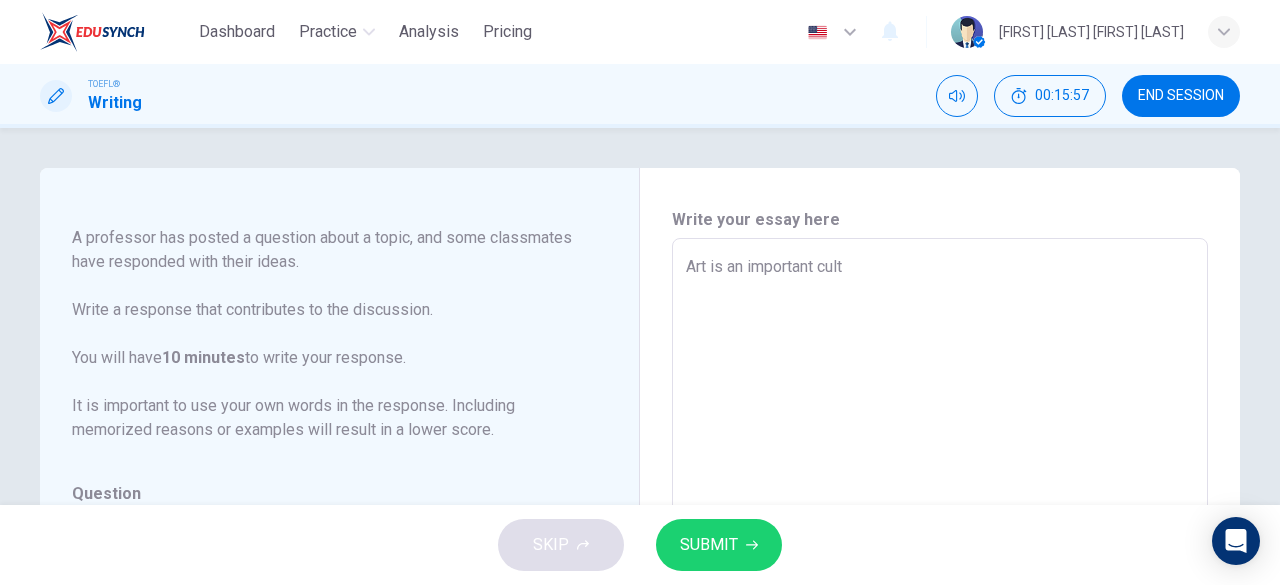 type on "Art is an important cultu" 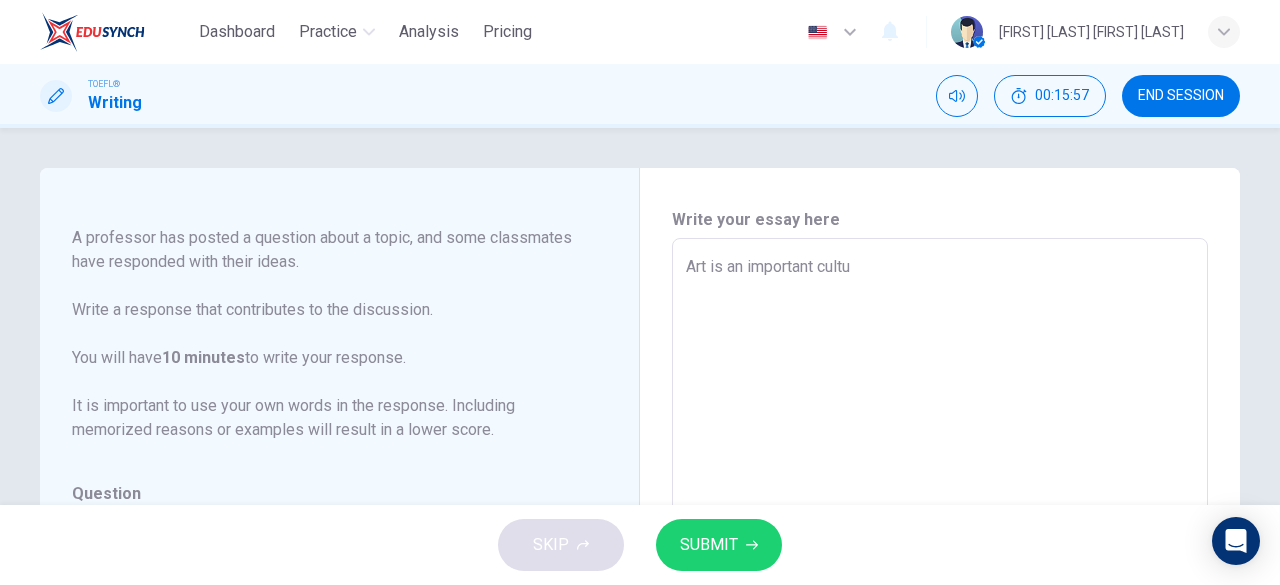type on "x" 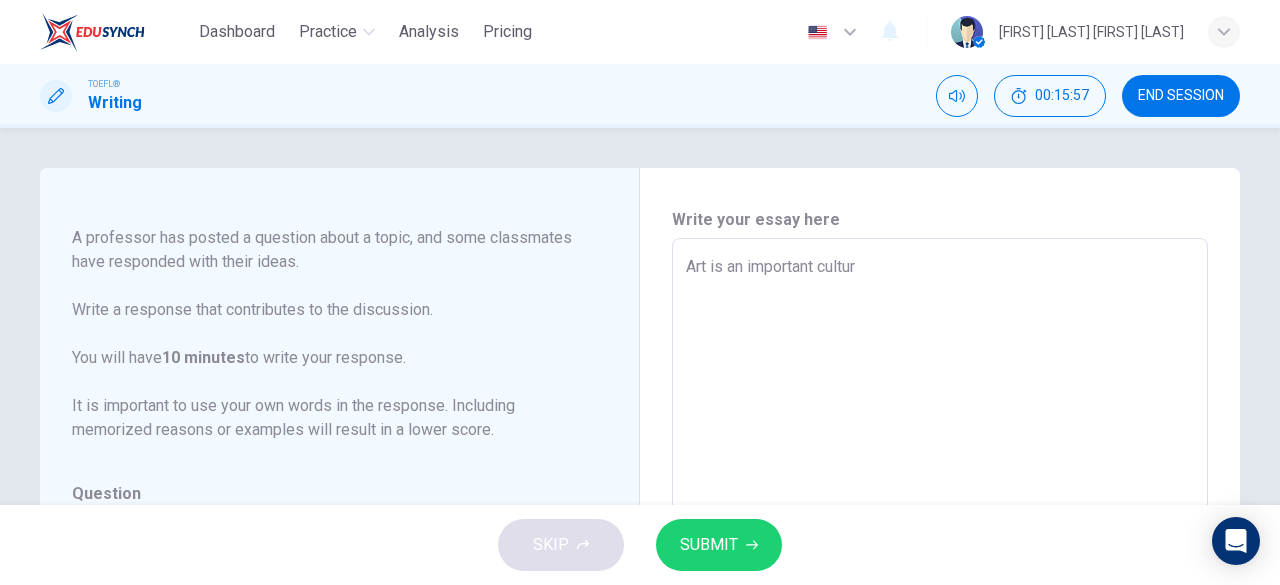 type on "x" 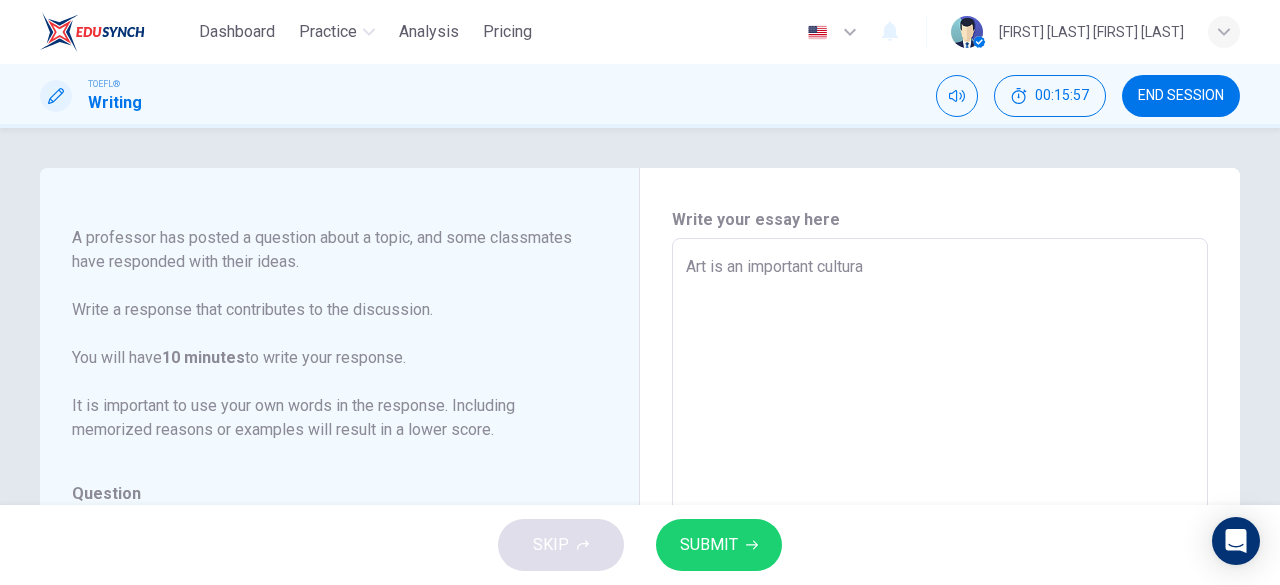 type on "Art is an important cultural" 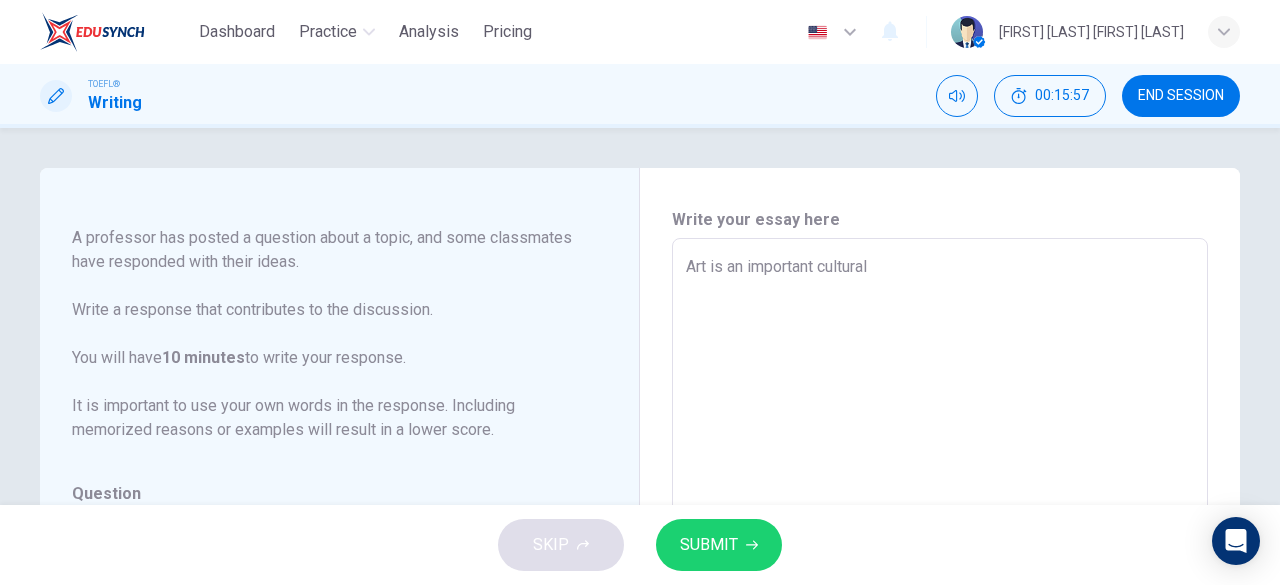 type on "x" 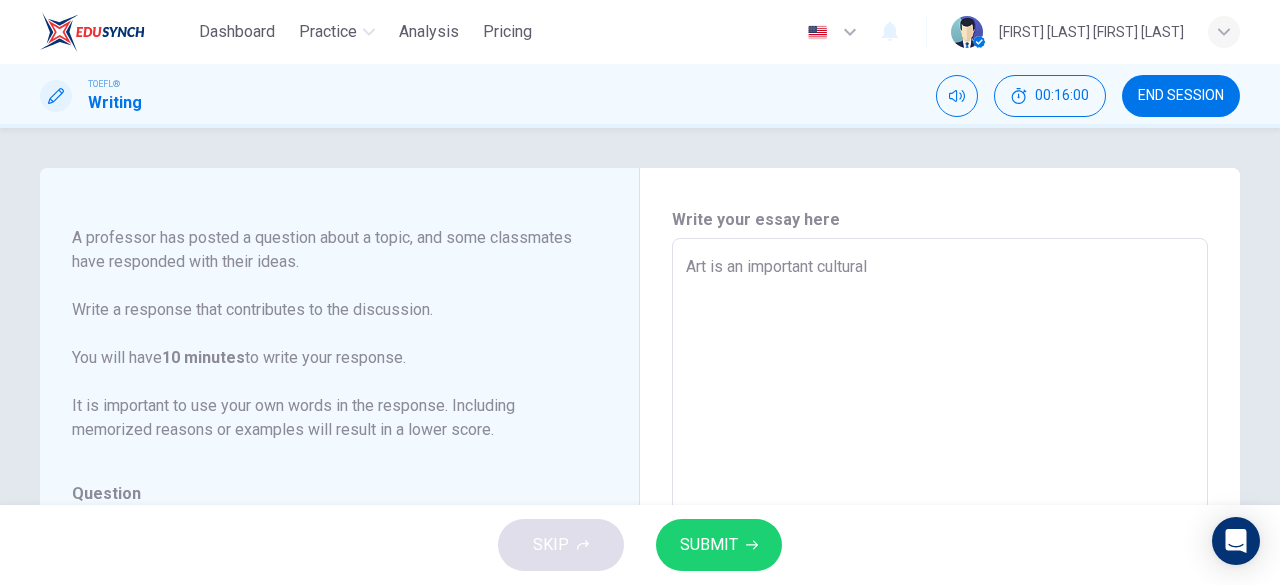 type on "Art is an important cultural t" 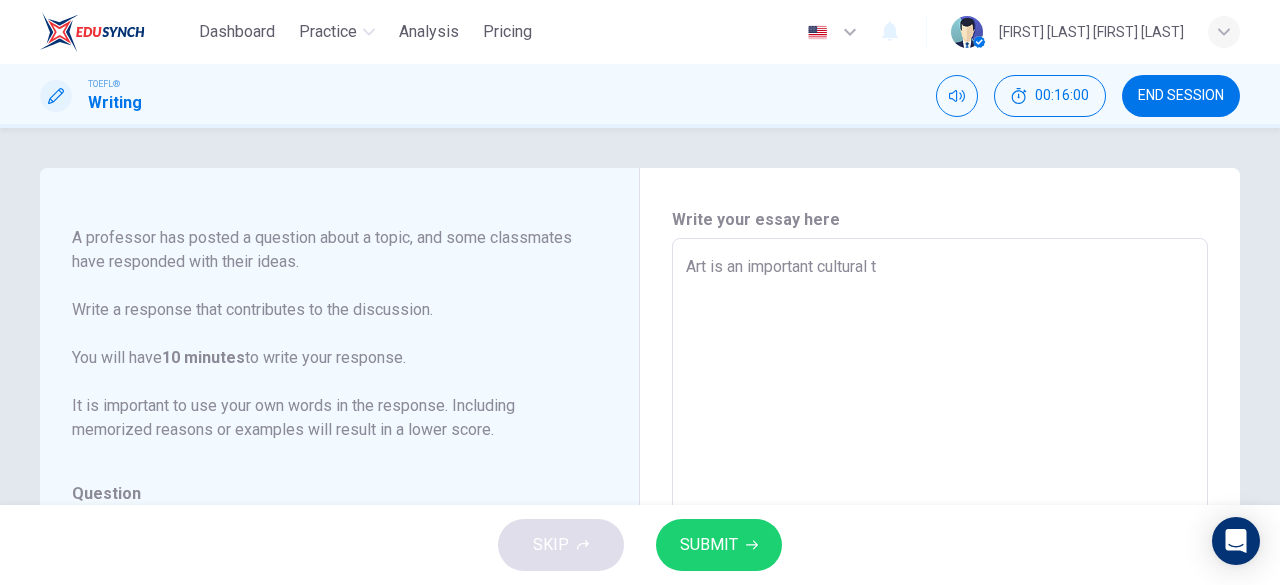 type on "Art is an important cultural to" 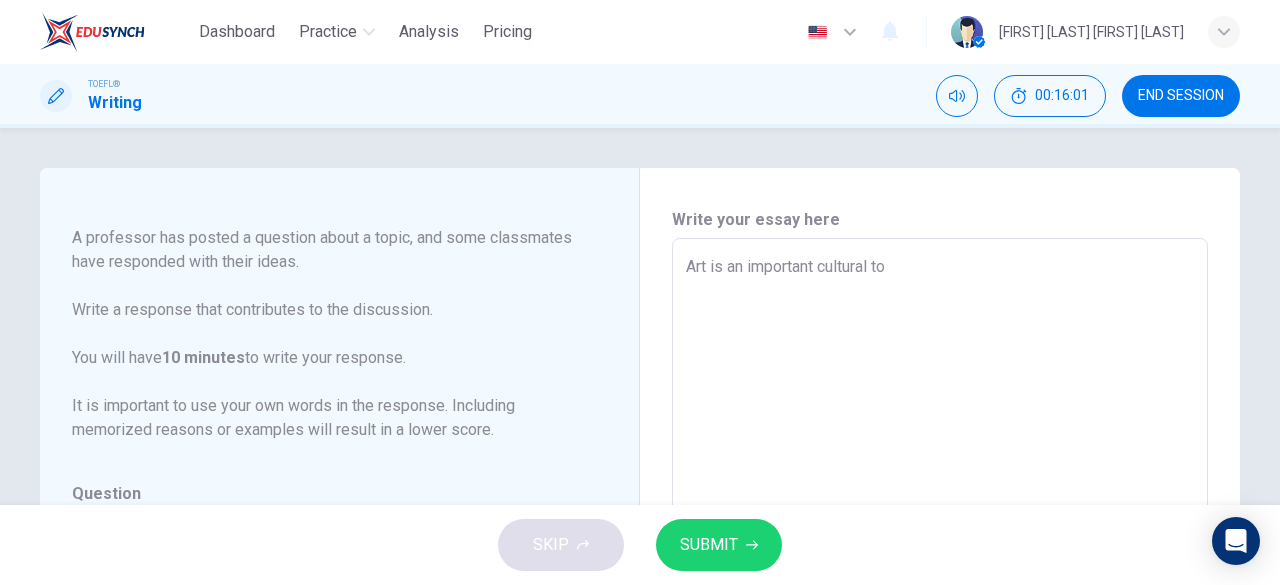 type on "Art is an important cultural top" 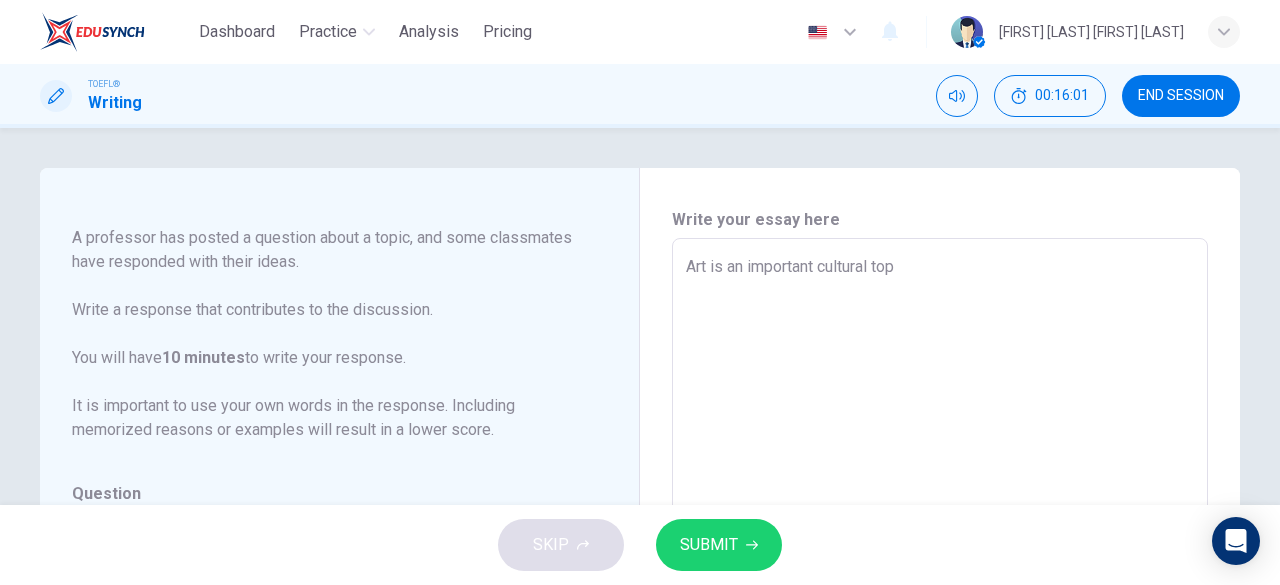 type on "x" 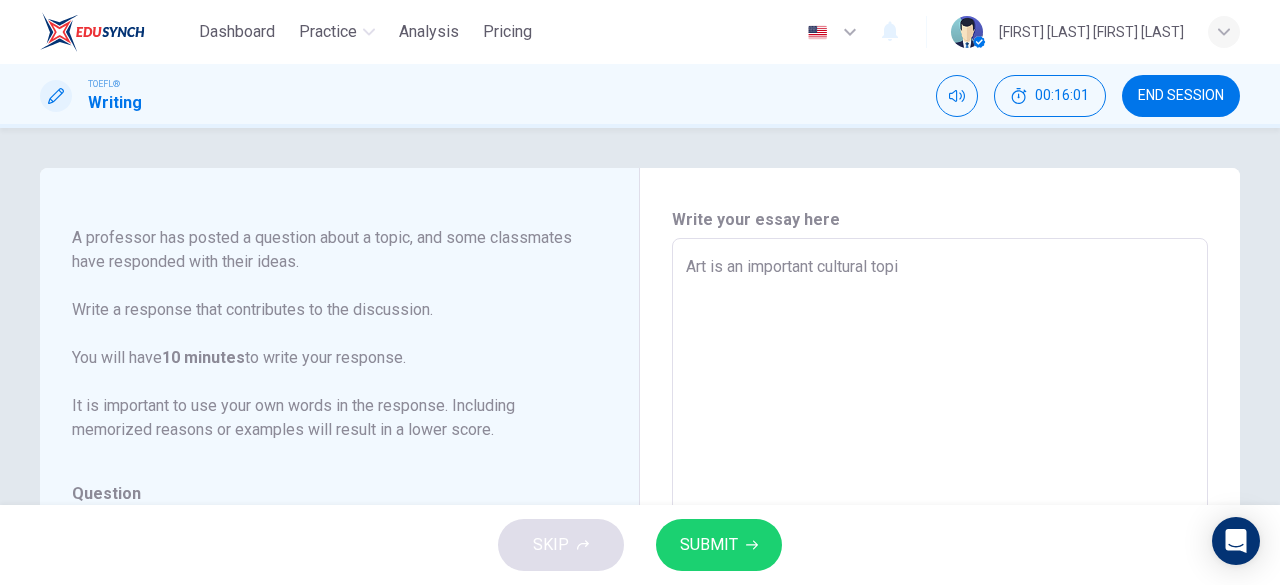 type on "x" 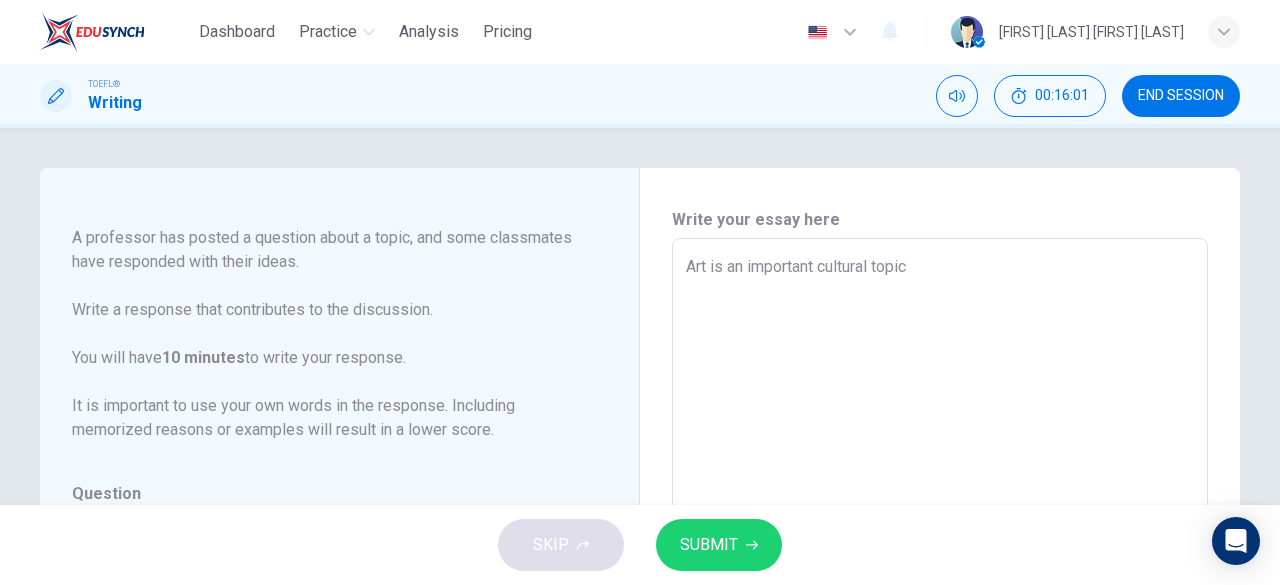 type on "Art is an important cultural topic" 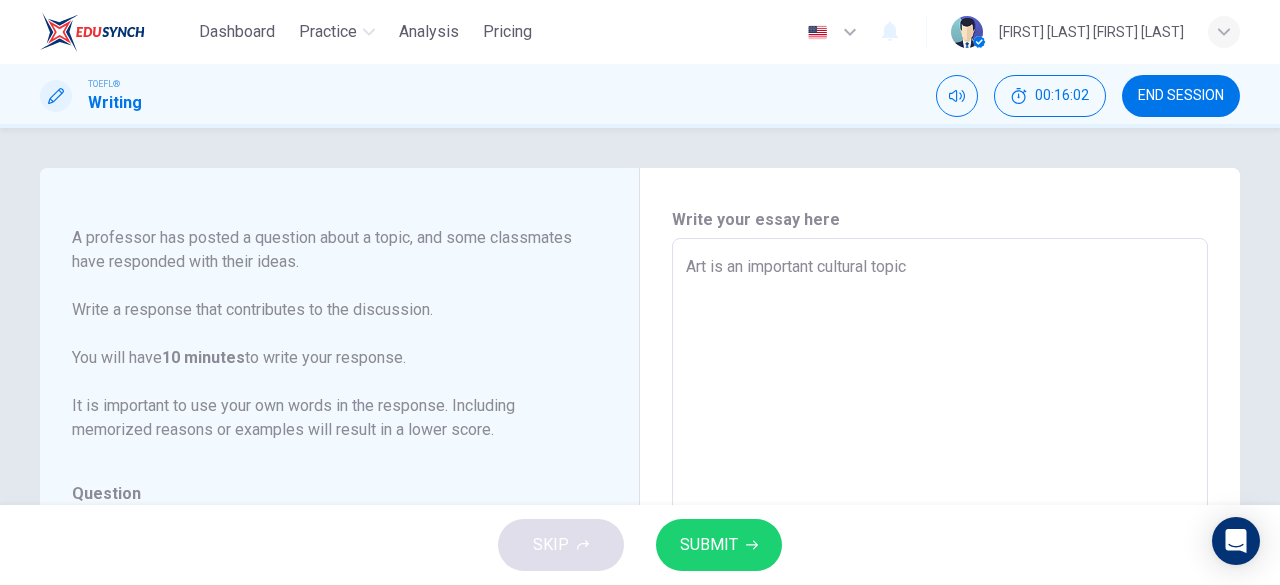 type on "Art is an important cultural topic t" 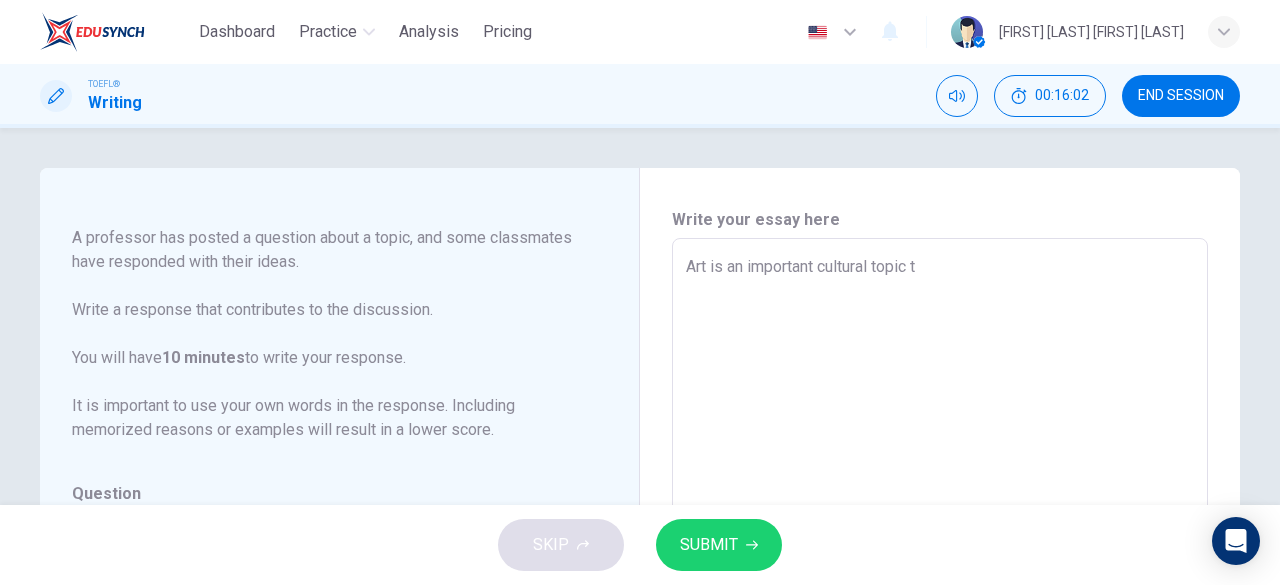 type on "x" 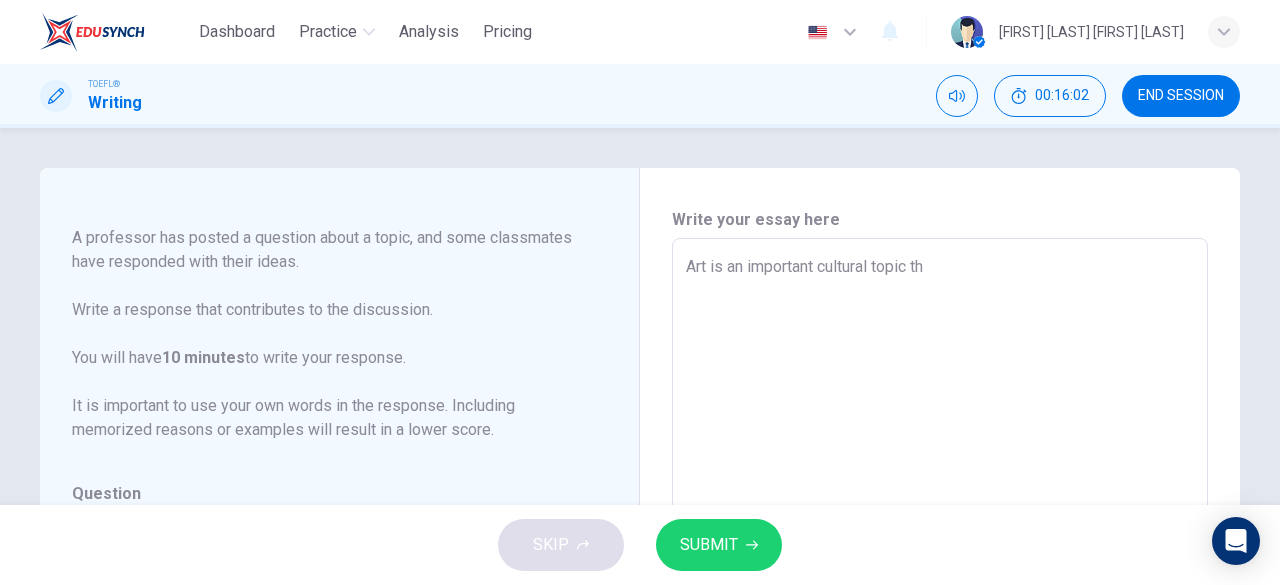 type on "x" 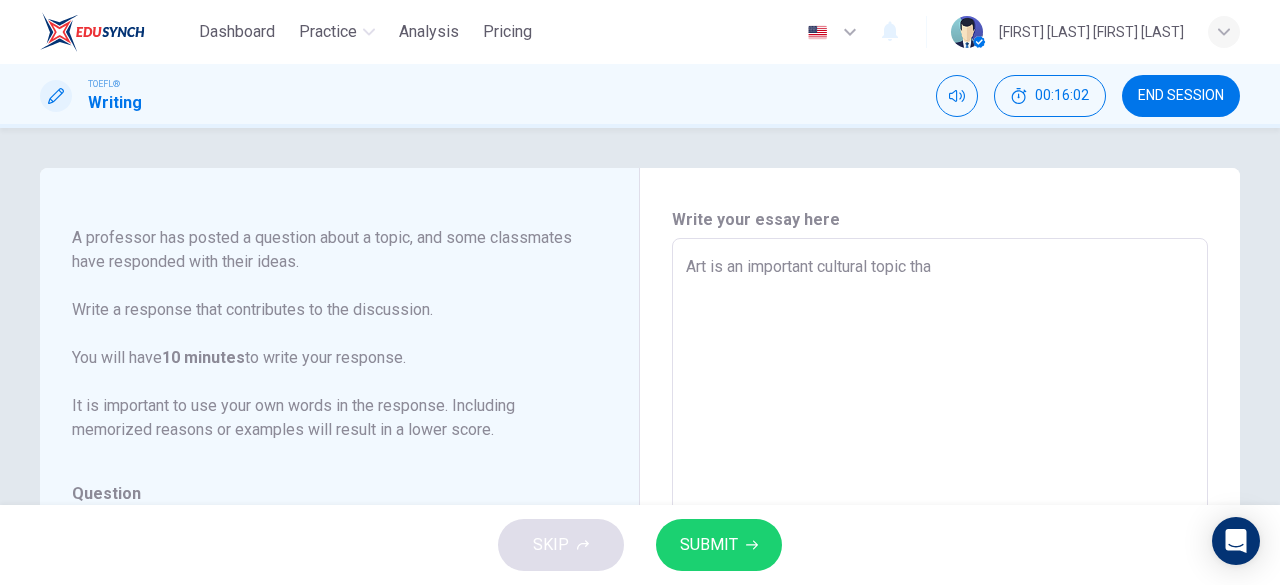 type on "Art is an important cultural topic that" 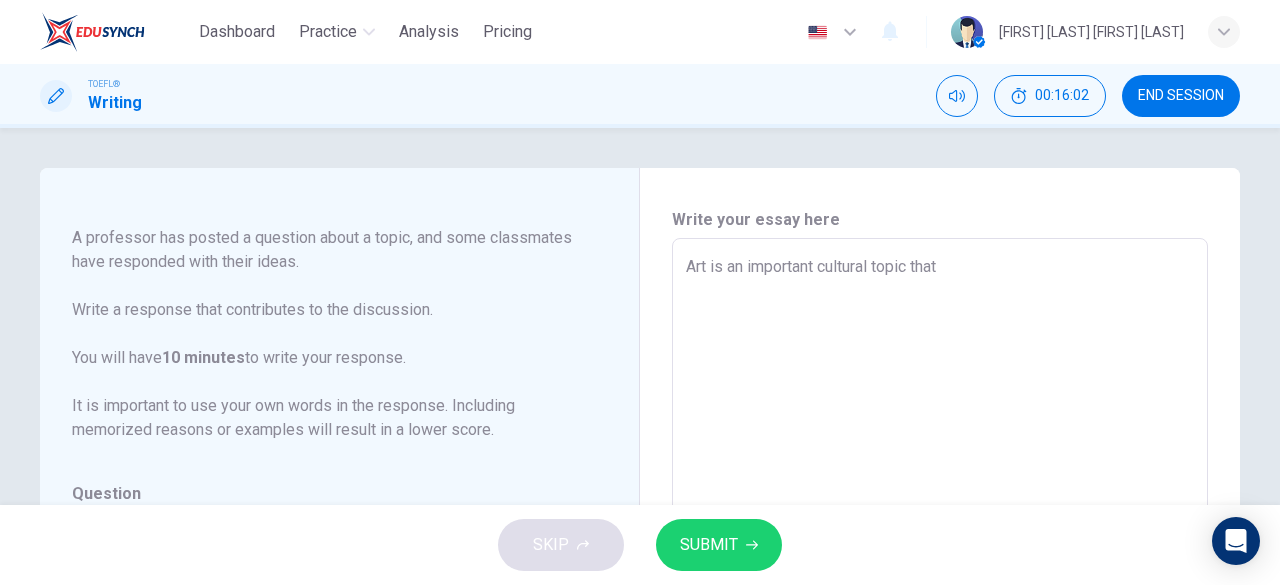 type on "x" 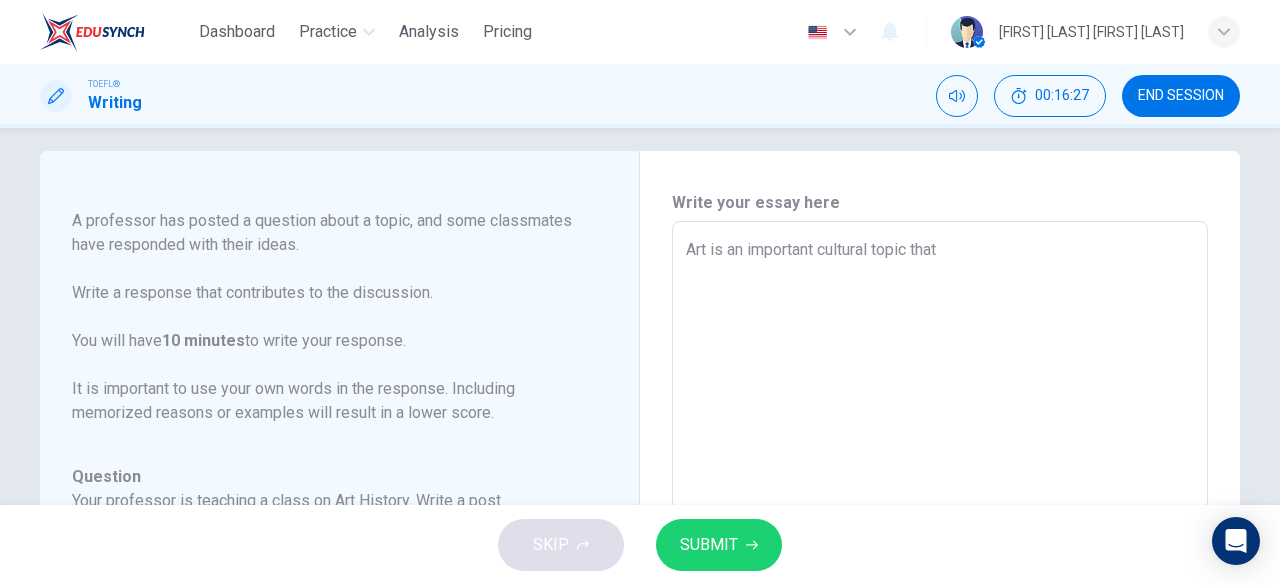 scroll, scrollTop: 0, scrollLeft: 0, axis: both 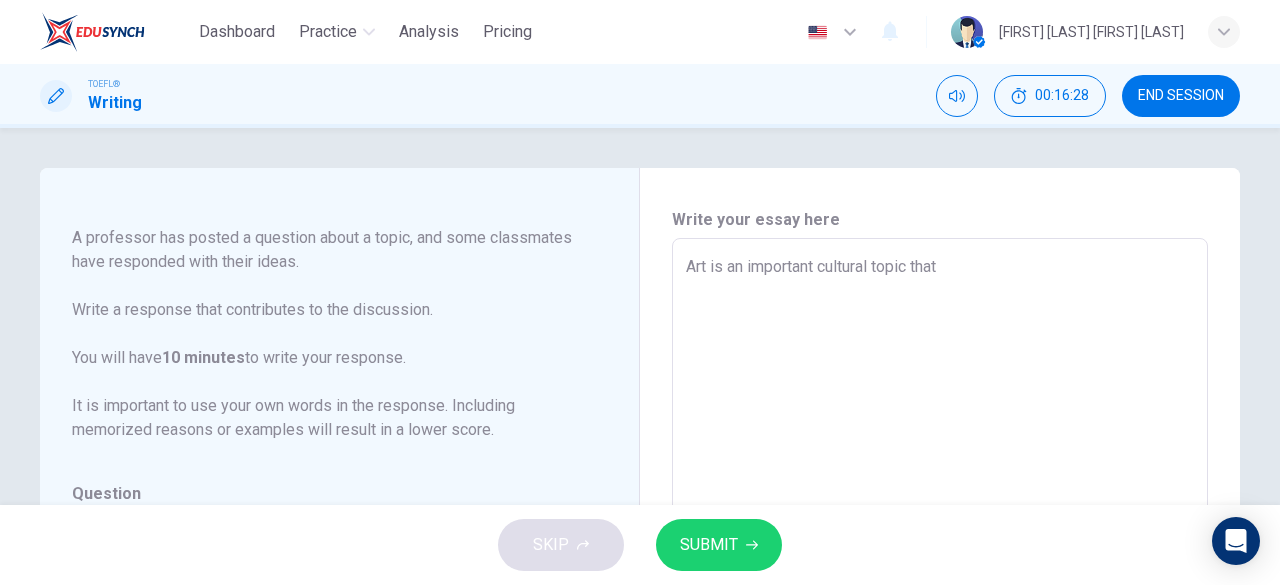 type on "Art is an important cultural topic that m" 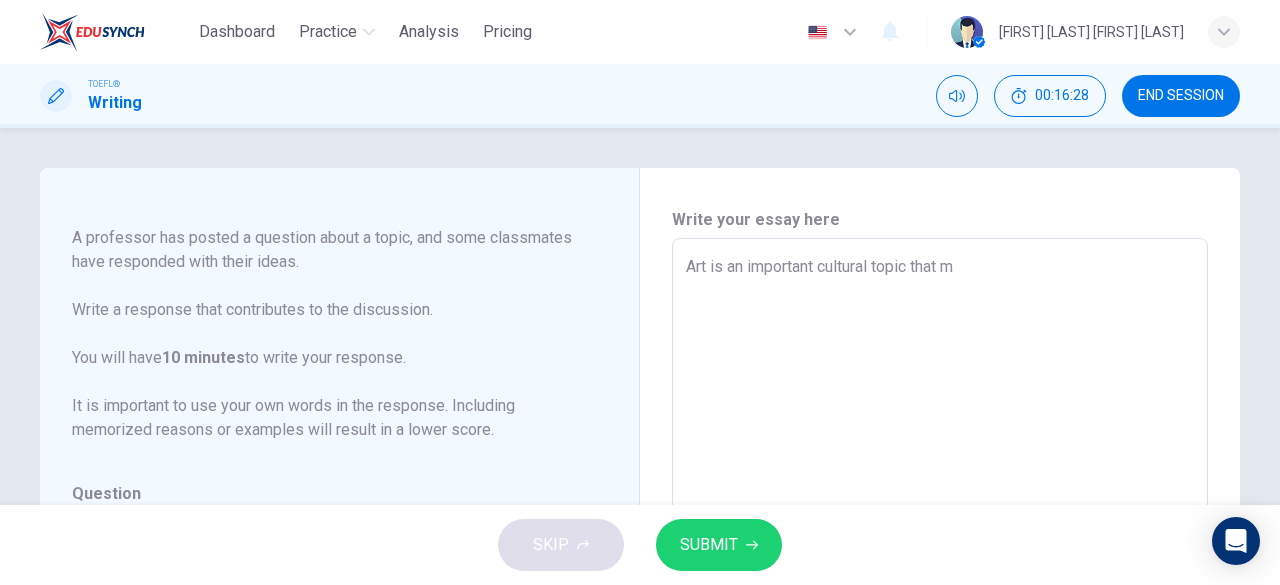 type on "Art is an important cultural topic that ma" 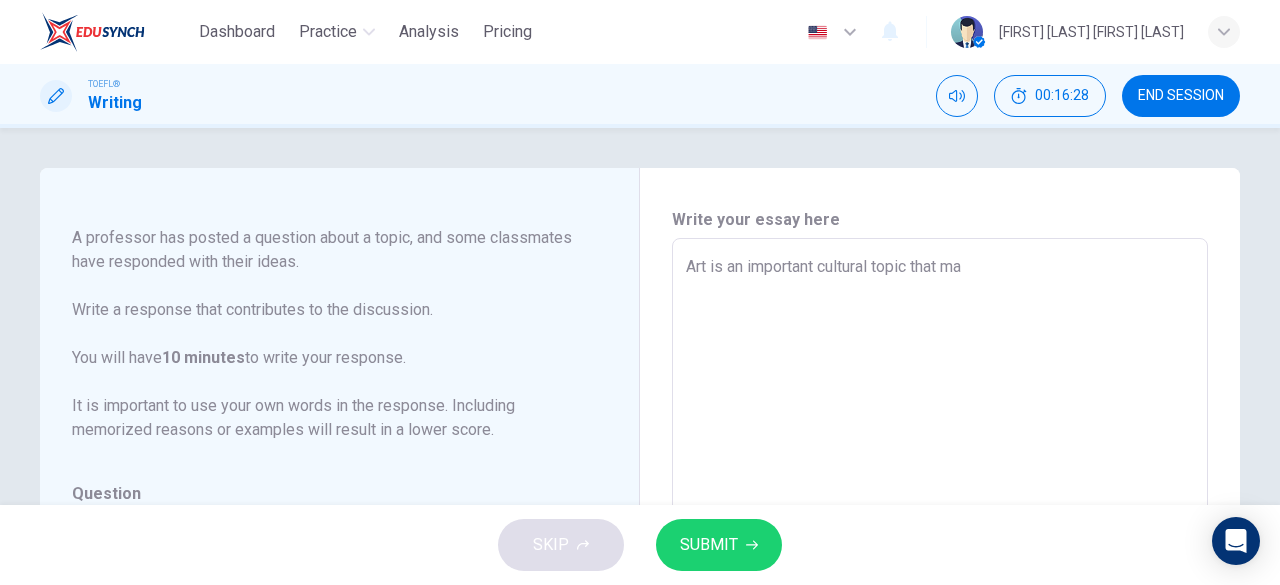 type on "x" 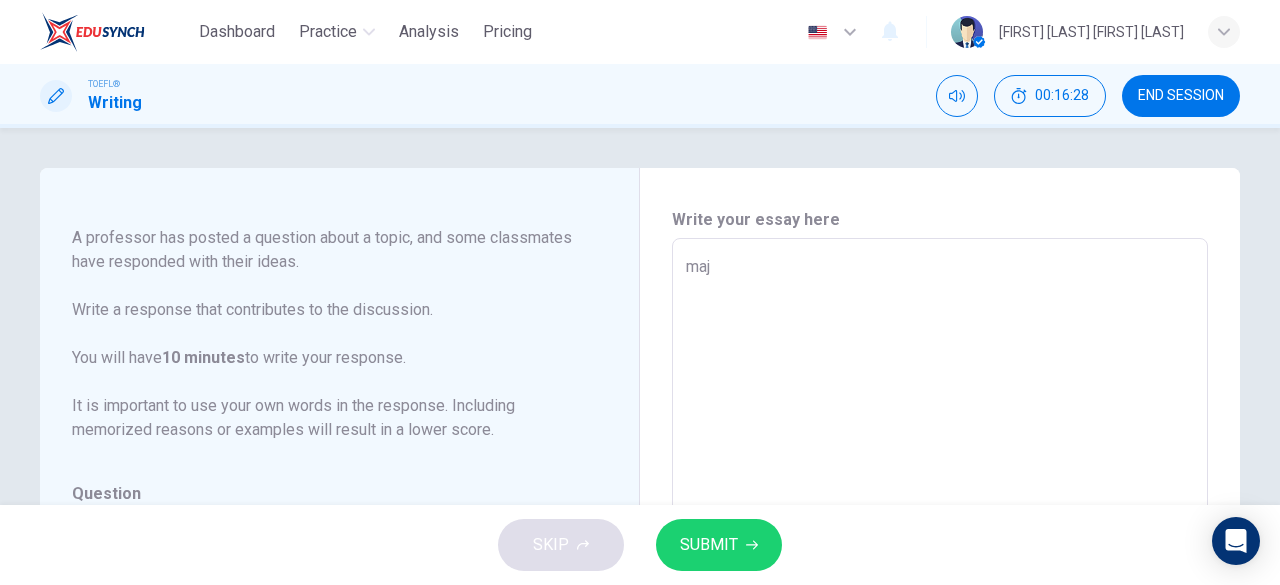 type on "Art is an important cultural topic that majo" 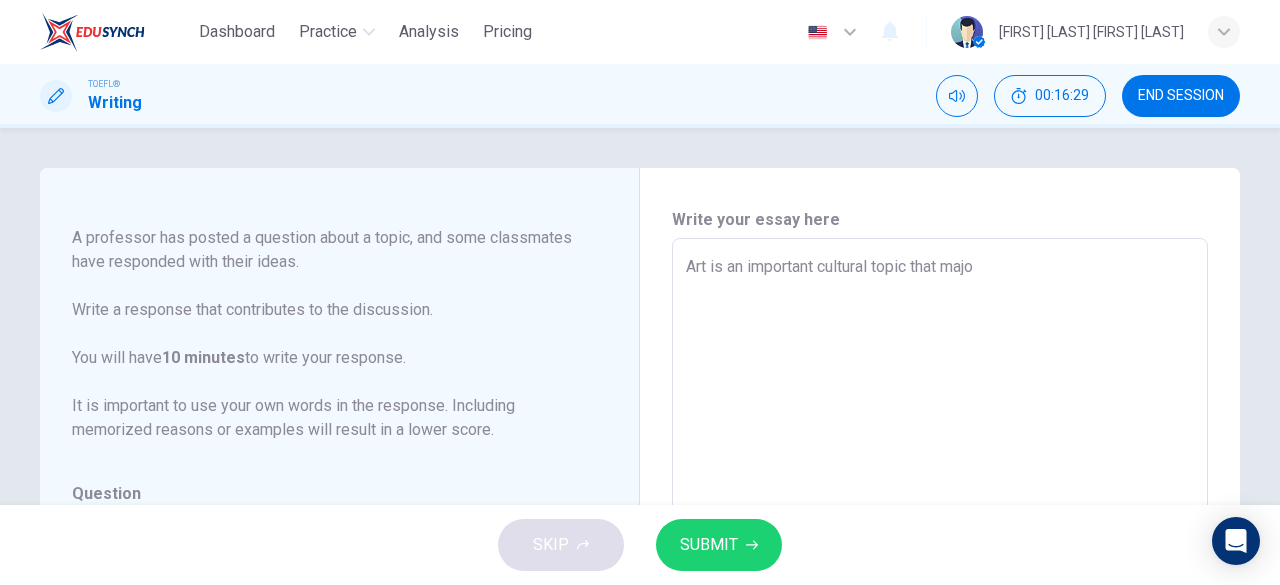 type on "Art is an important cultural topic that major" 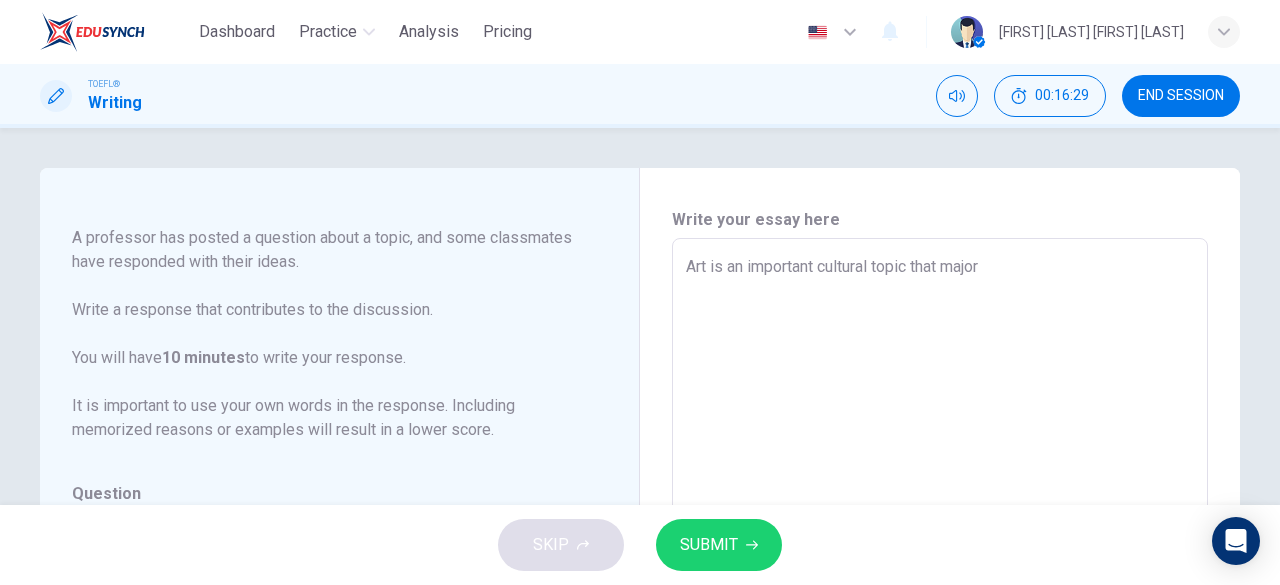 type on "x" 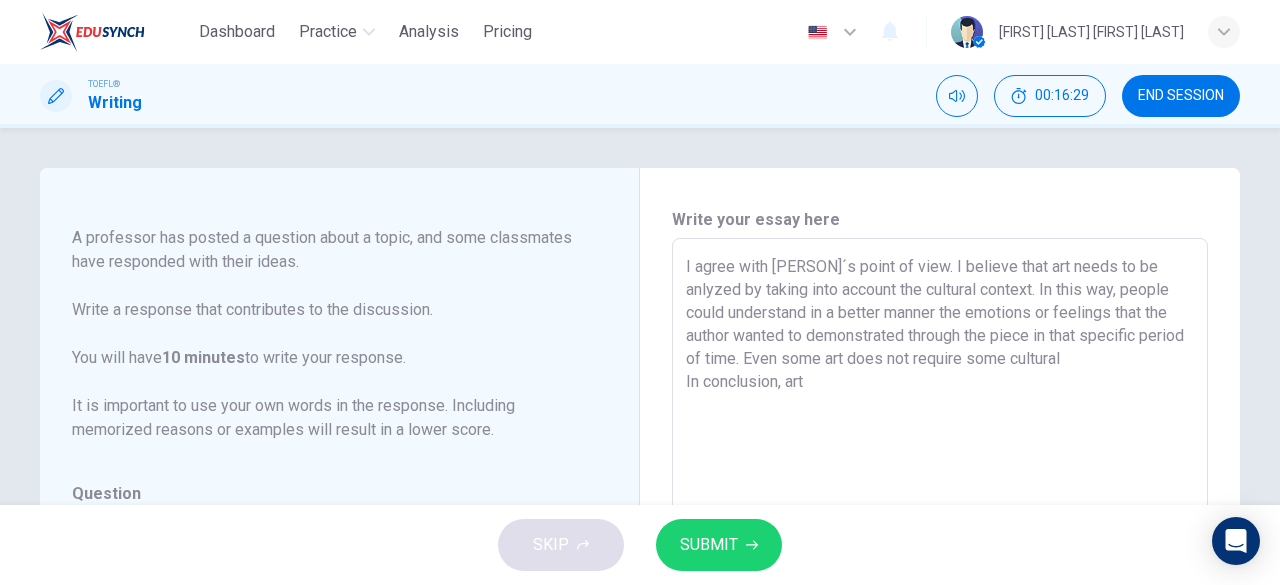 type on "x" 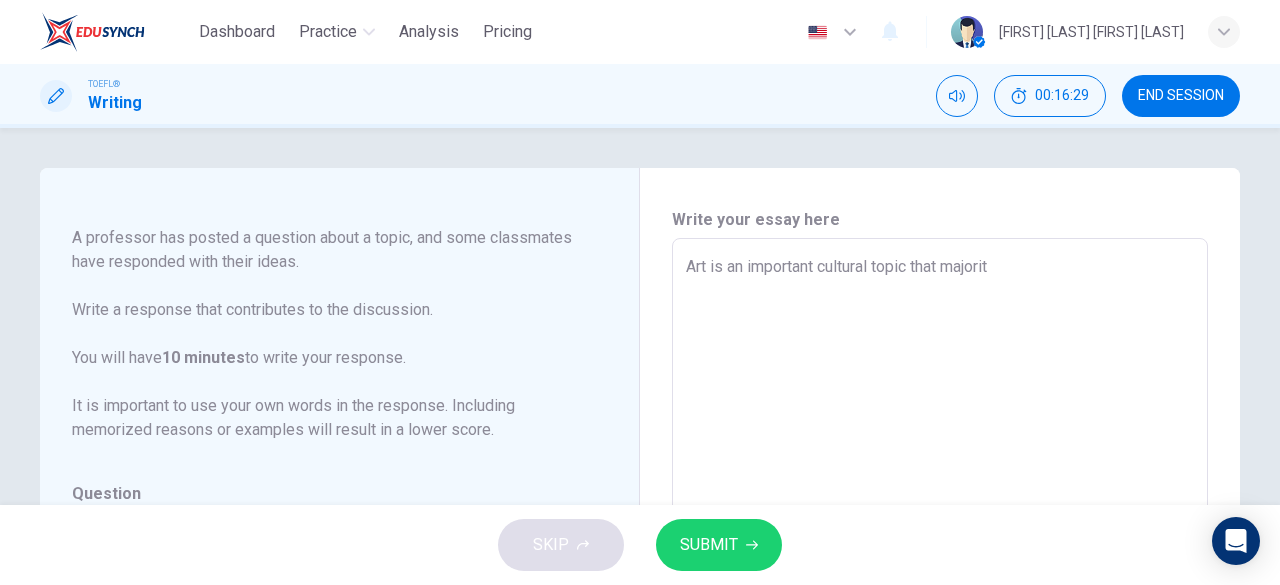 type on "Art is an important cultural topic that majority" 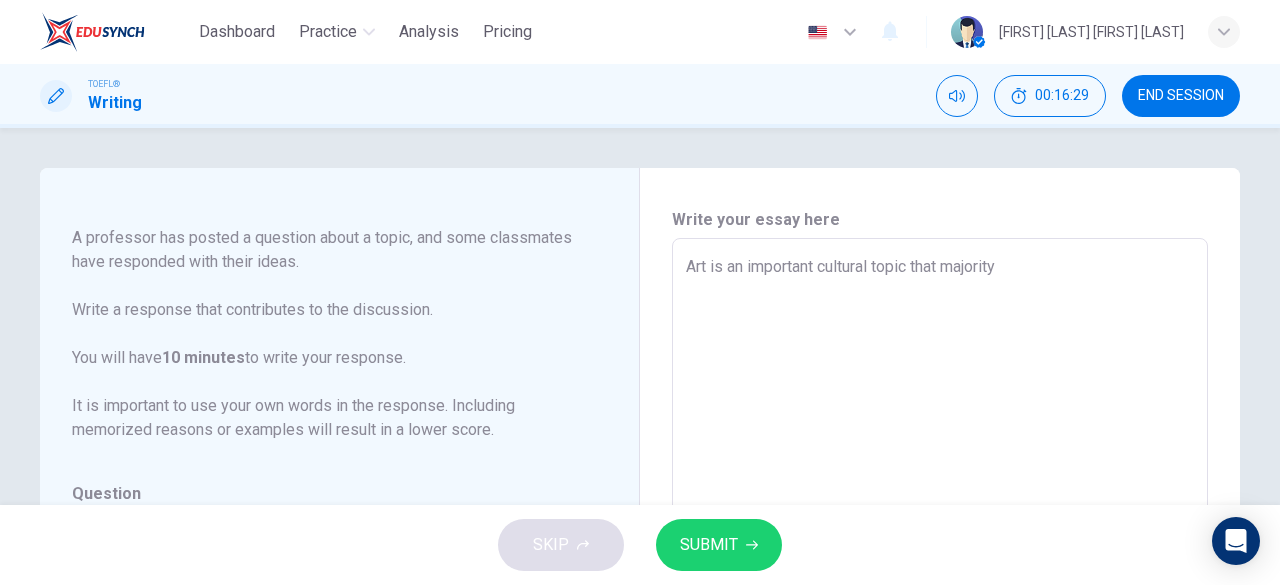 type on "x" 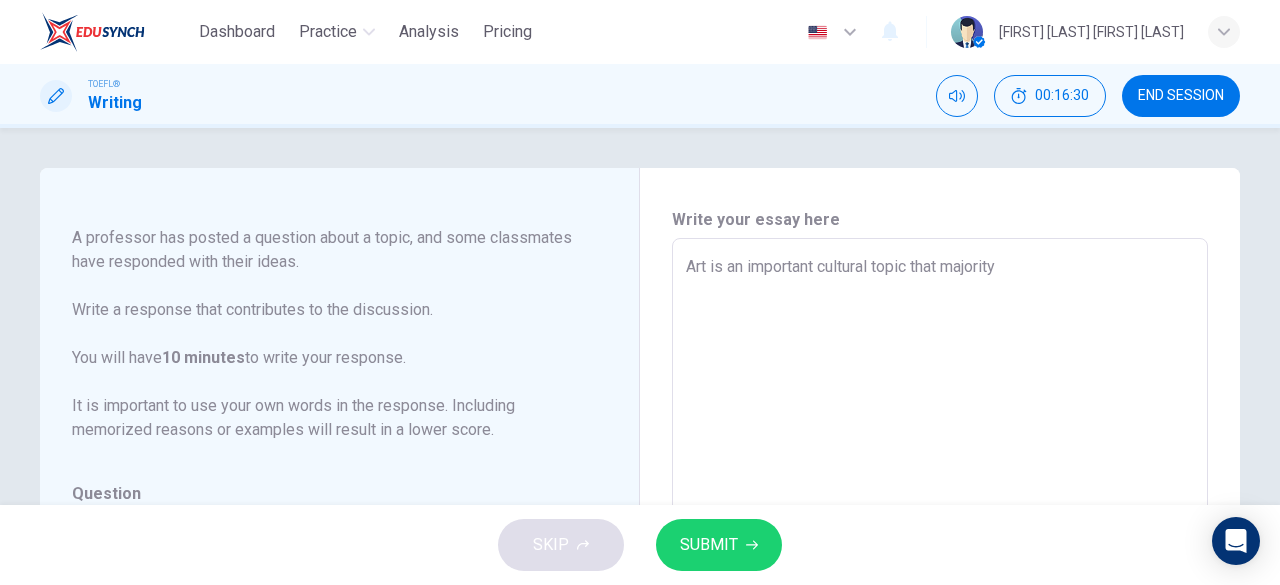 type on "Art is an important cultural topic that majority o" 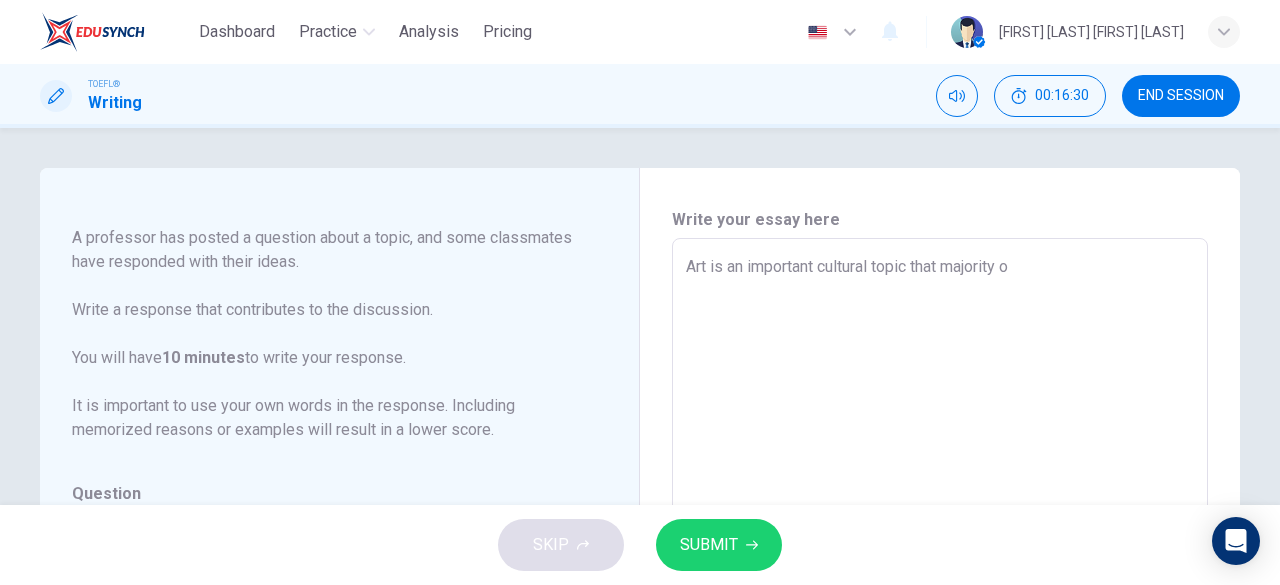 type on "x" 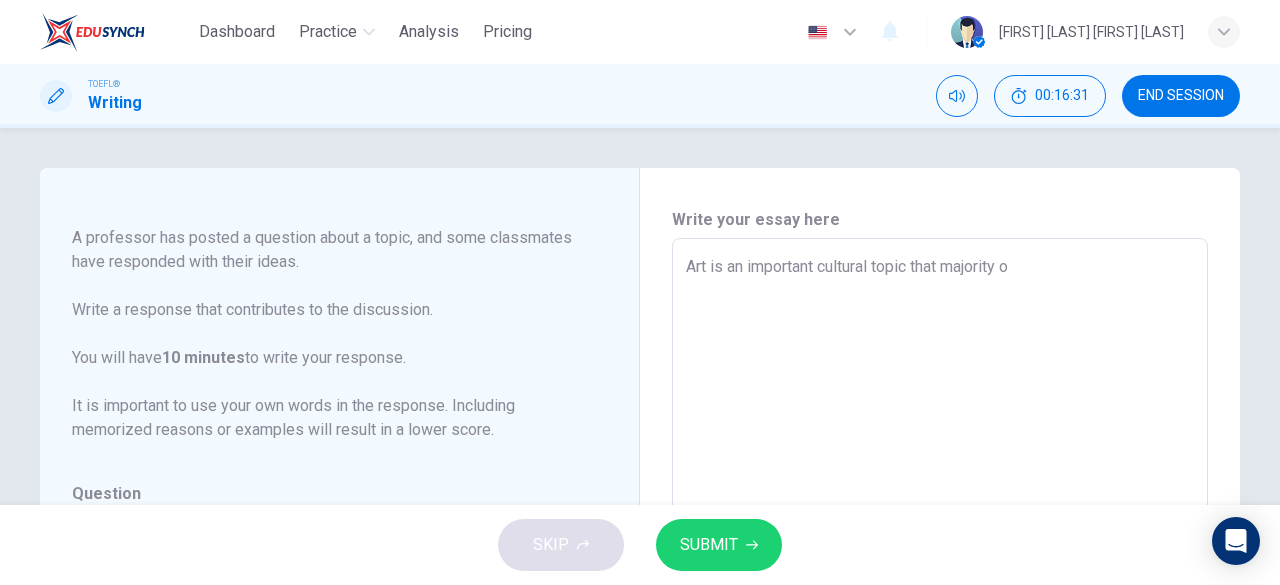 type on "Art is an important cultural topic that majority of" 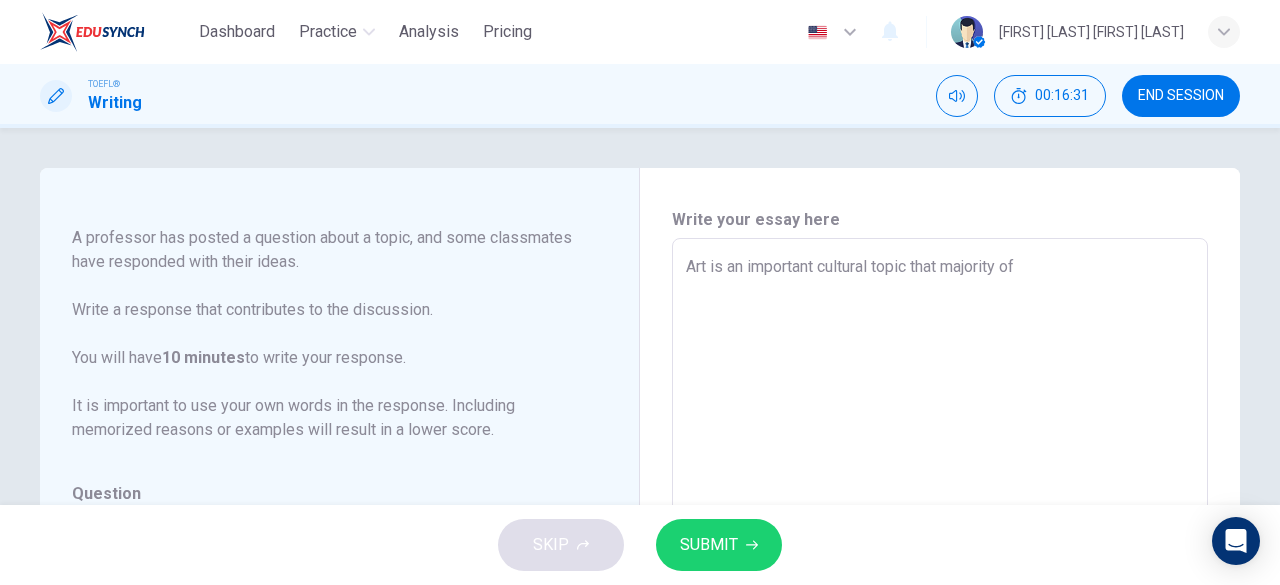 type on "Art is an important cultural topic that majority of" 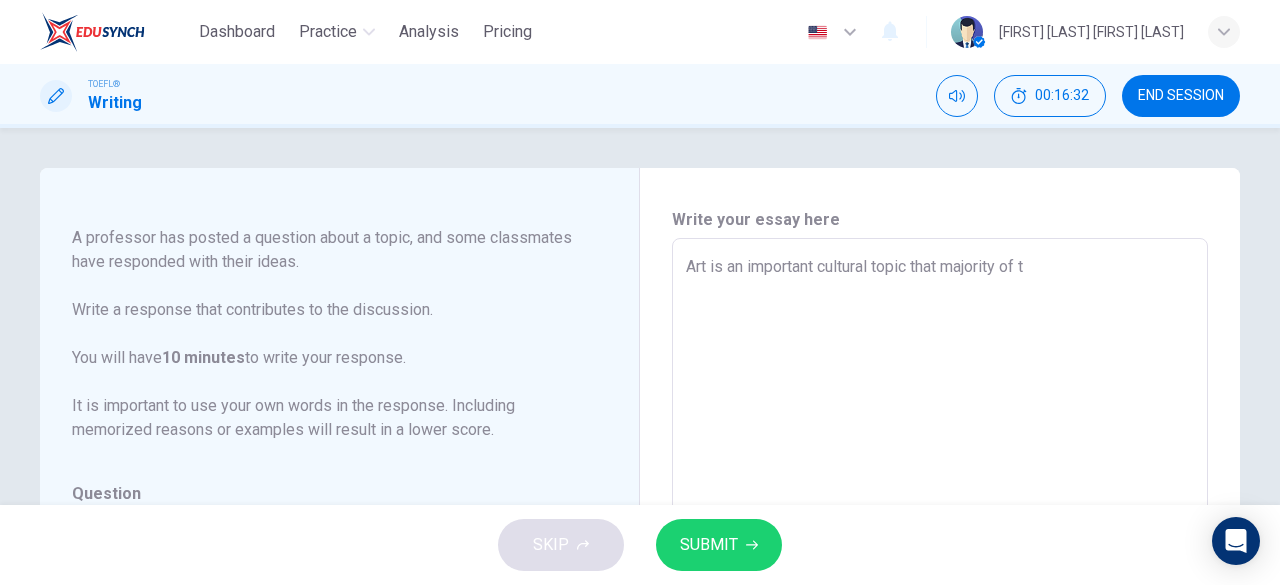 type on "Art is an important cultural topic that majority of ti" 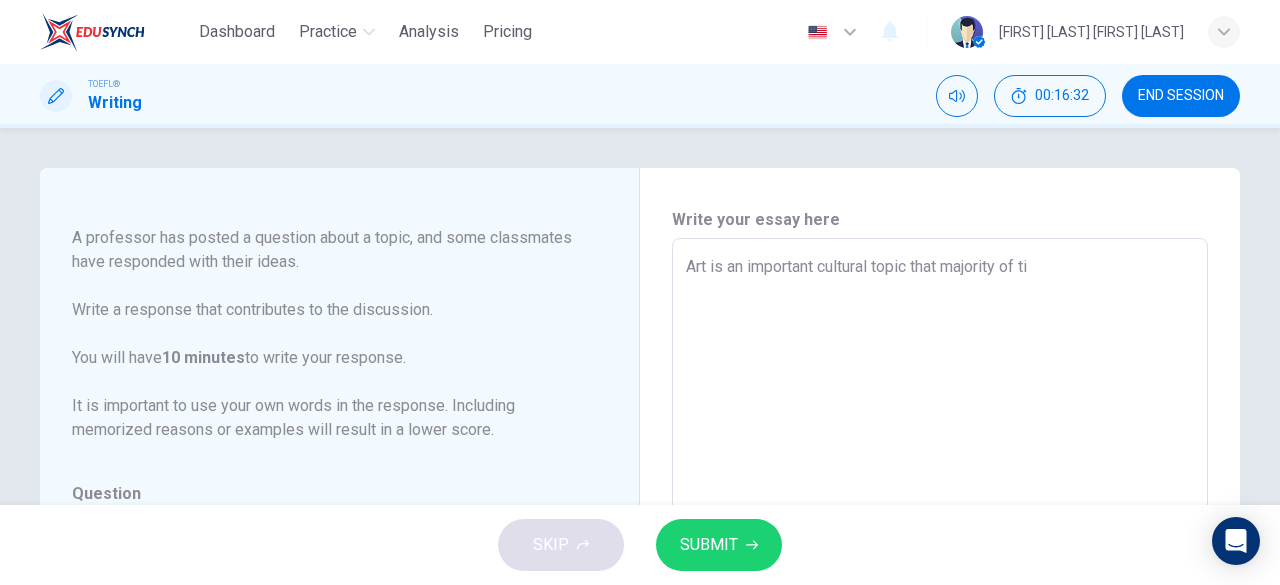 type on "x" 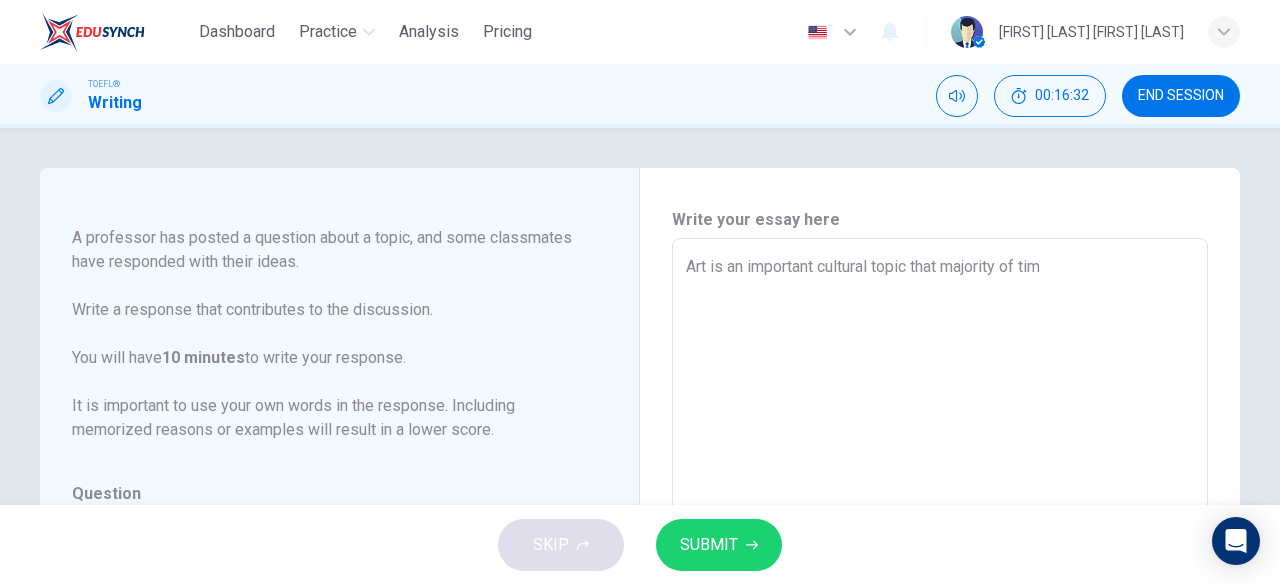 type on "Art is an important cultural topic that majority of tim" 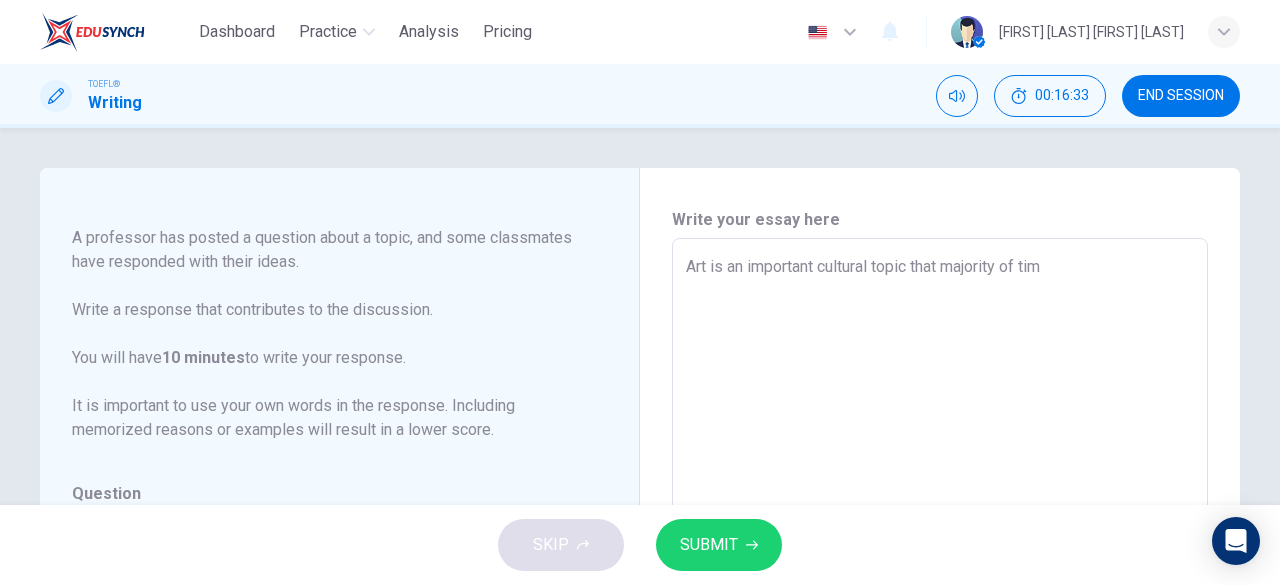 type on "Art is an important cultural topic that majority of tim" 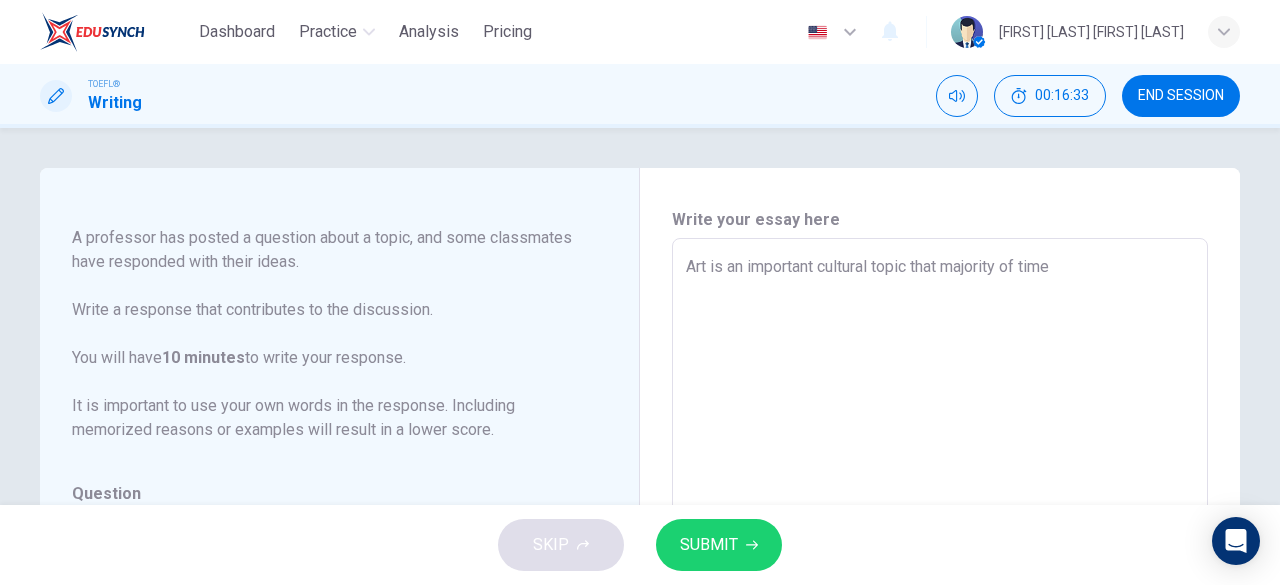 type on "Art is an important cultural topic that majority of time" 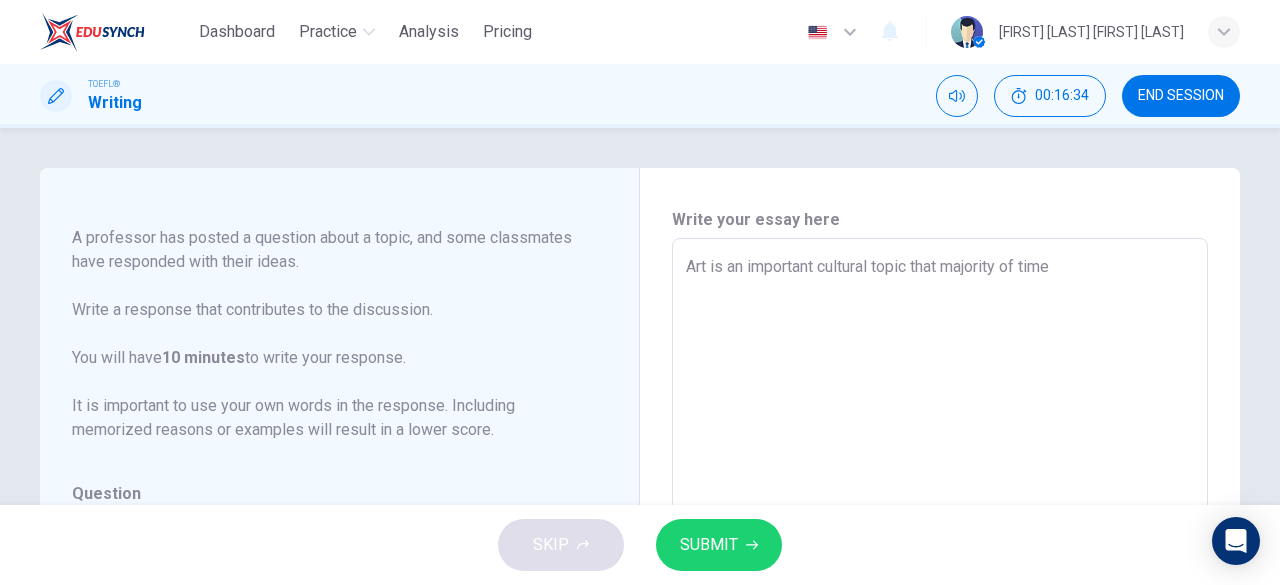 type on "Art is an important cultural topic that majority of time i" 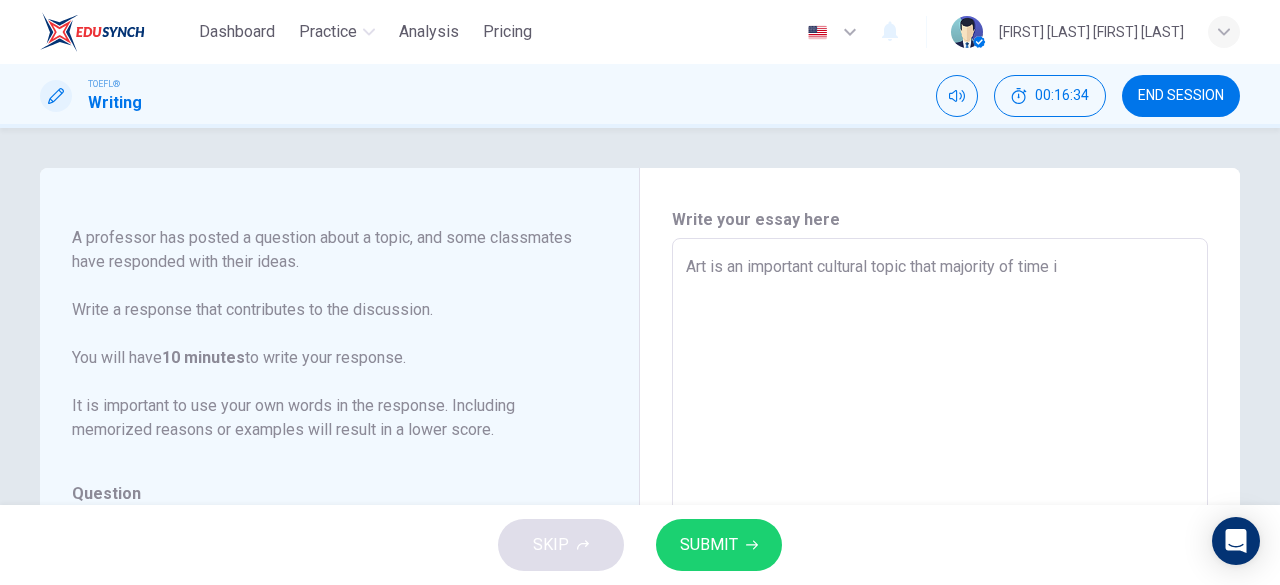 type on "x" 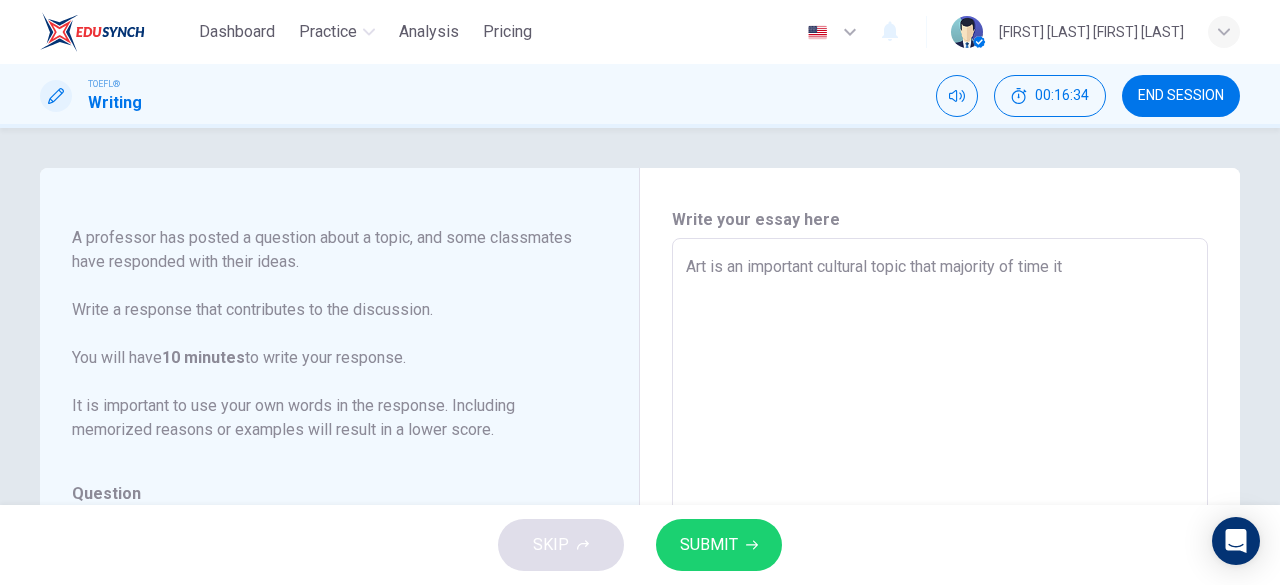 type on "x" 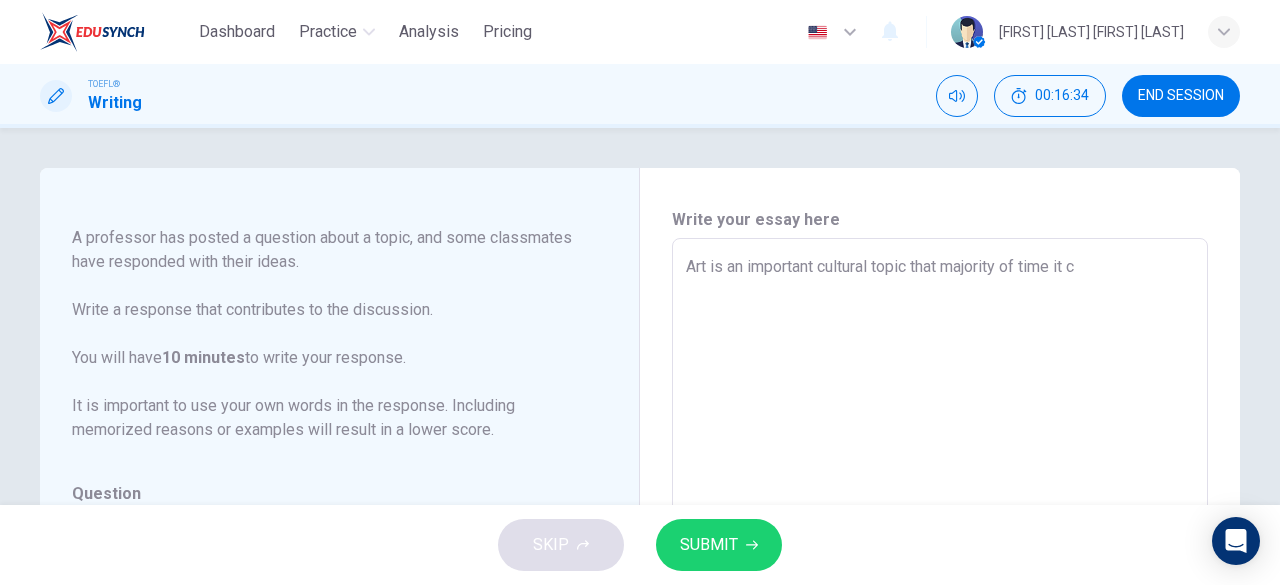 type on "x" 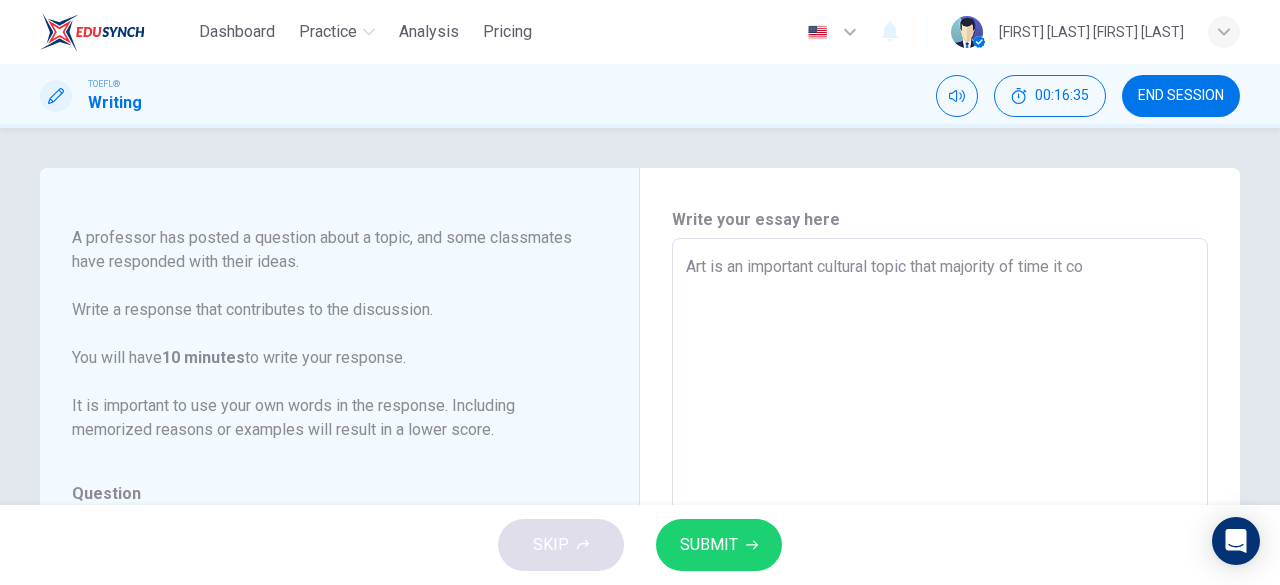 type on "Art is an important cultural topic that majority of time it cou" 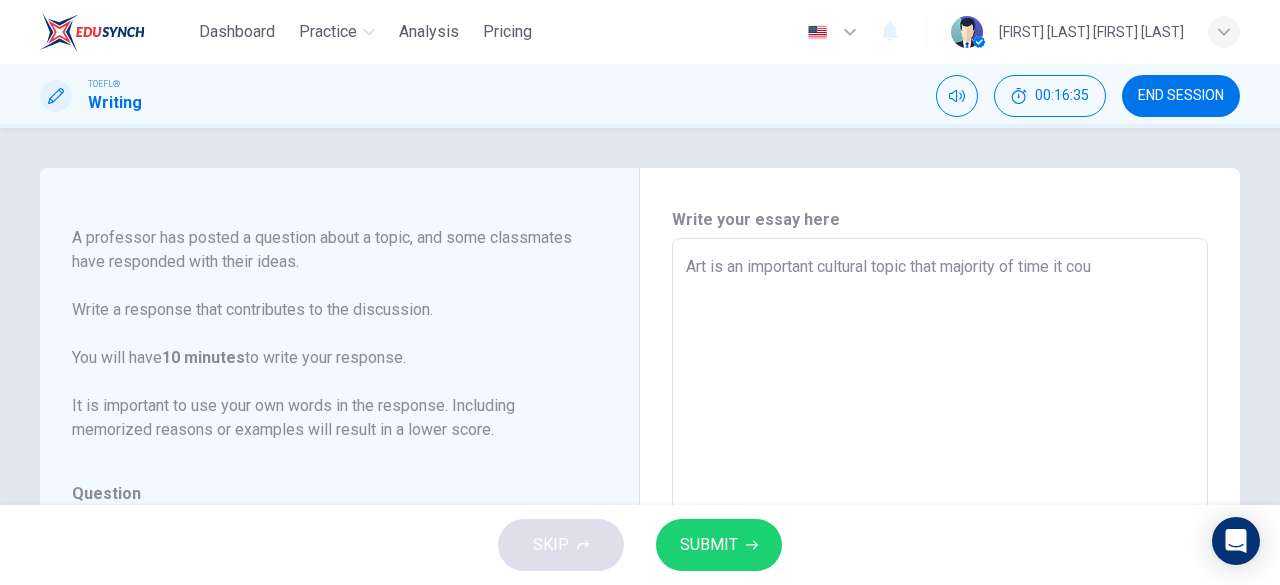type on "x" 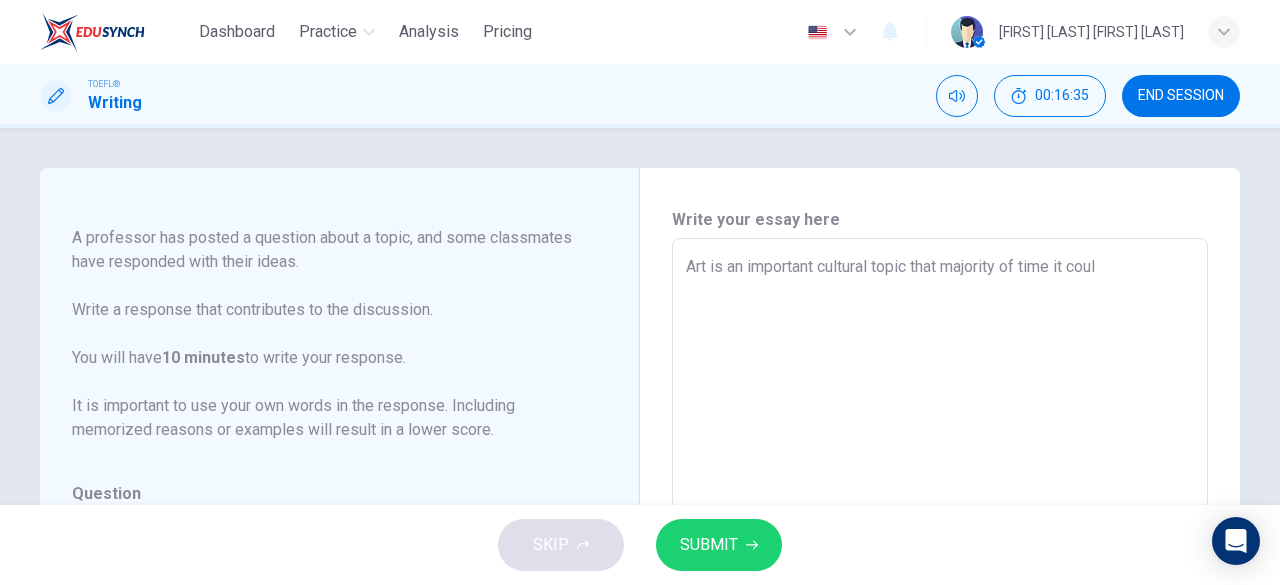 type on "x" 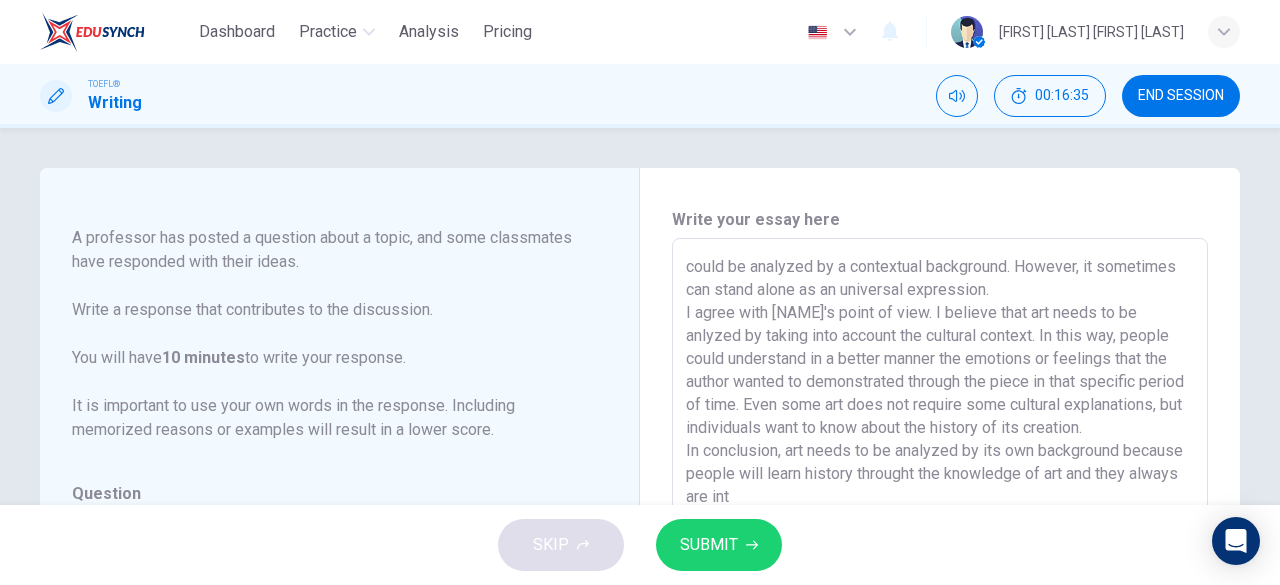 type on "x" 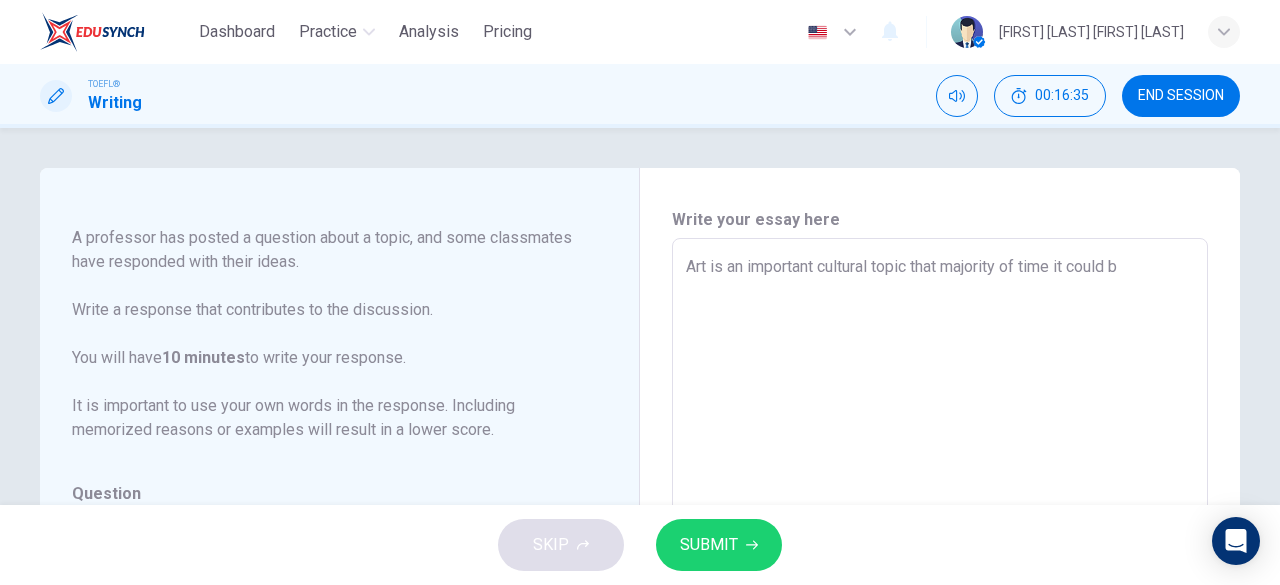 type on "x" 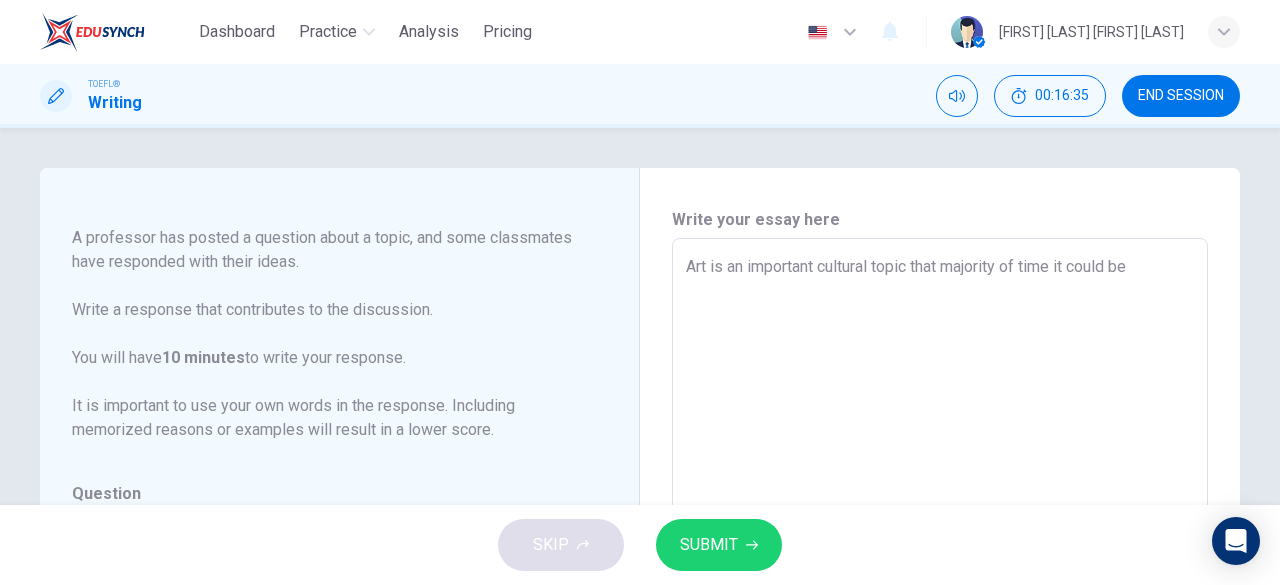 type on "x" 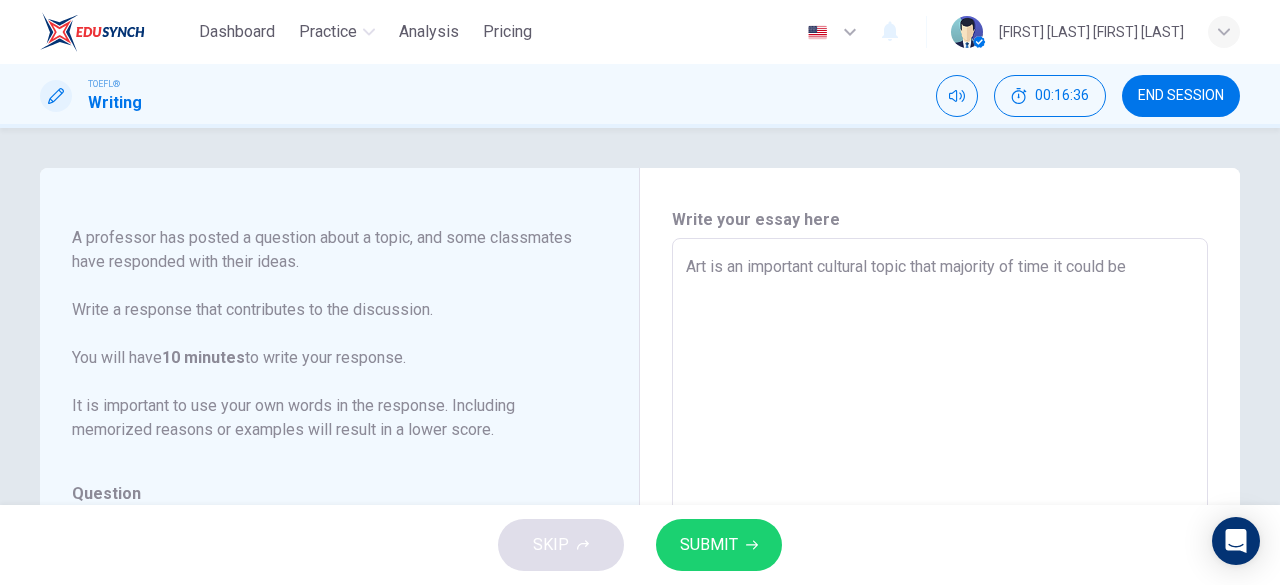 type on "Art is an important cultural topic that majority of time it could be" 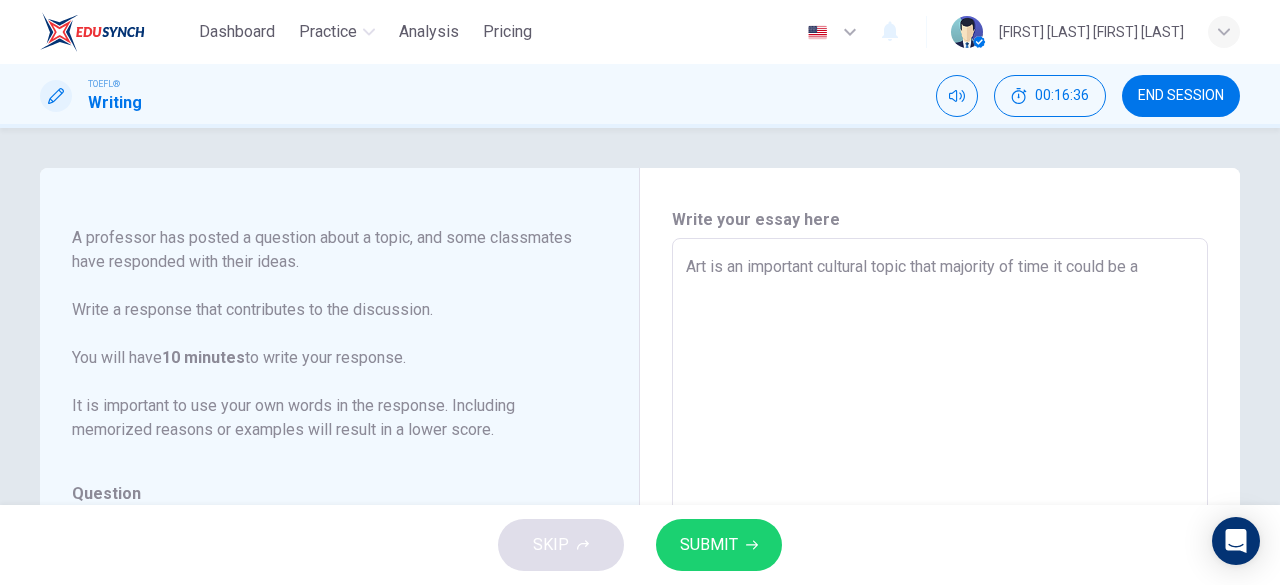 type on "x" 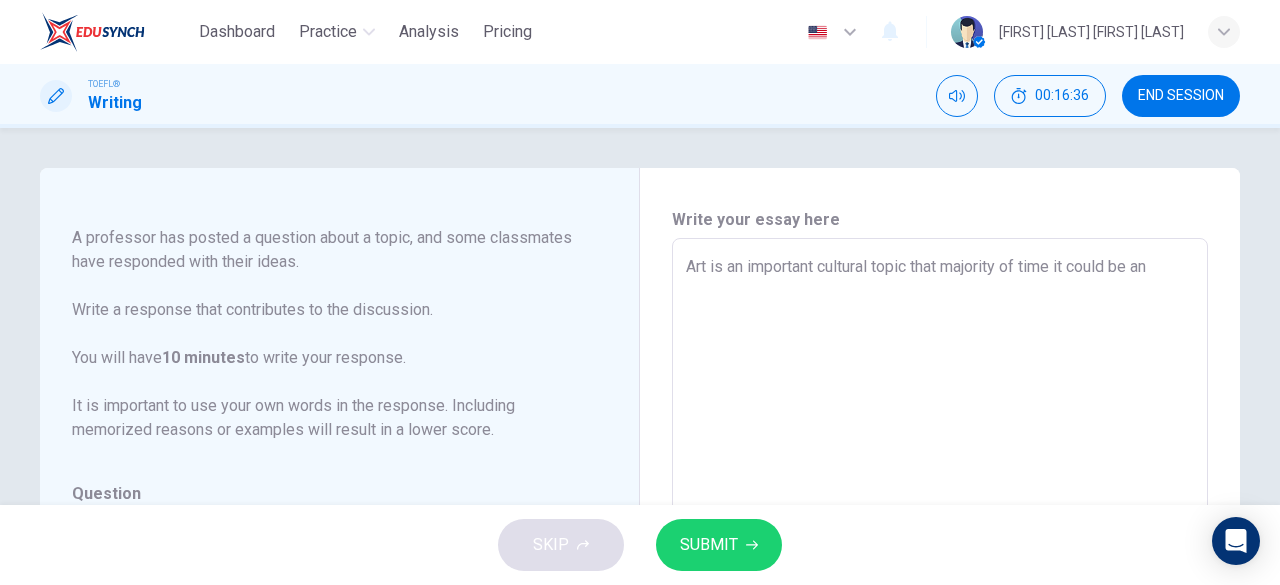 type on "x" 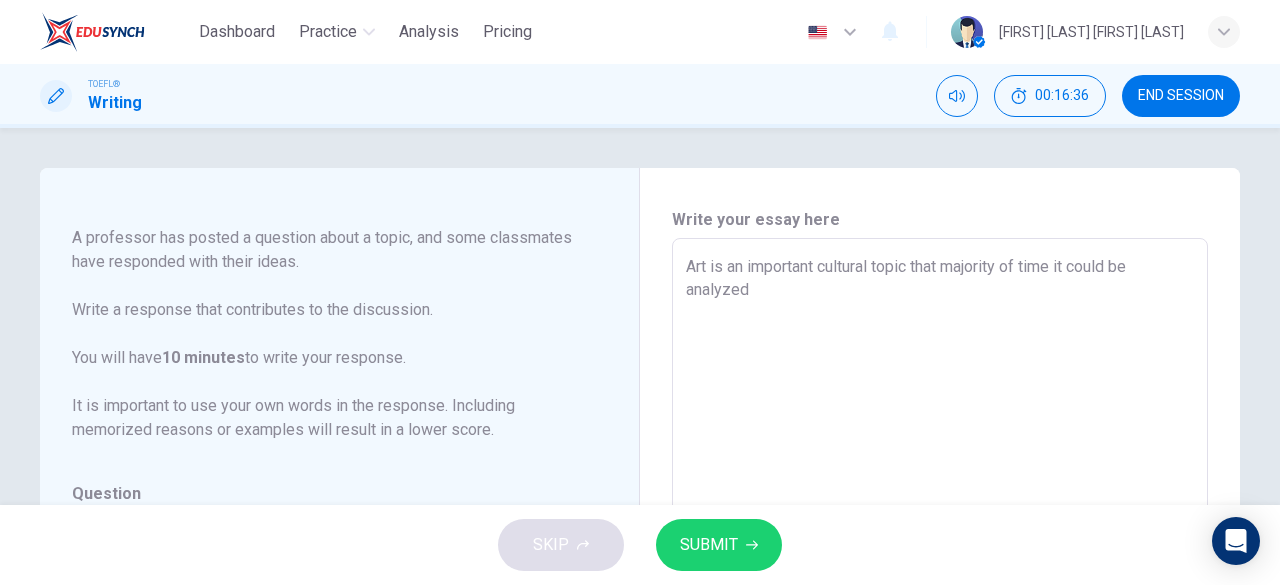 type on "x" 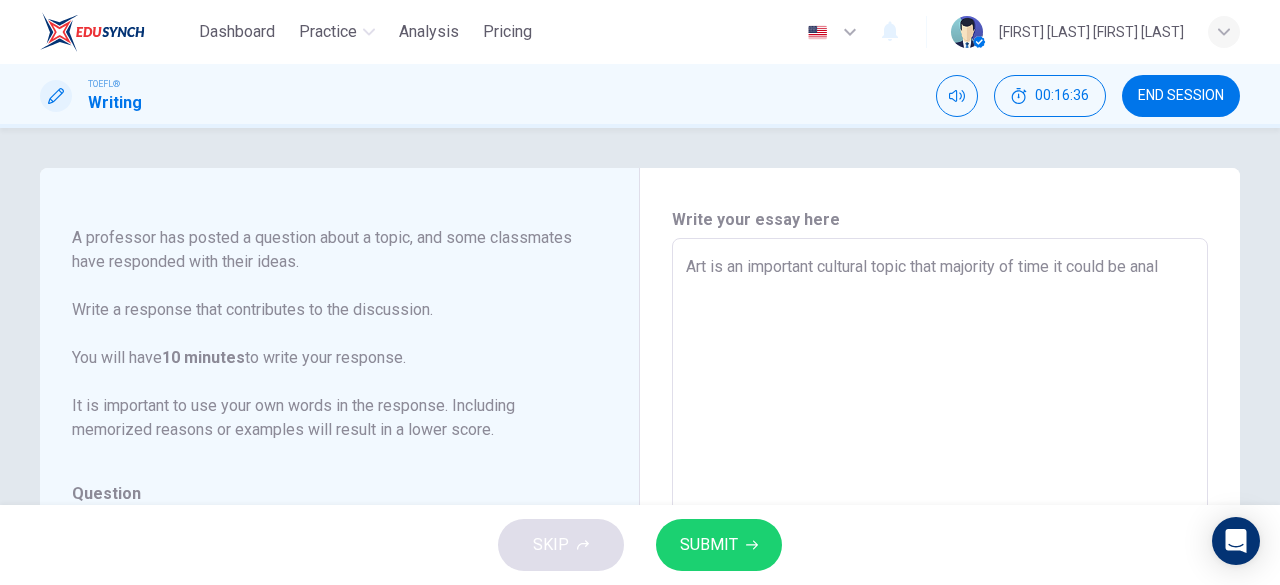 type on "x" 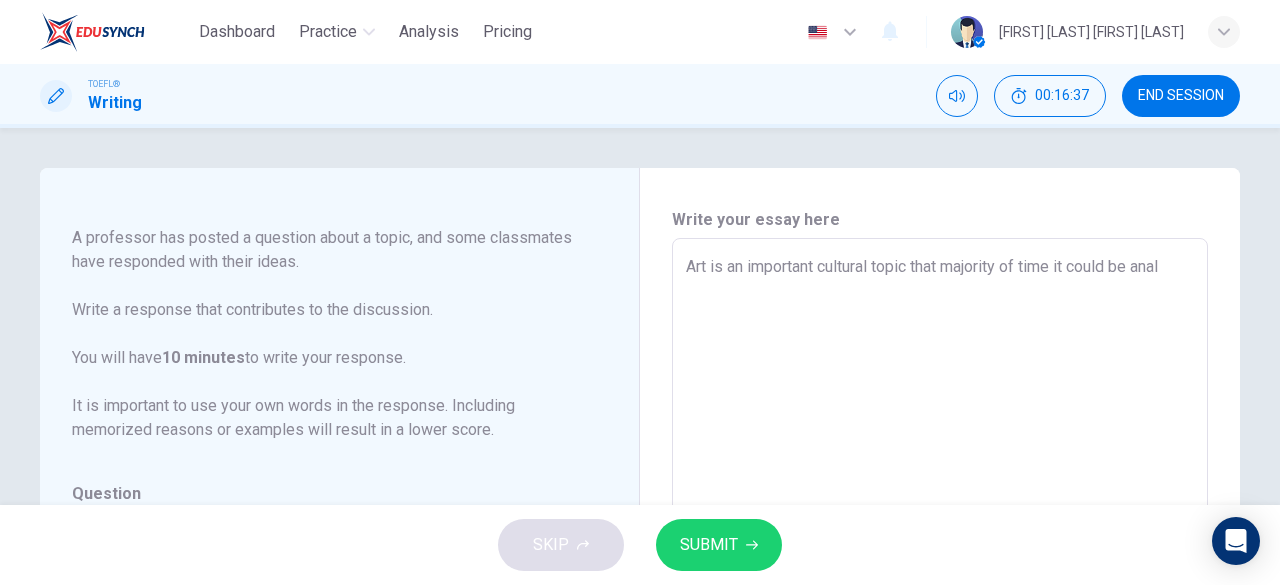 type on "Art is an important cultural topic that majority of time it could be analy" 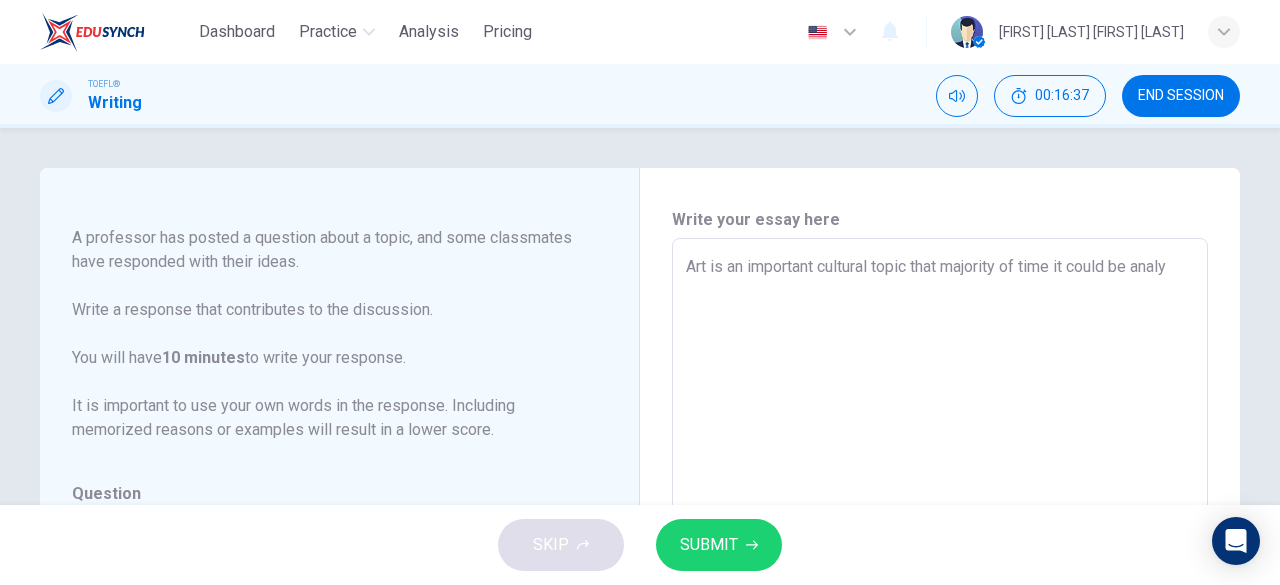 type on "x" 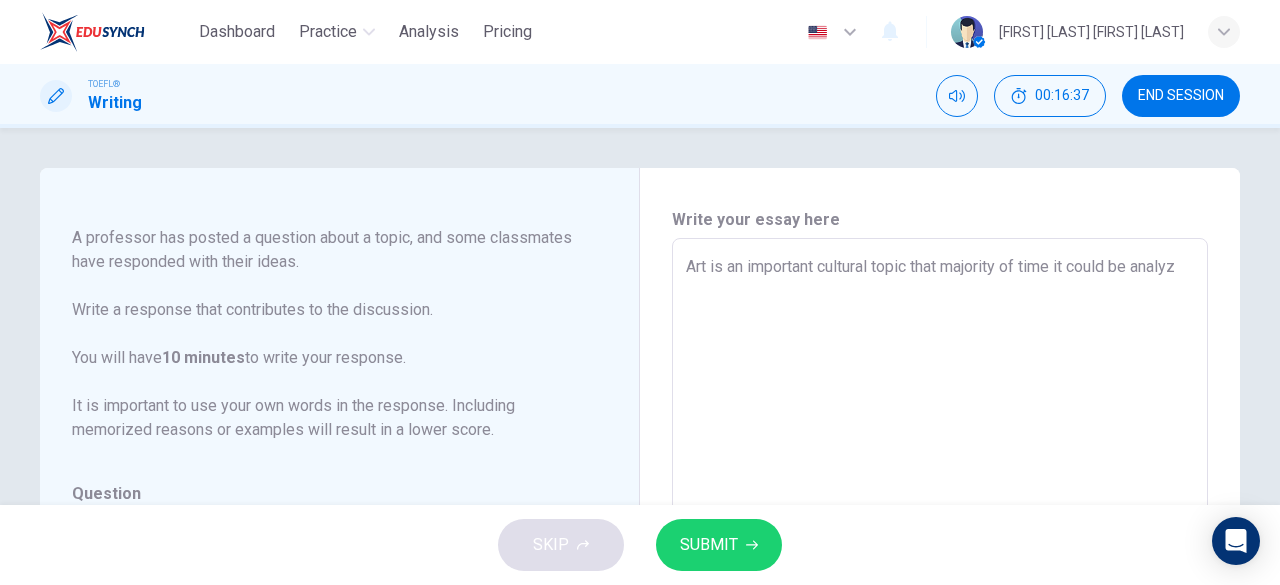 type on "x" 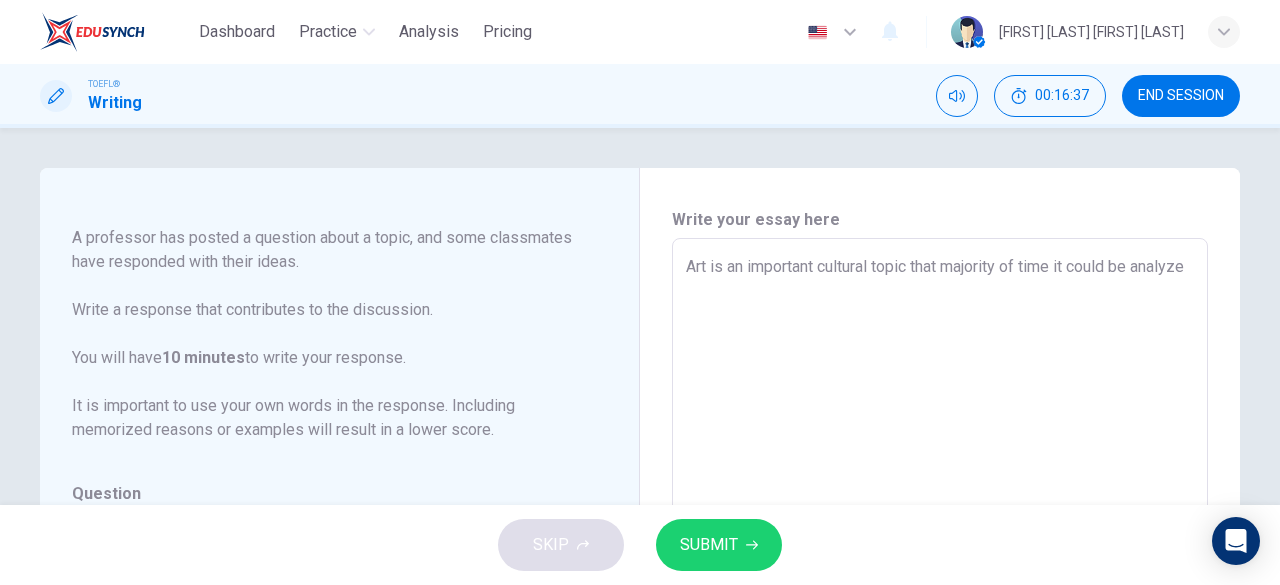 type on "x" 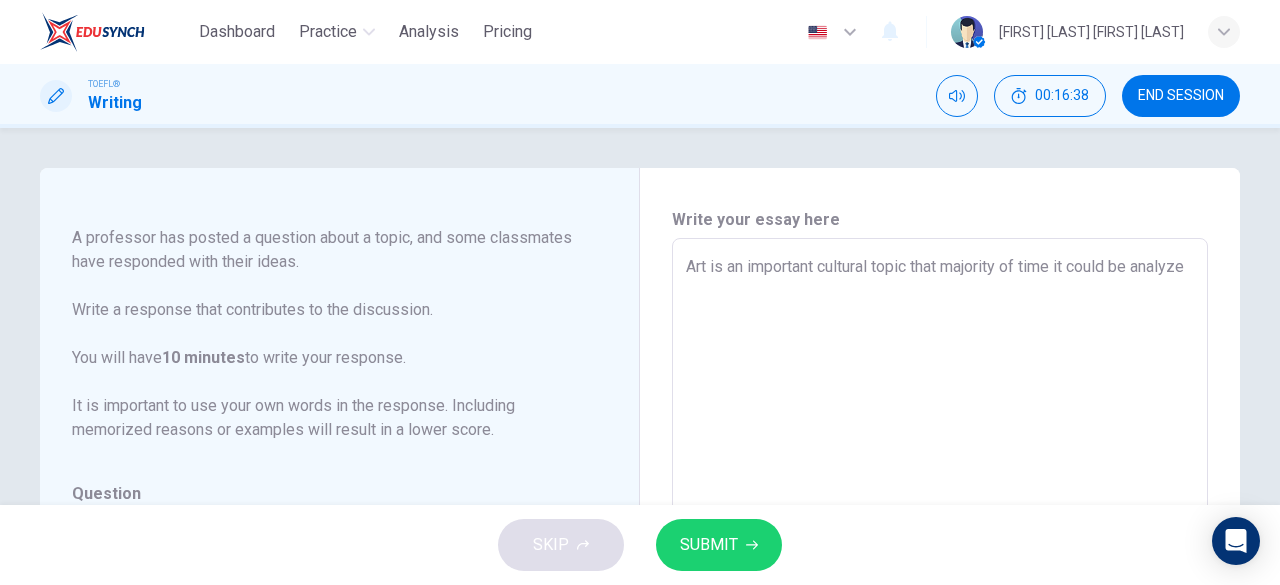 type on "Art is an important cultural topic that majority of time it could be analyzed" 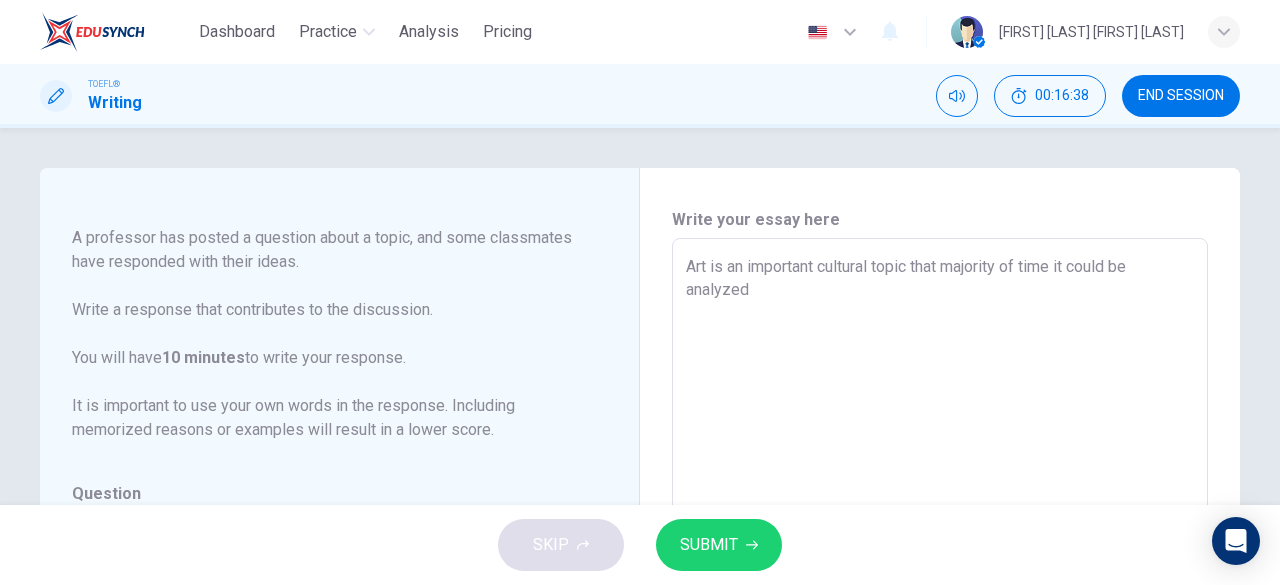 type on "x" 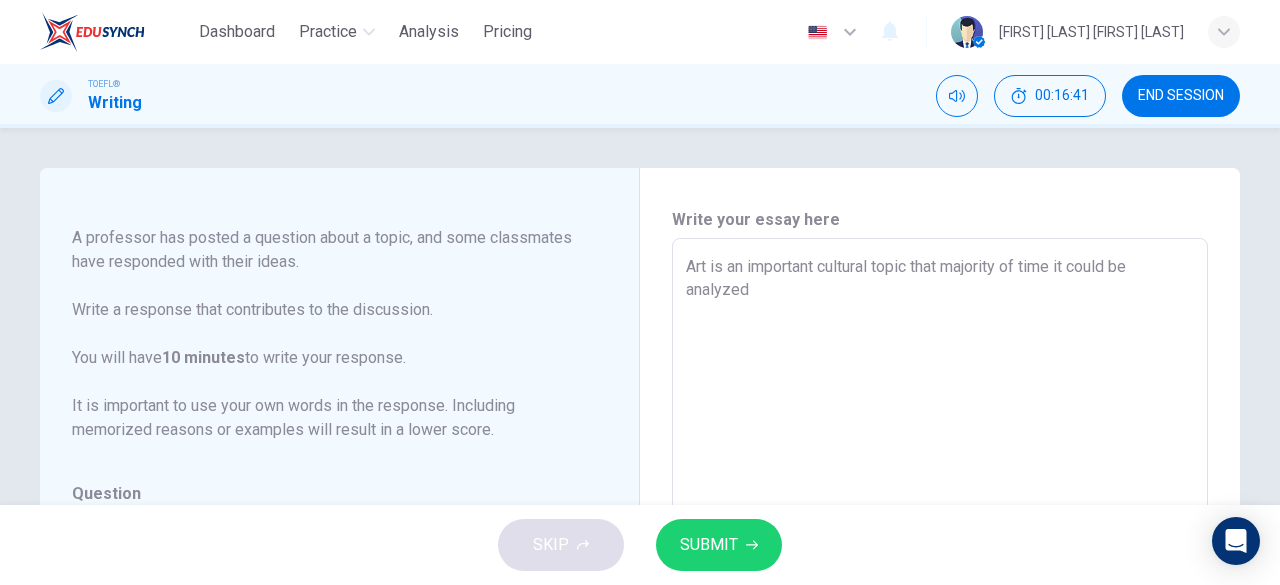 type on "Art is an important cultural topic that majority of time it could be analyzed b" 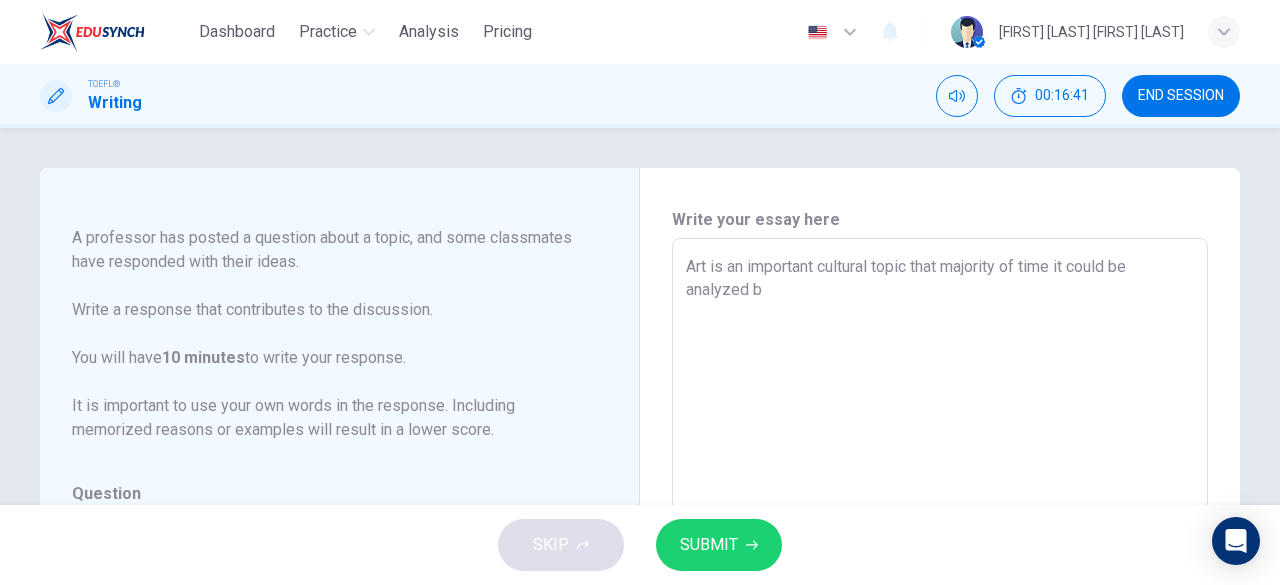 type on "Art is an important cultural topic that majority of time it could be analyzed by" 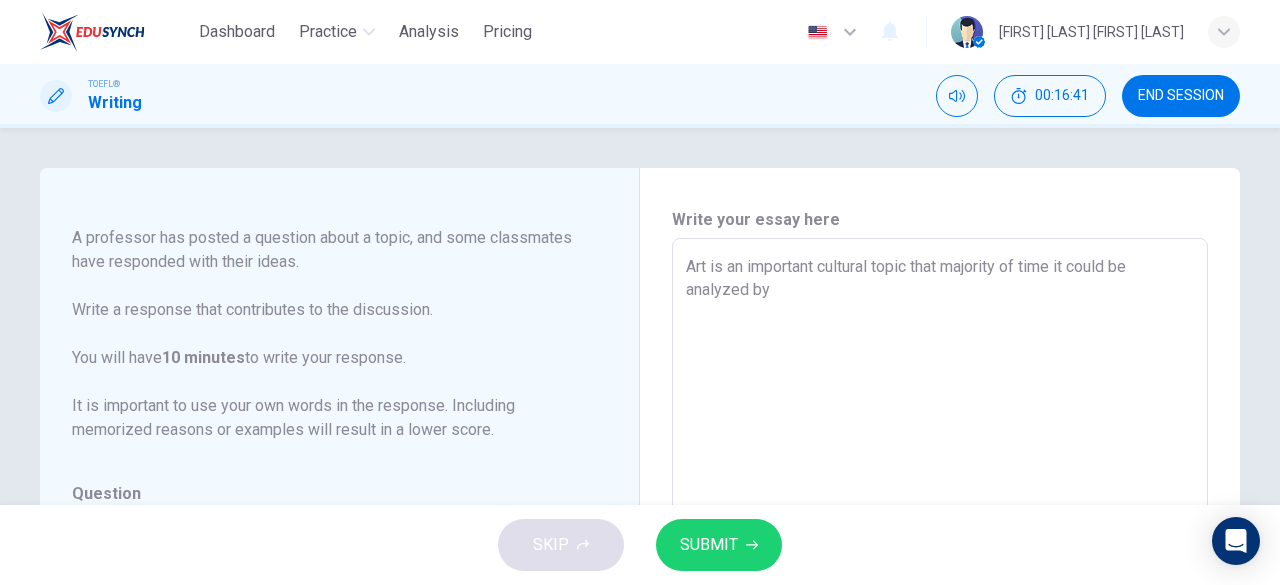 type on "x" 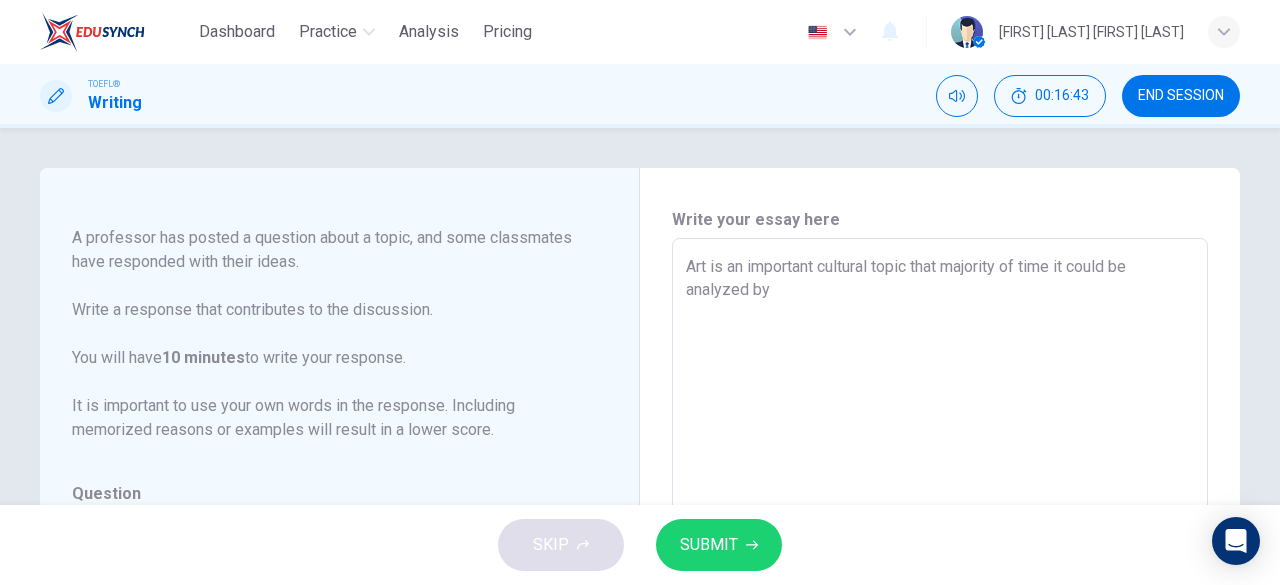 type on "Art is an important cultural topic that majority of time it could be analyzed by a" 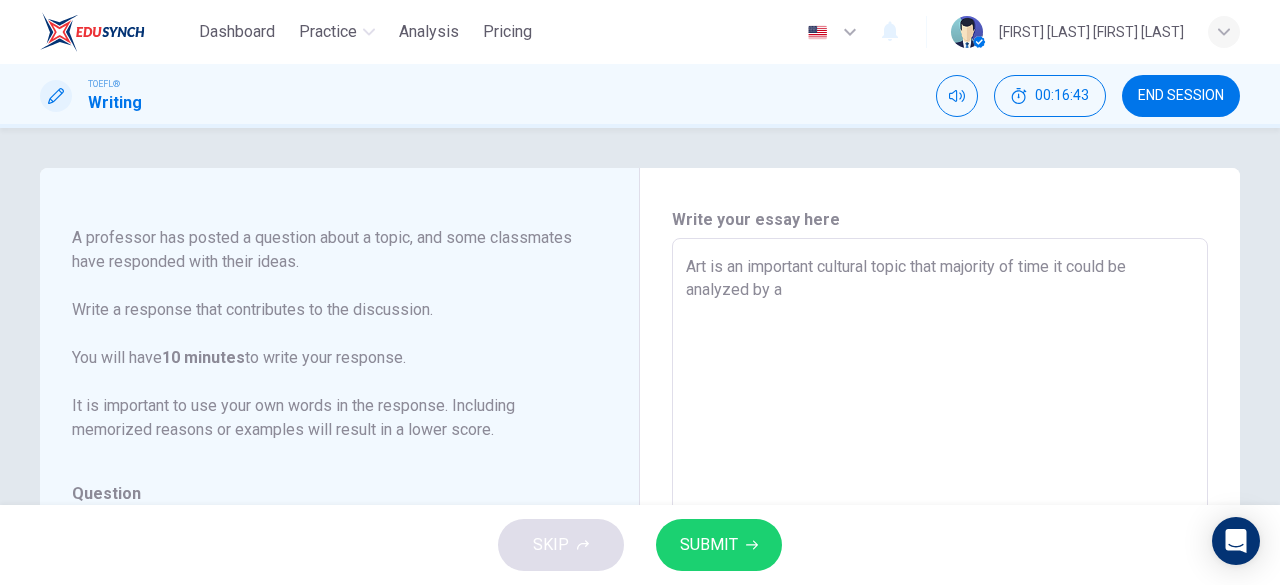 type on "Art is an important cultural topic that majority of time it could be analyzed by a" 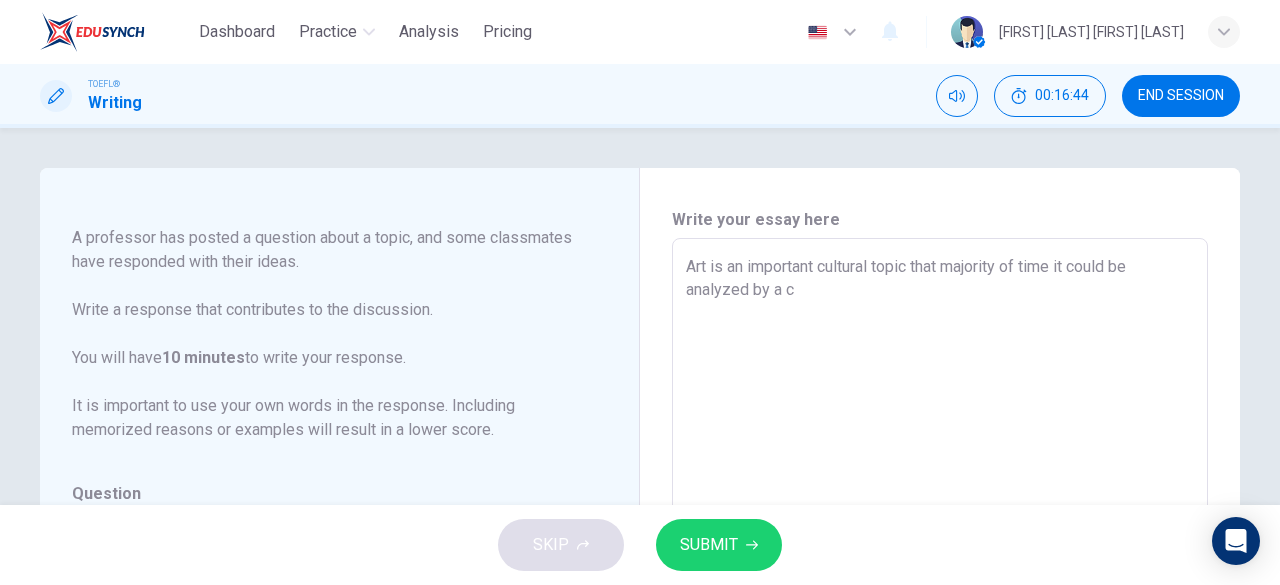 type on "x" 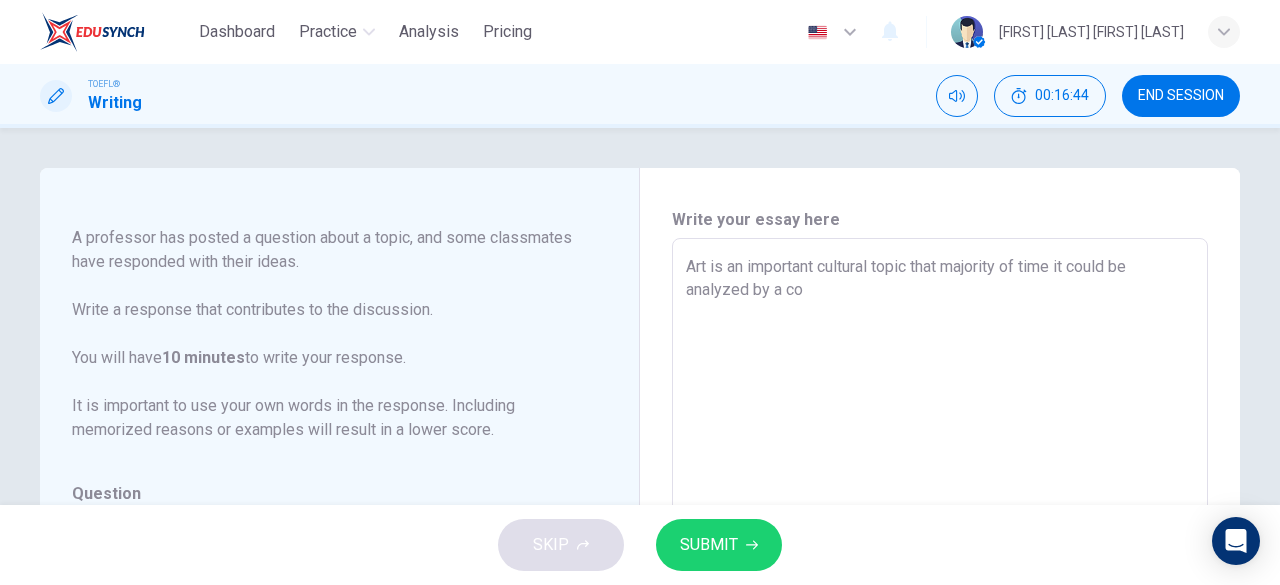 type on "x" 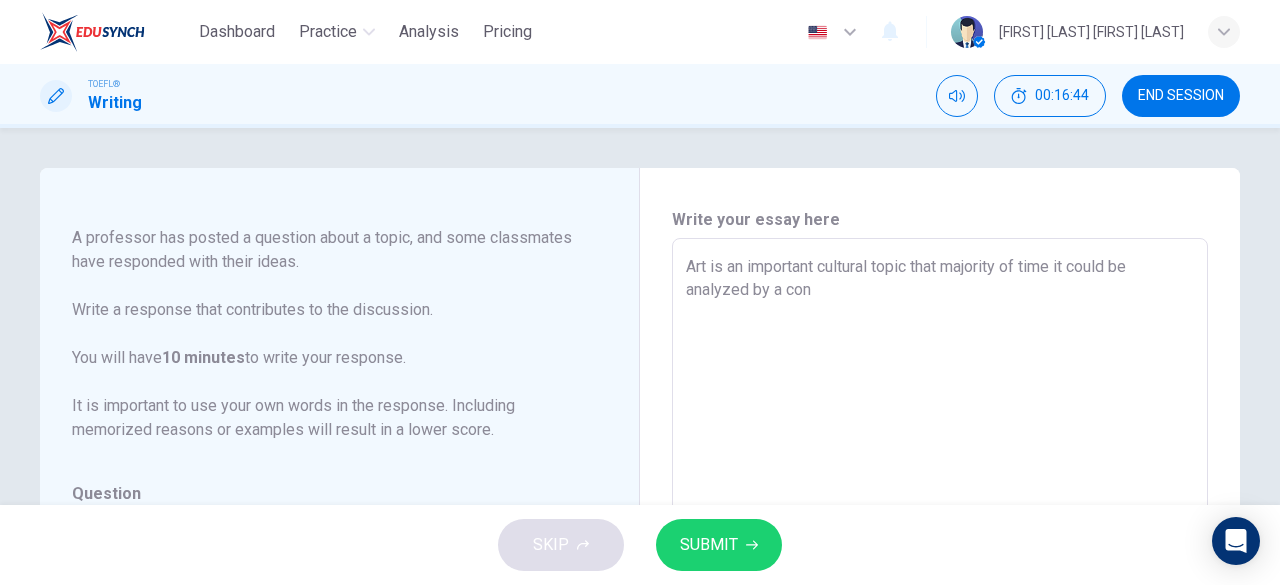 type on "Art is an important cultural topic that majority of time it could be analyzed by a cont" 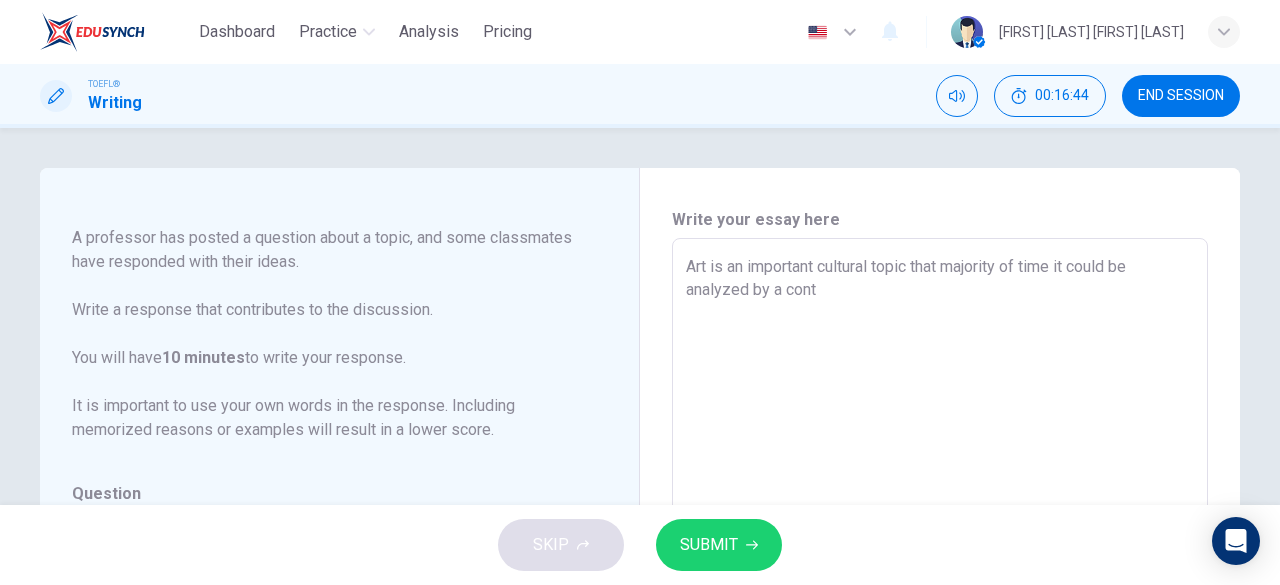 type 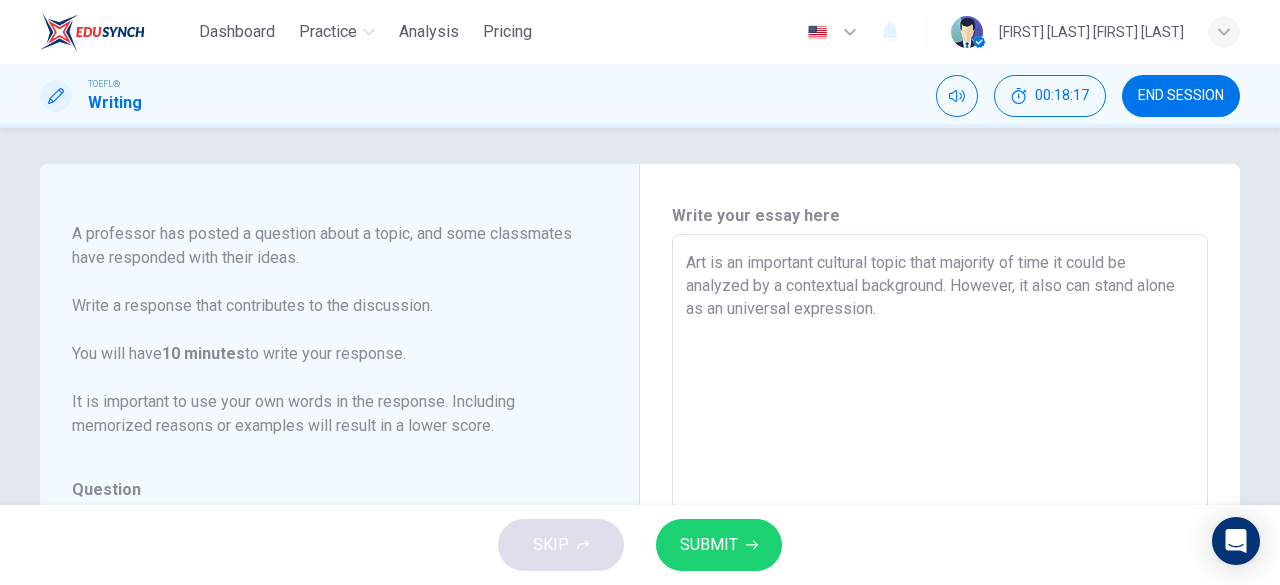 scroll, scrollTop: 55, scrollLeft: 0, axis: vertical 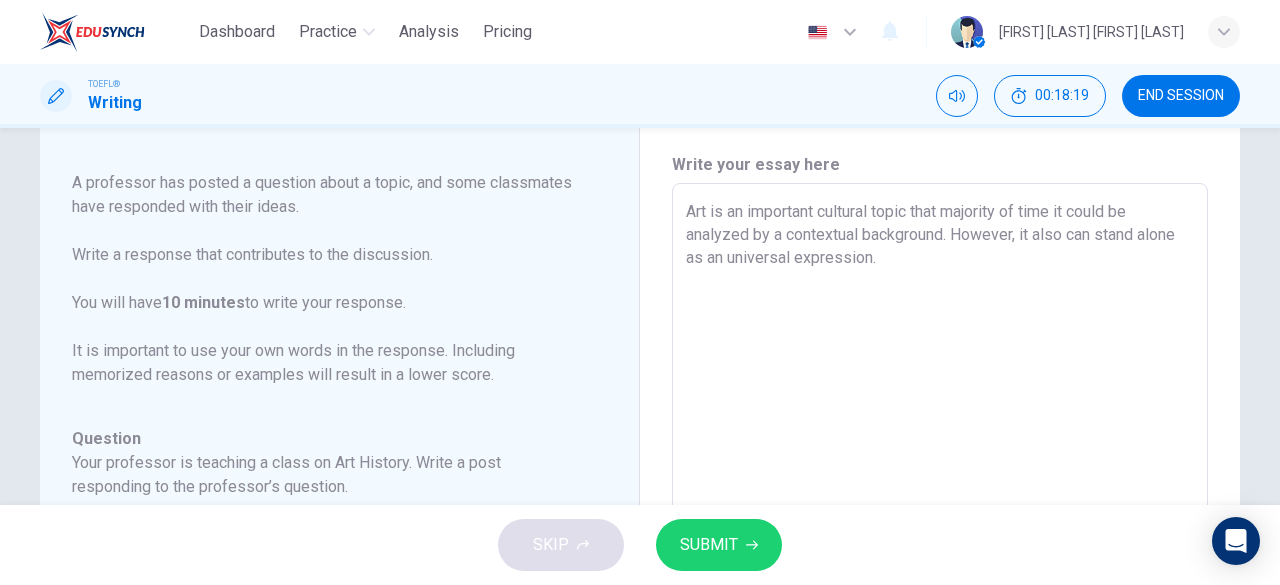 click on "Art is an important cultural topic that majority of time it could be analyzed by a contextual background. However, it also can stand alone  as an universal expression." at bounding box center [940, 517] 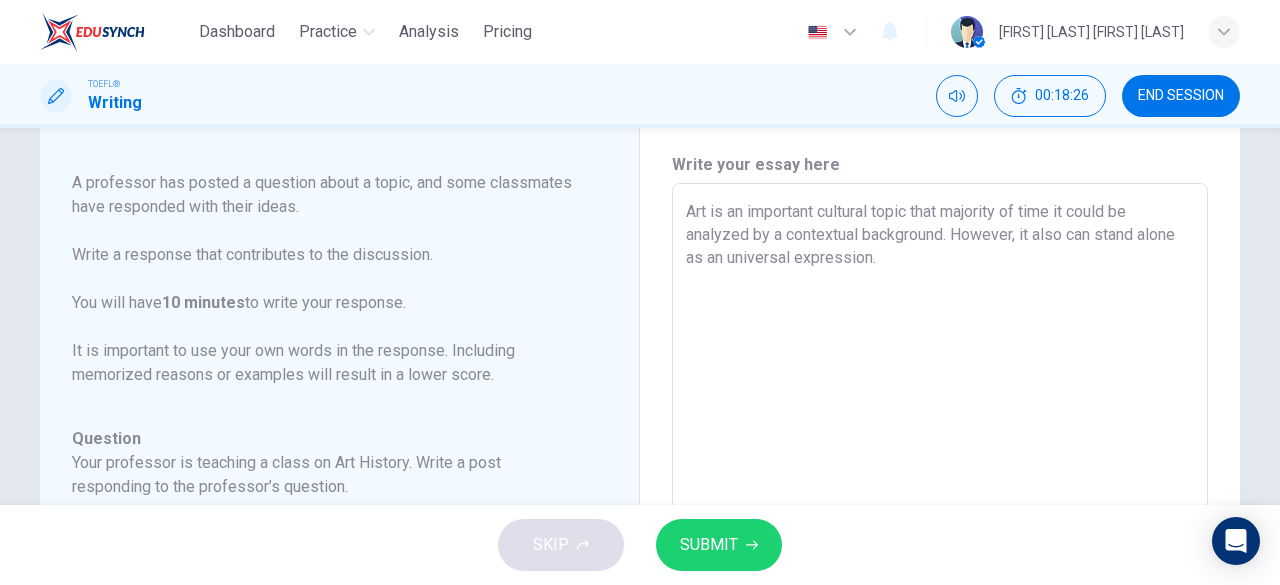 click on "Art is an important cultural topic that majority of time it could be analyzed by a contextual background. However, it also can stand alone  as an universal expression." at bounding box center [940, 517] 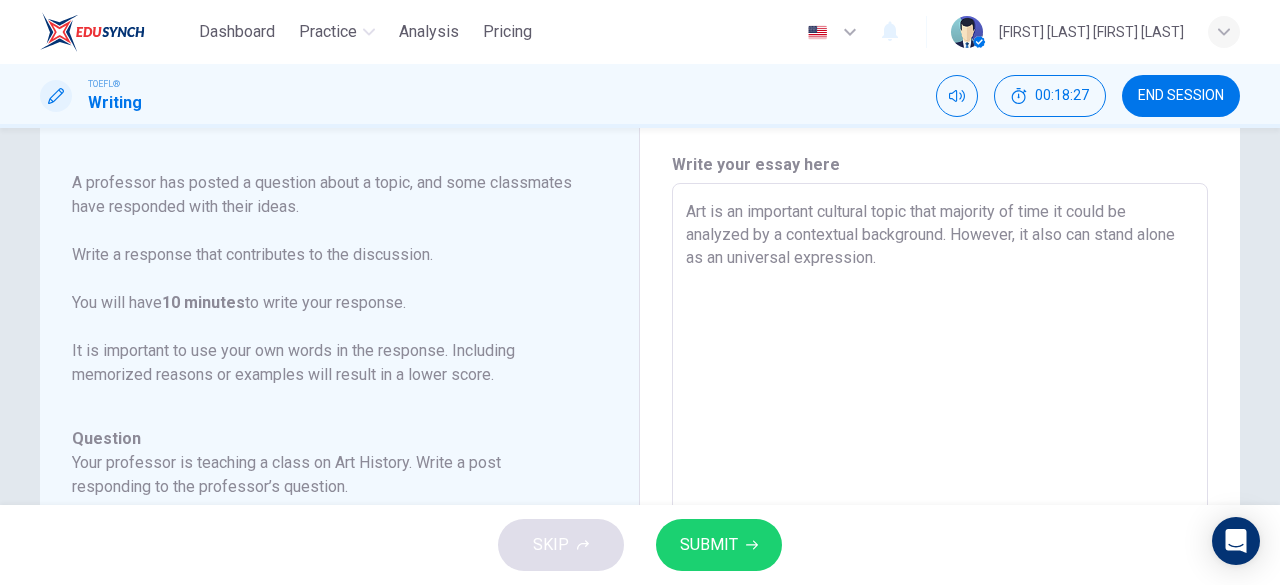 click on "Art is an important cultural topic that majority of time it could be analyzed by a contextual background. However, it also can stand alone  as an universal expression." at bounding box center (940, 517) 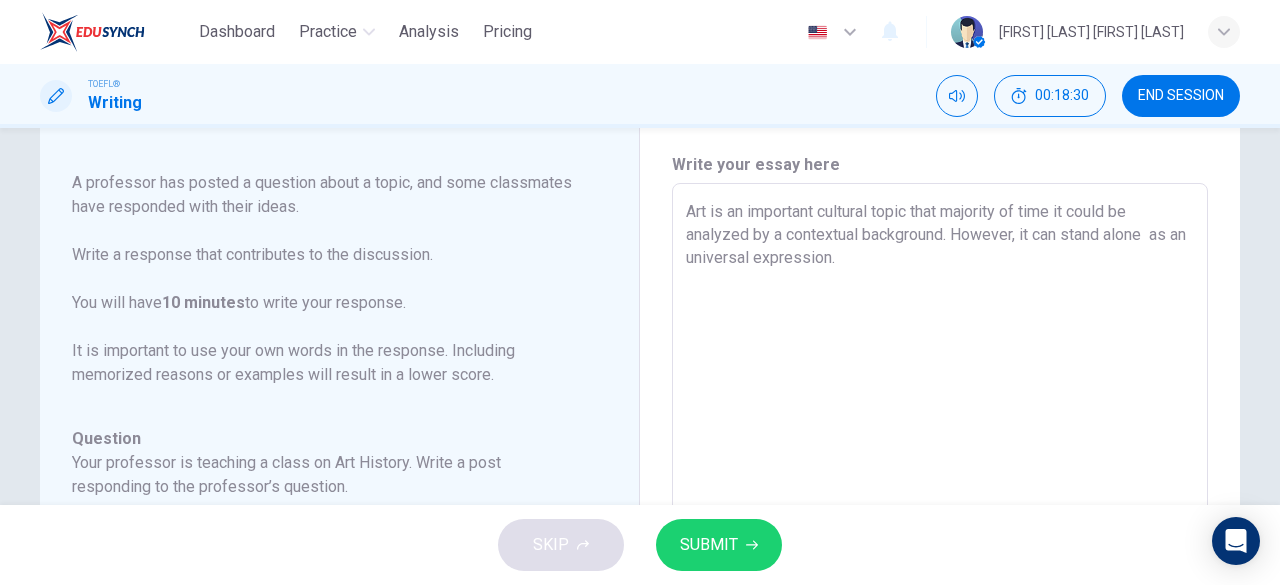 click on "Art is an important cultural topic that majority of time it could be analyzed by a contextual background. However, it can stand alone  as an universal expression." at bounding box center [940, 517] 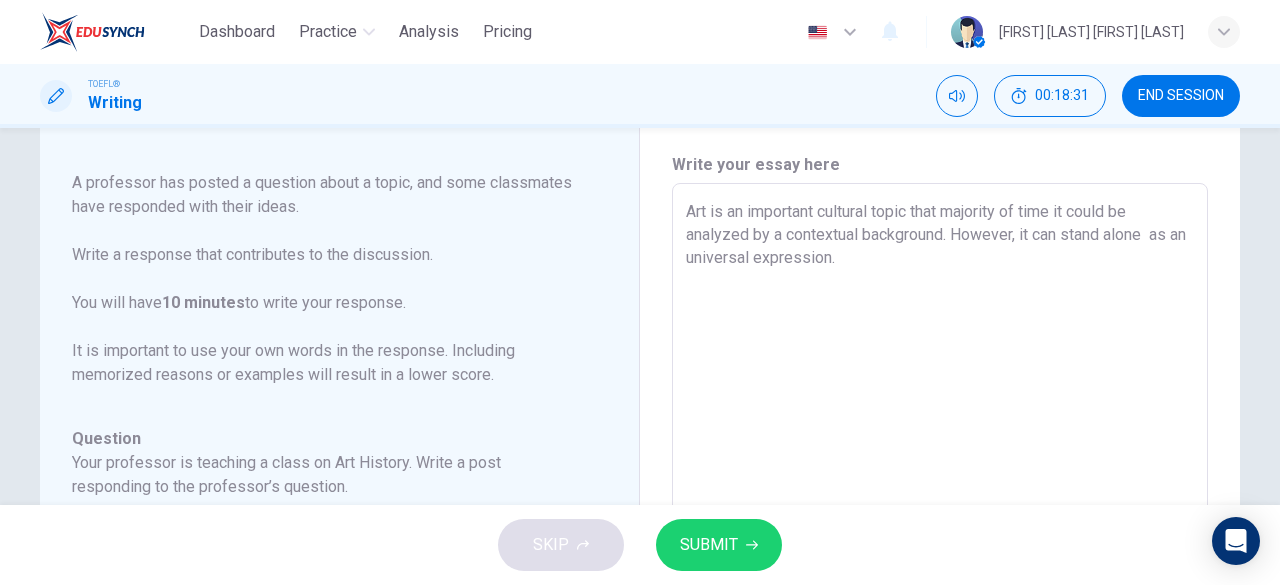 click on "Art is an important cultural topic that majority of time it could be analyzed by a contextual background. However, it can stand alone  as an universal expression." at bounding box center [940, 517] 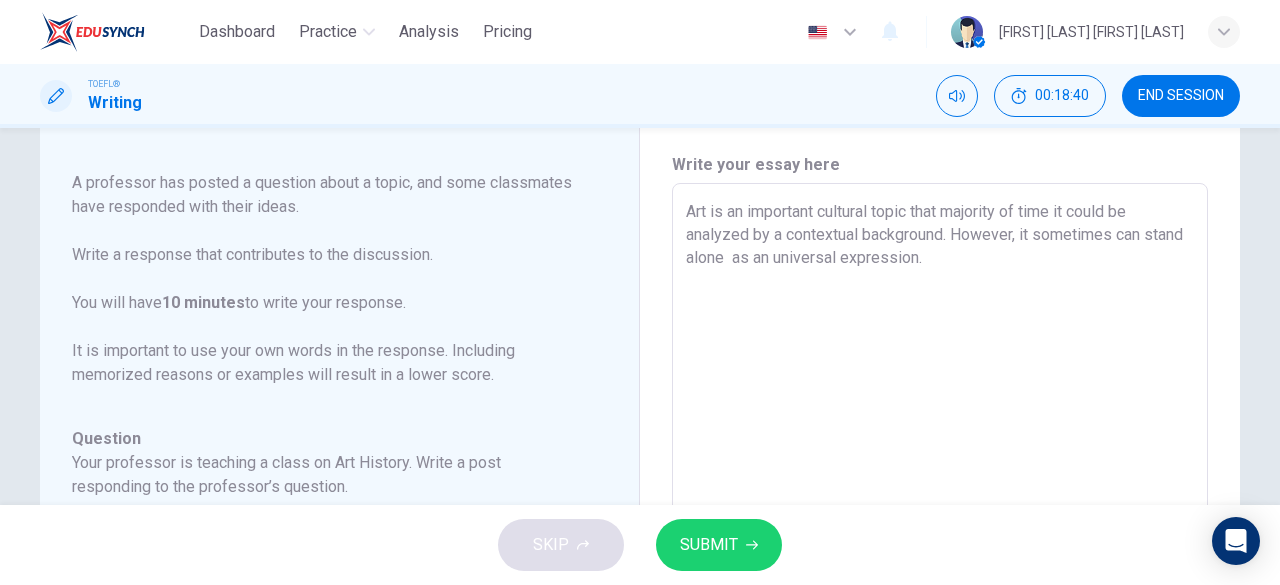 click on "Art is an important cultural topic that majority of time it could be analyzed by a contextual background. However, it sometimes can stand alone  as an universal expression." at bounding box center (940, 517) 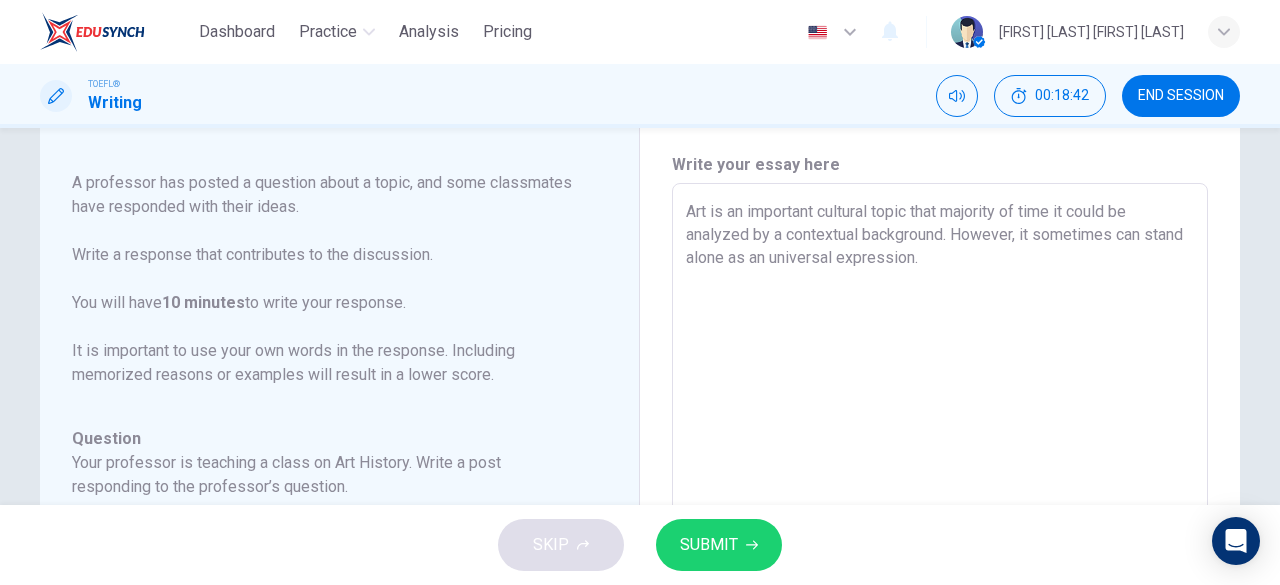 click on "Art is an important cultural topic that majority of time it could be analyzed by a contextual background. However, it sometimes can stand alone as an universal expression." at bounding box center [940, 517] 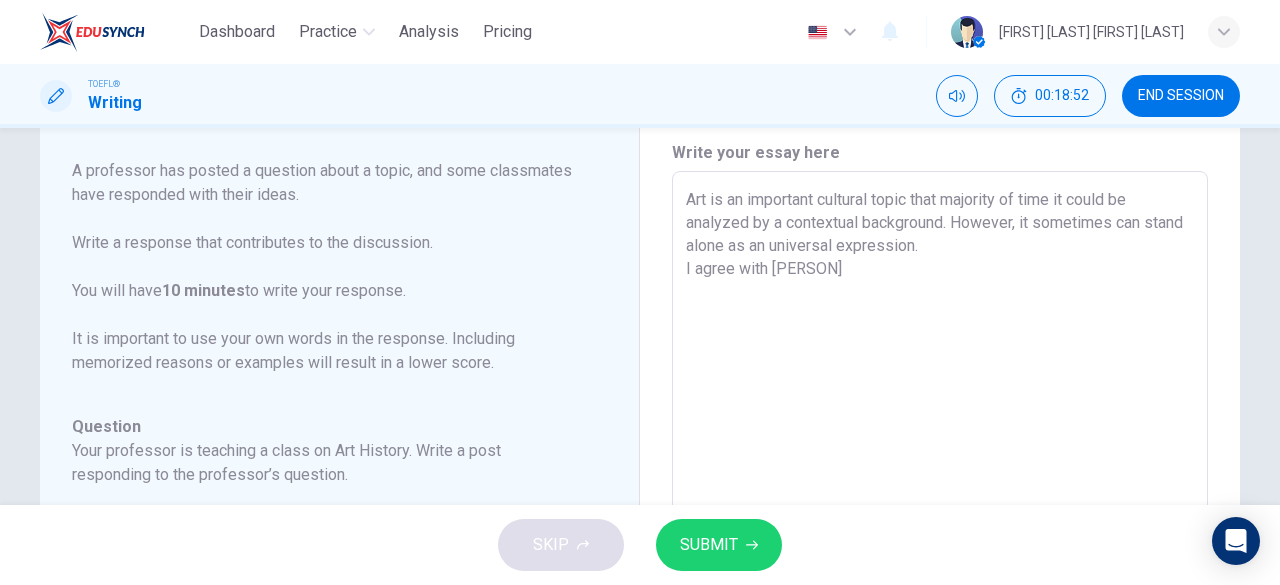 scroll, scrollTop: 38, scrollLeft: 0, axis: vertical 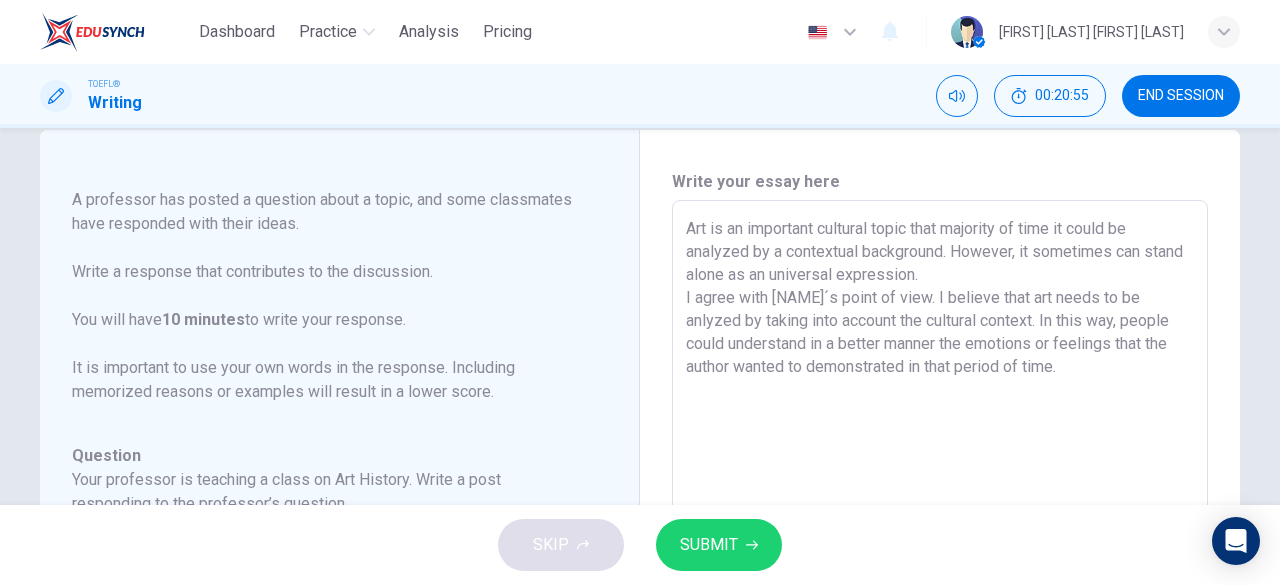 click on "Art is an important cultural topic that majority of time it could be analyzed by a contextual background. However, it sometimes can stand alone as an universal expression.
I agree with [NAME]´s point of view. I believe that art needs to be anlyzed by taking into account the cultural context. In this way, people could understand in a better manner the emotions or feelings that the author wanted to demonstrated in that period of time." at bounding box center [940, 534] 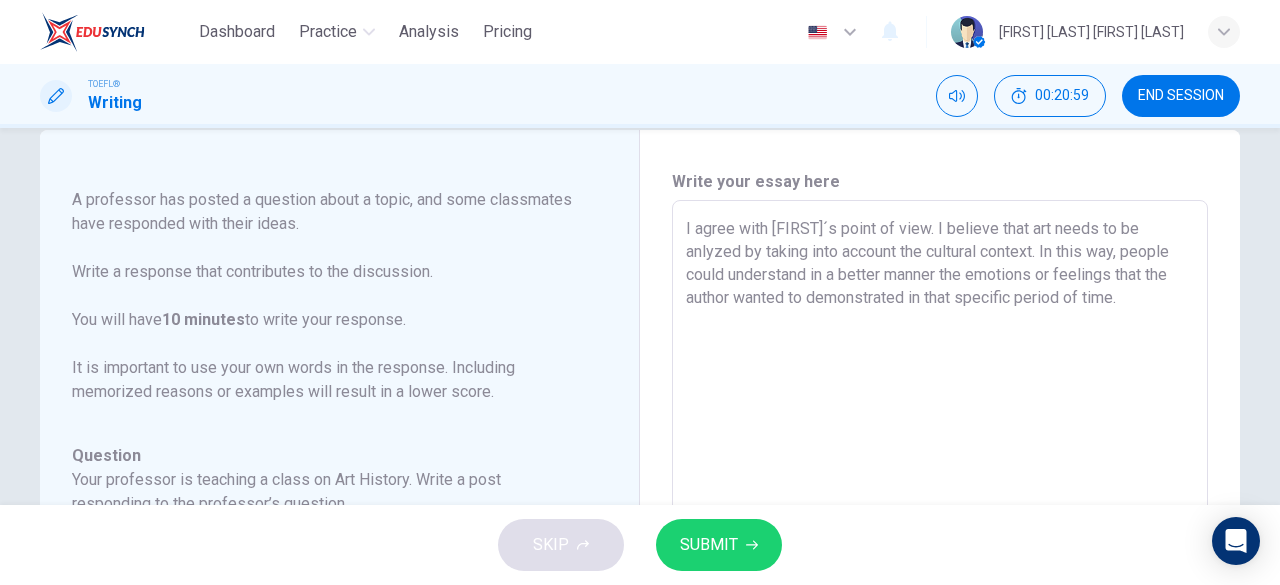 click on "I agree with [FIRST]´s point of view. I believe that art needs to be anlyzed by taking into account the cultural context. In this way, people could understand in a better manner the emotions or feelings that the author wanted to demonstrated in that specific period of time." at bounding box center (940, 534) 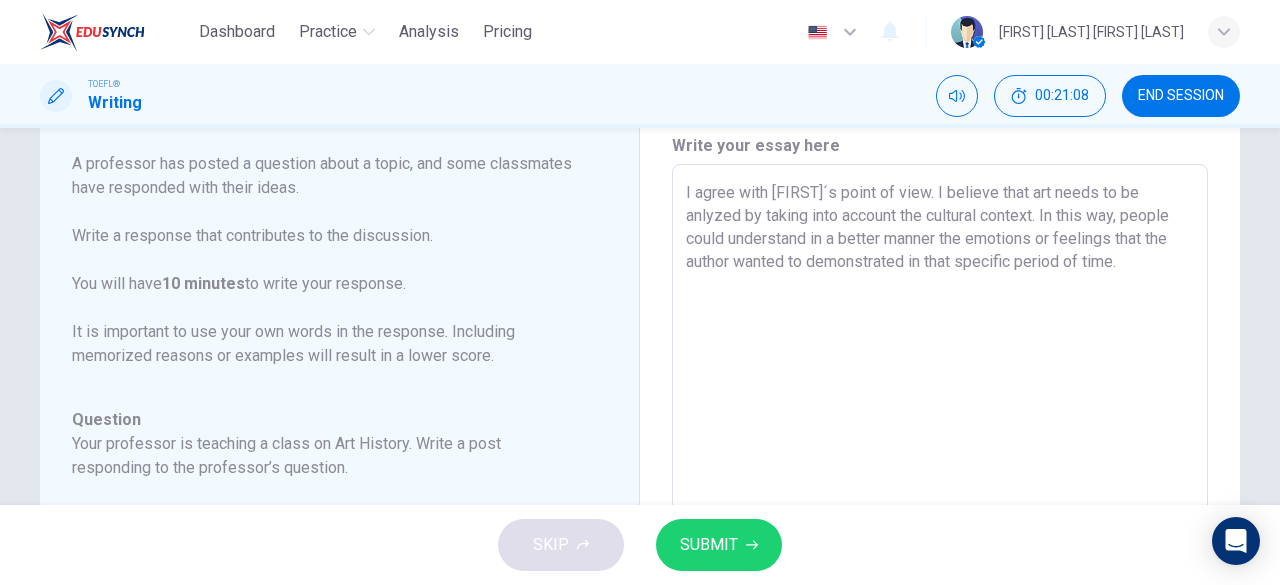 scroll, scrollTop: 76, scrollLeft: 0, axis: vertical 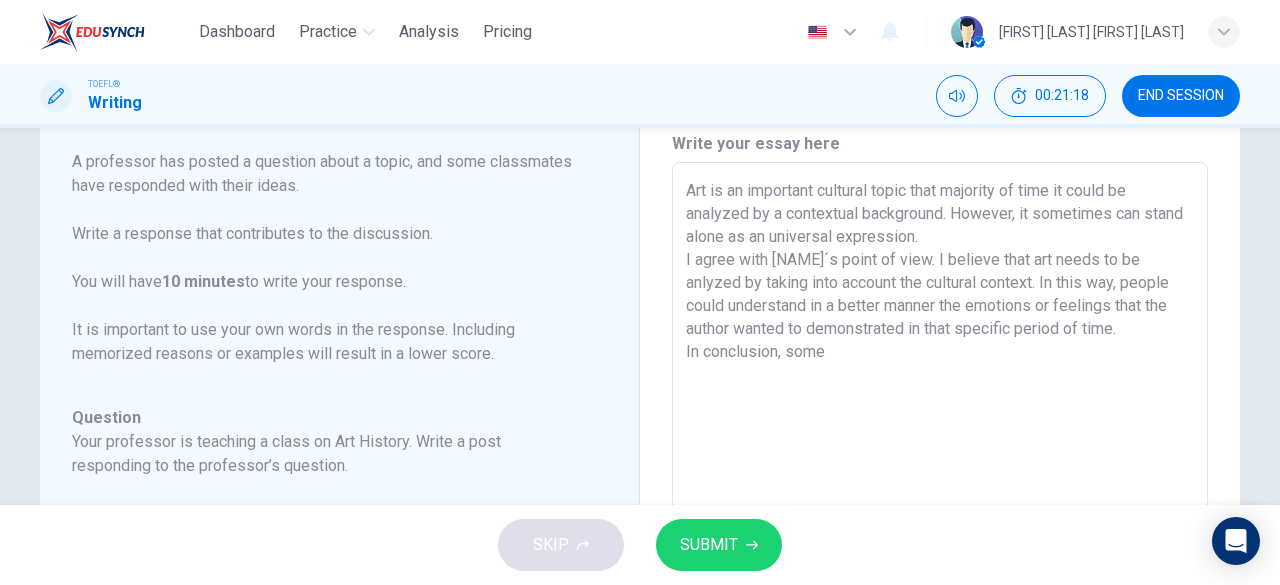 click on "Art is an important cultural topic that majority of time it could be analyzed by a contextual background. However, it sometimes can stand alone as an universal expression.
I agree with [NAME]´s point of view. I believe that art needs to be anlyzed by taking into account the cultural context. In this way, people could understand in a better manner the emotions or feelings that the author wanted to demonstrated in that specific period of time.
In conclusion, some" at bounding box center [940, 496] 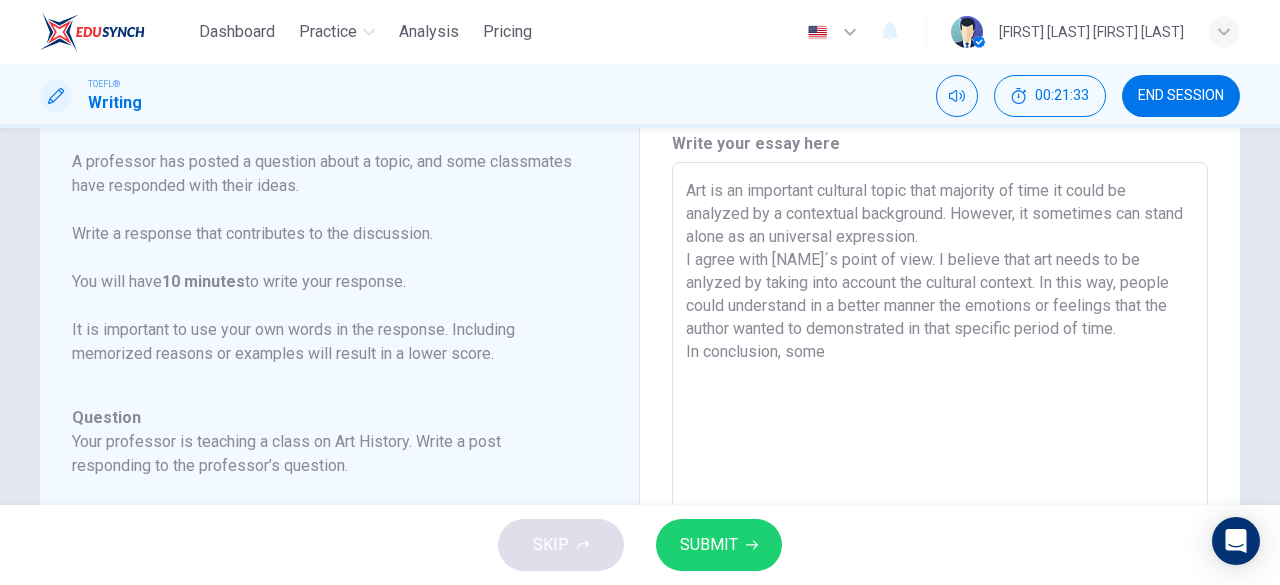 click on "Art is an important cultural topic that majority of time it could be analyzed by a contextual background. However, it sometimes can stand alone as an universal expression.
I agree with [NAME]´s point of view. I believe that art needs to be anlyzed by taking into account the cultural context. In this way, people could understand in a better manner the emotions or feelings that the author wanted to demonstrated in that specific period of time.
In conclusion, some" at bounding box center (940, 496) 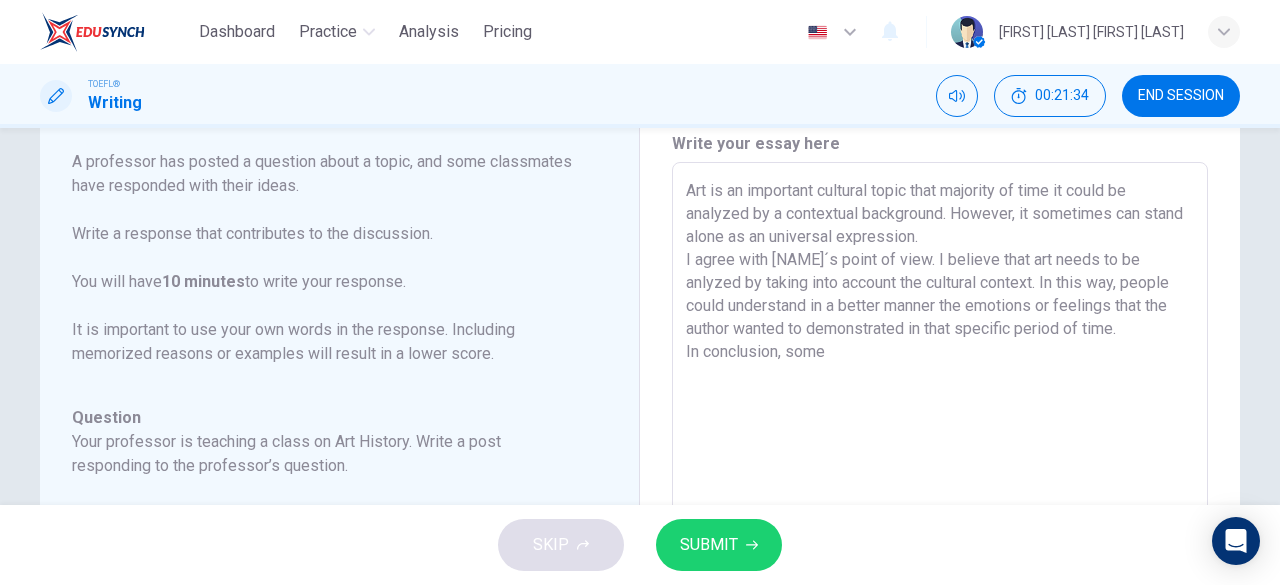 click on "Art is an important cultural topic that majority of time it could be analyzed by a contextual background. However, it sometimes can stand alone as an universal expression.
I agree with [NAME]´s point of view. I believe that art needs to be anlyzed by taking into account the cultural context. In this way, people could understand in a better manner the emotions or feelings that the author wanted to demonstrated in that specific period of time.
In conclusion, some" at bounding box center [940, 496] 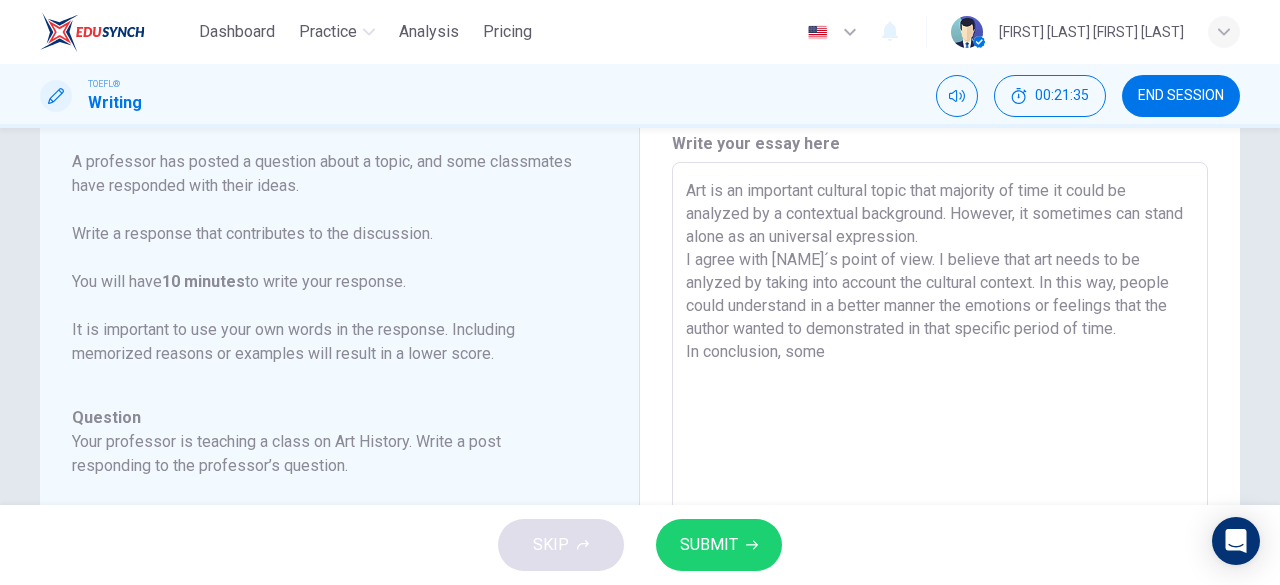 click on "Art is an important cultural topic that majority of time it could be analyzed by a contextual background. However, it sometimes can stand alone as an universal expression.
I agree with [NAME]´s point of view. I believe that art needs to be anlyzed by taking into account the cultural context. In this way, people could understand in a better manner the emotions or feelings that the author wanted to demonstrated in that specific period of time.
In conclusion, some" at bounding box center [940, 496] 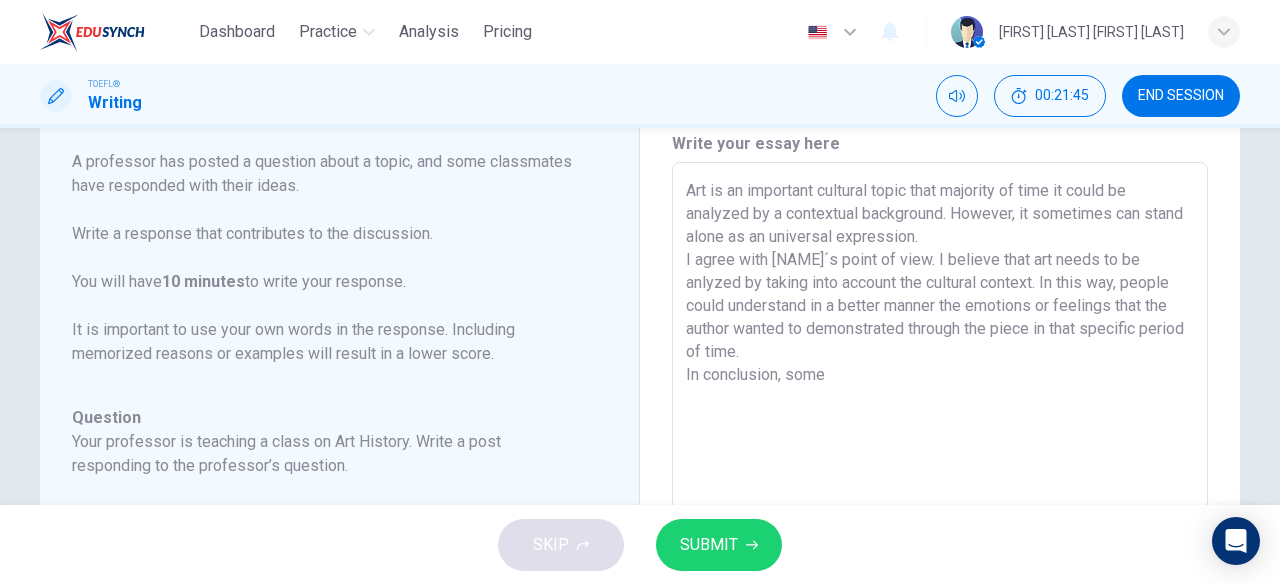 click on "Art is an important cultural topic that majority of time it could be analyzed by a contextual background. However, it sometimes can stand alone as an universal expression.
I agree with [NAME]´s point of view. I believe that art needs to be anlyzed by taking into account the cultural context. In this way, people could understand in a better manner the emotions or feelings that the author wanted to demonstrated through the piece in that specific period of time.
In conclusion, some" at bounding box center (940, 496) 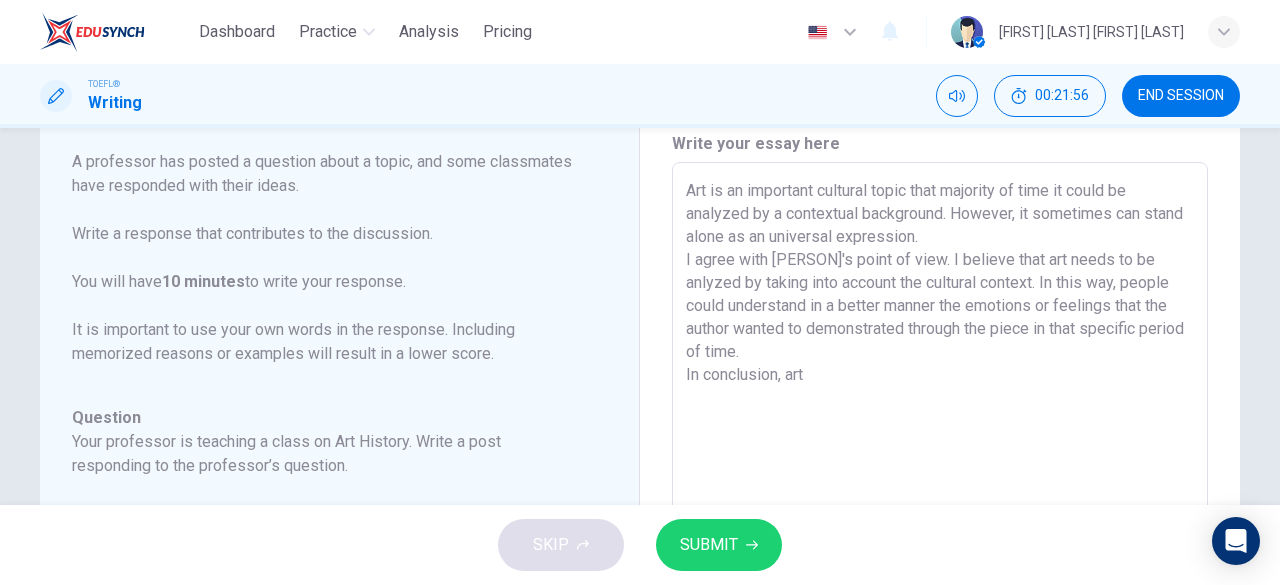 click on "Art is an important cultural topic that majority of time it could be analyzed by a contextual background. However, it sometimes can stand alone as an universal expression.
I agree with [PERSON]'s point of view. I believe that art needs to be anlyzed by taking into account the cultural context. In this way, people could understand in a better manner the emotions or feelings that the author wanted to demonstrated through the piece in that specific period of time.
In conclusion, art" at bounding box center (940, 496) 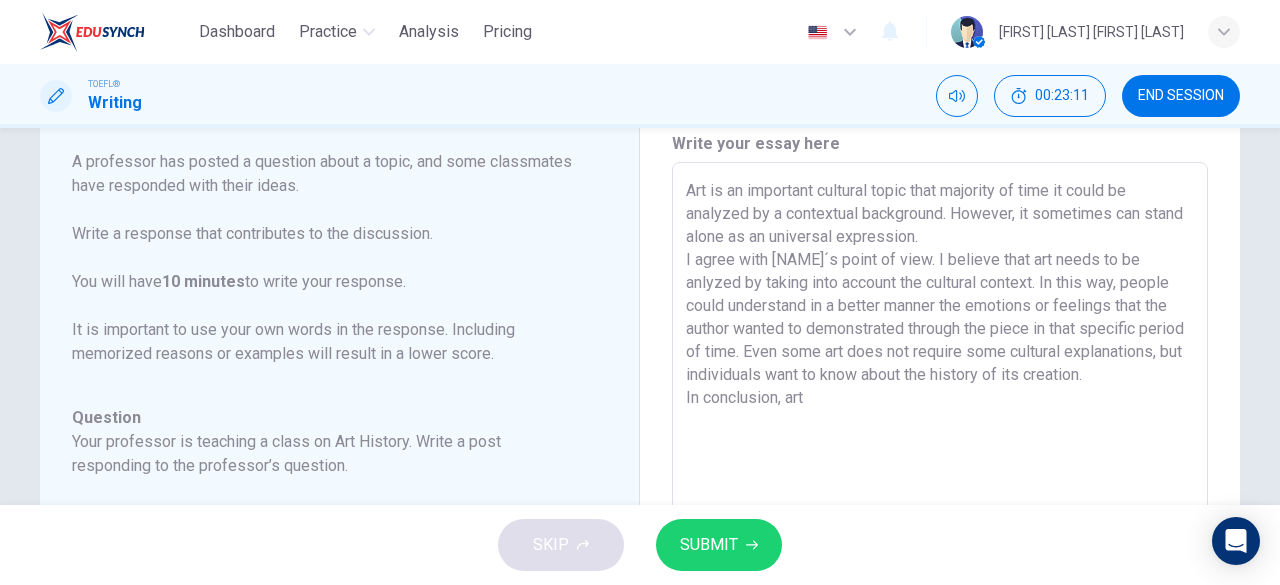 click on "Art is an important cultural topic that majority of time it could be analyzed by a contextual background. However, it sometimes can stand alone as an universal expression.
I agree with [NAME]´s point of view. I believe that art needs to be anlyzed by taking into account the cultural context. In this way, people could understand in a better manner the emotions or feelings that the author wanted to demonstrated through the piece in that specific period of time. Even some art does not require some cultural explanations, but individuals want to know about the history of its creation.
In conclusion, art" at bounding box center [940, 496] 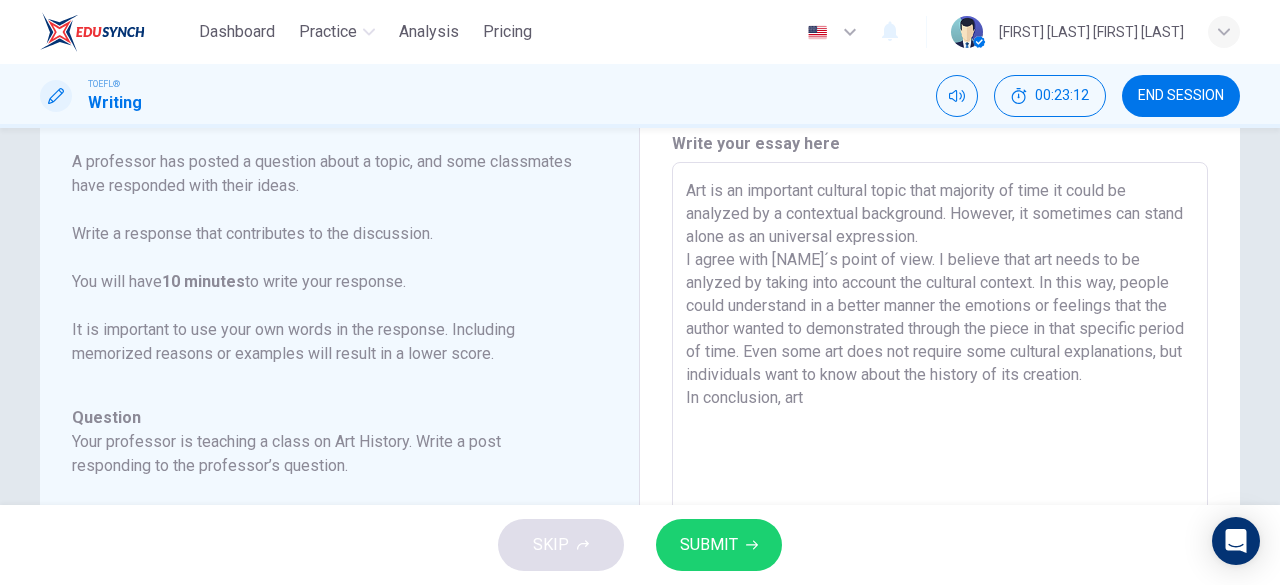 click on "Art is an important cultural topic that majority of time it could be analyzed by a contextual background. However, it sometimes can stand alone as an universal expression.
I agree with [NAME]´s point of view. I believe that art needs to be anlyzed by taking into account the cultural context. In this way, people could understand in a better manner the emotions or feelings that the author wanted to demonstrated through the piece in that specific period of time. Even some art does not require some cultural explanations, but individuals want to know about the history of its creation.
In conclusion, art" at bounding box center [940, 496] 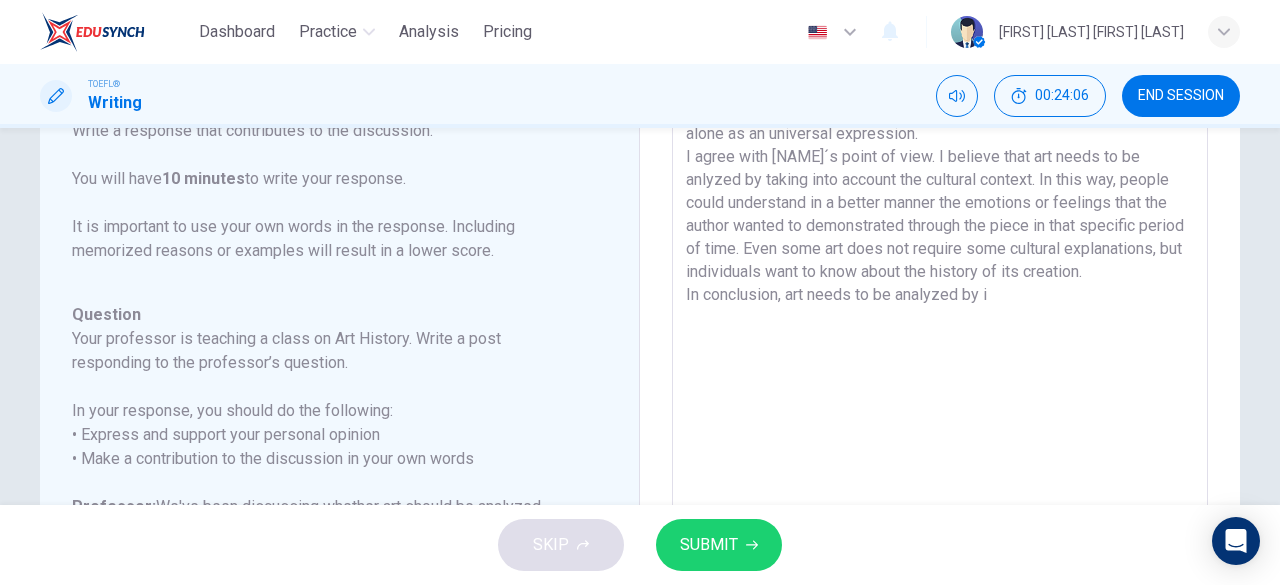 scroll, scrollTop: 179, scrollLeft: 0, axis: vertical 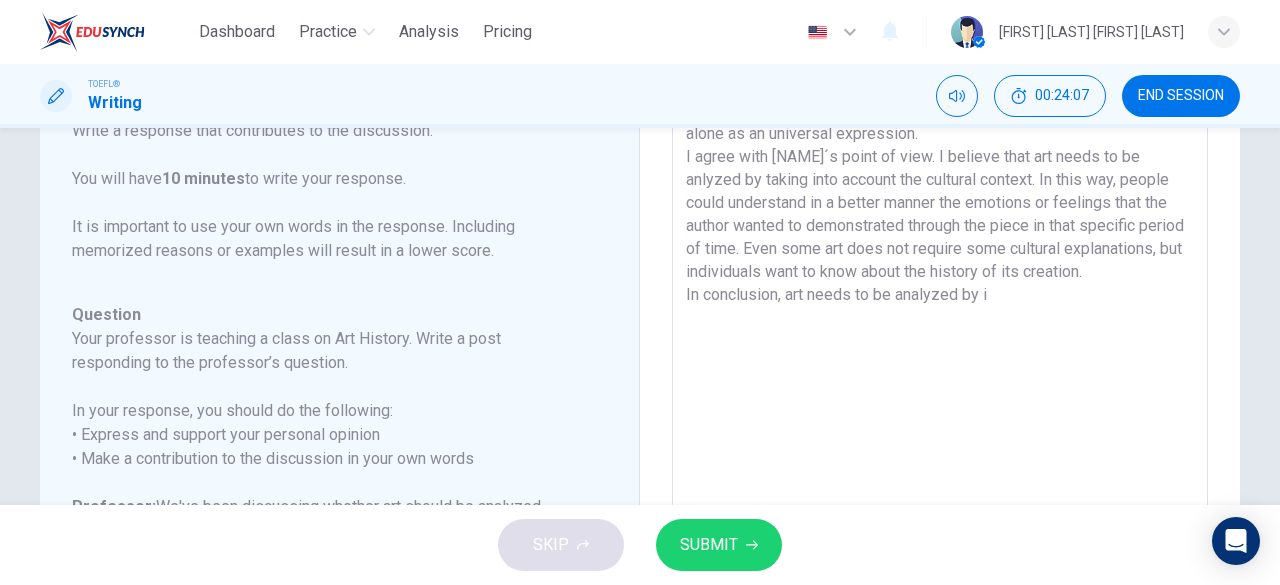 click on "Art is an important cultural topic that majority of time it could be analyzed by a contextual background. However, it sometimes can stand alone as an universal expression.
I agree with [NAME]´s point of view. I believe that art needs to be anlyzed by taking into account the cultural context. In this way, people could understand in a better manner the emotions or feelings that the author wanted to demonstrated through the piece in that specific period of time. Even some art does not require some cultural explanations, but individuals want to know about the history of its creation.
In conclusion, art needs to be analyzed by i" at bounding box center [940, 393] 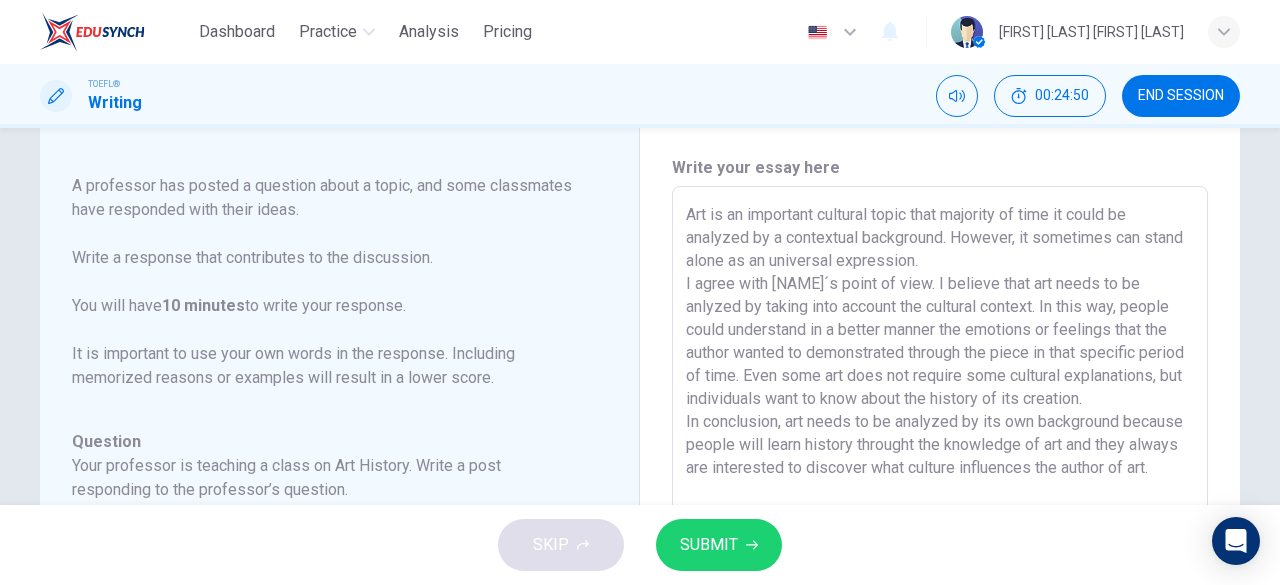scroll, scrollTop: 59, scrollLeft: 0, axis: vertical 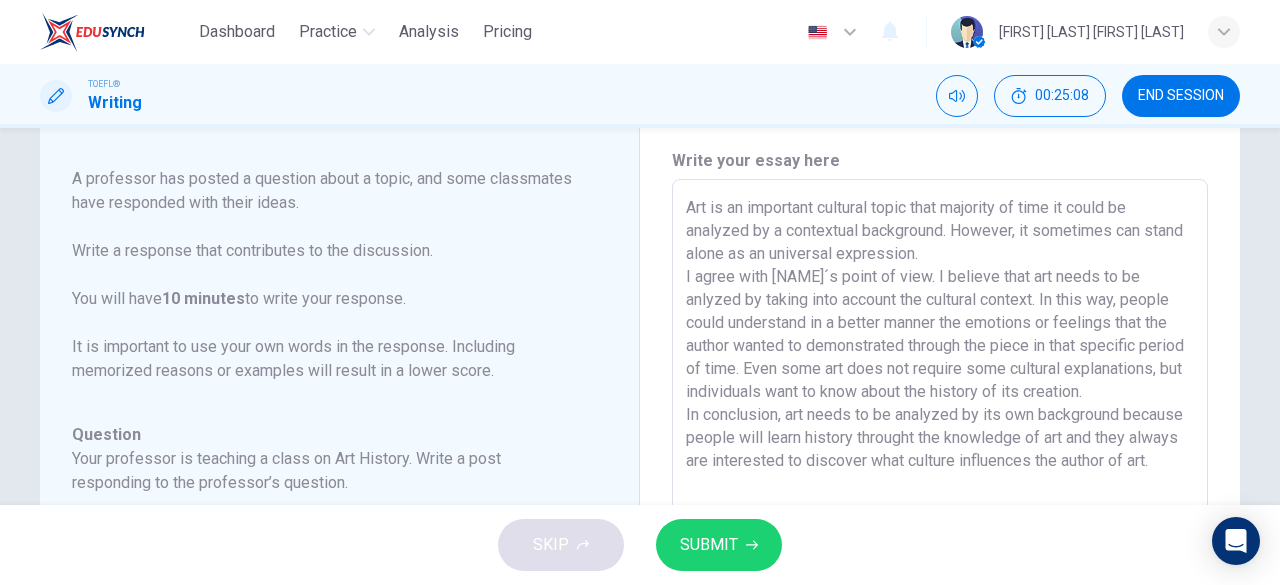 click on "Art is an important cultural topic that majority of time it could be analyzed by a contextual background. However, it sometimes can stand alone as an universal expression.
I agree with [NAME]´s point of view. I believe that art needs to be anlyzed by taking into account the cultural context. In this way, people could understand in a better manner the emotions or feelings that the author wanted to demonstrated through the piece in that specific period of time. Even some art does not require some cultural explanations, but individuals want to know about the history of its creation.
In conclusion, art needs to be analyzed by its own background because people will learn history throught the knowledge of art and they always are interested to discover what culture influences the author of art." at bounding box center (940, 513) 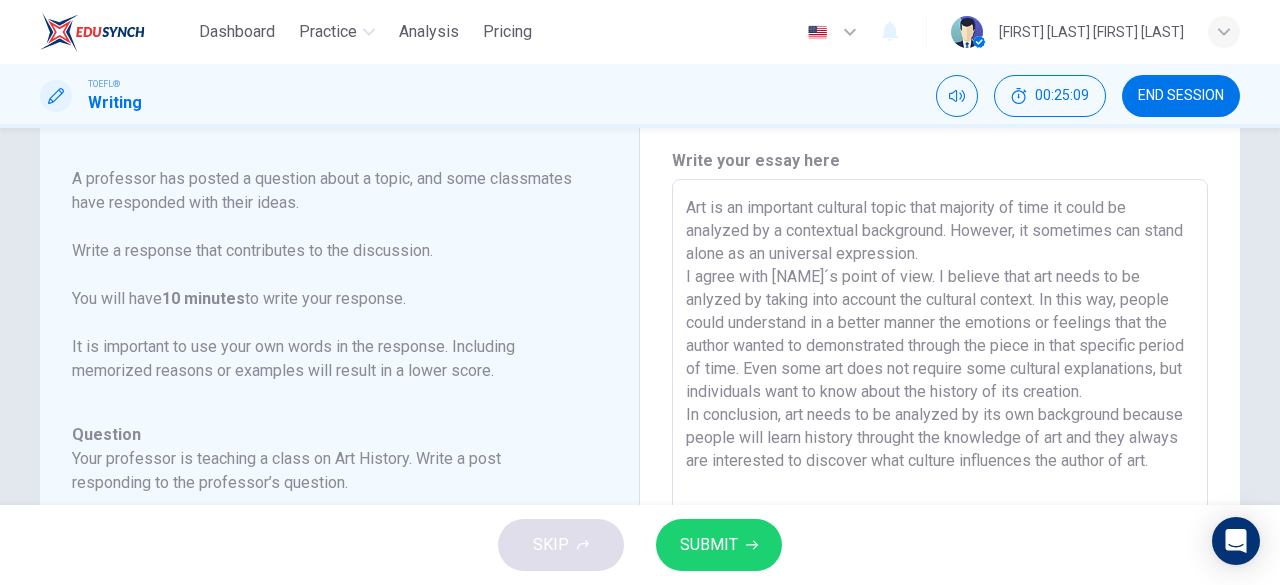 click on "Art is an important cultural topic that majority of time it could be analyzed by a contextual background. However, it sometimes can stand alone as an universal expression.
I agree with [NAME]´s point of view. I believe that art needs to be anlyzed by taking into account the cultural context. In this way, people could understand in a better manner the emotions or feelings that the author wanted to demonstrated through the piece in that specific period of time. Even some art does not require some cultural explanations, but individuals want to know about the history of its creation.
In conclusion, art needs to be analyzed by its own background because people will learn history throught the knowledge of art and they always are interested to discover what culture influences the author of art." at bounding box center [940, 513] 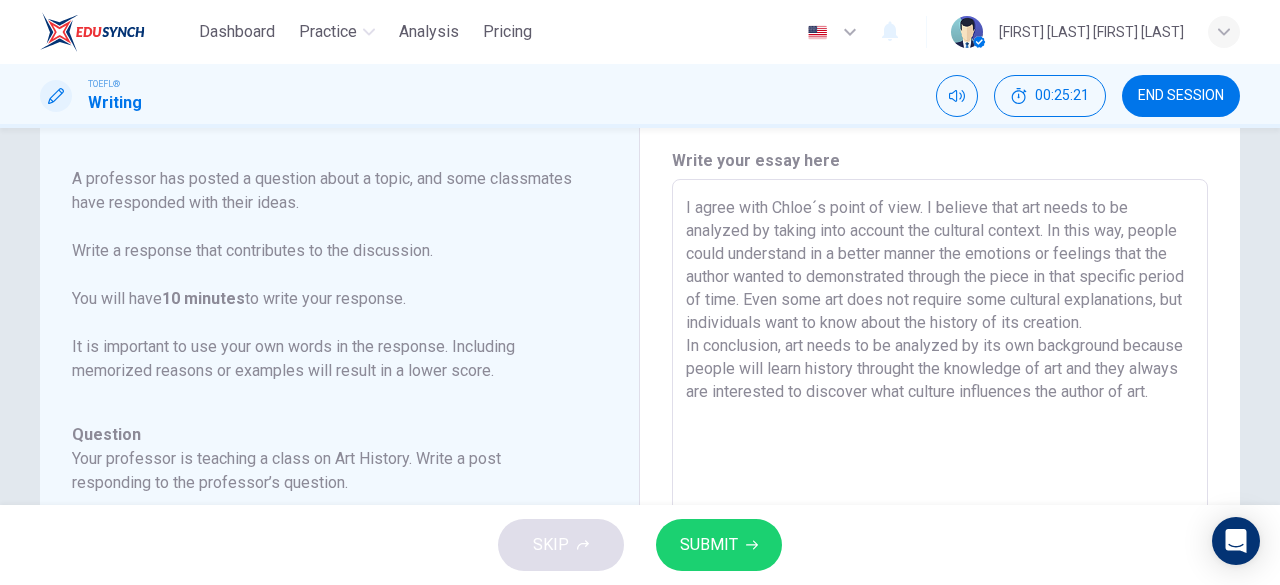 click on "I agree with Chloe´s point of view. I believe that art needs to be analyzed by taking into account the cultural context. In this way, people could understand in a better manner the emotions or feelings that the author wanted to demonstrated through the piece in that specific period of time. Even some art does not require some cultural explanations, but individuals want to know about the history of its creation.
In conclusion, art needs to be analyzed by its own background because people will learn history throught the knowledge of art and they always are interested to discover what culture influences the author of art." at bounding box center (940, 513) 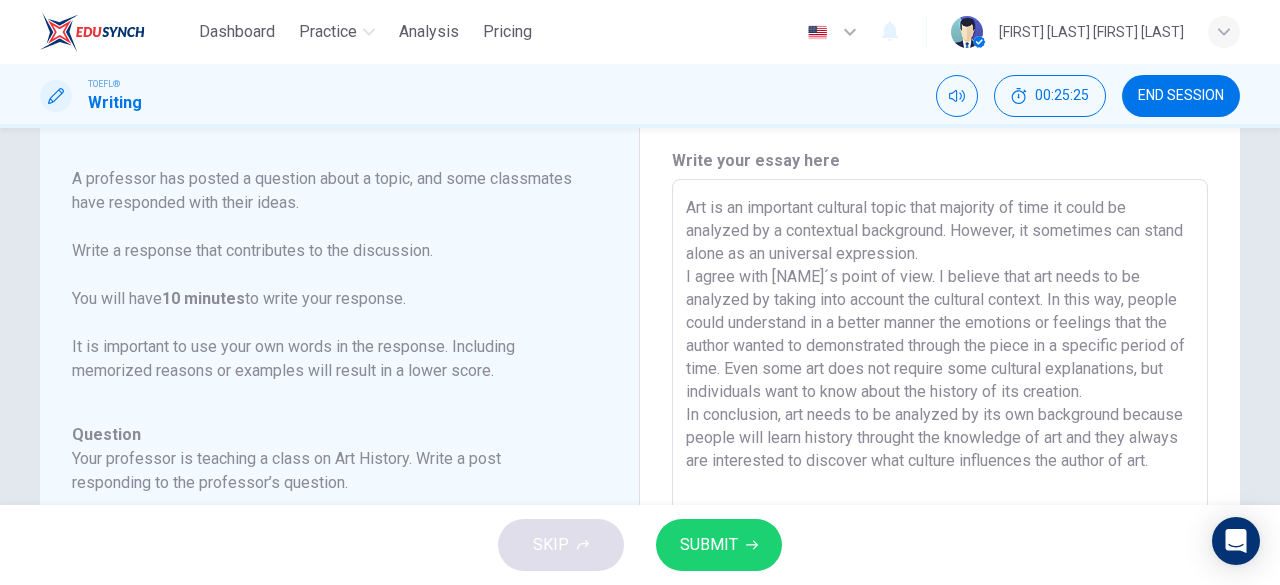 click on "Art is an important cultural topic that majority of time it could be analyzed by a contextual background. However, it sometimes can stand alone as an universal expression.
I agree with [NAME]´s point of view. I believe that art needs to be analyzed by taking into account the cultural context. In this way, people could understand in a better manner the emotions or feelings that the author wanted to demonstrated through the piece in a specific period of time. Even some art does not require some cultural explanations, but individuals want to know about the history of its creation.
In conclusion, art needs to be analyzed by its own background because people will learn history throught the knowledge of art and they always are interested to discover what culture influences the author of art." at bounding box center (940, 513) 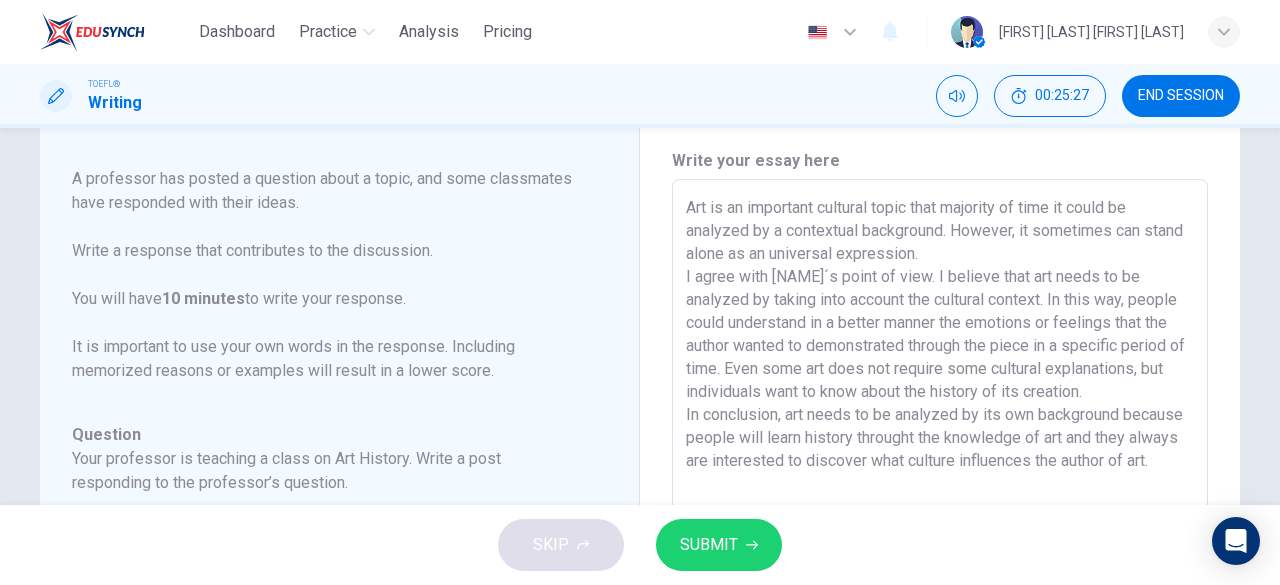 click on "Art is an important cultural topic that majority of time it could be analyzed by a contextual background. However, it sometimes can stand alone as an universal expression.
I agree with [NAME]´s point of view. I believe that art needs to be analyzed by taking into account the cultural context. In this way, people could understand in a better manner the emotions or feelings that the author wanted to demonstrated through the piece in a specific period of time. Even some art does not require some cultural explanations, but individuals want to know about the history of its creation.
In conclusion, art needs to be analyzed by its own background because people will learn history throught the knowledge of art and they always are interested to discover what culture influences the author of art." at bounding box center [940, 513] 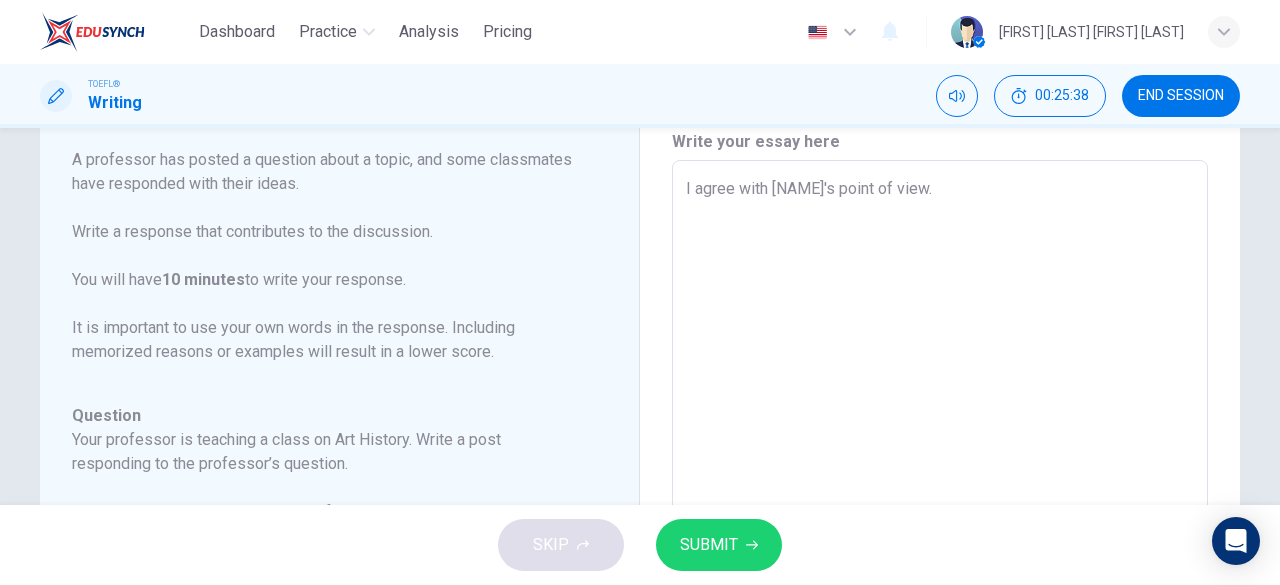 scroll, scrollTop: 78, scrollLeft: 0, axis: vertical 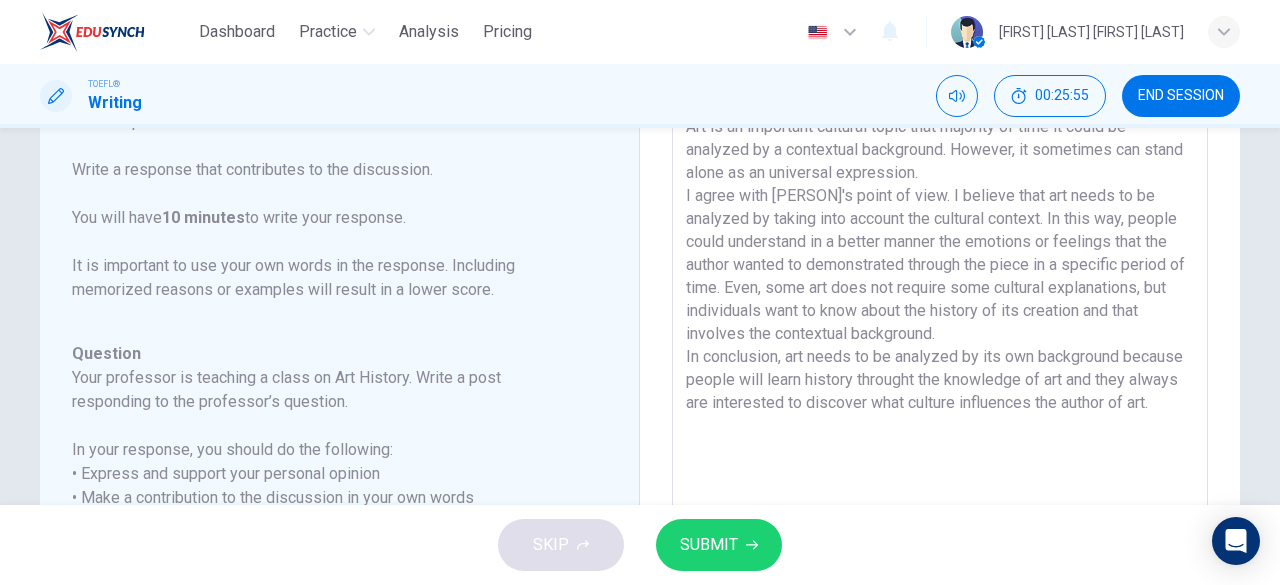 click on "Art is an important cultural topic that majority of time it could be analyzed by a contextual background. However, it sometimes can stand alone as an universal expression.
I agree with [PERSON]'s point of view. I believe that art needs to be analyzed by taking into account the cultural context. In this way, people could understand in a better manner the emotions or feelings that the author wanted to demonstrated through the piece in a specific period of time. Even, some art does not require some cultural explanations, but individuals want to know about the history of its creation and that involves the contextual background.
In conclusion, art needs to be analyzed by its own background because people will learn history throught the knowledge of art and they always are interested to discover what culture influences the author of art." at bounding box center [940, 432] 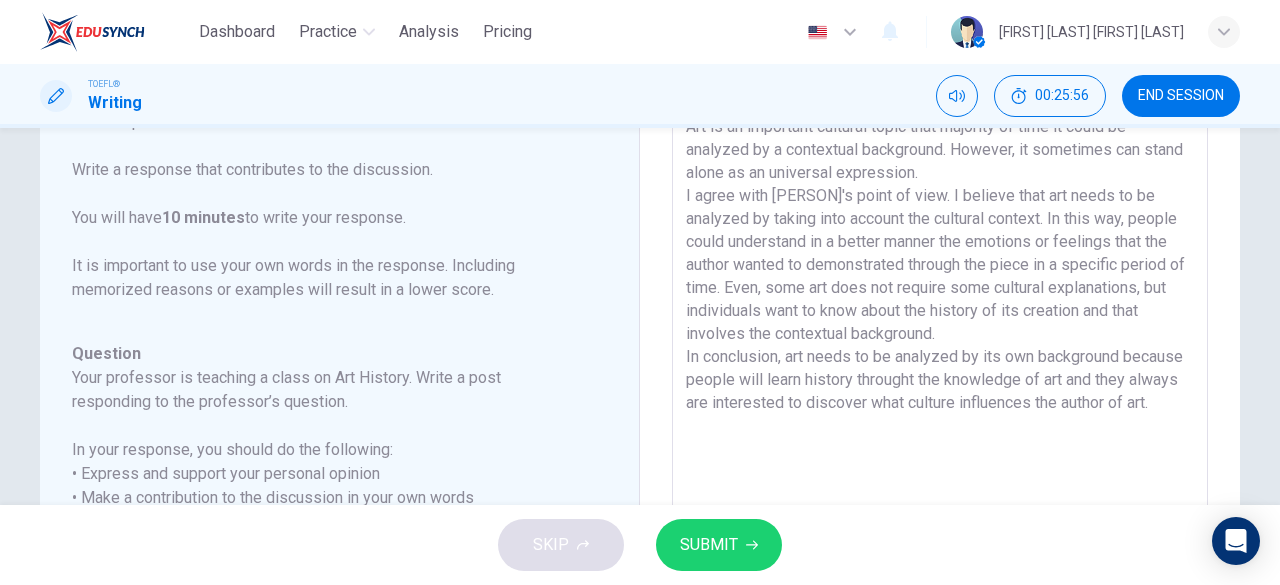 click on "Art is an important cultural topic that majority of time it could be analyzed by a contextual background. However, it sometimes can stand alone as an universal expression.
I agree with [PERSON]'s point of view. I believe that art needs to be analyzed by taking into account the cultural context. In this way, people could understand in a better manner the emotions or feelings that the author wanted to demonstrated through the piece in a specific period of time. Even, some art does not require some cultural explanations, but individuals want to know about the history of its creation and that involves the contextual background.
In conclusion, art needs to be analyzed by its own background because people will learn history throught the knowledge of art and they always are interested to discover what culture influences the author of art." at bounding box center (940, 432) 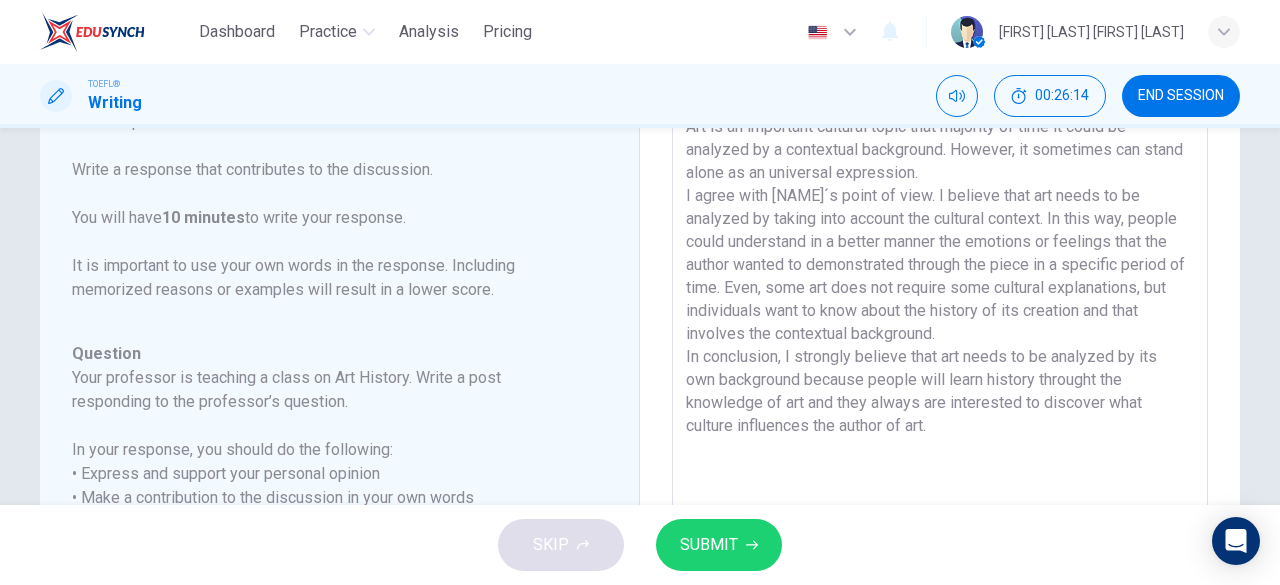 click on "Art is an important cultural topic that majority of time it could be analyzed by a contextual background. However, it sometimes can stand alone as an universal expression.
I agree with [NAME]´s point of view. I believe that art needs to be analyzed by taking into account the cultural context. In this way, people could understand in a better manner the emotions or feelings that the author wanted to demonstrated through the piece in a specific period of time. Even, some art does not require some cultural explanations, but individuals want to know about the history of its creation and that involves the contextual background.
In conclusion, I strongly believe that art needs to be analyzed by its own background because people will learn history throught the knowledge of art and they always are interested to discover what culture influences the author of art." at bounding box center (940, 432) 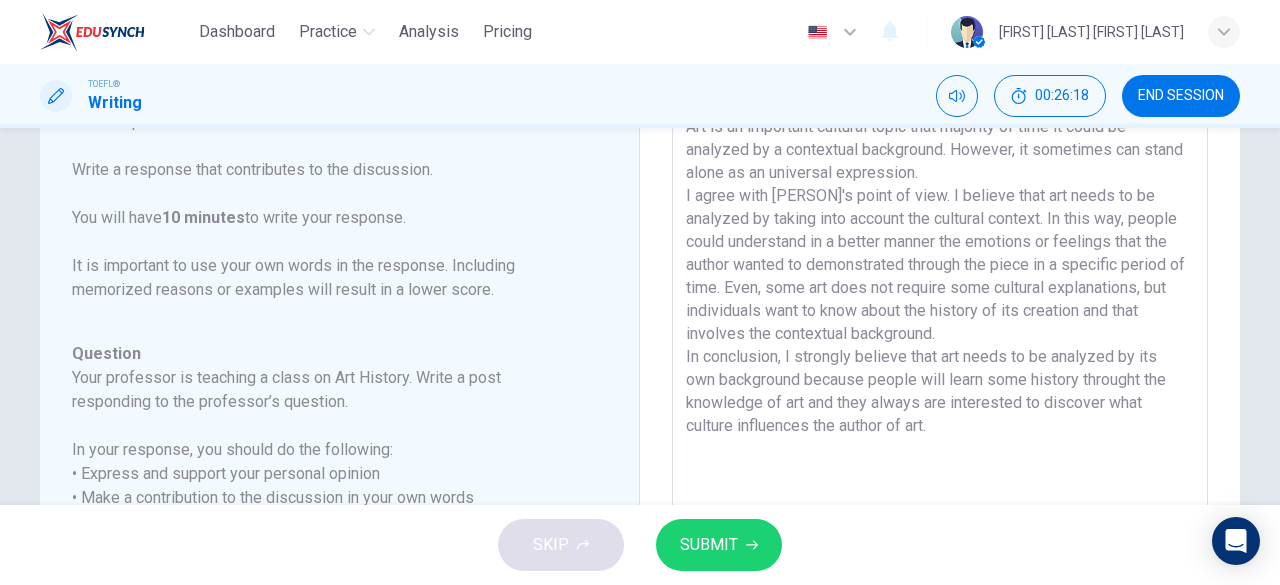 click on "Art is an important cultural topic that majority of time it could be analyzed by a contextual background. However, it sometimes can stand alone as an universal expression.
I agree with [PERSON]'s point of view. I believe that art needs to be analyzed by taking into account the cultural context. In this way, people could understand in a better manner the emotions or feelings that the author wanted to demonstrated through the piece in a specific period of time. Even, some art does not require some cultural explanations, but individuals want to know about the history of its creation and that involves the contextual background.
In conclusion, I strongly believe that art needs to be analyzed by its own background because people will learn some history throught the knowledge of art and they always are interested to discover what culture influences the author of art." at bounding box center (940, 432) 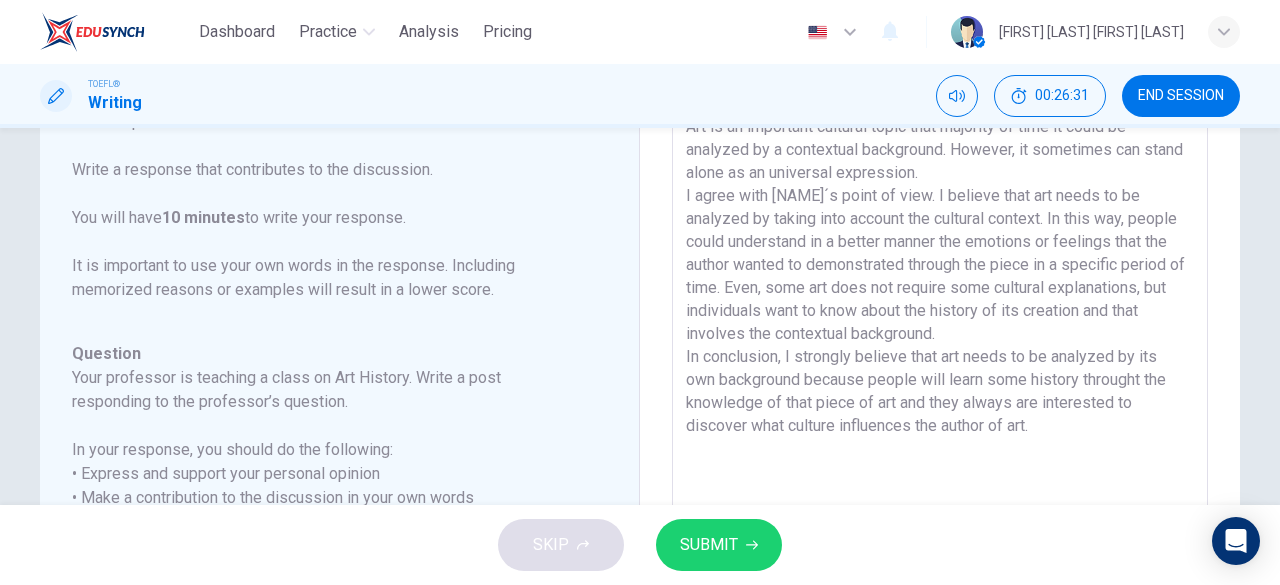 drag, startPoint x: 1038, startPoint y: 433, endPoint x: 1008, endPoint y: 428, distance: 30.413813 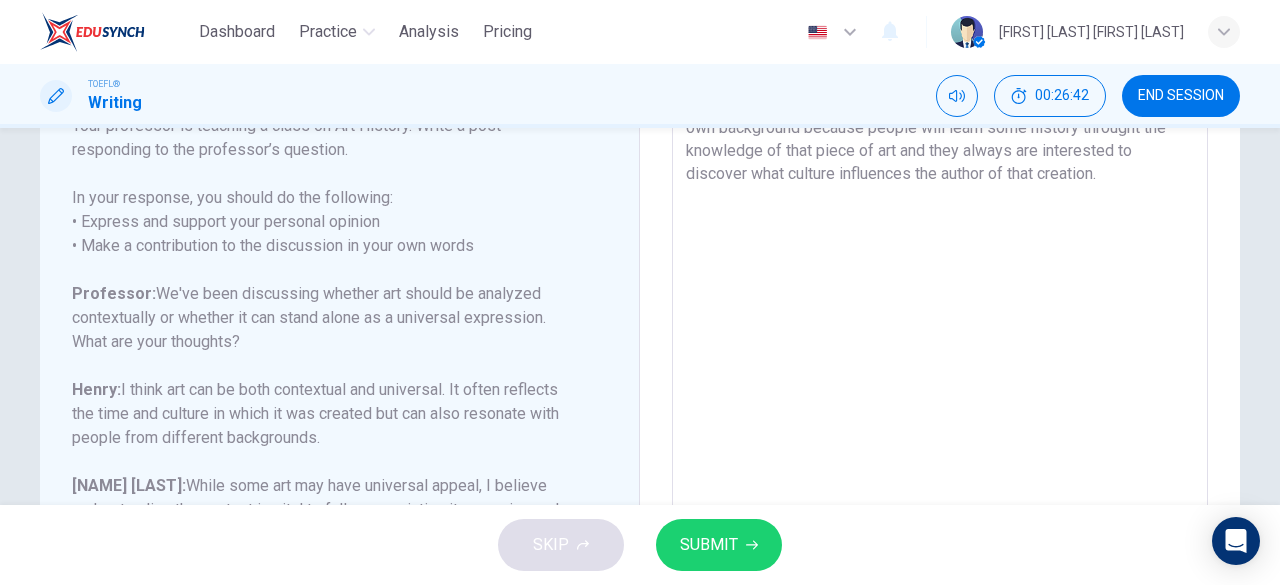 scroll, scrollTop: 397, scrollLeft: 0, axis: vertical 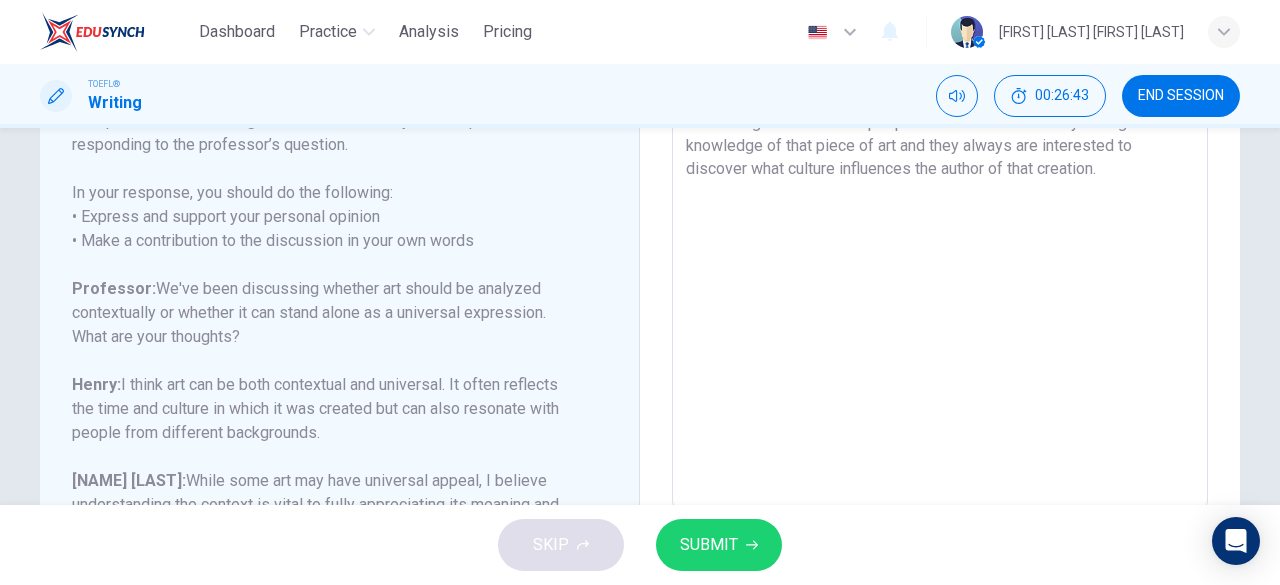 click on "SUBMIT" at bounding box center (709, 545) 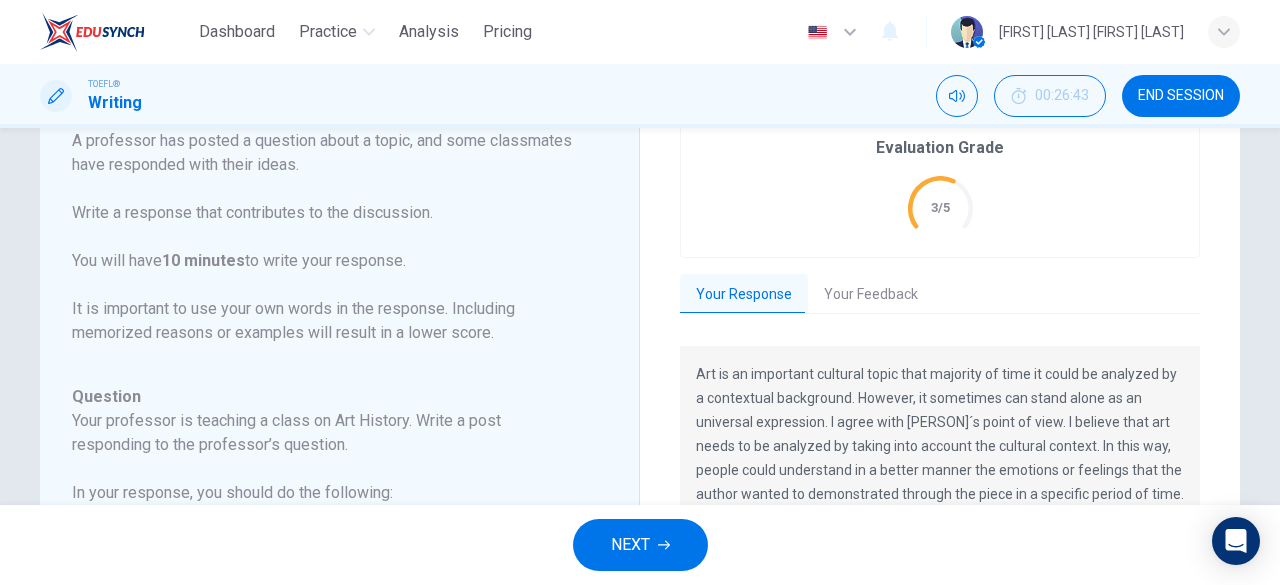 scroll, scrollTop: 94, scrollLeft: 0, axis: vertical 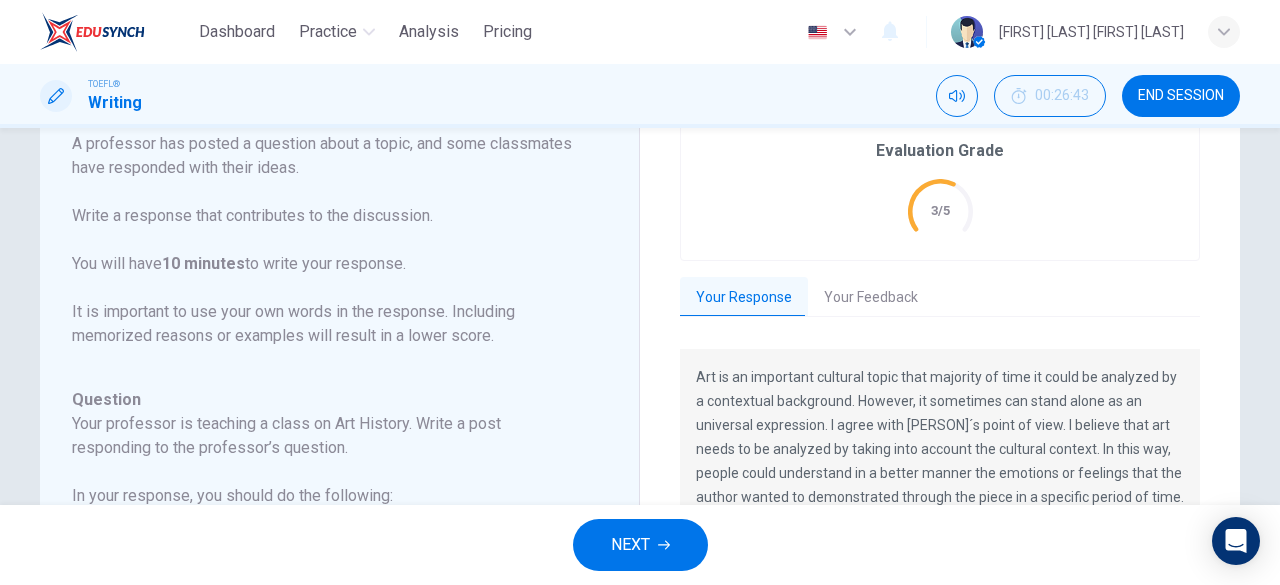 click on "Your Feedback" at bounding box center (871, 298) 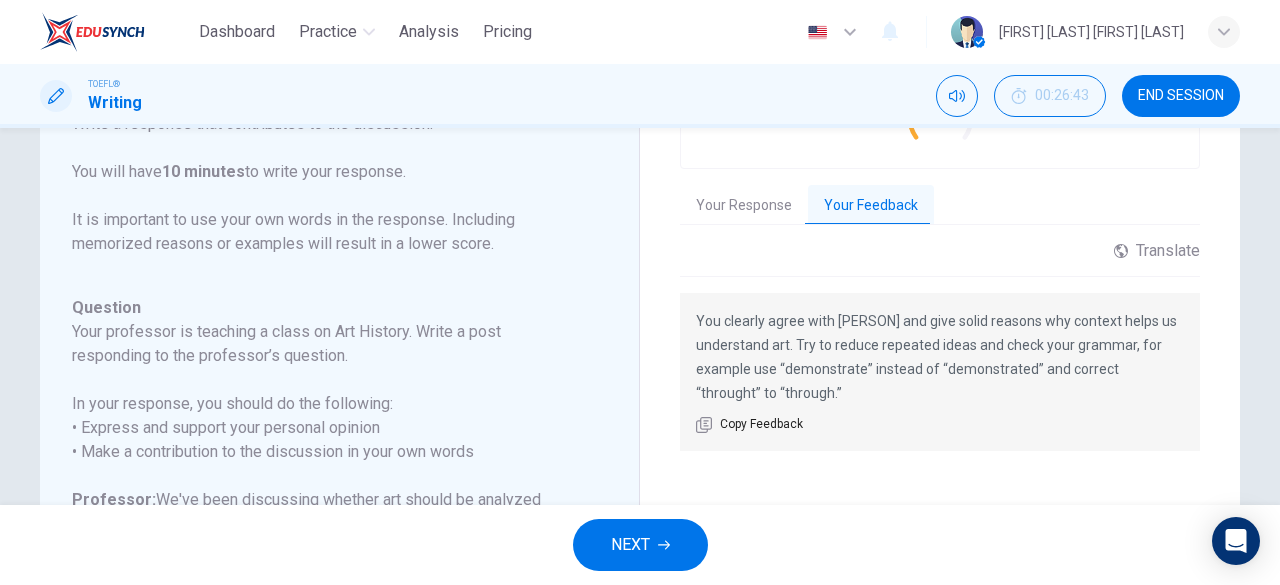 scroll, scrollTop: 195, scrollLeft: 0, axis: vertical 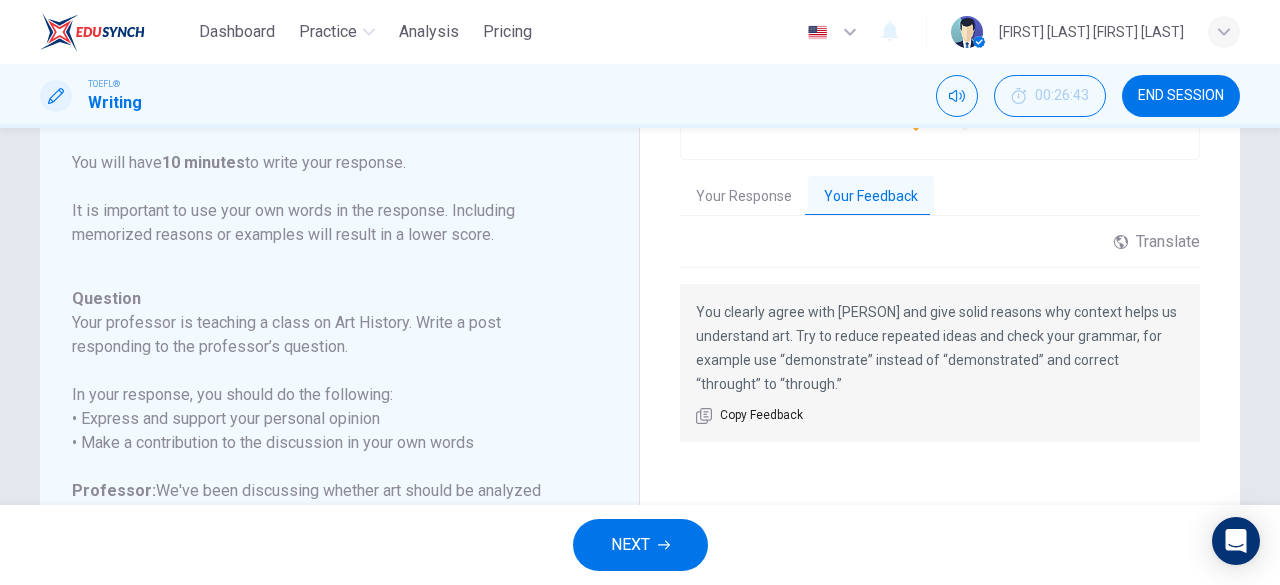 click on "Your Response" at bounding box center [744, 197] 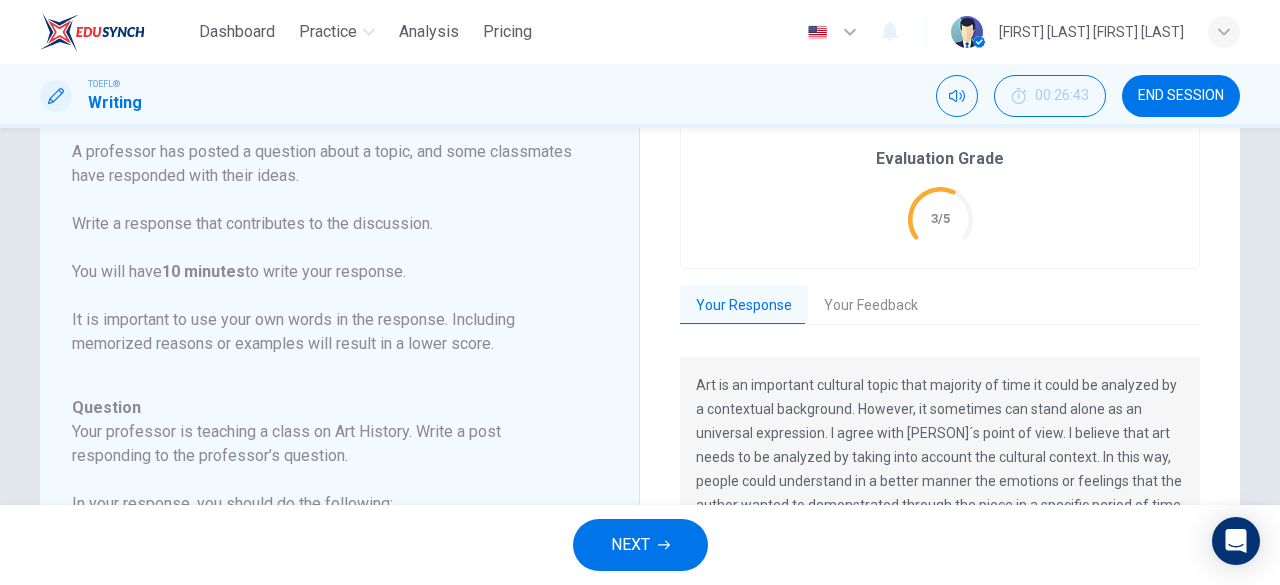 scroll, scrollTop: 86, scrollLeft: 0, axis: vertical 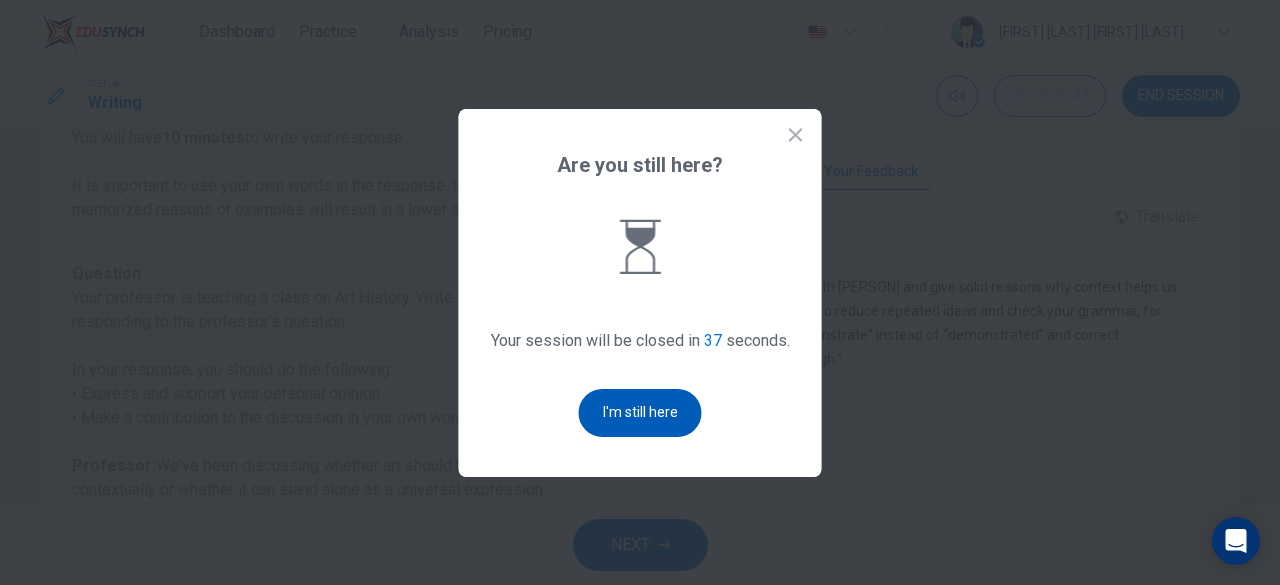 click on "I'm still here" at bounding box center [640, 413] 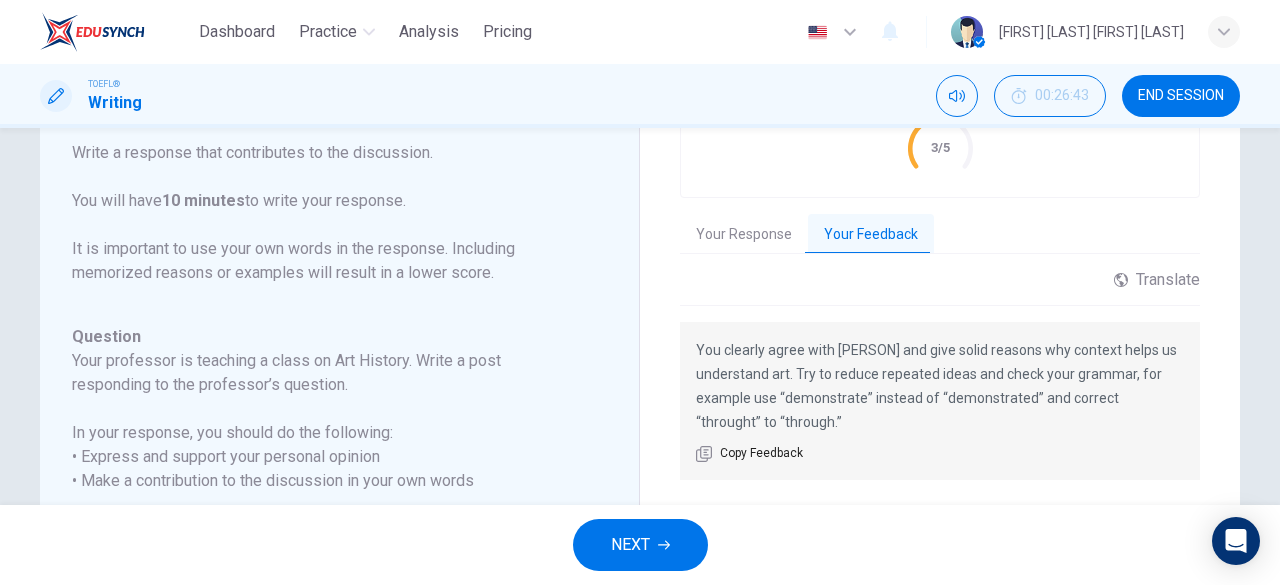 scroll, scrollTop: 152, scrollLeft: 0, axis: vertical 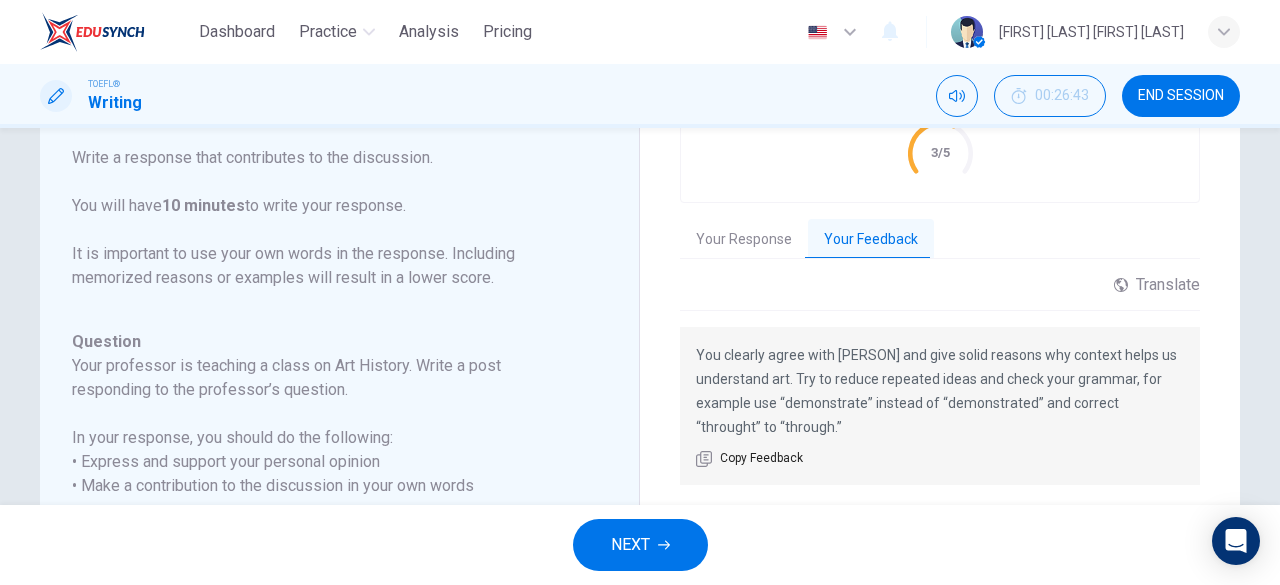 click on "Your Response" at bounding box center [744, 240] 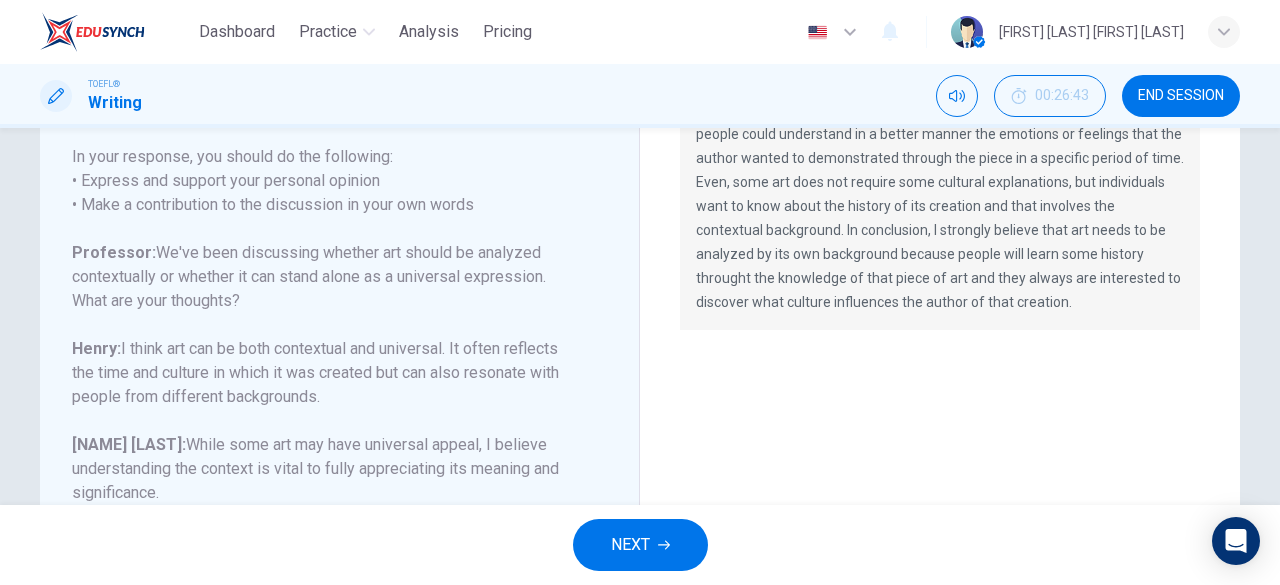 scroll, scrollTop: 512, scrollLeft: 0, axis: vertical 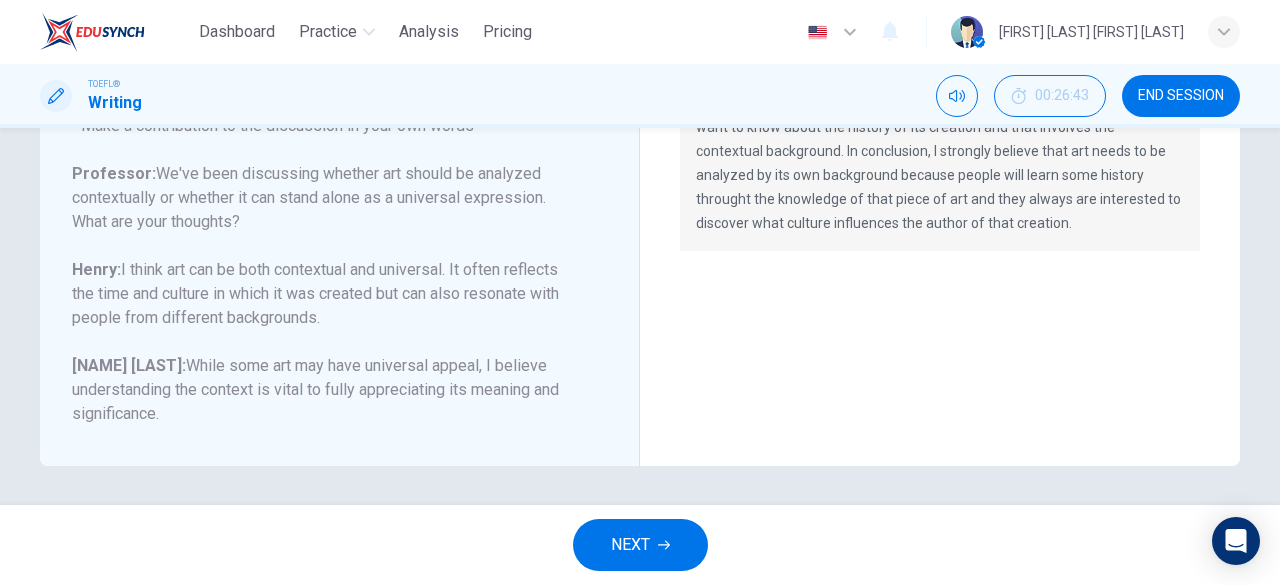 click 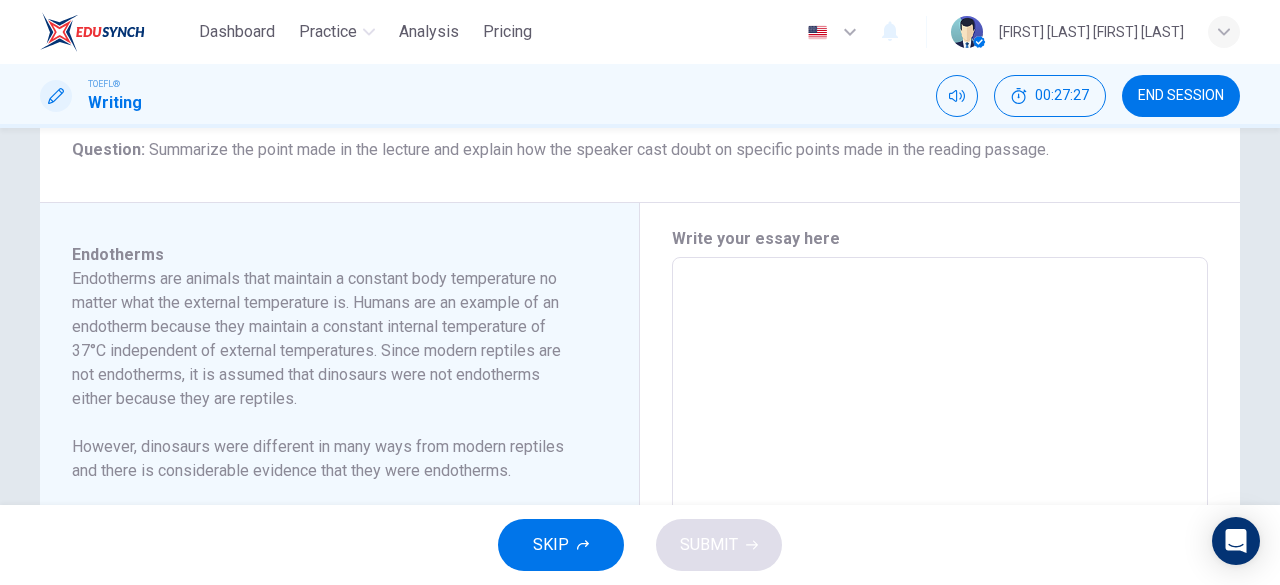 scroll, scrollTop: 354, scrollLeft: 0, axis: vertical 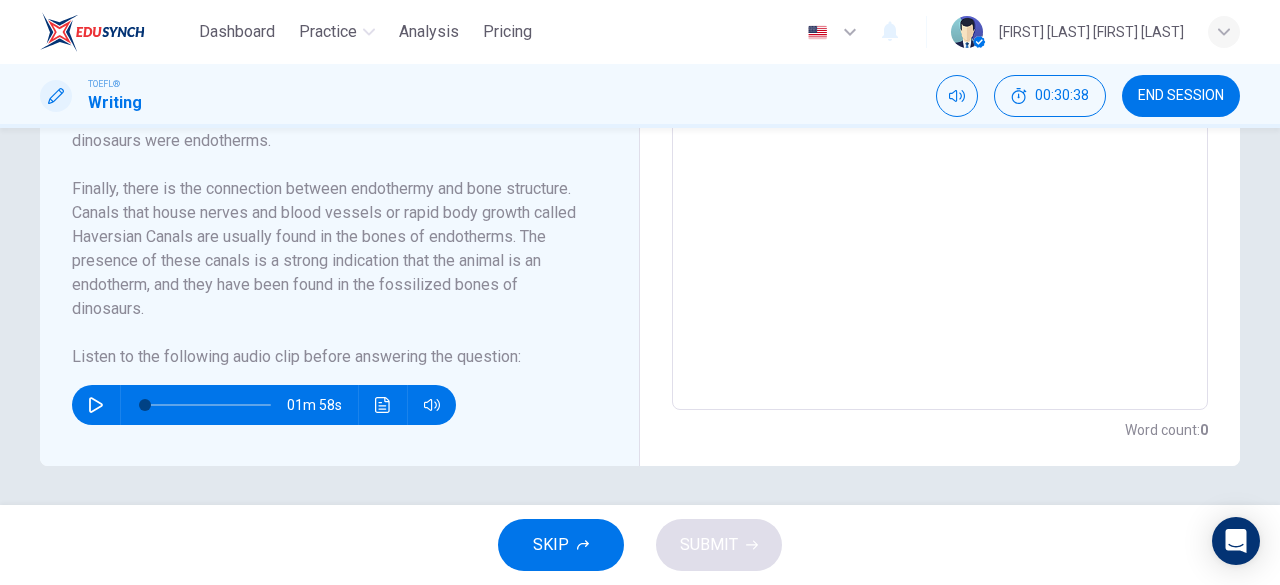 click 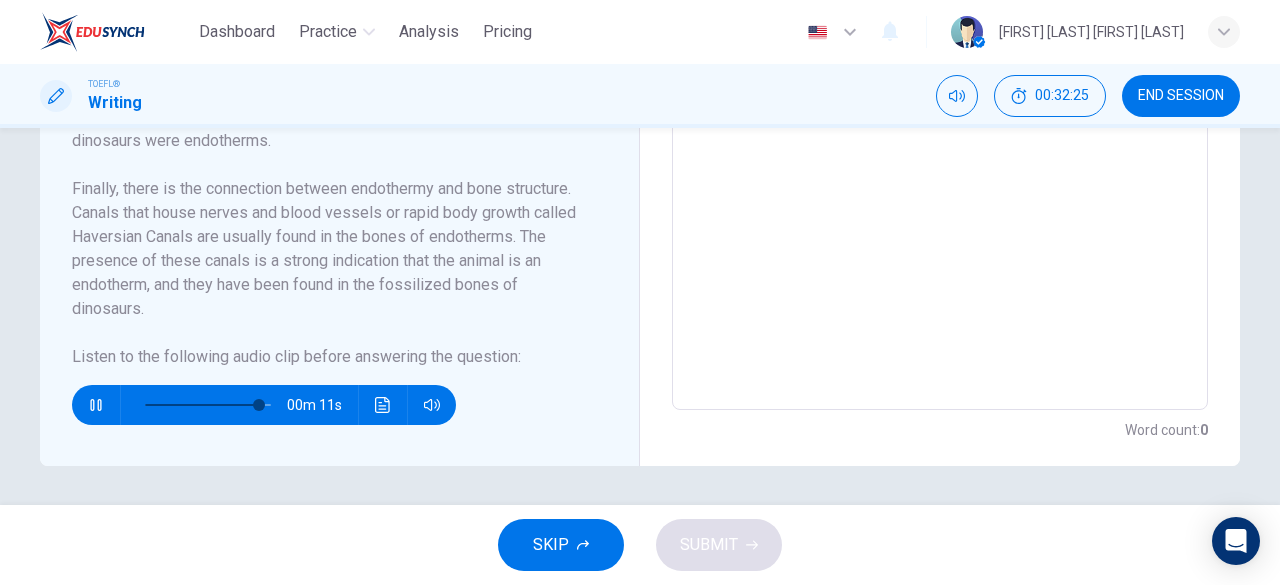 click at bounding box center (208, 405) 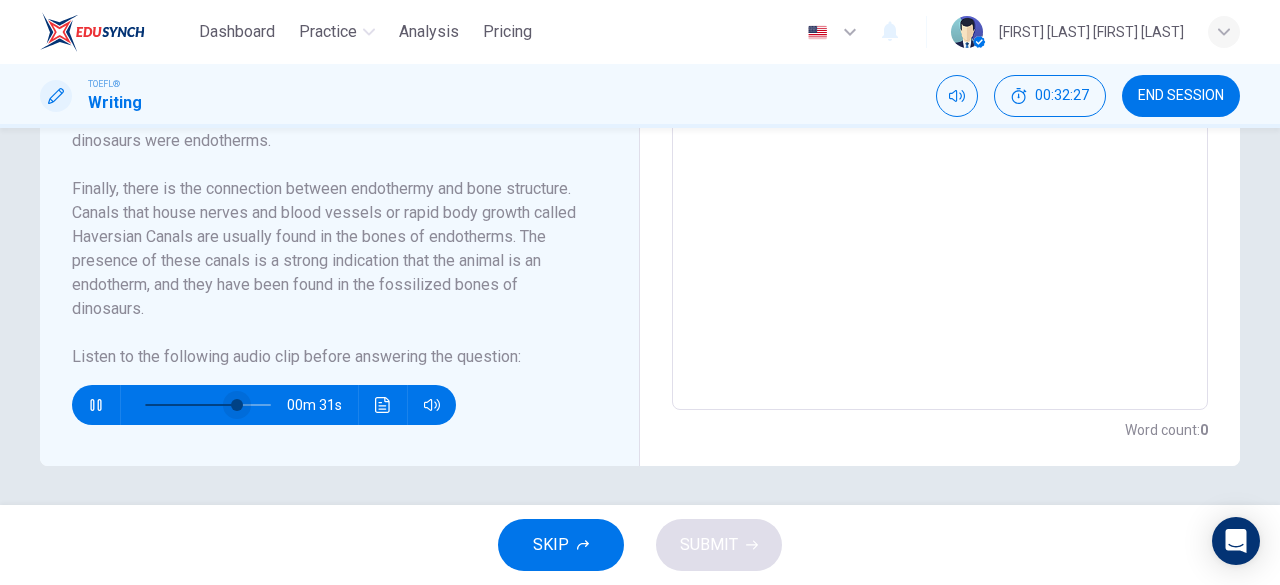 click at bounding box center (237, 405) 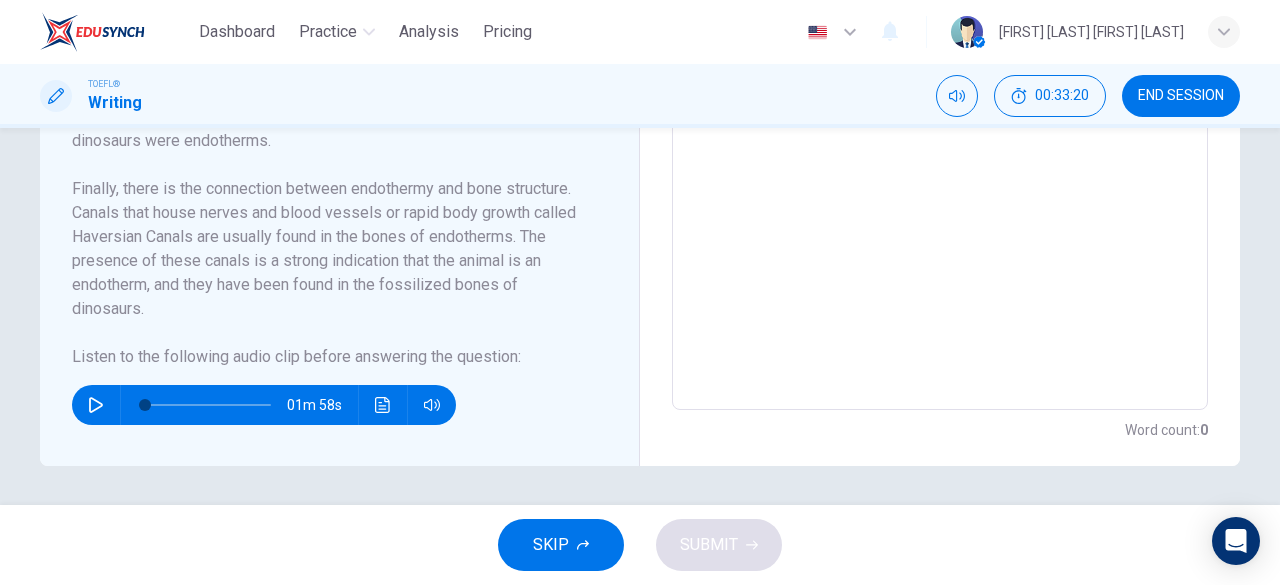 click 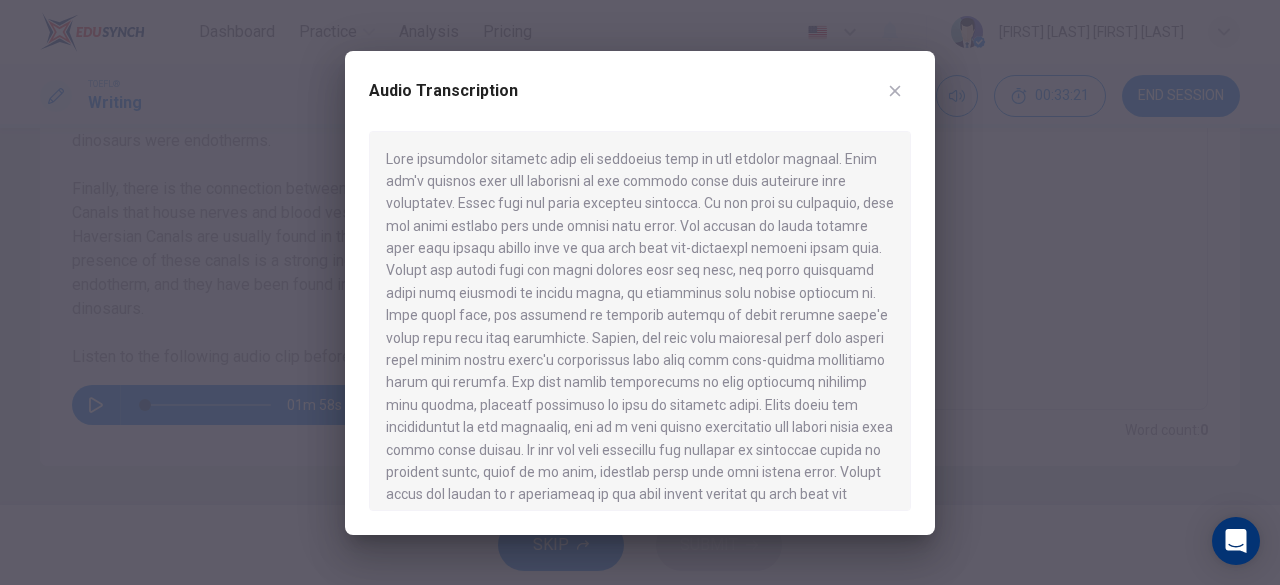 scroll, scrollTop: 101, scrollLeft: 0, axis: vertical 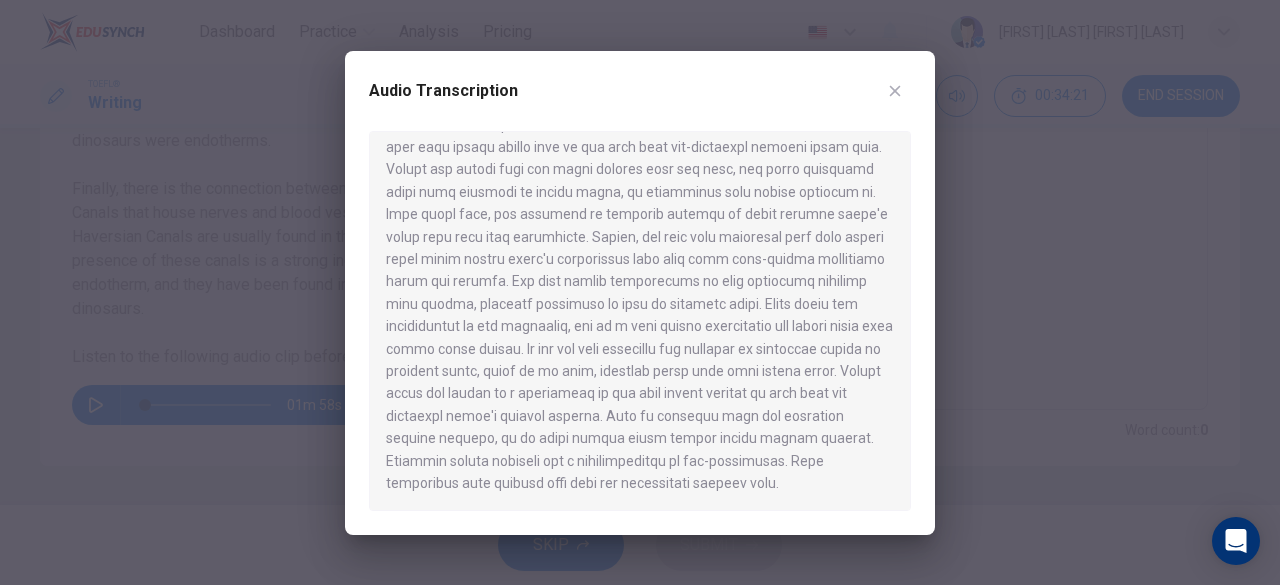click 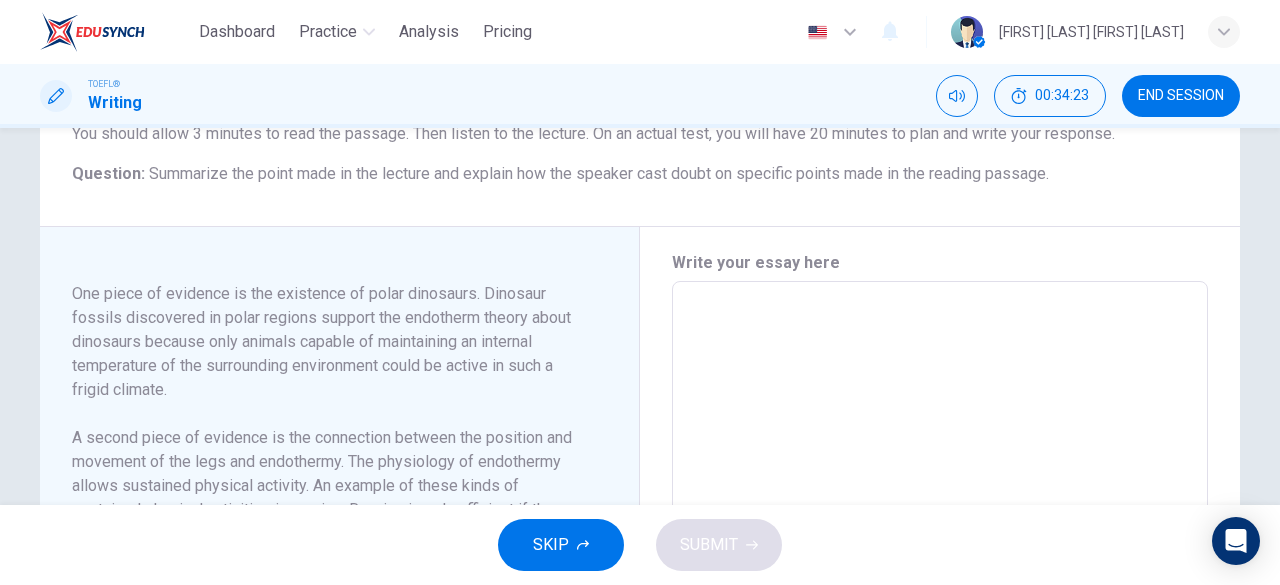 scroll, scrollTop: 317, scrollLeft: 0, axis: vertical 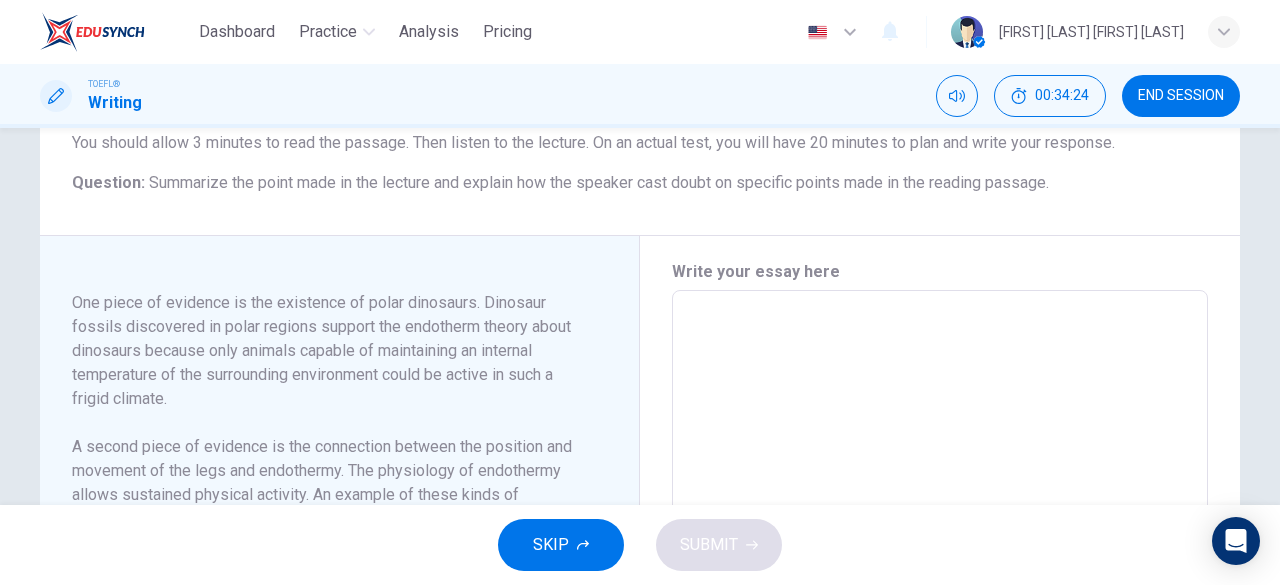 click at bounding box center [940, 575] 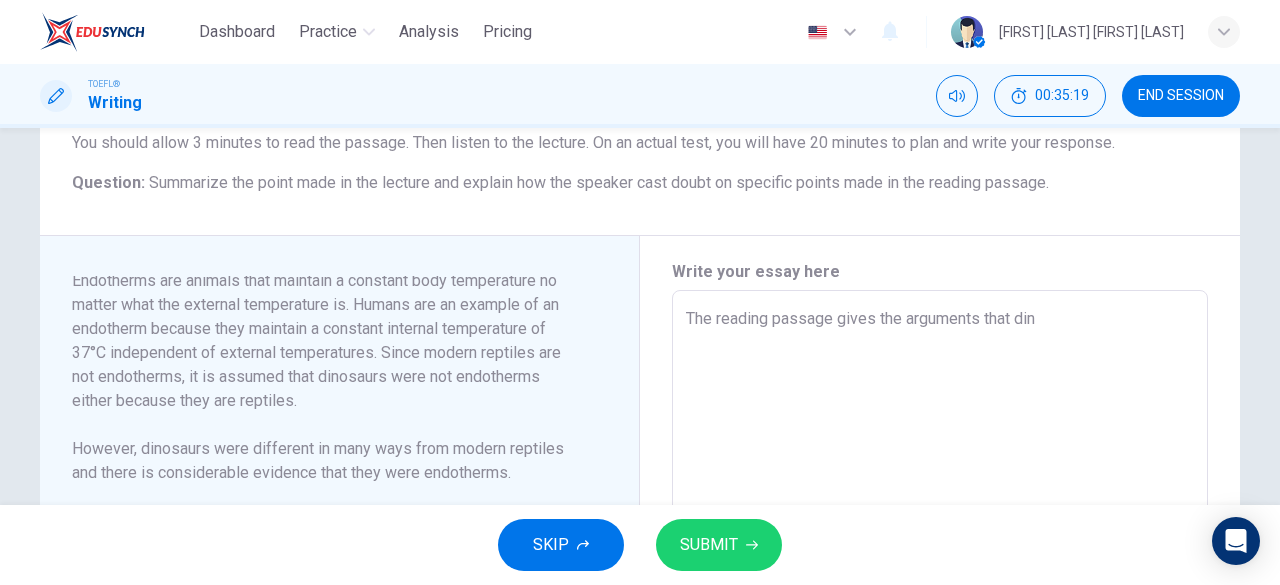 scroll, scrollTop: 0, scrollLeft: 0, axis: both 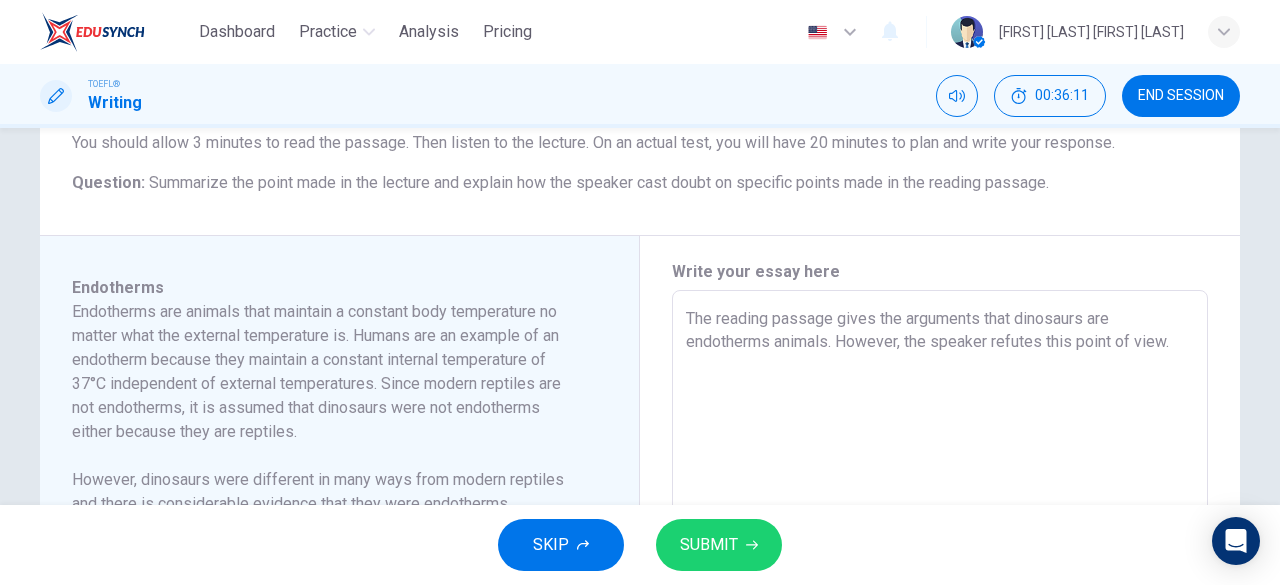 click on "The reading passage gives the arguments that dinosaurs are endotherms animals. However, the speaker refutes this point of view." at bounding box center (940, 575) 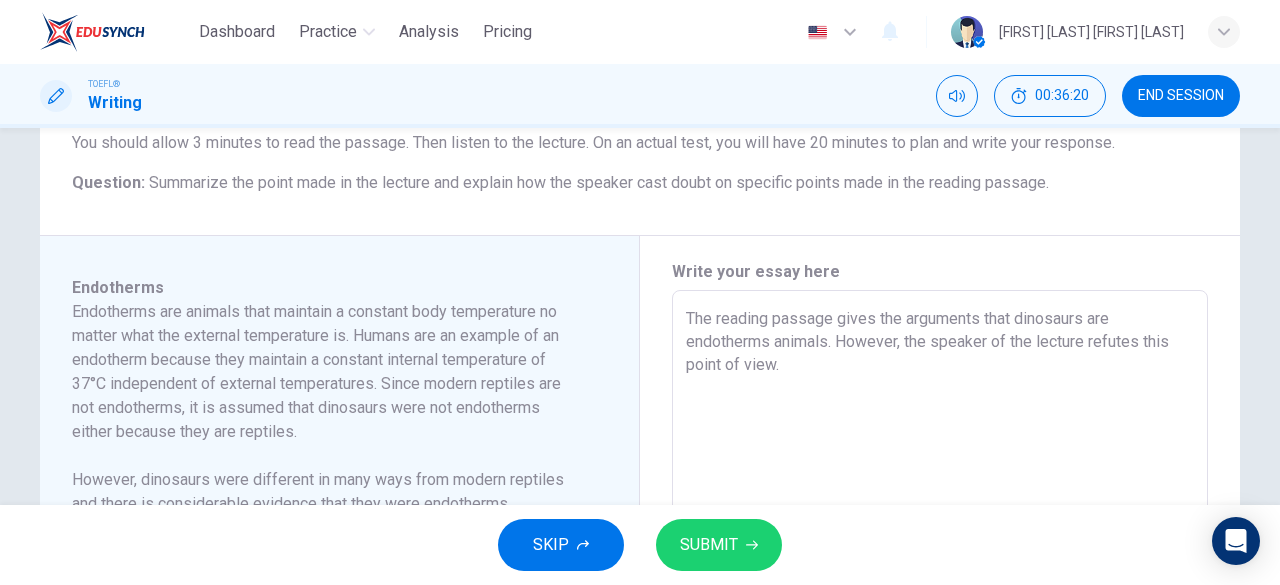 drag, startPoint x: 843, startPoint y: 368, endPoint x: 668, endPoint y: 371, distance: 175.02571 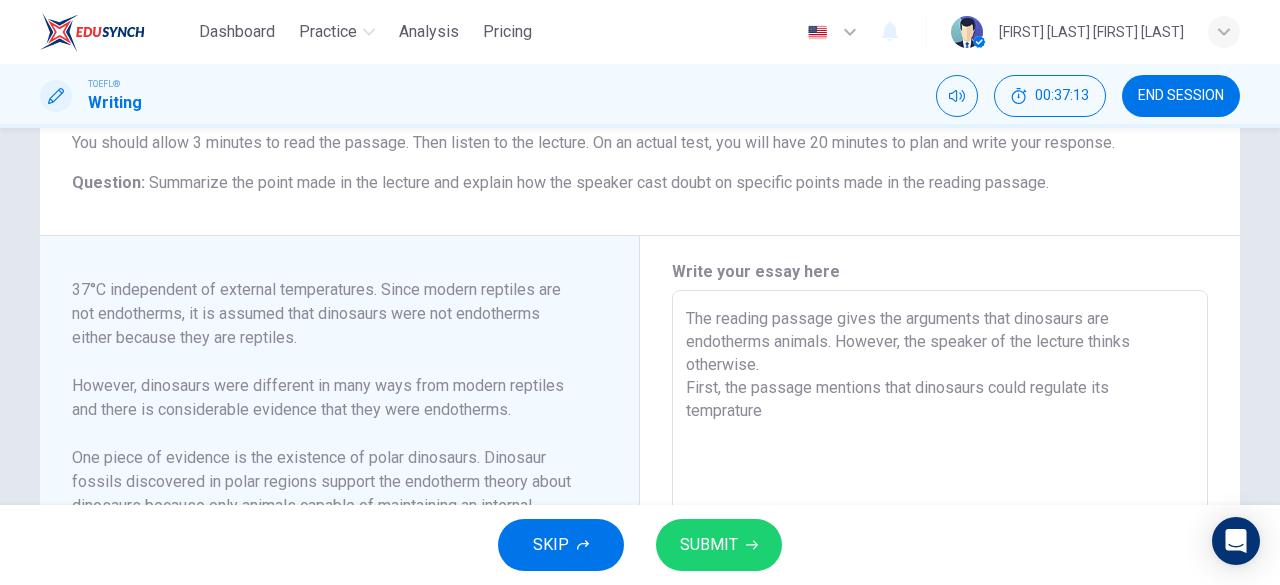 scroll, scrollTop: 96, scrollLeft: 0, axis: vertical 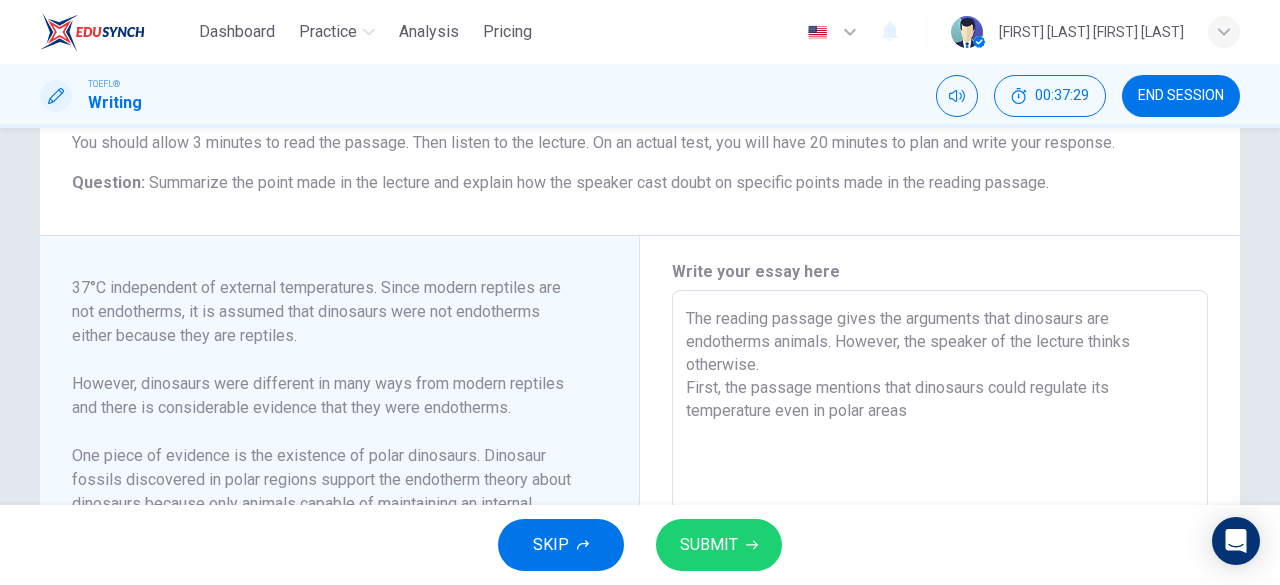 click on "The reading passage gives the arguments that dinosaurs are endotherms animals. However, the speaker of the lecture thinks otherwise.
First, the passage mentions that dinosaurs could regulate its temperature even in polar areas" at bounding box center (940, 575) 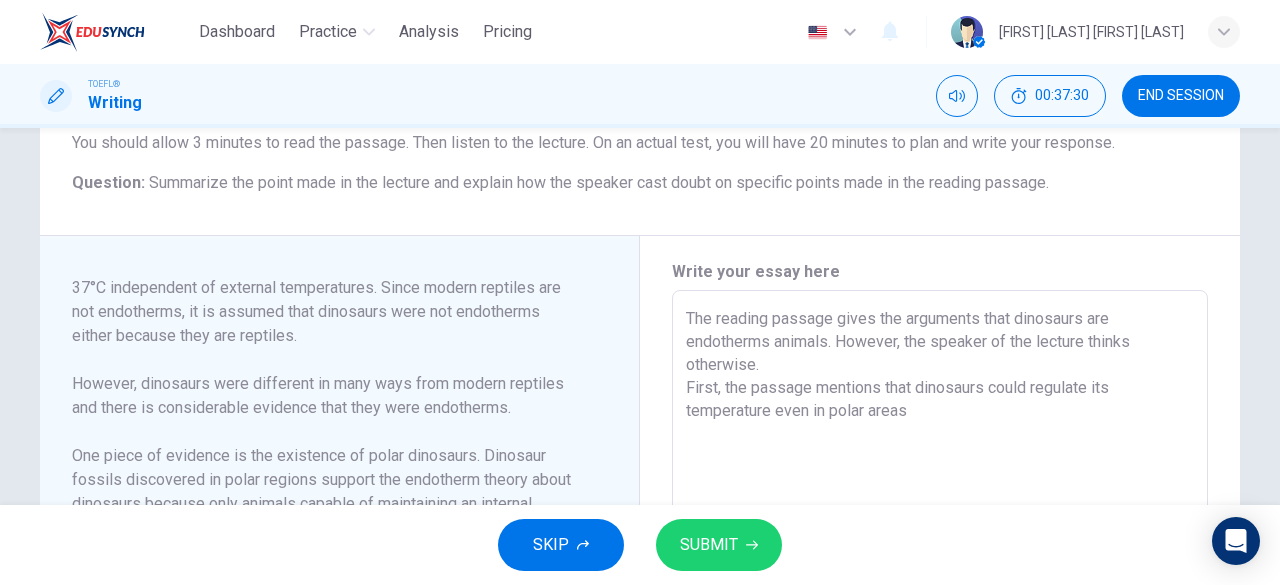 click on "The reading passage gives the arguments that dinosaurs are endotherms animals. However, the speaker of the lecture thinks otherwise.
First, the passage mentions that dinosaurs could regulate its temperature even in polar areas" at bounding box center (940, 575) 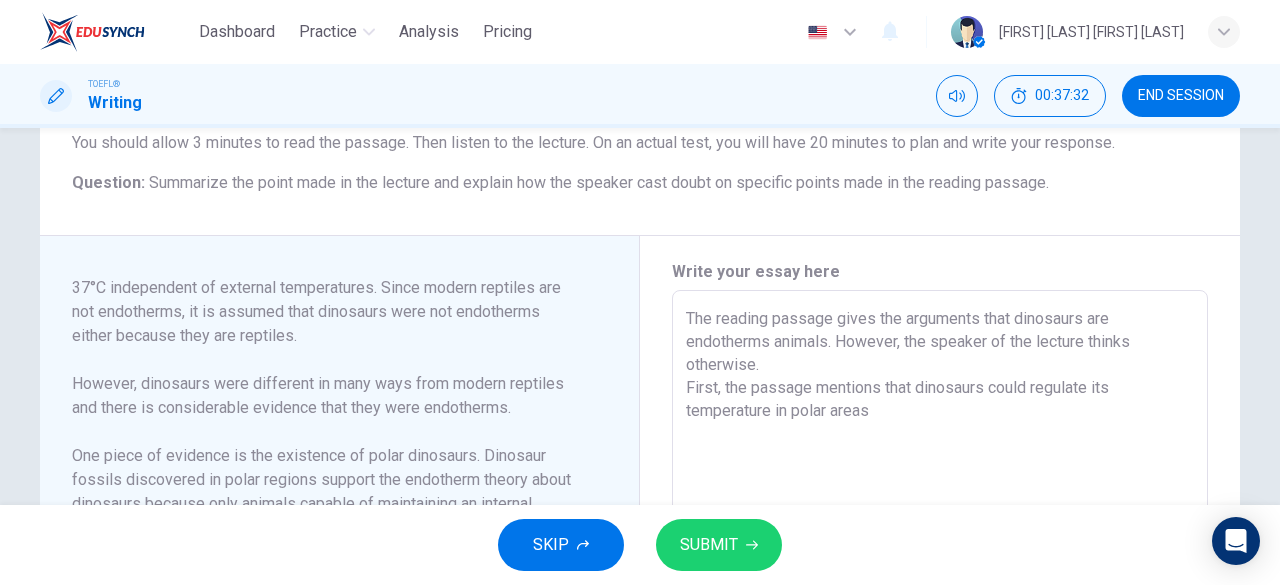 click on "The reading passage gives the arguments that dinosaurs are endotherms animals. However, the speaker of the lecture thinks otherwise.
First, the passage mentions that dinosaurs could regulate its temperature in polar areas" at bounding box center (940, 575) 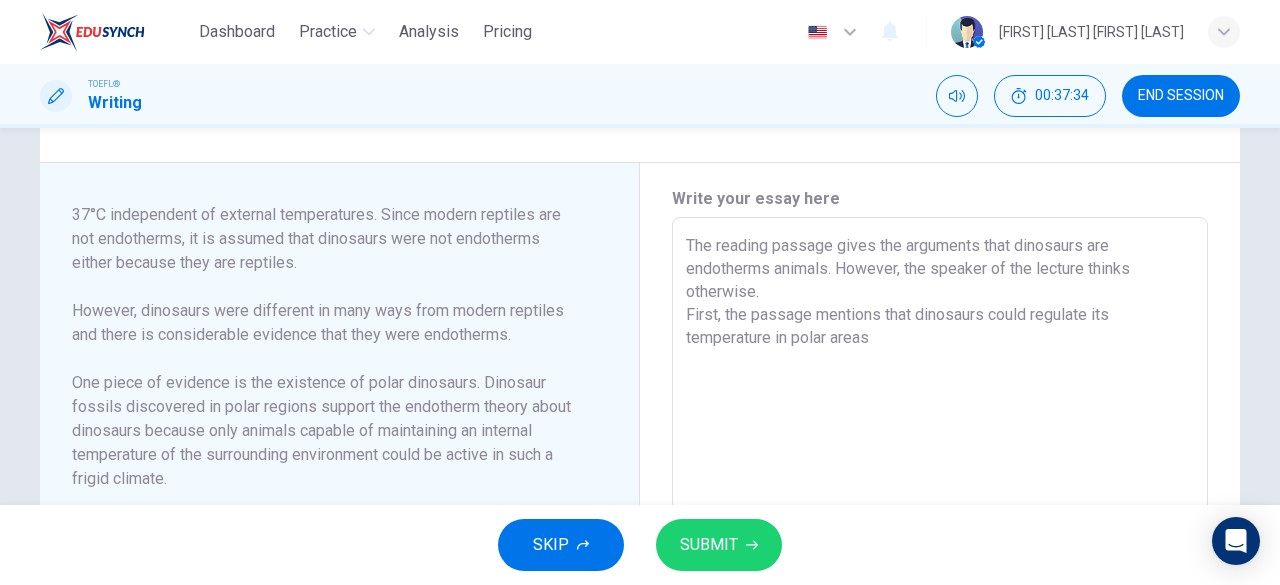 scroll, scrollTop: 389, scrollLeft: 0, axis: vertical 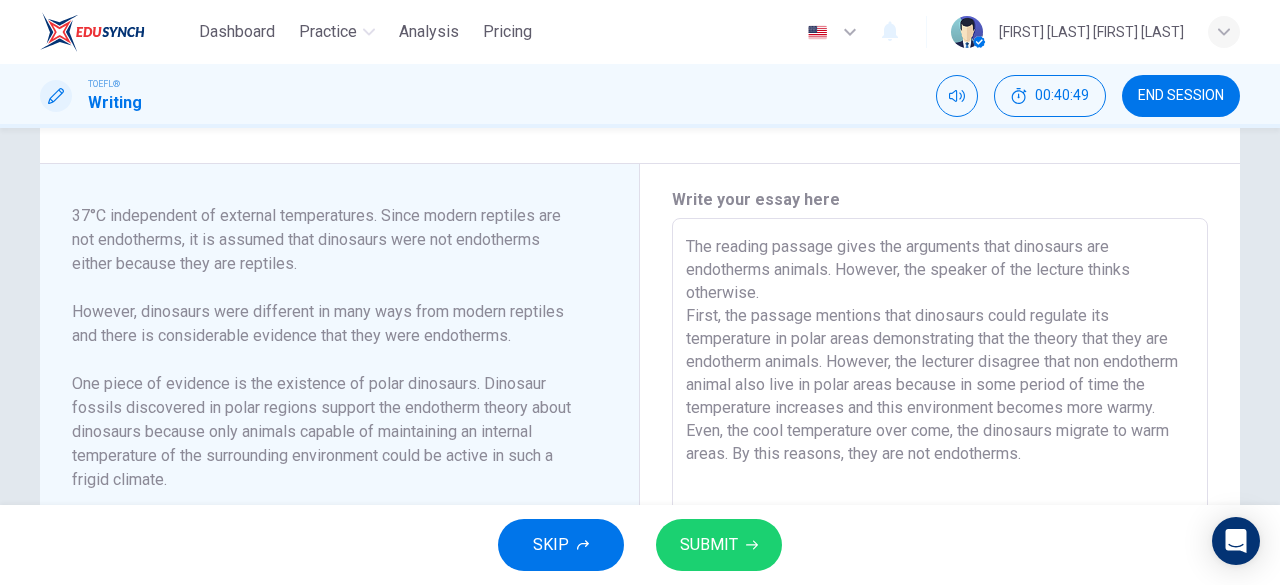 click on "The reading passage gives the arguments that dinosaurs are endotherms animals. However, the speaker of the lecture thinks otherwise.
First, the passage mentions that dinosaurs could regulate its temperature in polar areas demonstrating that the theory that they are endotherm animals. However, the lecturer disagree that non endotherm animal also live in polar areas because in some period of time the temperature increases and this environment becomes more warmy. Even, the cool temperature over come, the dinosaurs migrate to warm areas. By this reasons, they are not endotherms." at bounding box center (940, 503) 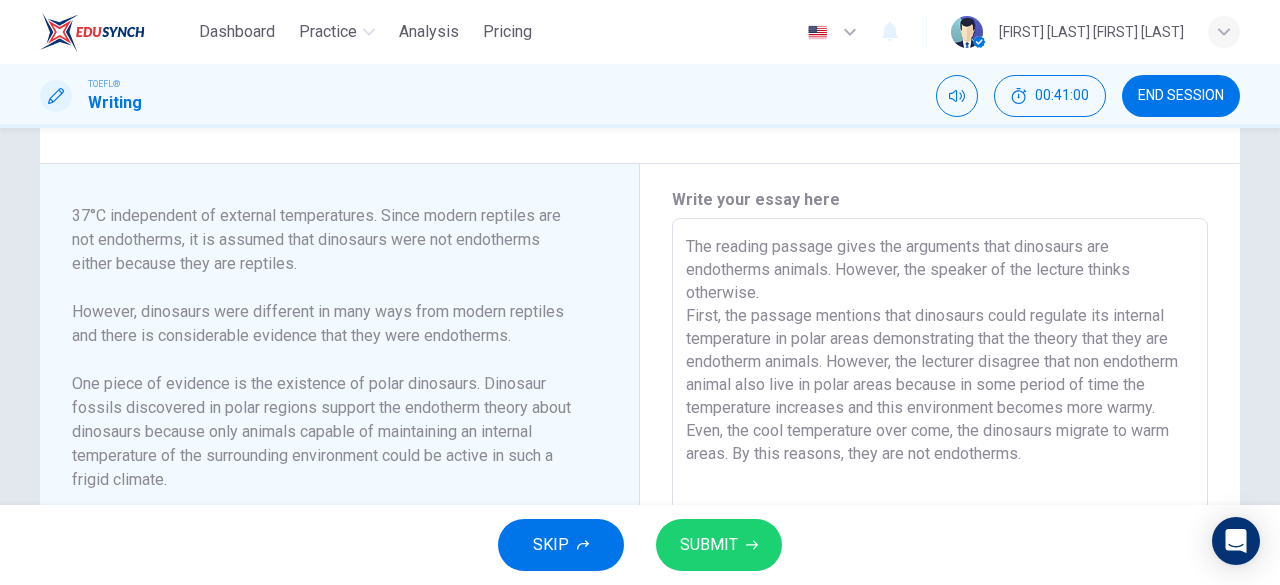drag, startPoint x: 1108, startPoint y: 337, endPoint x: 988, endPoint y: 338, distance: 120.004166 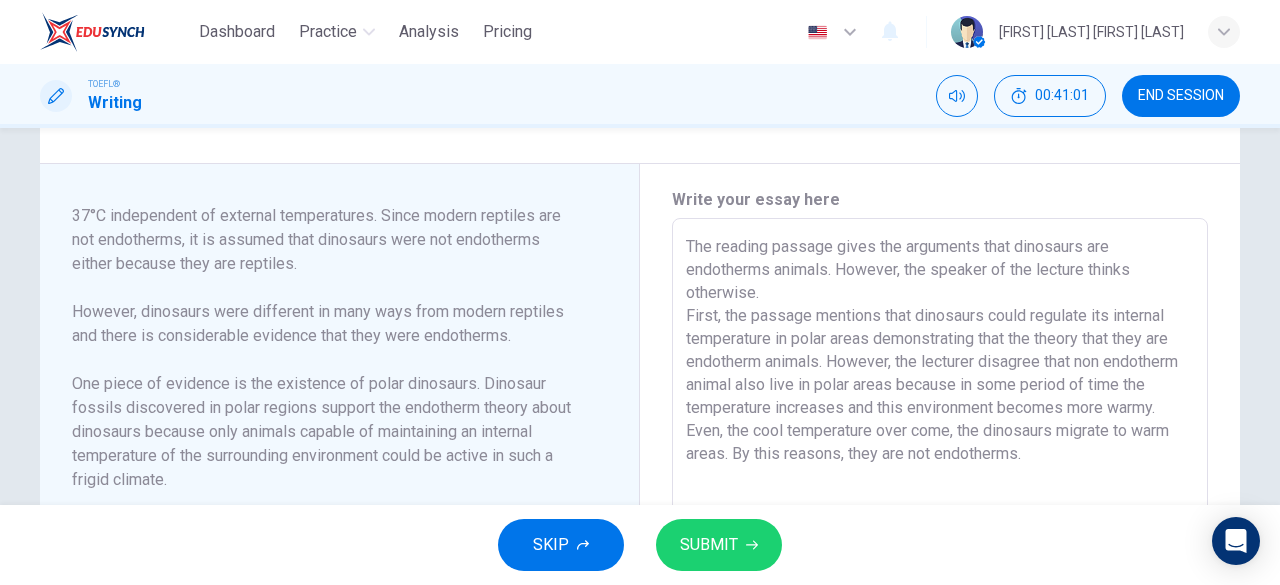 click on "The reading passage gives the arguments that dinosaurs are endotherms animals. However, the speaker of the lecture thinks otherwise.
First, the passage mentions that dinosaurs could regulate its internal temperature in polar areas demonstrating that the theory that they are endotherm animals. However, the lecturer disagree that non endotherm animal also live in polar areas because in some period of time the temperature increases and this environment becomes more warmy. Even, the cool temperature over come, the dinosaurs migrate to warm areas. By this reasons, they are not endotherms." at bounding box center (940, 503) 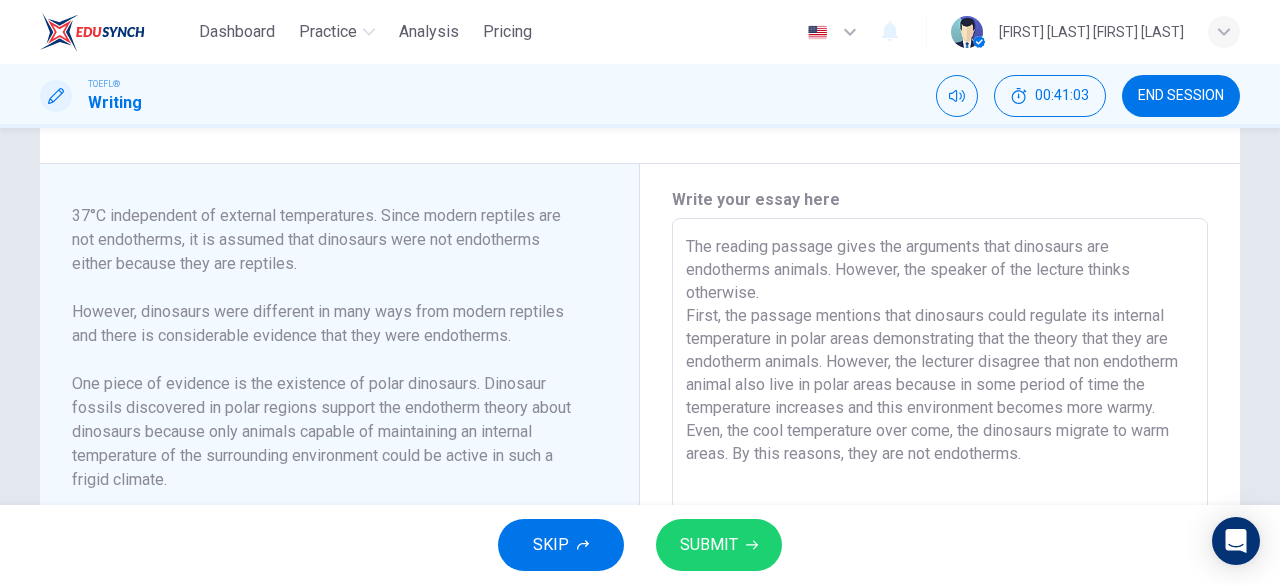 drag, startPoint x: 1113, startPoint y: 331, endPoint x: 1036, endPoint y: 331, distance: 77 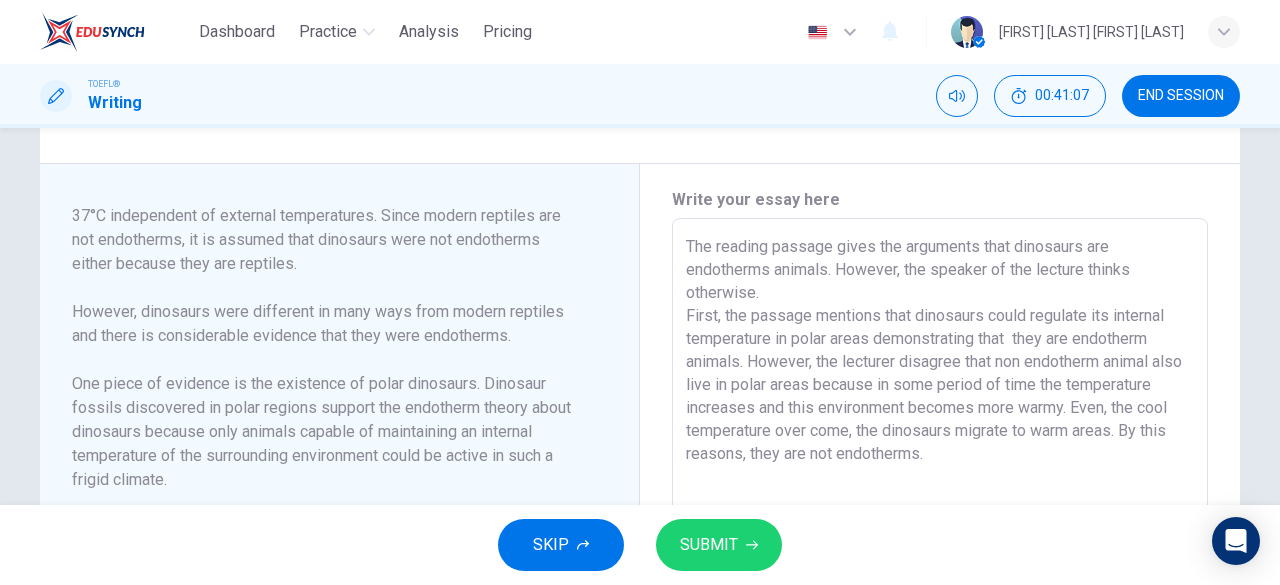 click on "The reading passage gives the arguments that dinosaurs are endotherms animals. However, the speaker of the lecture thinks otherwise.
First, the passage mentions that dinosaurs could regulate its internal temperature in polar areas demonstrating that  they are endotherm animals. However, the lecturer disagree that non endotherm animal also live in polar areas because in some period of time the temperature increases and this environment becomes more warmy. Even, the cool temperature over come, the dinosaurs migrate to warm areas. By this reasons, they are not endotherms." at bounding box center (940, 503) 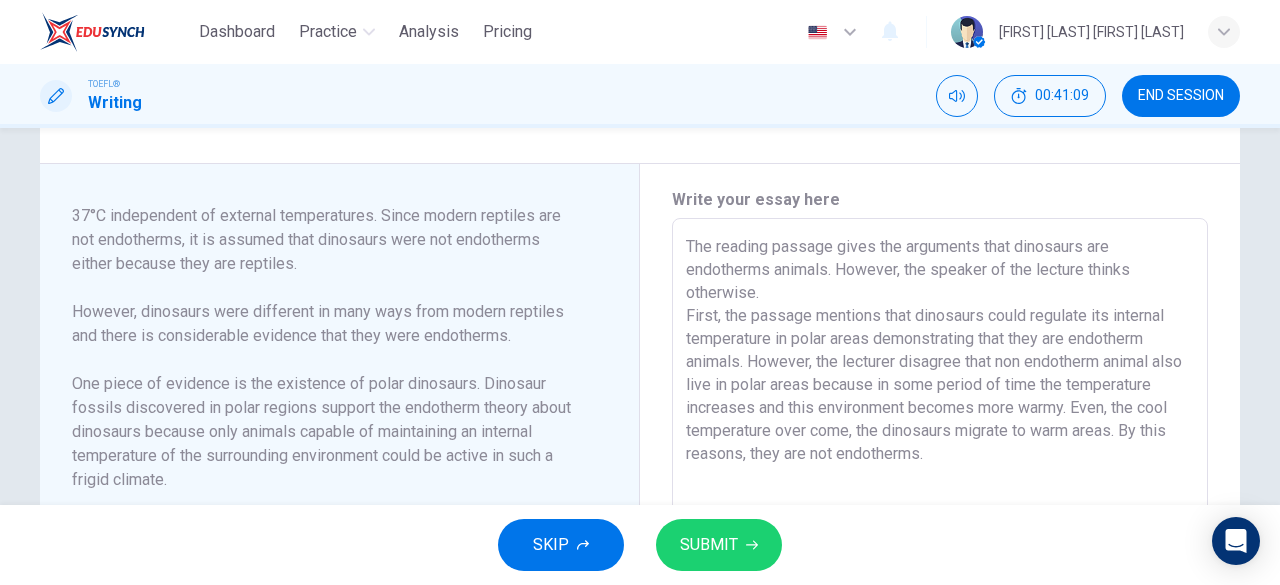 click on "The reading passage gives the arguments that dinosaurs are endotherms animals. However, the speaker of the lecture thinks otherwise.
First, the passage mentions that dinosaurs could regulate its internal temperature in polar areas demonstrating that they are endotherm animals. However, the lecturer disagree that non endotherm animal also live in polar areas because in some period of time the temperature increases and this environment becomes more warmy. Even, the cool temperature over come, the dinosaurs migrate to warm areas. By this reasons, they are not endotherms." at bounding box center (940, 503) 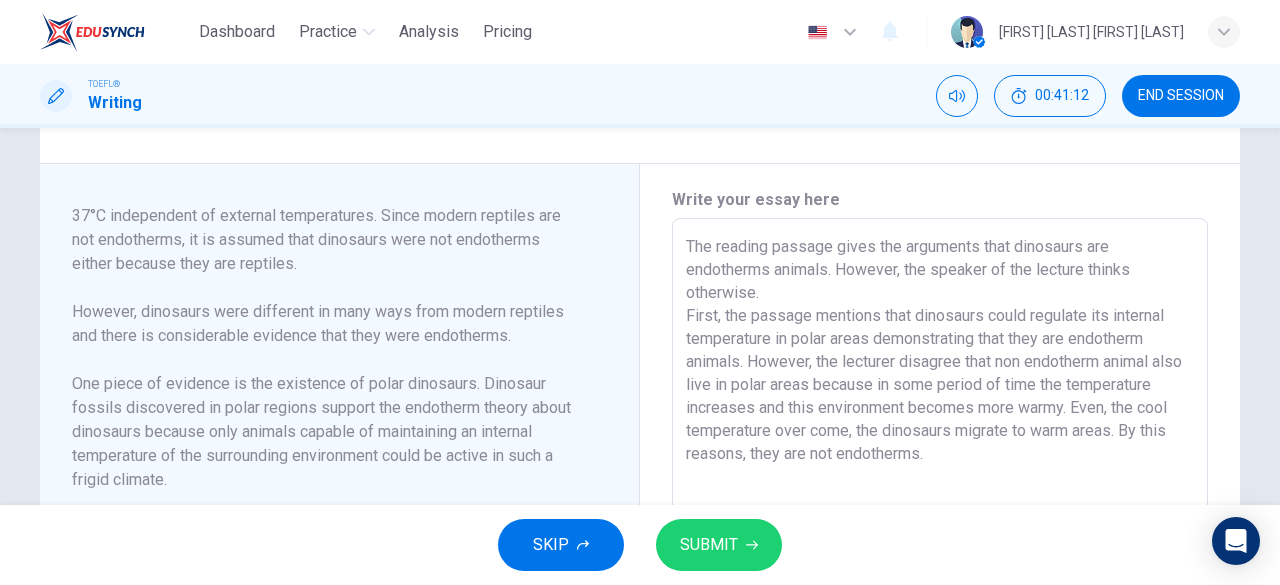 click on "The reading passage gives the arguments that dinosaurs are endotherms animals. However, the speaker of the lecture thinks otherwise.
First, the passage mentions that dinosaurs could regulate its internal temperature in polar areas demonstrating that they are endotherm animals. However, the lecturer disagree that non endotherm animal also live in polar areas because in some period of time the temperature increases and this environment becomes more warmy. Even, the cool temperature over come, the dinosaurs migrate to warm areas. By this reasons, they are not endotherms." at bounding box center [940, 503] 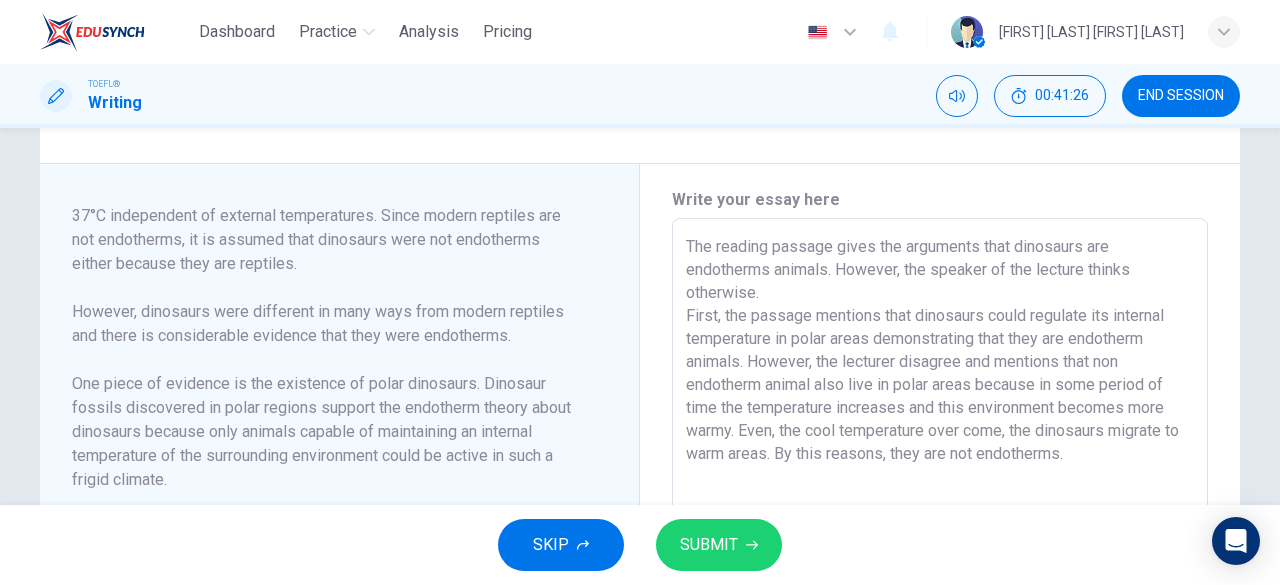 click on "The reading passage gives the arguments that dinosaurs are endotherms animals. However, the speaker of the lecture thinks otherwise.
First, the passage mentions that dinosaurs could regulate its internal temperature in polar areas demonstrating that they are endotherm animals. However, the lecturer disagree and mentions that non endotherm animal also live in polar areas because in some period of time the temperature increases and this environment becomes more warmy. Even, the cool temperature over come, the dinosaurs migrate to warm areas. By this reasons, they are not endotherms." at bounding box center [940, 503] 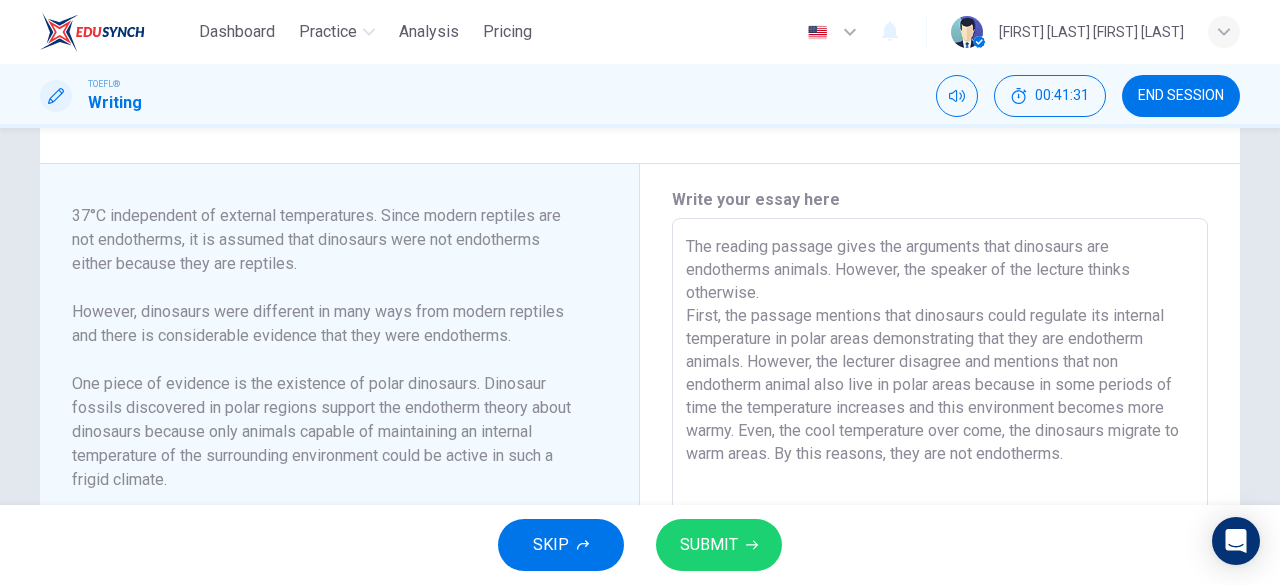 click on "The reading passage gives the arguments that dinosaurs are endotherms animals. However, the speaker of the lecture thinks otherwise.
First, the passage mentions that dinosaurs could regulate its internal temperature in polar areas demonstrating that they are endotherm animals. However, the lecturer disagree and mentions that non endotherm animal also live in polar areas because in some periods of time the temperature increases and this environment becomes more warmy. Even, the cool temperature over come, the dinosaurs migrate to warm areas. By this reasons, they are not endotherms." at bounding box center (940, 503) 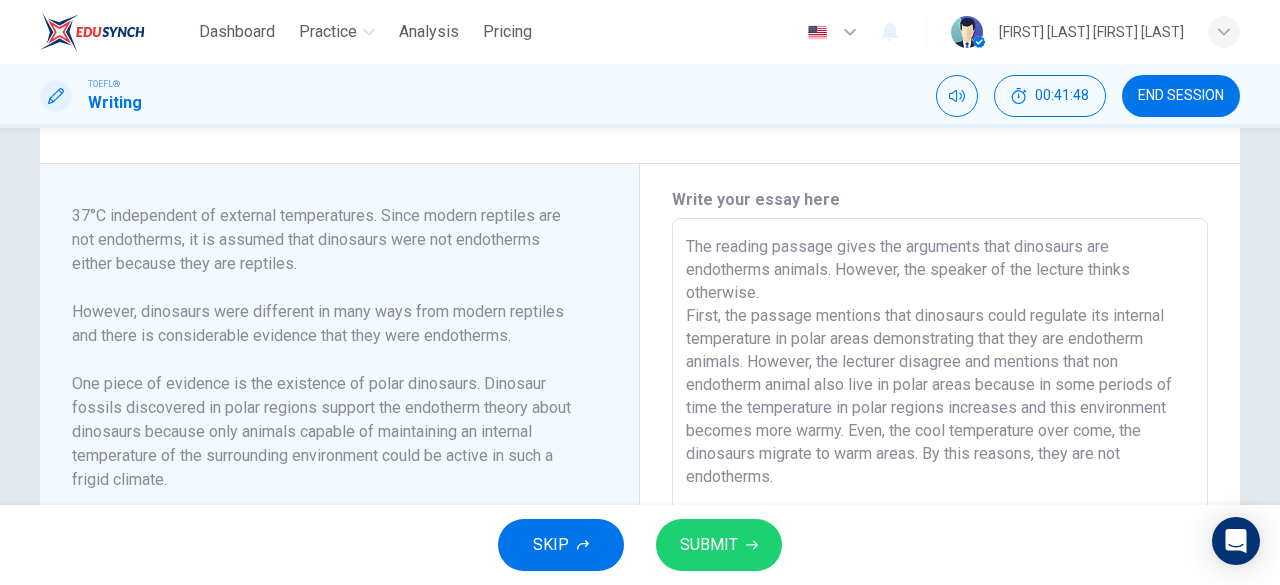 click on "The reading passage gives the arguments that dinosaurs are endotherms animals. However, the speaker of the lecture thinks otherwise.
First, the passage mentions that dinosaurs could regulate its internal temperature in polar areas demonstrating that they are endotherm animals. However, the lecturer disagree and mentions that non endotherm animal also live in polar areas because in some periods of time the temperature in polar regions increases and this environment becomes more warmy. Even, the cool temperature over come, the dinosaurs migrate to warm areas. By this reasons, they are not endotherms." at bounding box center (940, 503) 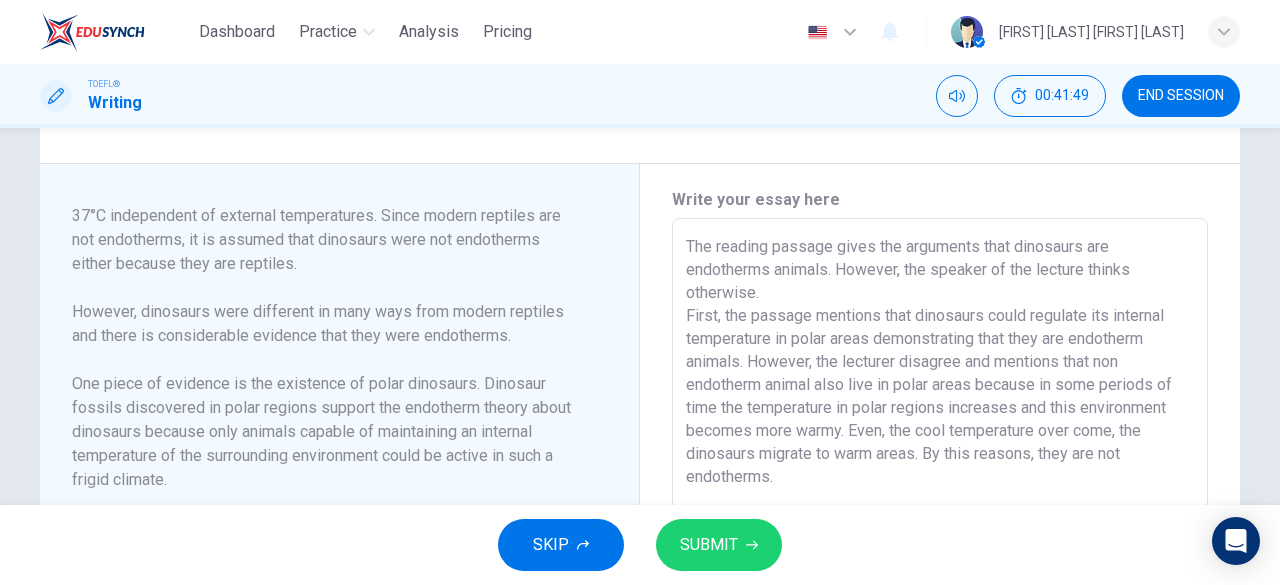 click on "The reading passage gives the arguments that dinosaurs are endotherms animals. However, the speaker of the lecture thinks otherwise.
First, the passage mentions that dinosaurs could regulate its internal temperature in polar areas demonstrating that they are endotherm animals. However, the lecturer disagree and mentions that non endotherm animal also live in polar areas because in some periods of time the temperature in polar regions increases and this environment becomes more warmy. Even, the cool temperature over come, the dinosaurs migrate to warm areas. By this reasons, they are not endotherms." at bounding box center [940, 503] 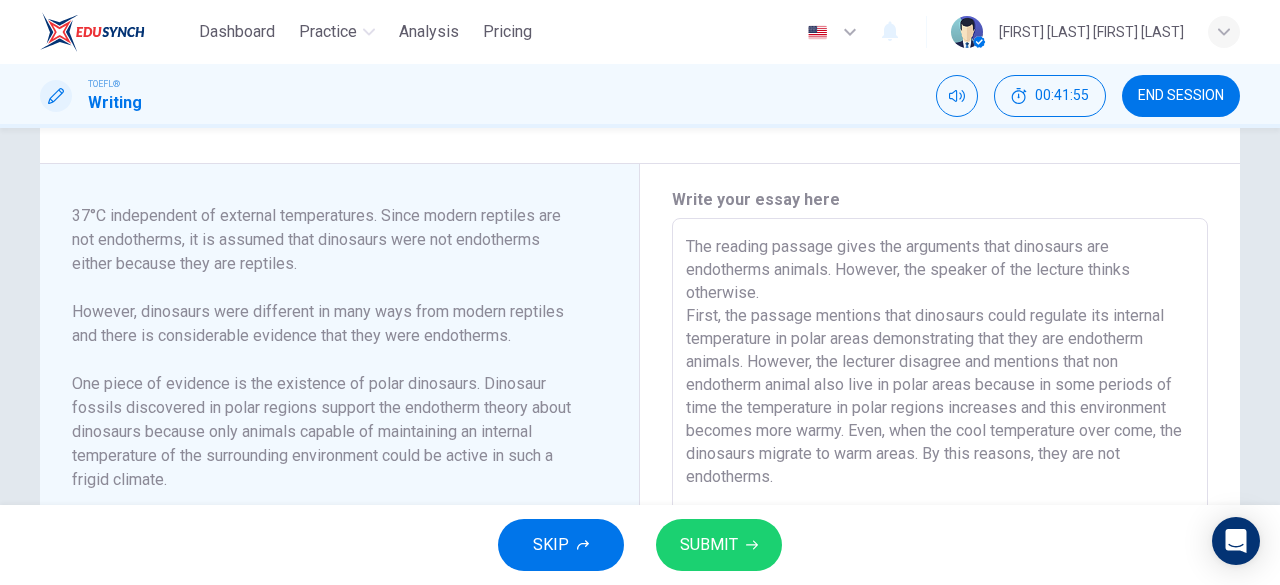 click on "The reading passage gives the arguments that dinosaurs are endotherms animals. However, the speaker of the lecture thinks otherwise.
First, the passage mentions that dinosaurs could regulate its internal temperature in polar areas demonstrating that they are endotherm animals. However, the lecturer disagree and mentions that non endotherm animal also live in polar areas because in some periods of time the temperature in polar regions increases and this environment becomes more warmy. Even, when the cool temperature over come, the dinosaurs migrate to warm areas. By this reasons, they are not endotherms." at bounding box center (940, 503) 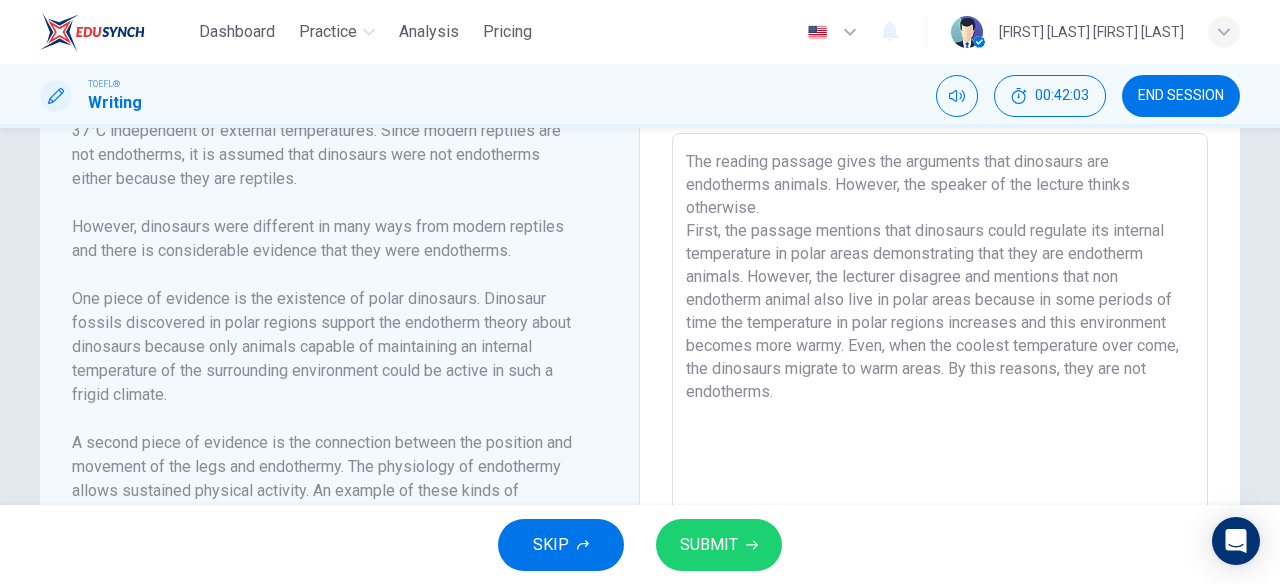 scroll, scrollTop: 484, scrollLeft: 0, axis: vertical 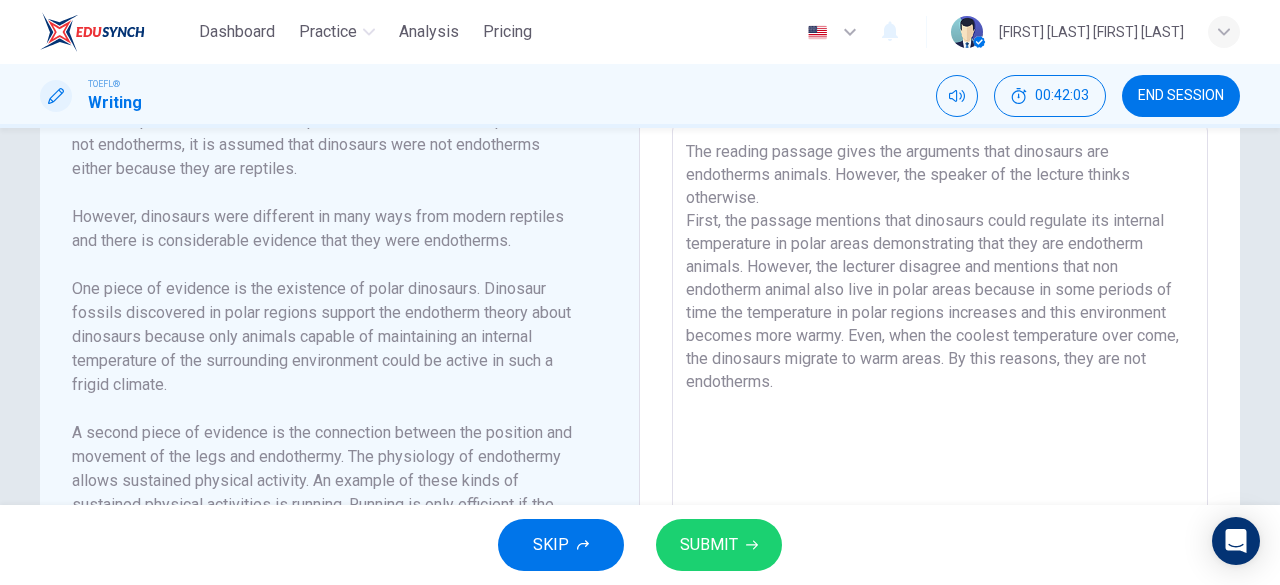 click on "The reading passage gives the arguments that dinosaurs are endotherms animals. However, the speaker of the lecture thinks otherwise.
First, the passage mentions that dinosaurs could regulate its internal temperature in polar areas demonstrating that they are endotherm animals. However, the lecturer disagree and mentions that non endotherm animal also live in polar areas because in some periods of time the temperature in polar regions increases and this environment becomes more warmy. Even, when the coolest temperature over come, the dinosaurs migrate to warm areas. By this reasons, they are not endotherms." at bounding box center [940, 408] 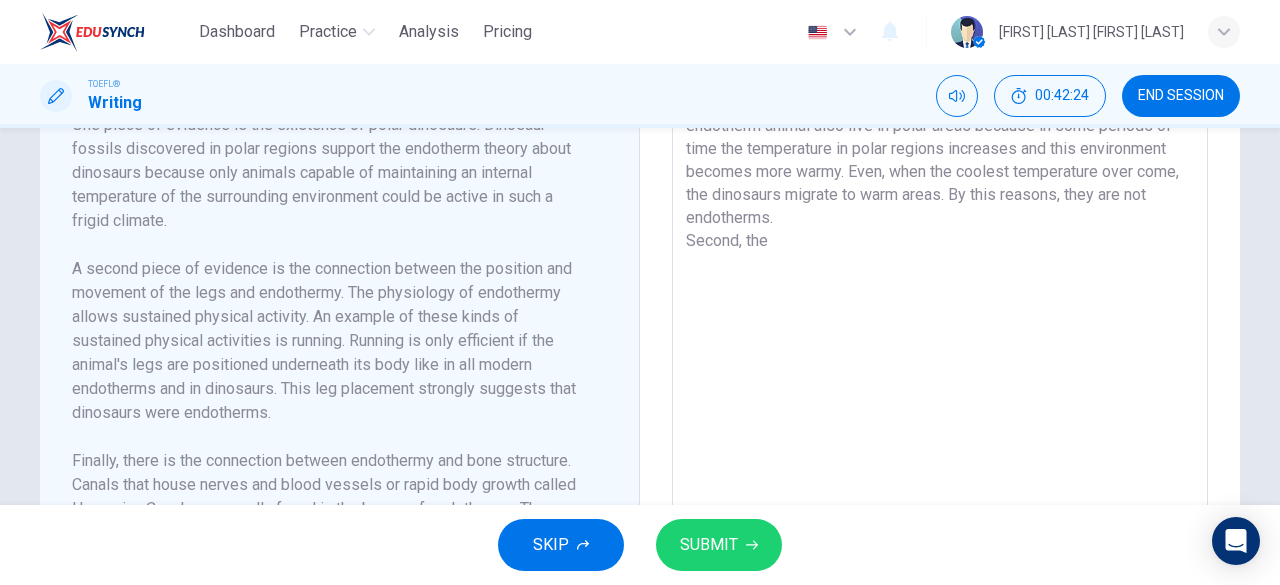 scroll, scrollTop: 644, scrollLeft: 0, axis: vertical 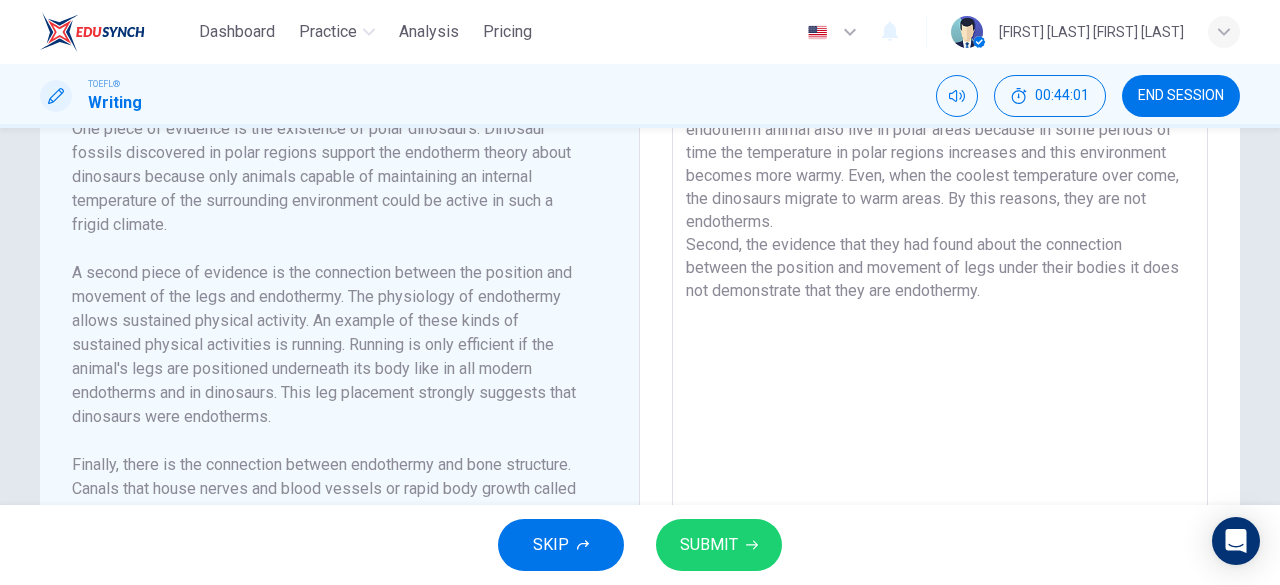drag, startPoint x: 1072, startPoint y: 263, endPoint x: 1036, endPoint y: 263, distance: 36 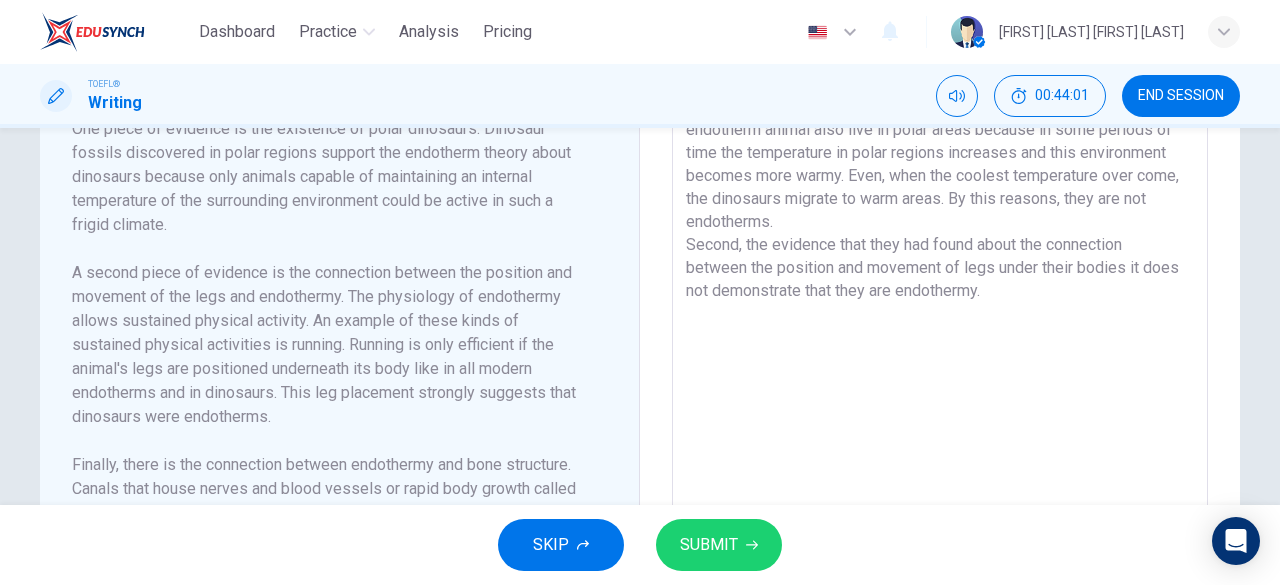 click on "The reading passage gives the arguments that dinosaurs are endotherms animals. However, the speaker of the lecture thinks otherwise.
First, the passage mentions that dinosaurs could regulate its internal temperature in polar areas demonstrating that they are endotherm animals. However, the lecturer disagree and mentions that non endotherm animal also live in polar areas because in some periods of time the temperature in polar regions increases and this environment becomes more warmy. Even, when the coolest temperature over come, the dinosaurs migrate to warm areas. By this reasons, they are not endotherms.
Second, the evidence that they had found about the connection between the position and movement of legs under their bodies it does not demonstrate that they are endothermy." at bounding box center [940, 248] 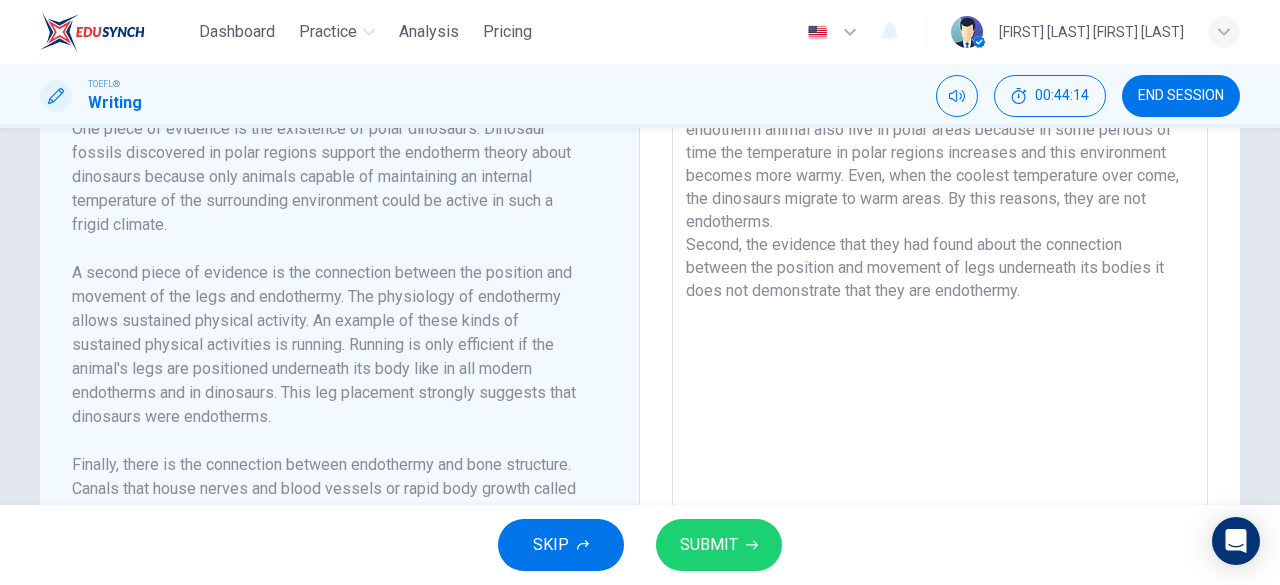click on "The reading passage gives the arguments that dinosaurs are endotherms animals. However, the speaker of the lecture thinks otherwise.
First, the passage mentions that dinosaurs could regulate its internal temperature in polar areas demonstrating that they are endotherm animals. However, the lecturer disagree and mentions that non endotherm animal also live in polar areas because in some periods of time the temperature in polar regions increases and this environment becomes more warmy. Even, when the coolest temperature over come, the dinosaurs migrate to warm areas. By this reasons, they are not endotherms.
Second, the evidence that they had found about the connection between the position and movement of legs underneath its bodies it does not demonstrate that they are endothermy." at bounding box center (940, 248) 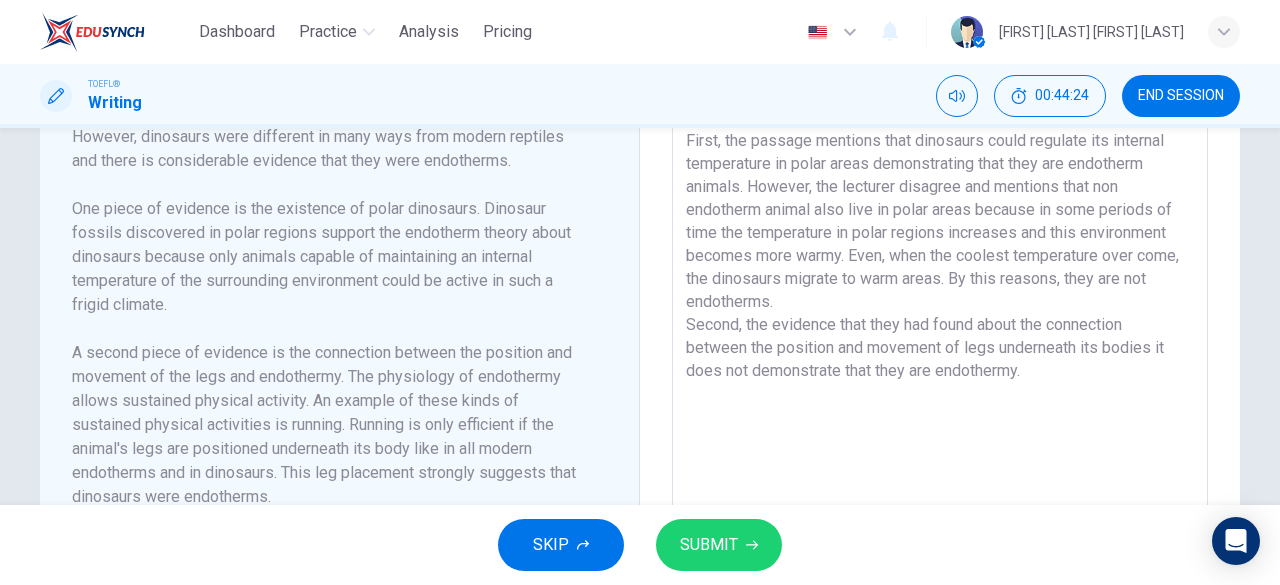 scroll, scrollTop: 565, scrollLeft: 0, axis: vertical 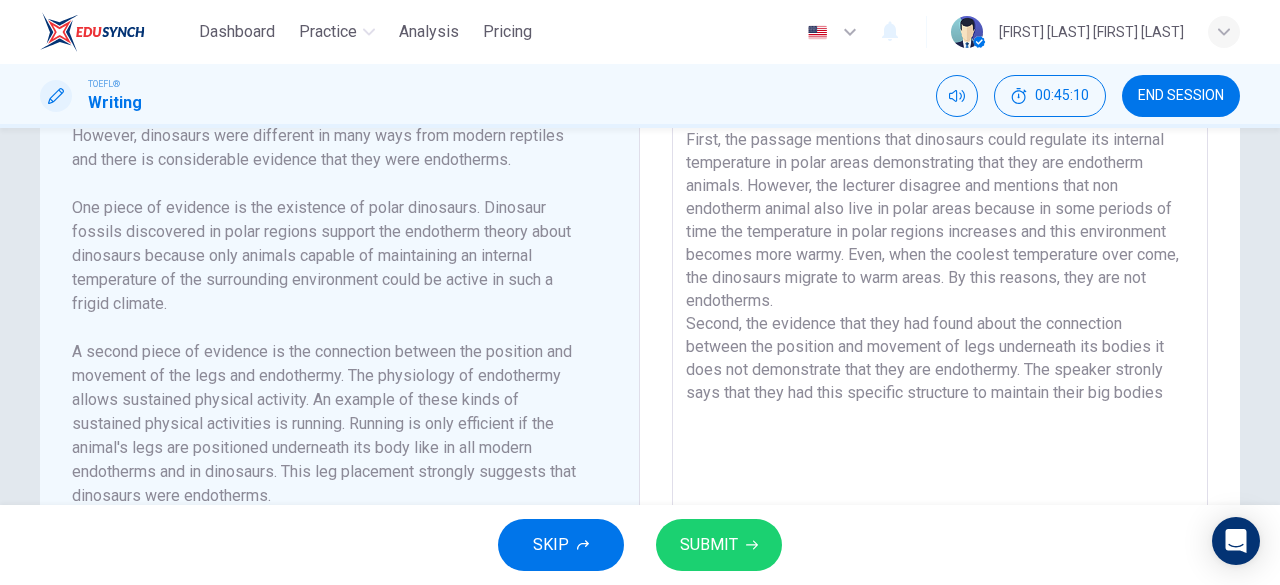 click on "The reading passage gives the arguments that dinosaurs are endotherms animals. However, the speaker of the lecture thinks otherwise.
First, the passage mentions that dinosaurs could regulate its internal temperature in polar areas demonstrating that they are endotherm animals. However, the lecturer disagree and mentions that non endotherm animal also live in polar areas because in some periods of time the temperature in polar regions increases and this environment becomes more warmy. Even, when the coolest temperature over come, the dinosaurs migrate to warm areas. By this reasons, they are not endotherms.
Second, the evidence that they had found about the connection between the position and movement of legs underneath its bodies it does not demonstrate that they are endothermy. The speaker stronly says that they had this specific structure to maintain their big bodies" at bounding box center (940, 327) 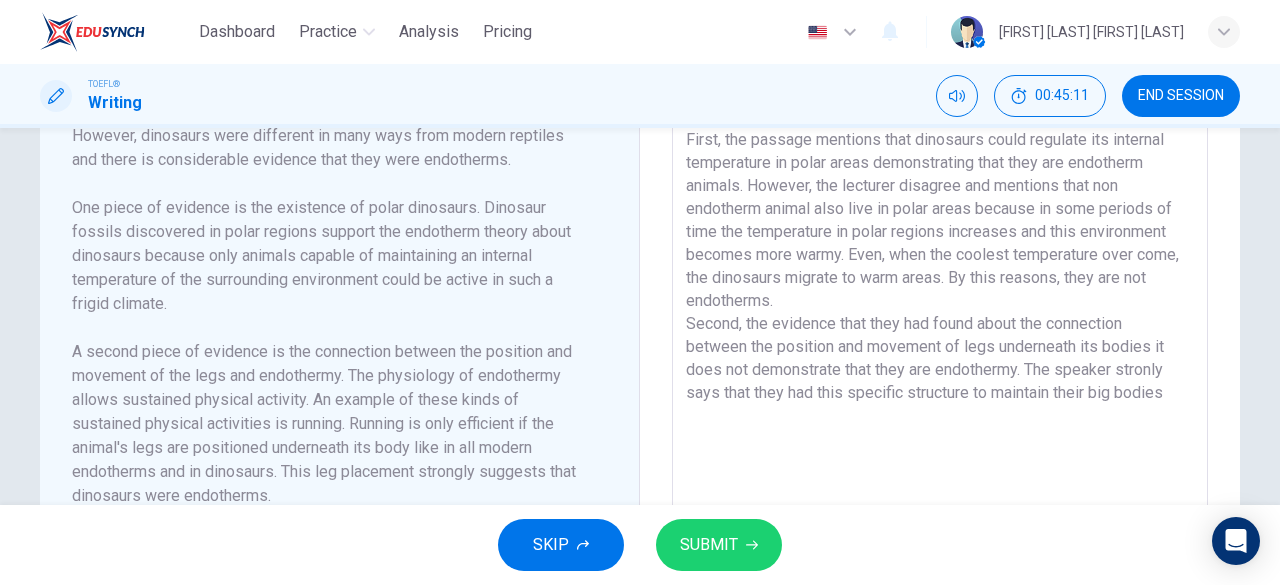 click on "The reading passage gives the arguments that dinosaurs are endotherms animals. However, the speaker of the lecture thinks otherwise.
First, the passage mentions that dinosaurs could regulate its internal temperature in polar areas demonstrating that they are endotherm animals. However, the lecturer disagree and mentions that non endotherm animal also live in polar areas because in some periods of time the temperature in polar regions increases and this environment becomes more warmy. Even, when the coolest temperature over come, the dinosaurs migrate to warm areas. By this reasons, they are not endotherms.
Second, the evidence that they had found about the connection between the position and movement of legs underneath its bodies it does not demonstrate that they are endothermy. The speaker stronly says that they had this specific structure to maintain their big bodies" at bounding box center (940, 327) 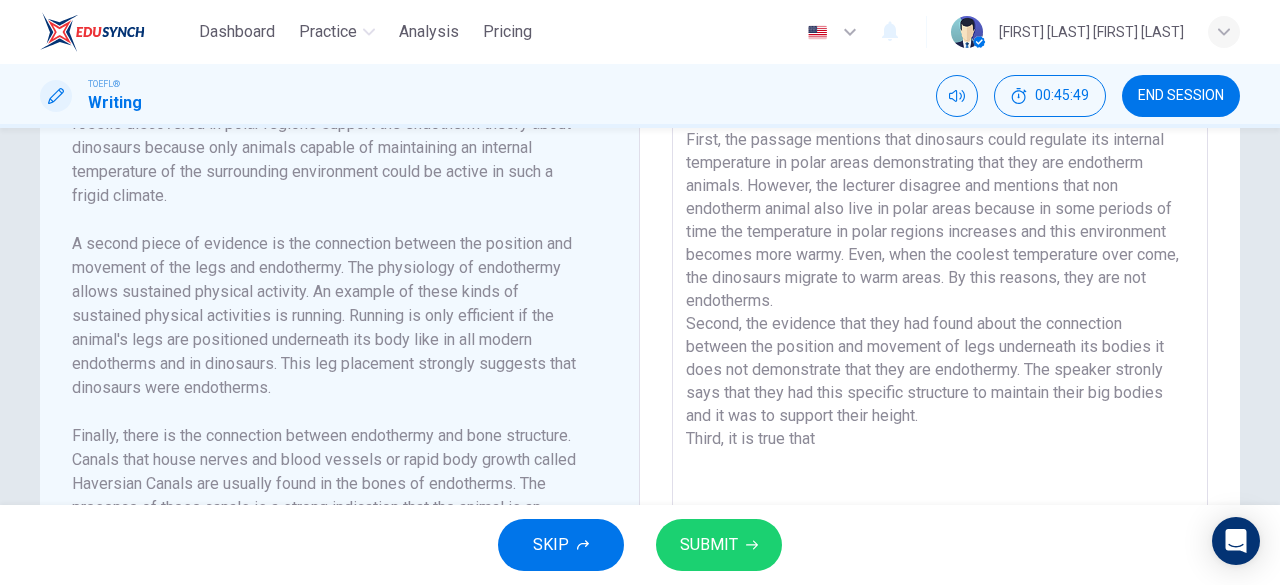 scroll, scrollTop: 249, scrollLeft: 0, axis: vertical 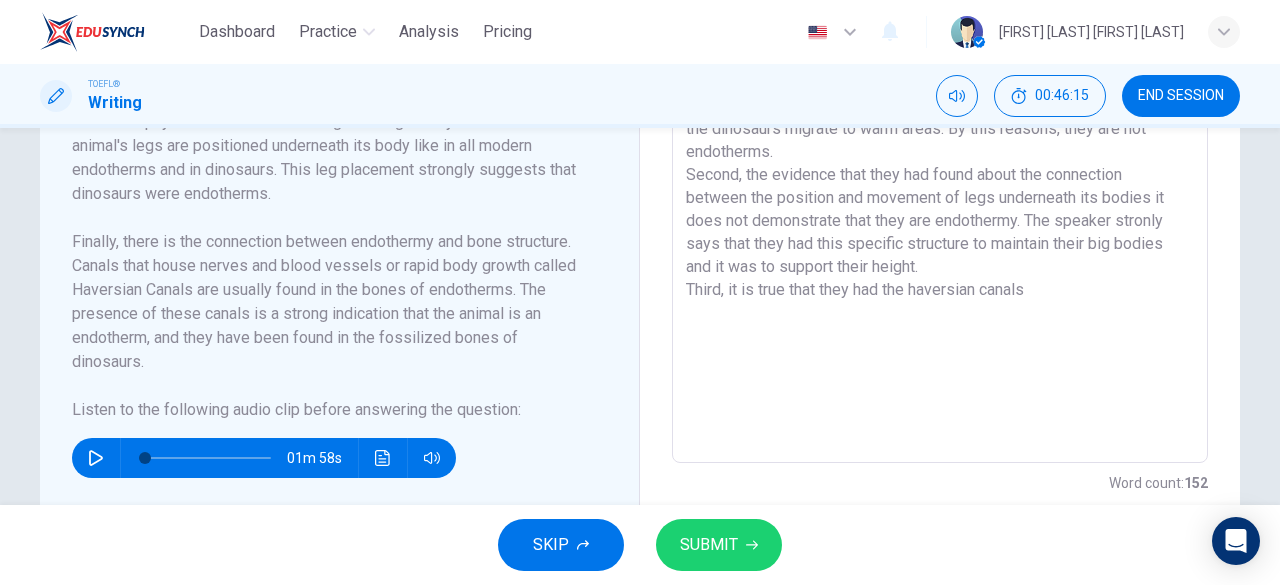 click on "The reading passage gives the arguments that dinosaurs are endotherms animals. However, the speaker of the lecture thinks otherwise.
First, the passage mentions that dinosaurs could regulate its internal temperature in polar areas demonstrating that they are endotherm animals. However, the lecturer disagree and mentions that non endotherm animal also live in polar areas because in some periods of time the temperature in polar regions increases and this environment becomes more warmy. Even, when the coolest temperature over come, the dinosaurs migrate to warm areas. By this reasons, they are not endotherms.
Second, the evidence that they had found about the connection between the position and movement of legs underneath its bodies it does not demonstrate that they are endothermy. The speaker stronly says that they had this specific structure to maintain their big bodies and it was to support their height.
Third, it is true that they had the haversian canals" at bounding box center (940, 178) 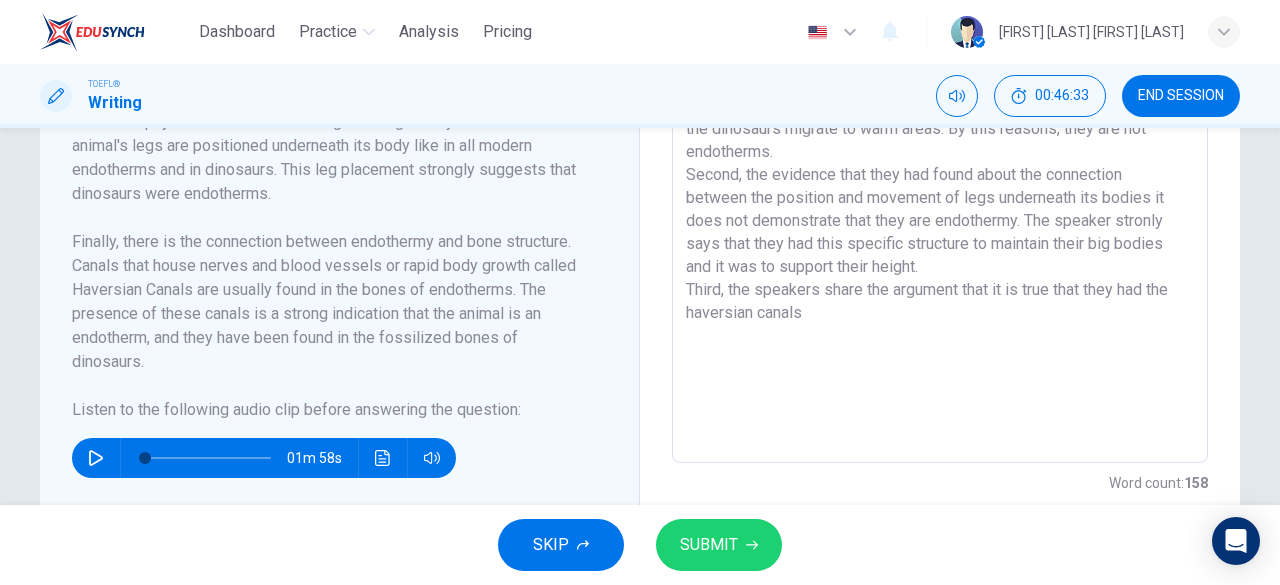 click on "The reading passage gives the arguments that dinosaurs are endotherms animals. However, the speaker of the lecture thinks otherwise.
First, the passage mentions that dinosaurs could regulate its internal temperature in polar areas demonstrating that they are endotherm animals. However, the lecturer disagree and mentions that non endotherm animal also live in polar areas because in some periods of time the temperature in polar regions increases and this environment becomes more warmy. Even, when the coolest temperature over come, the dinosaurs migrate to warm areas. By this reasons, they are not endotherms.
Second, the evidence that they had found about the connection between the position and movement of legs underneath its bodies it does not demonstrate that they are endothermy. The speaker stronly says that they had this specific structure to maintain their big bodies and it was to support their height.
Third, the speakers share the argument that it is true that they had the haversian canals" at bounding box center [940, 178] 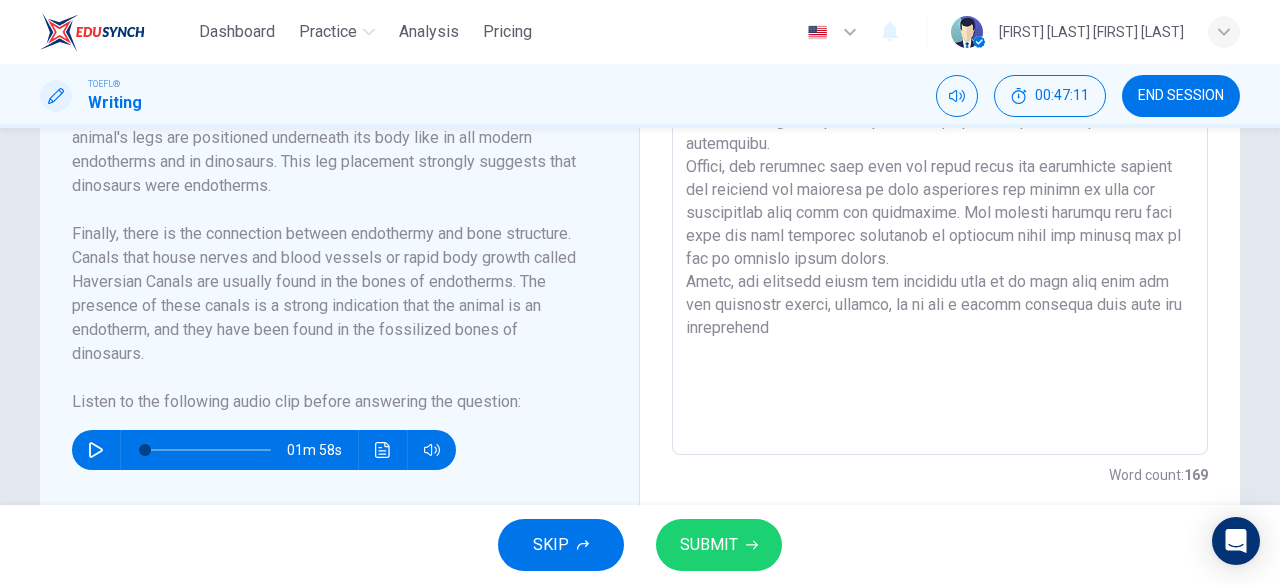 scroll, scrollTop: 726, scrollLeft: 0, axis: vertical 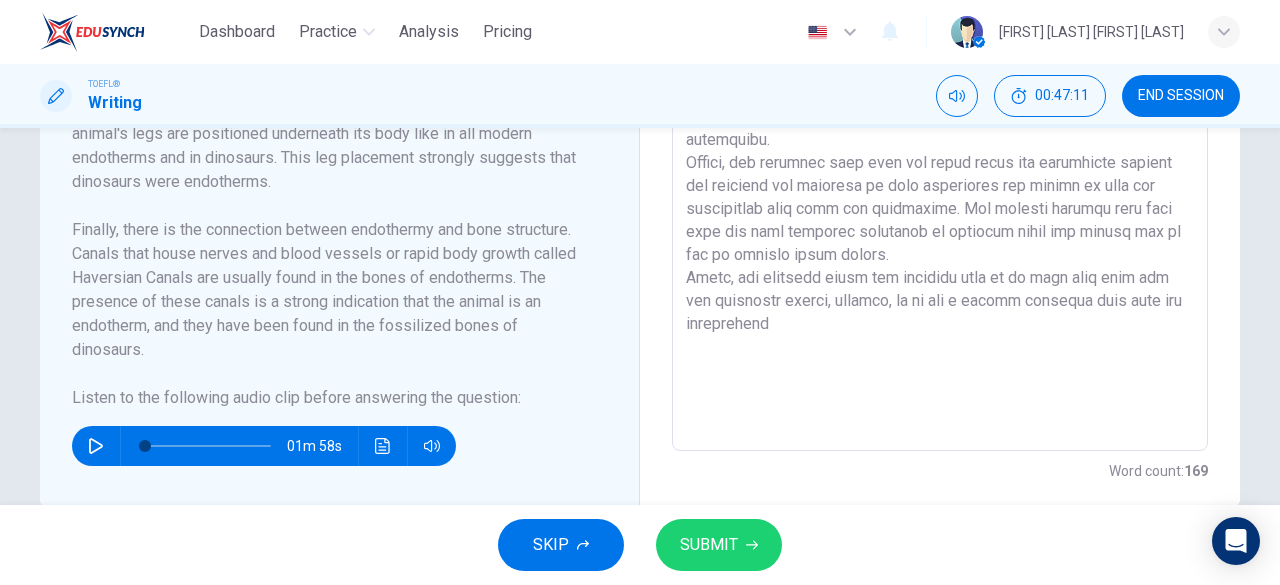 click at bounding box center (940, 166) 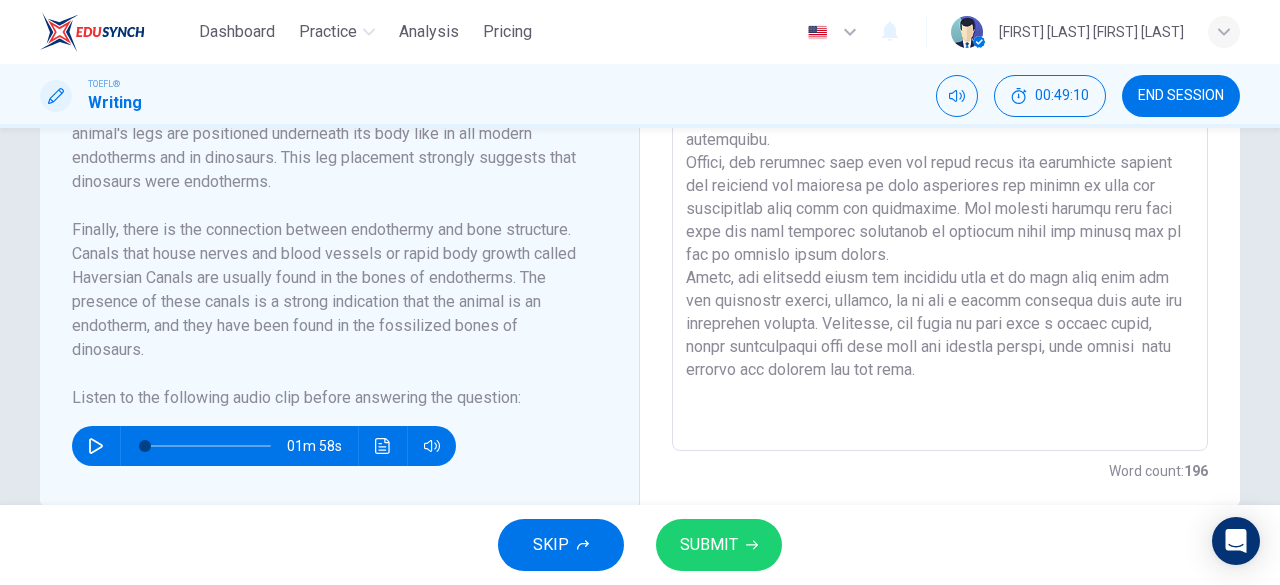 click at bounding box center [940, 166] 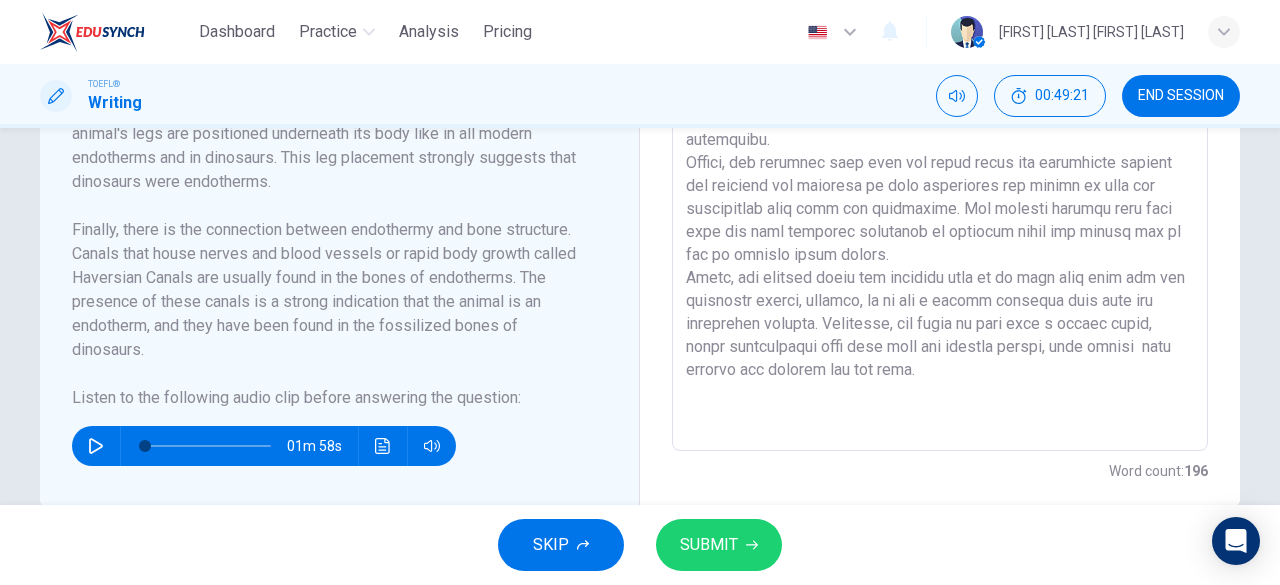 click at bounding box center (940, 166) 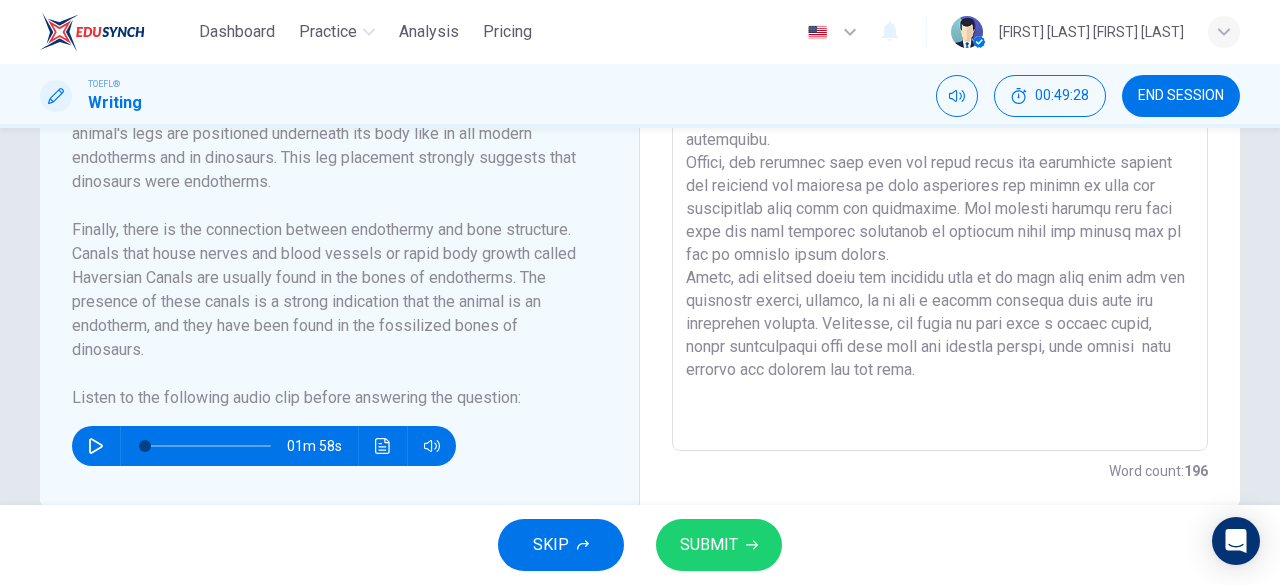 click at bounding box center [940, 166] 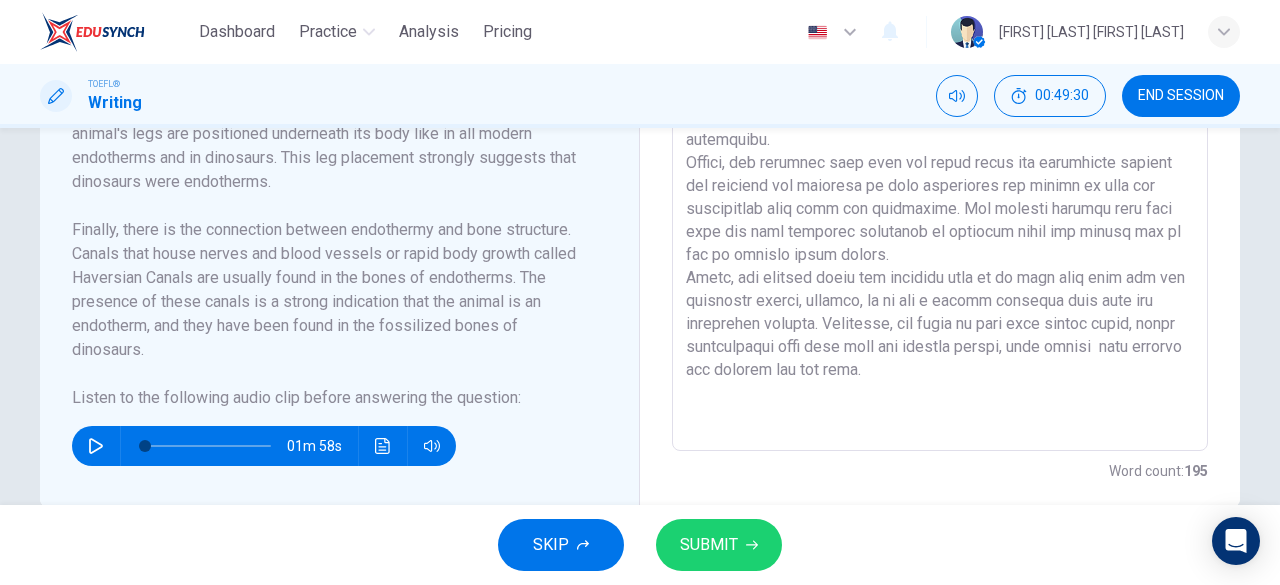 click at bounding box center (940, 166) 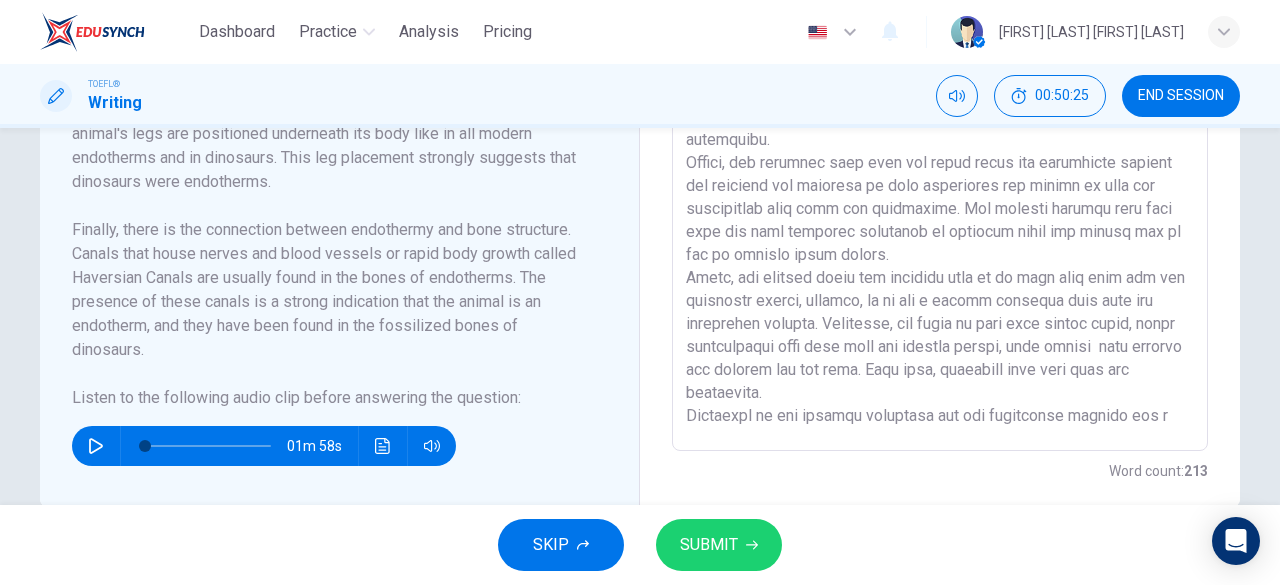 scroll, scrollTop: 13, scrollLeft: 0, axis: vertical 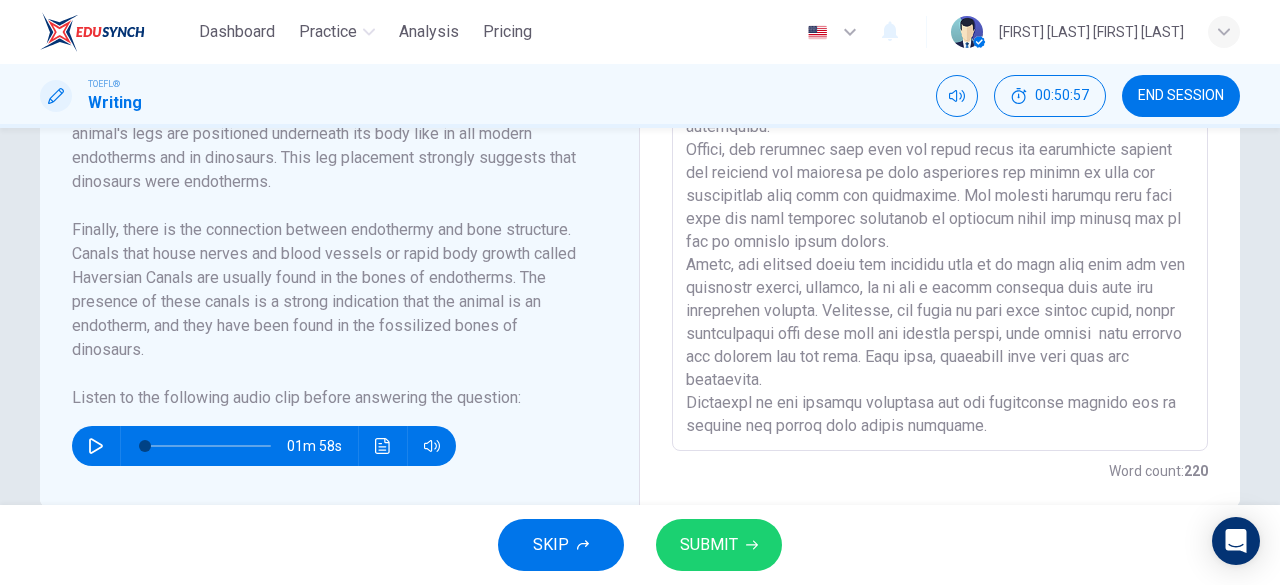 click at bounding box center (940, 166) 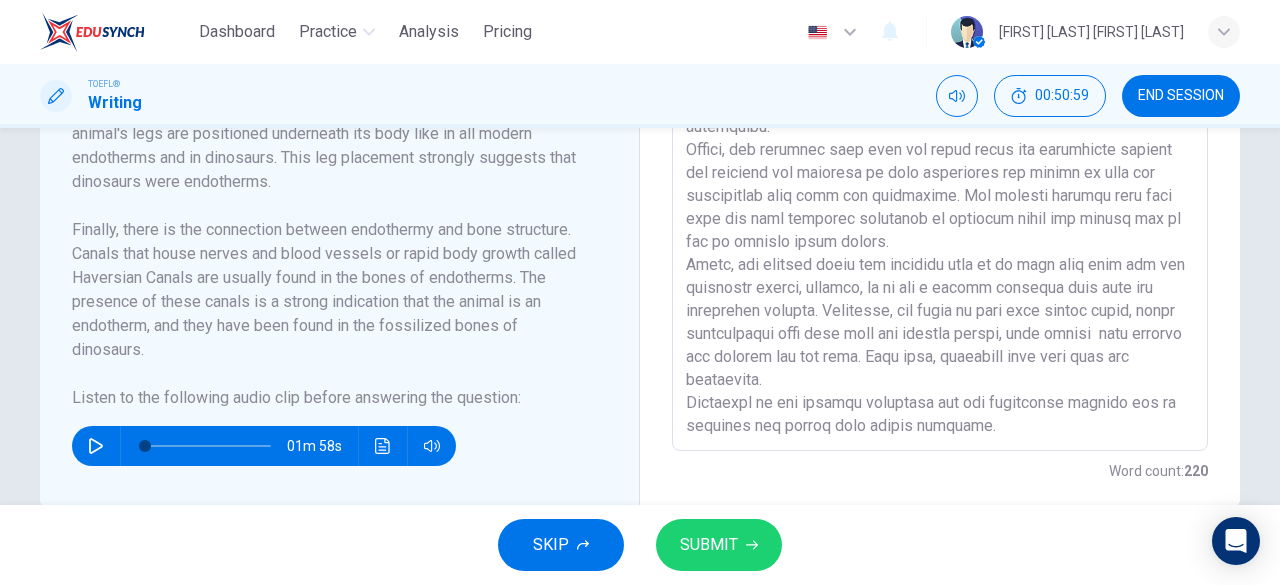 click at bounding box center [940, 166] 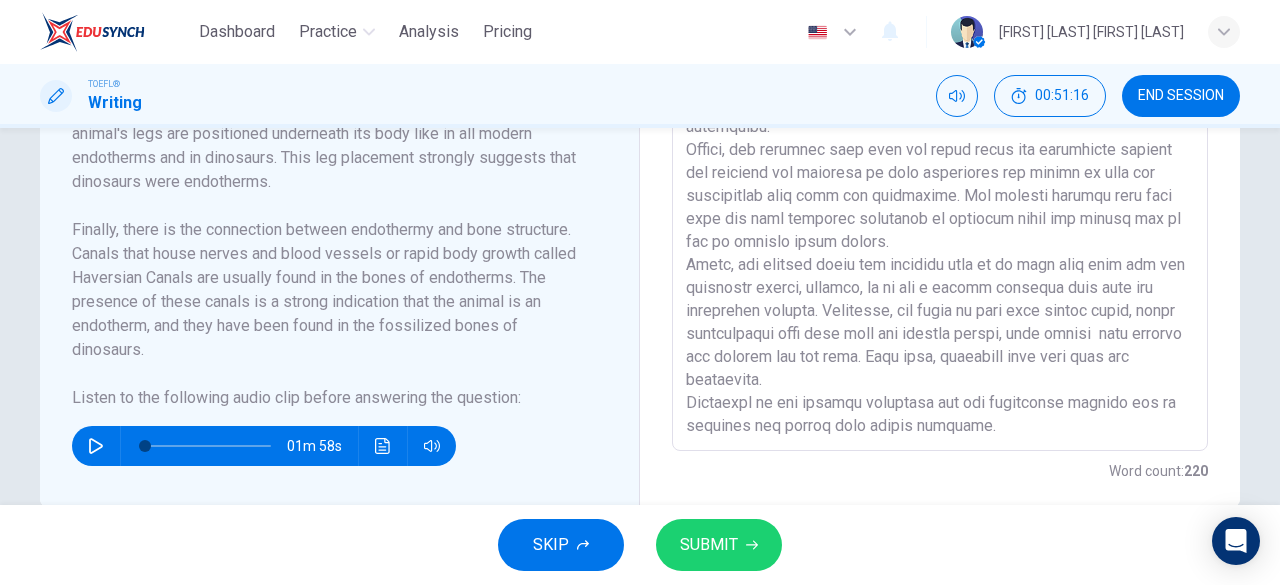 click at bounding box center [940, 166] 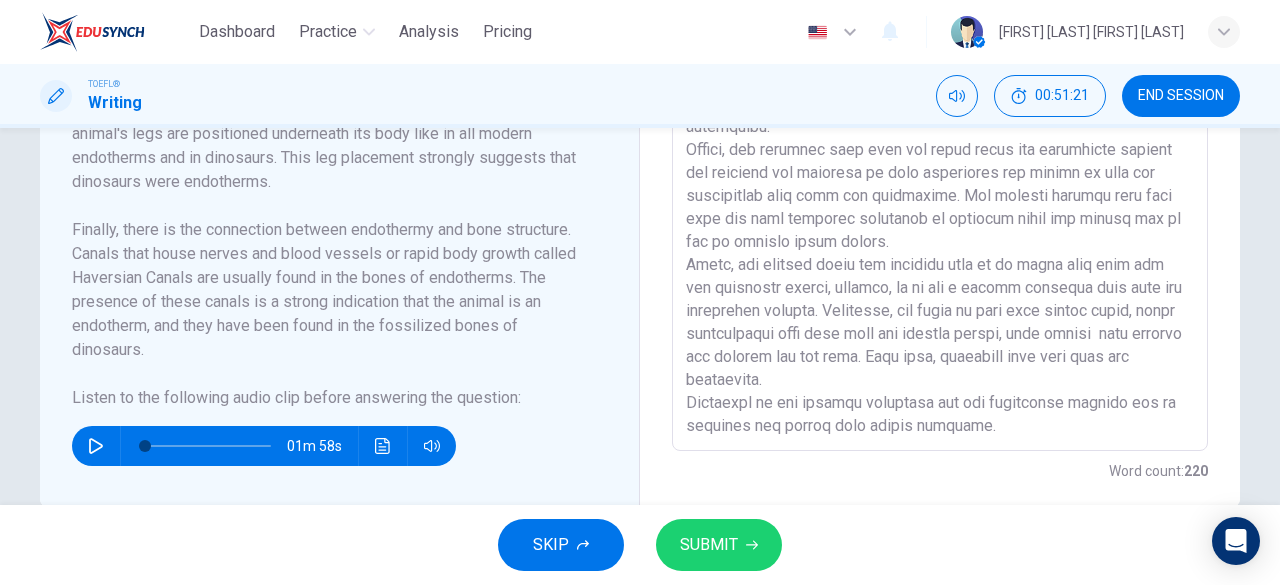 click at bounding box center (940, 166) 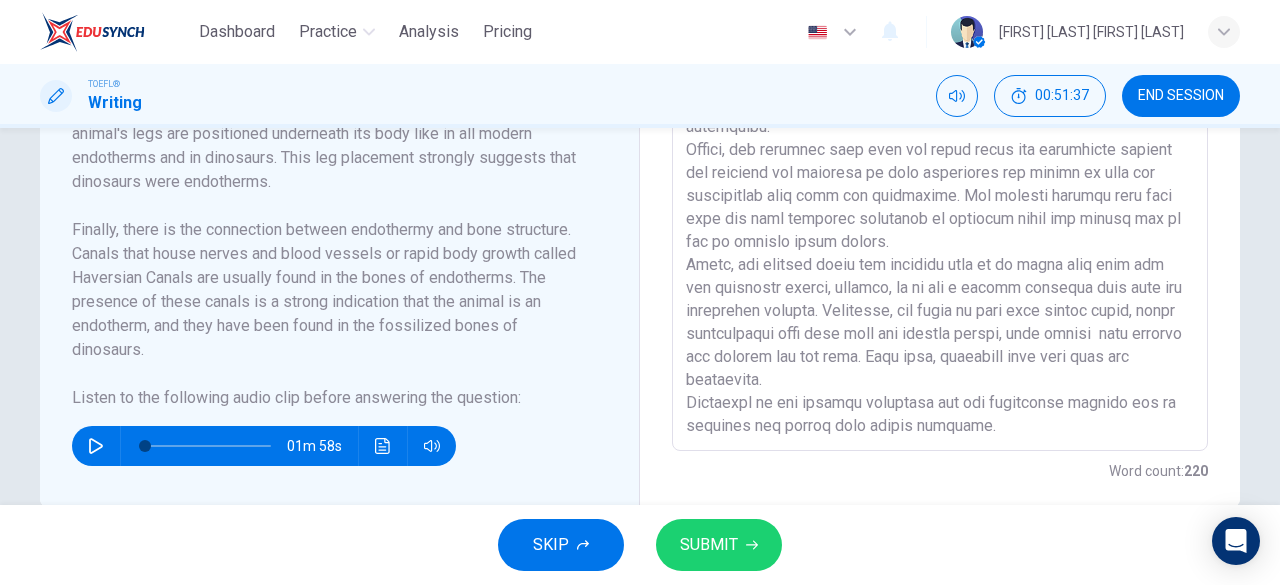 click at bounding box center [940, 166] 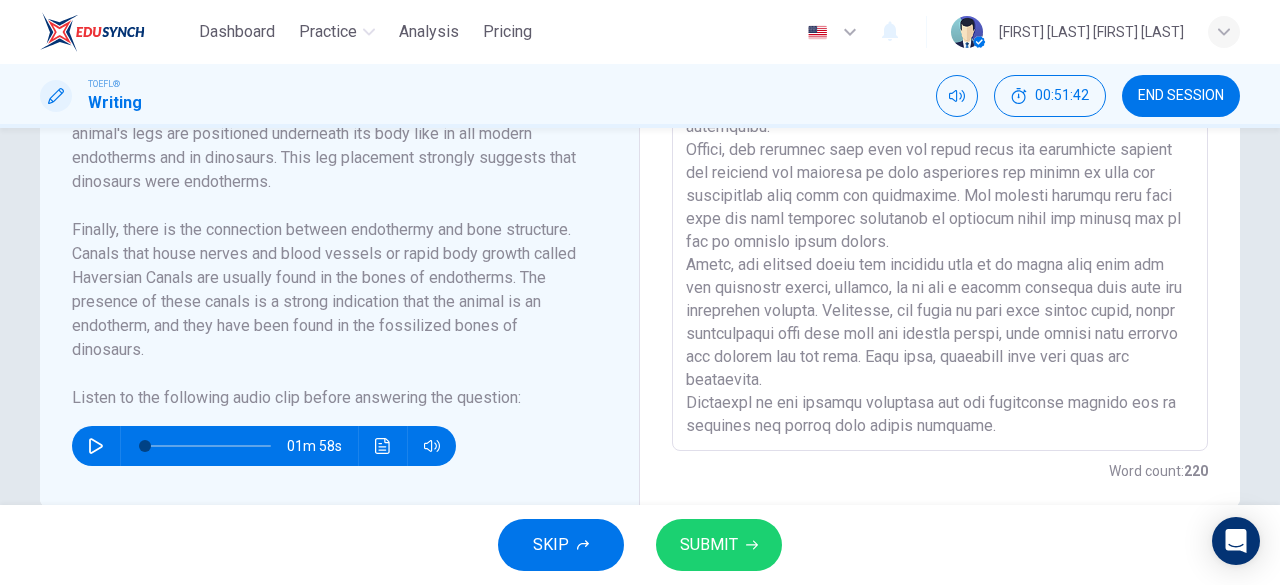 click at bounding box center (940, 166) 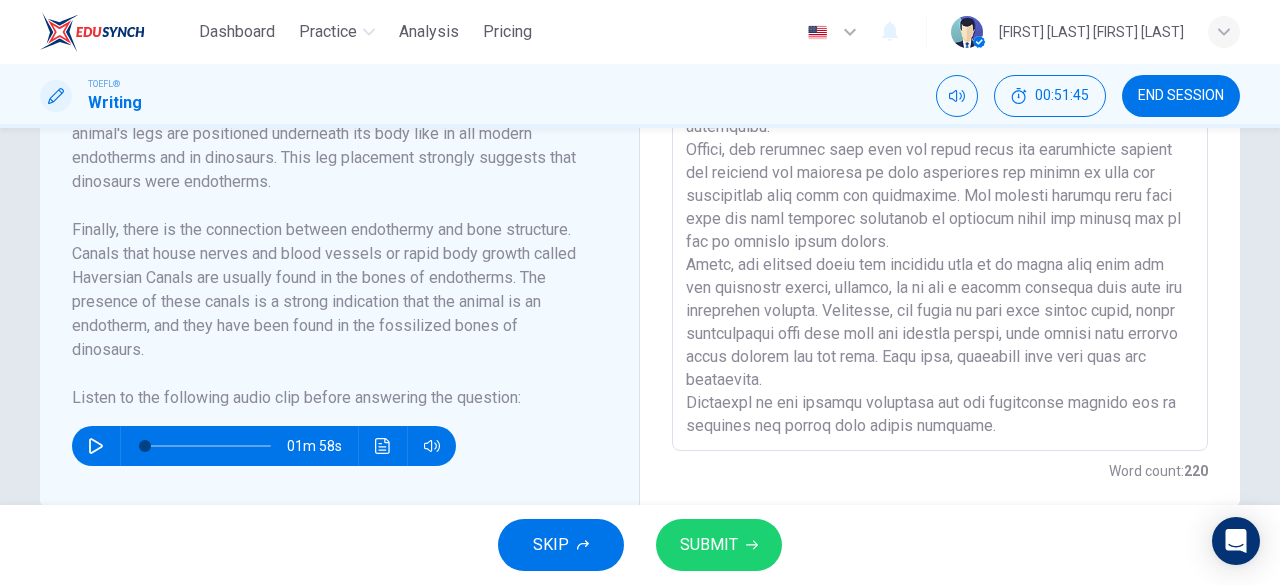 click at bounding box center [940, 166] 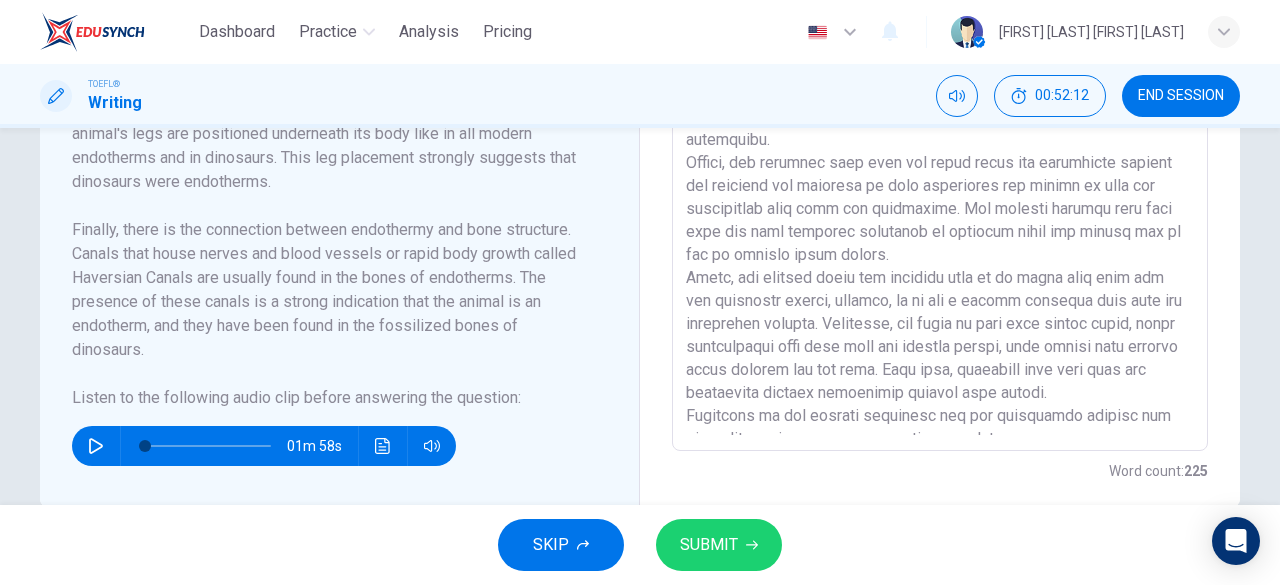 scroll, scrollTop: 0, scrollLeft: 0, axis: both 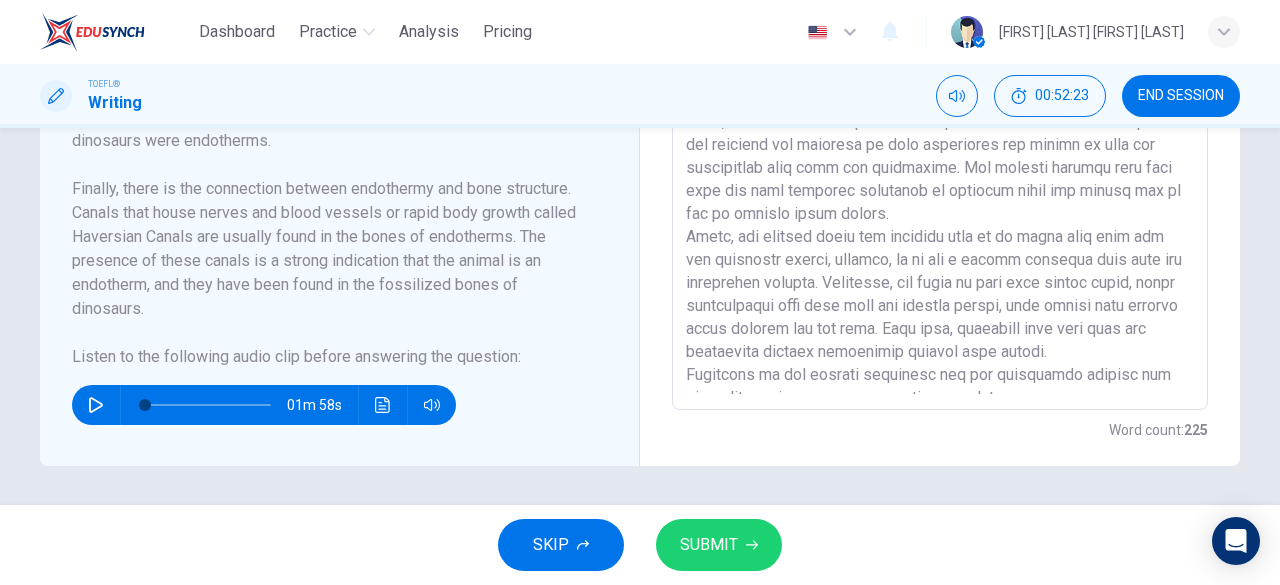 click 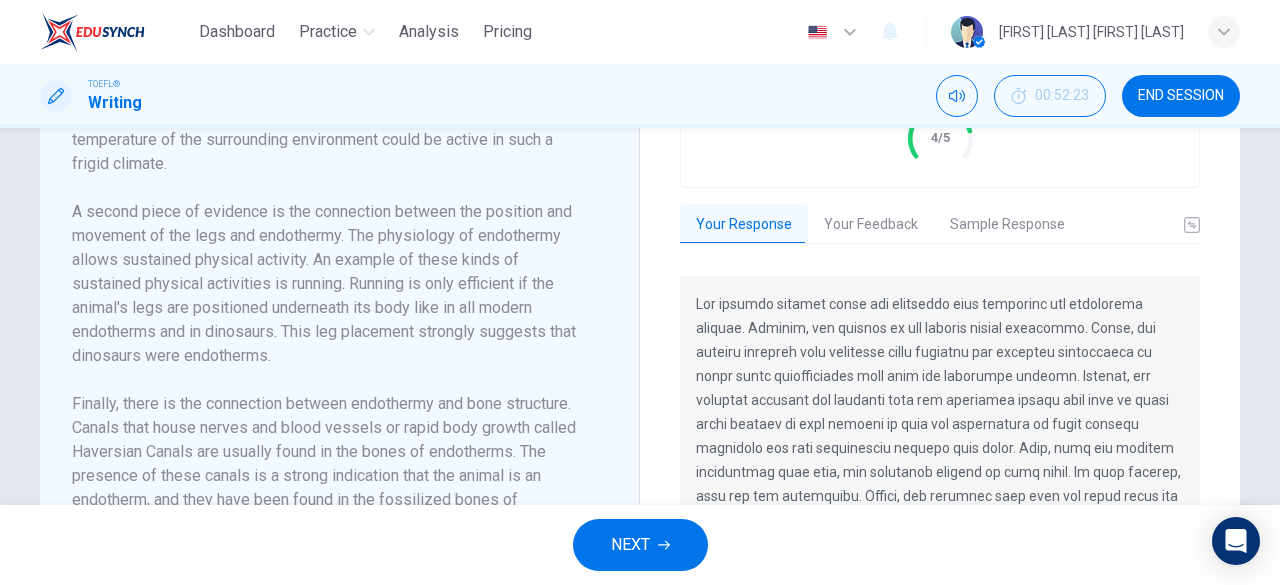 scroll, scrollTop: 607, scrollLeft: 0, axis: vertical 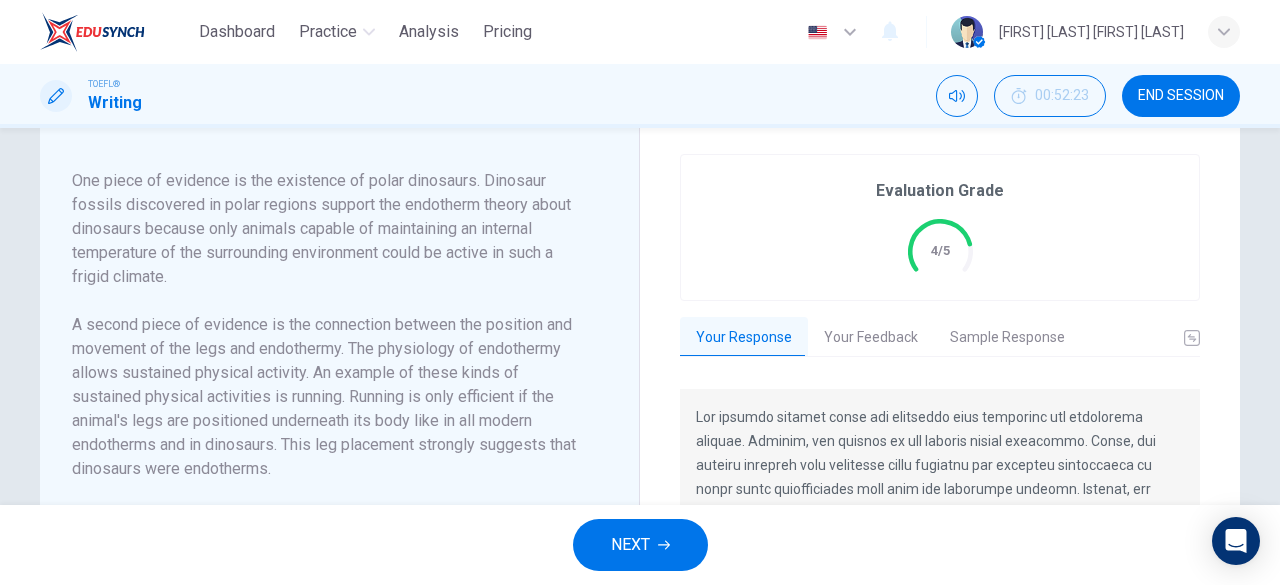 click on "Your Feedback" at bounding box center [871, 338] 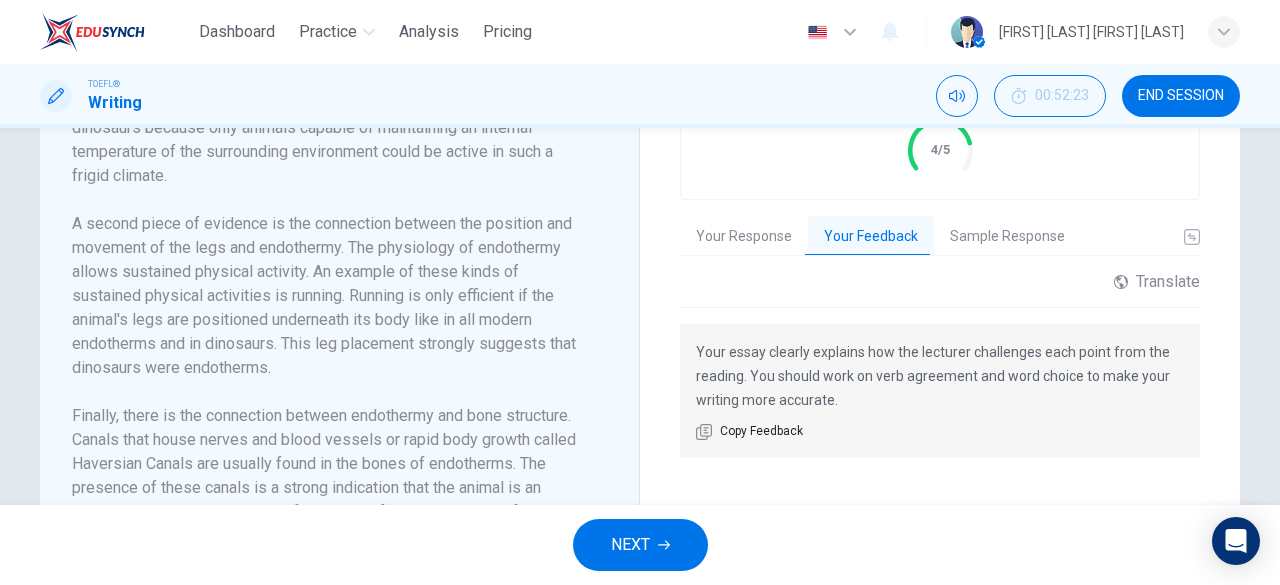 scroll, scrollTop: 547, scrollLeft: 0, axis: vertical 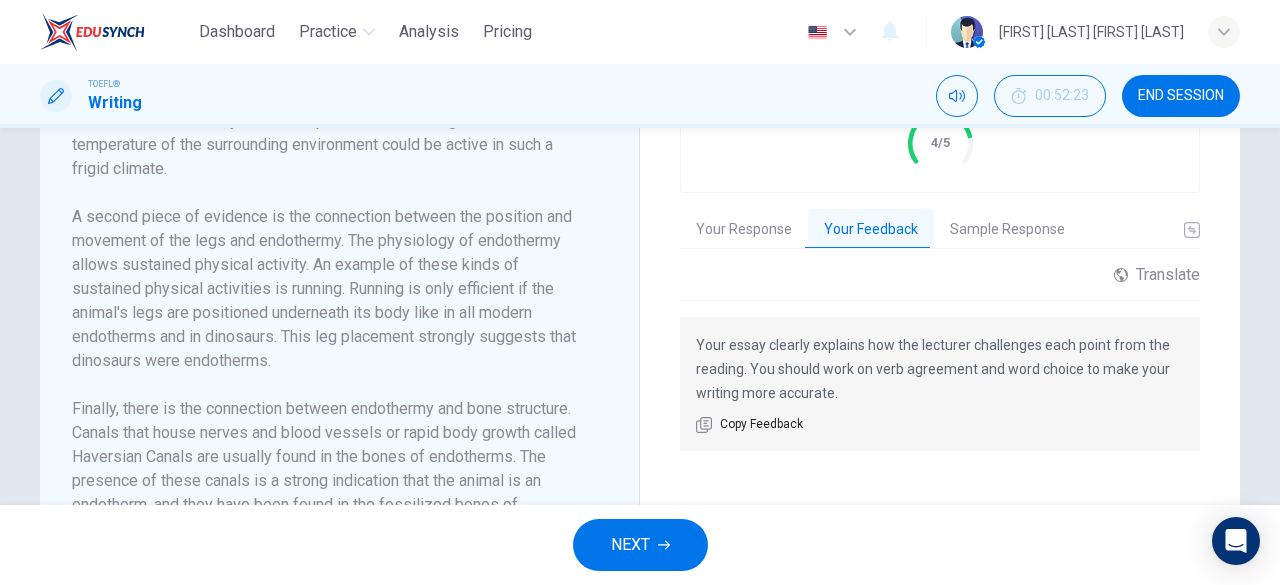 click on "Sample Response" at bounding box center [1007, 230] 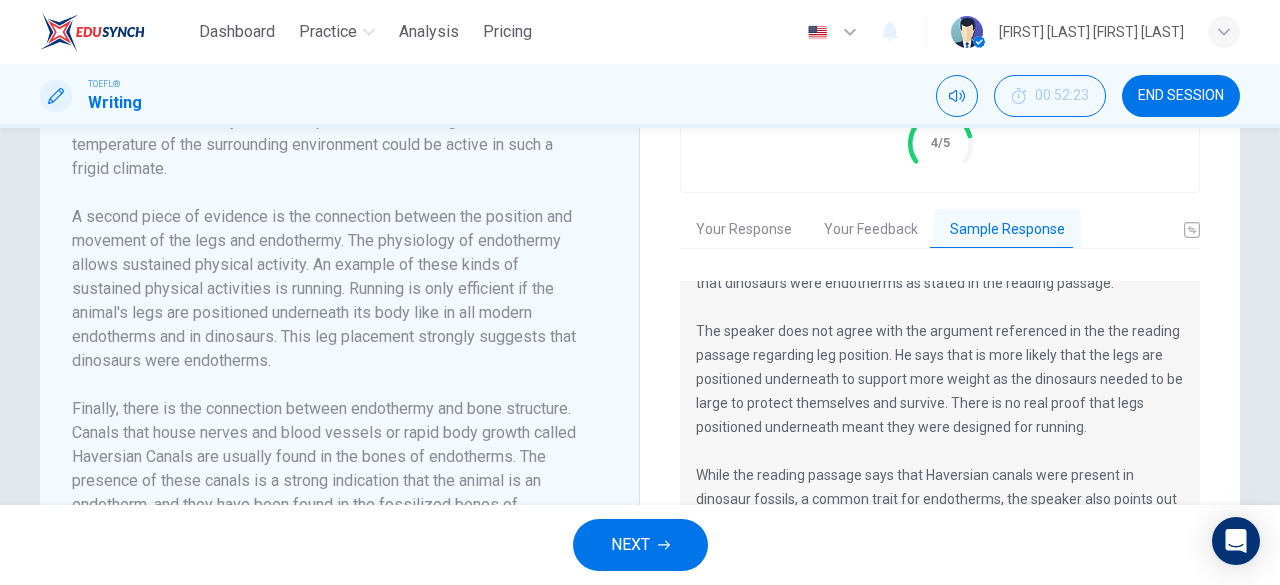 scroll, scrollTop: 312, scrollLeft: 0, axis: vertical 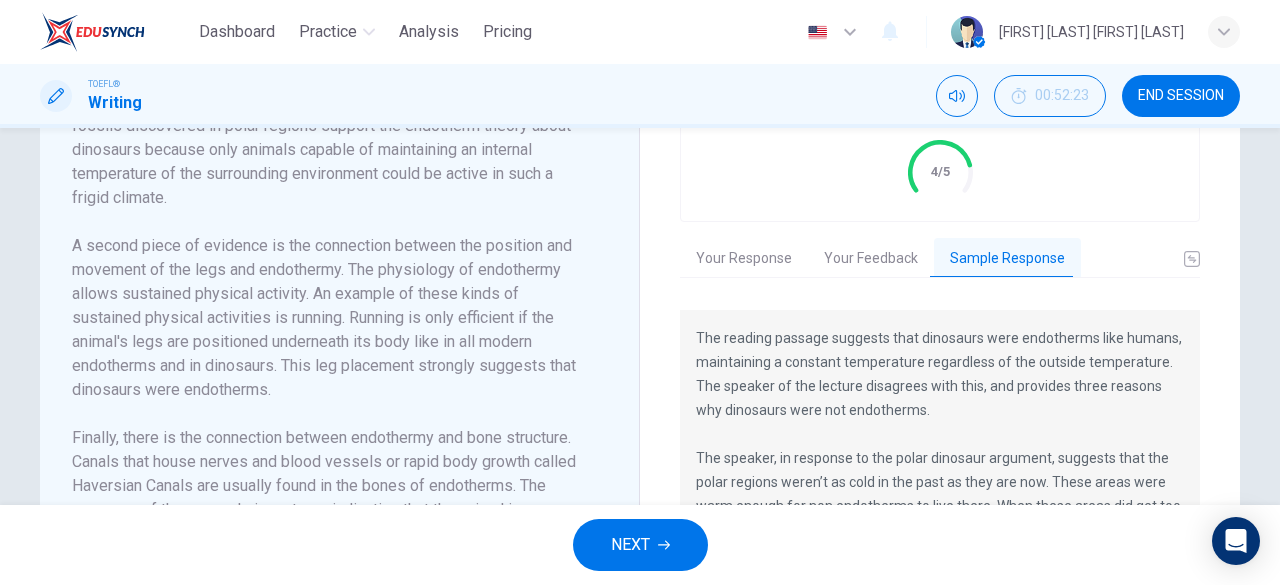 click on "Your Feedback" at bounding box center [871, 259] 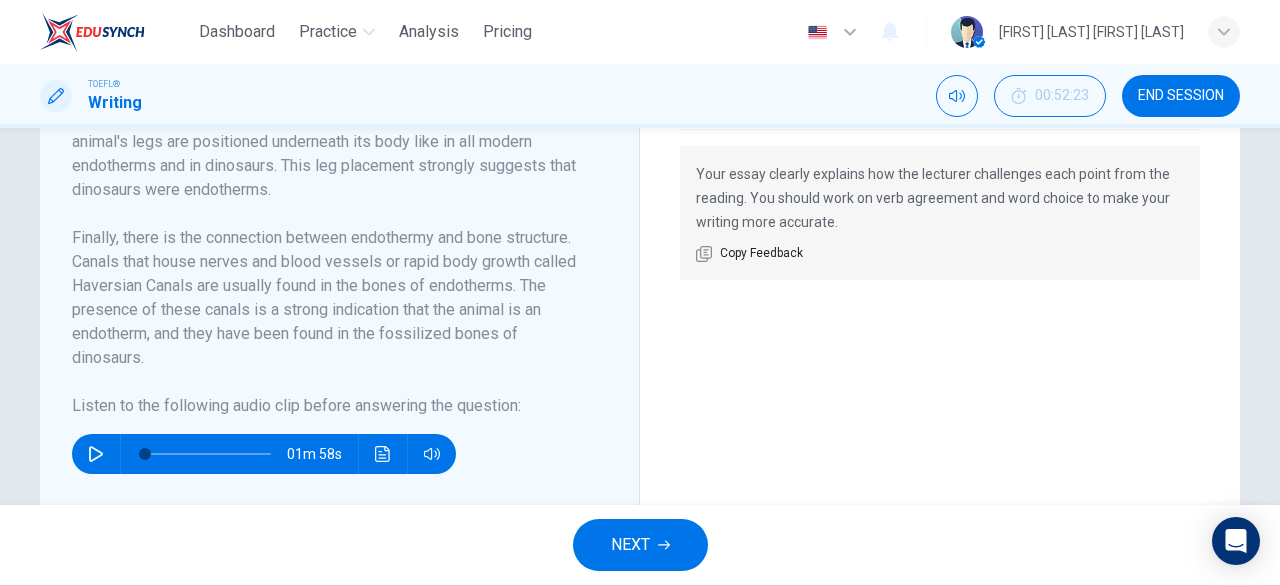 scroll, scrollTop: 767, scrollLeft: 0, axis: vertical 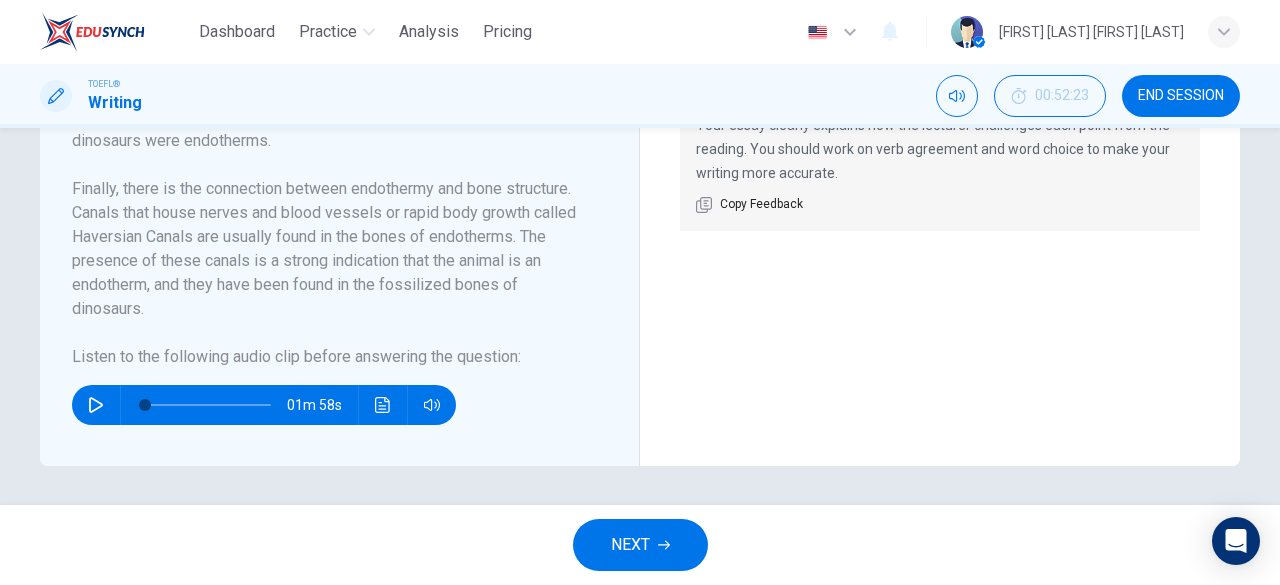 click 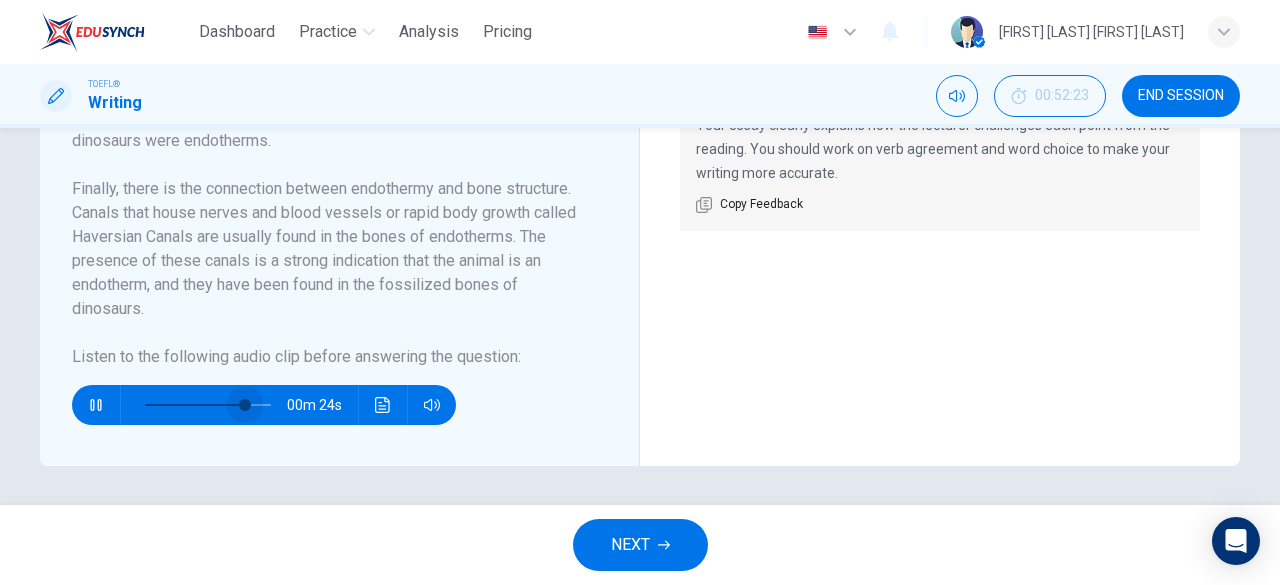 click at bounding box center (245, 405) 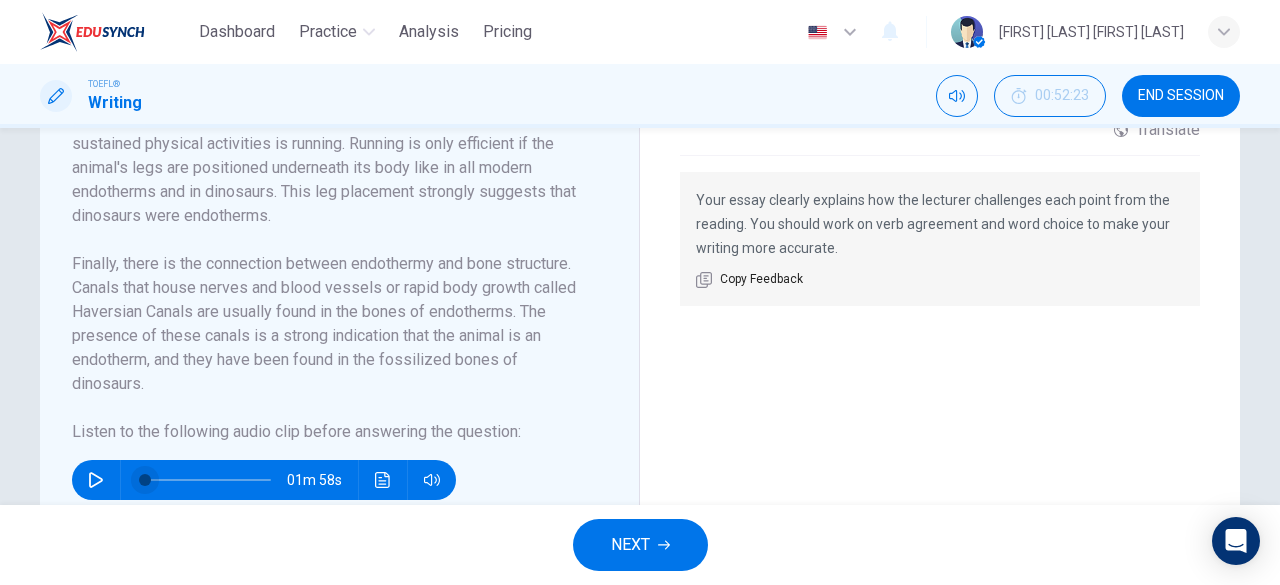 scroll, scrollTop: 588, scrollLeft: 0, axis: vertical 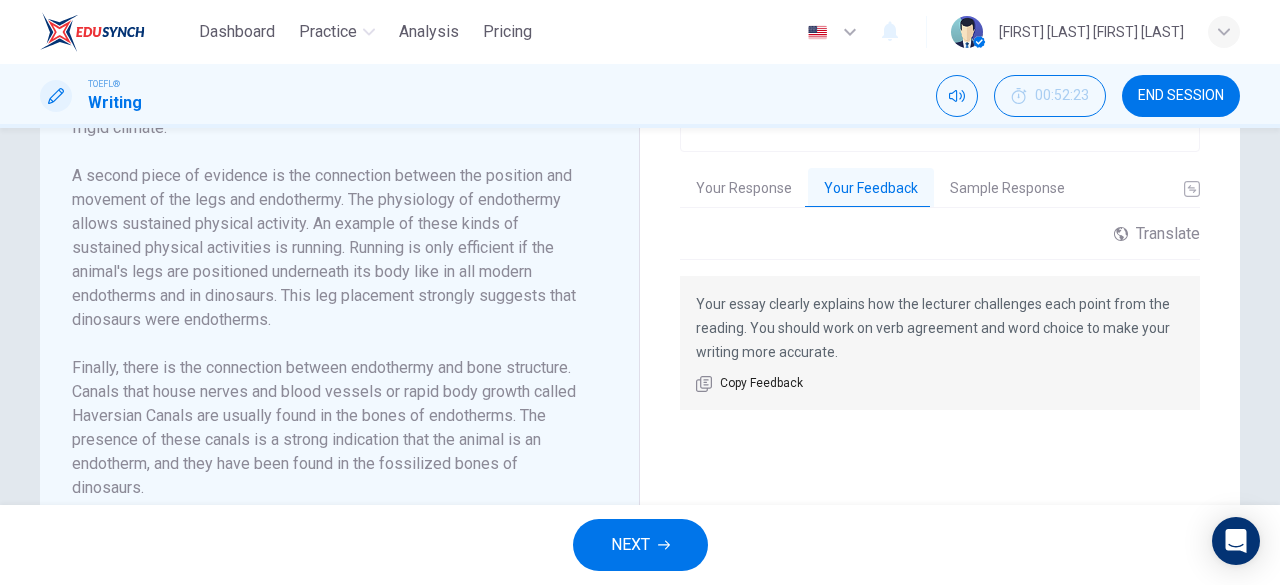 click on "Your Response" at bounding box center [744, 189] 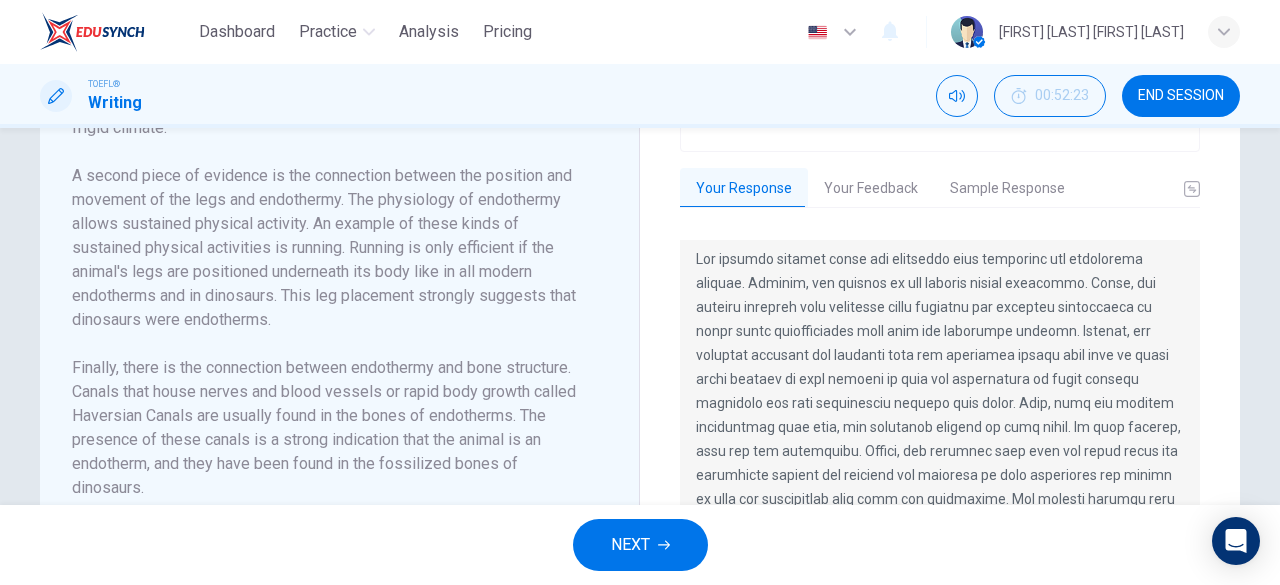 scroll, scrollTop: 0, scrollLeft: 0, axis: both 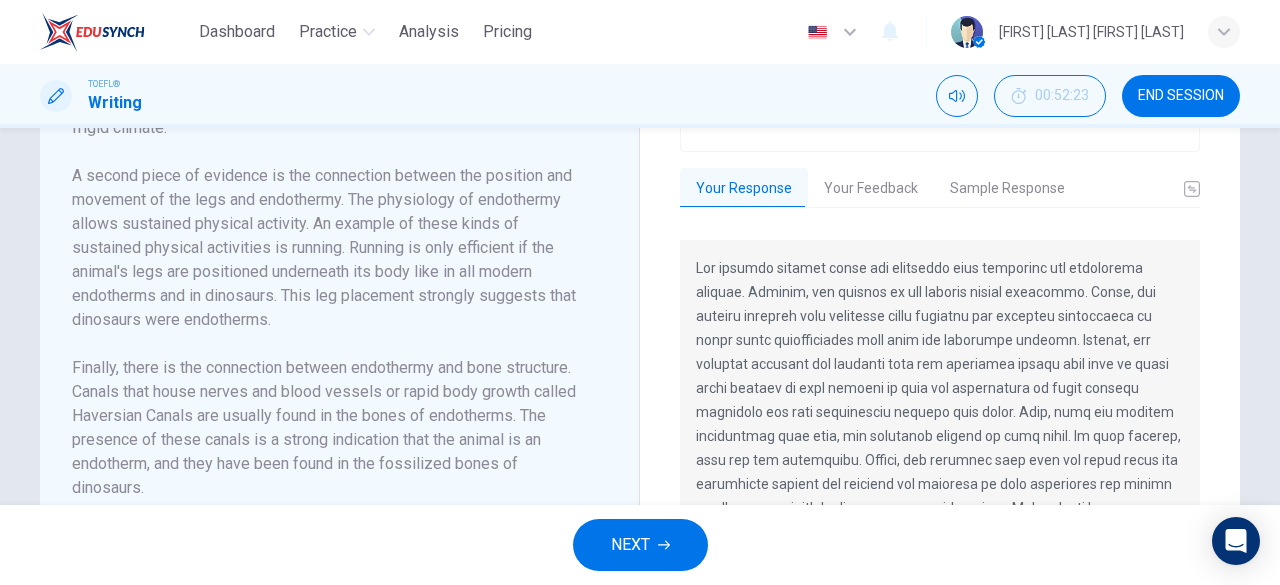 click on "Sample Response" at bounding box center (1007, 189) 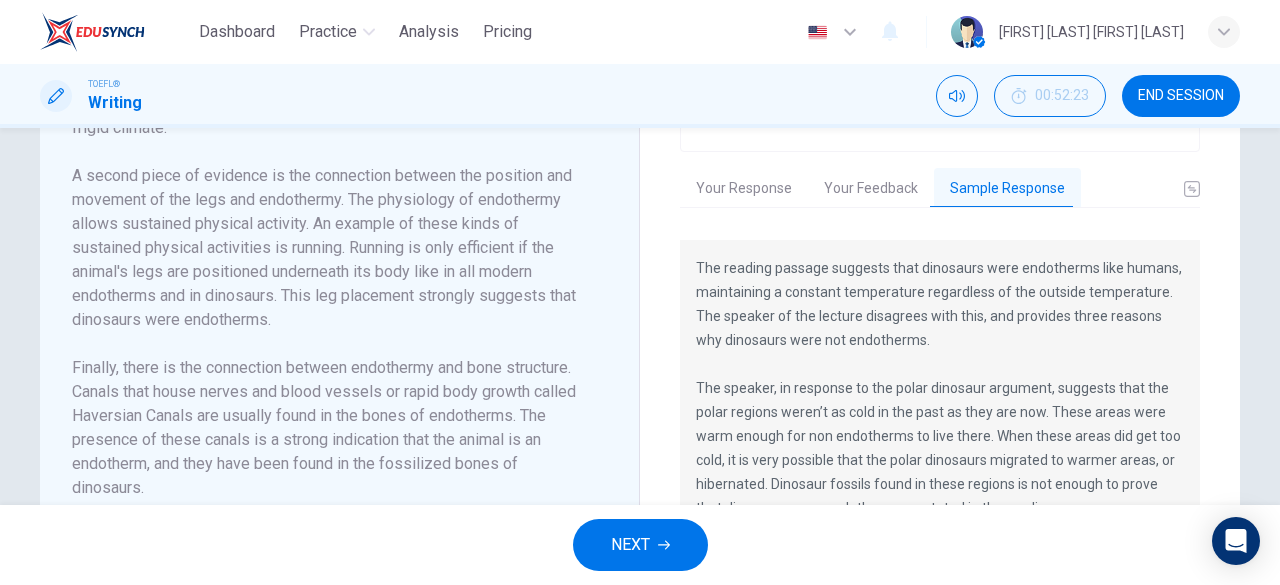 click on "Your Feedback" at bounding box center [871, 189] 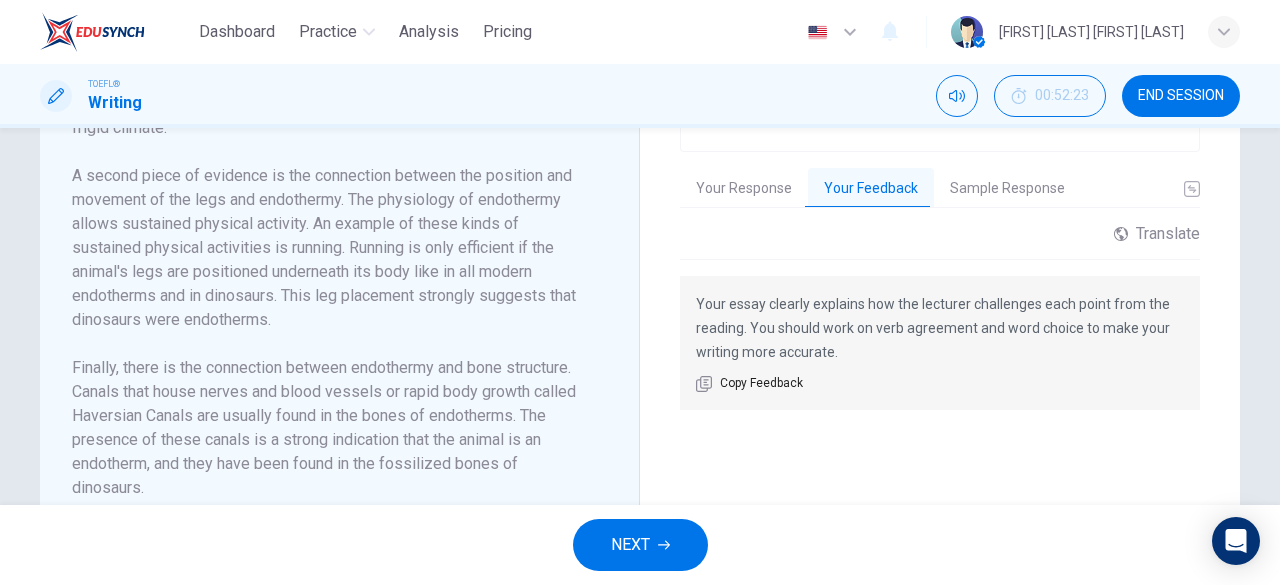 click on "Your Response" at bounding box center [744, 189] 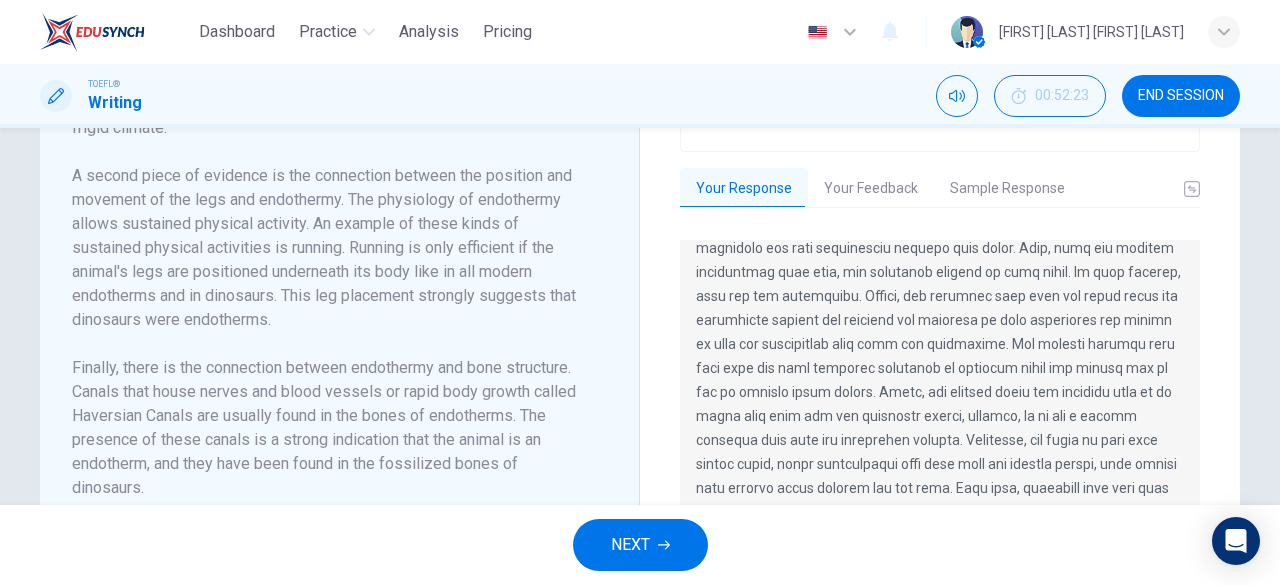 scroll, scrollTop: 168, scrollLeft: 0, axis: vertical 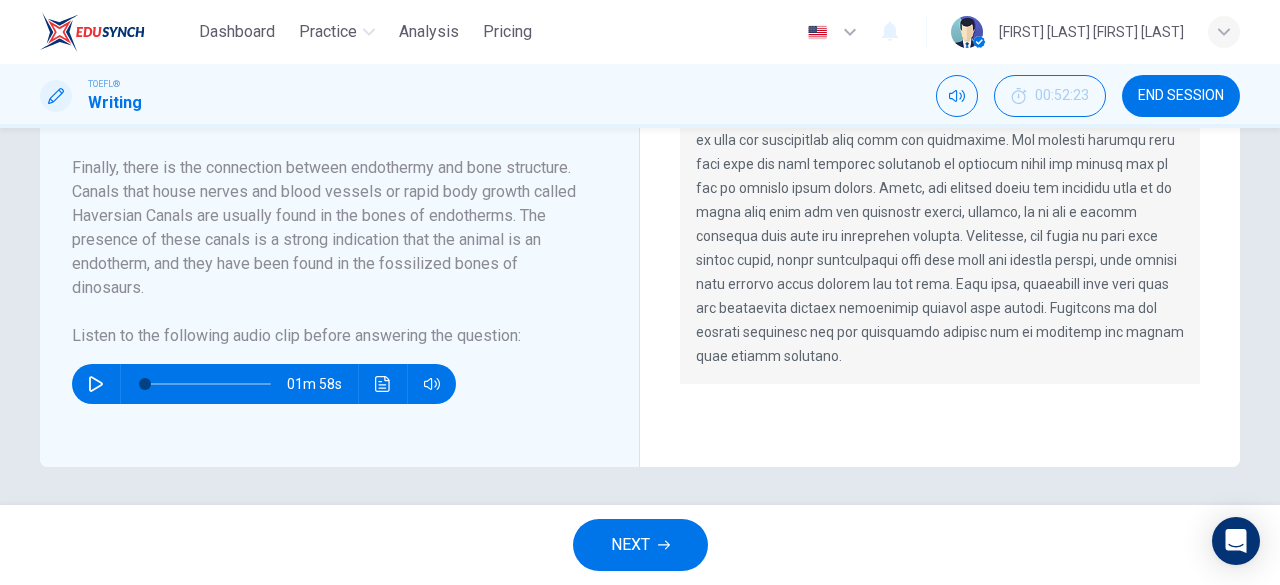 click at bounding box center [940, 128] 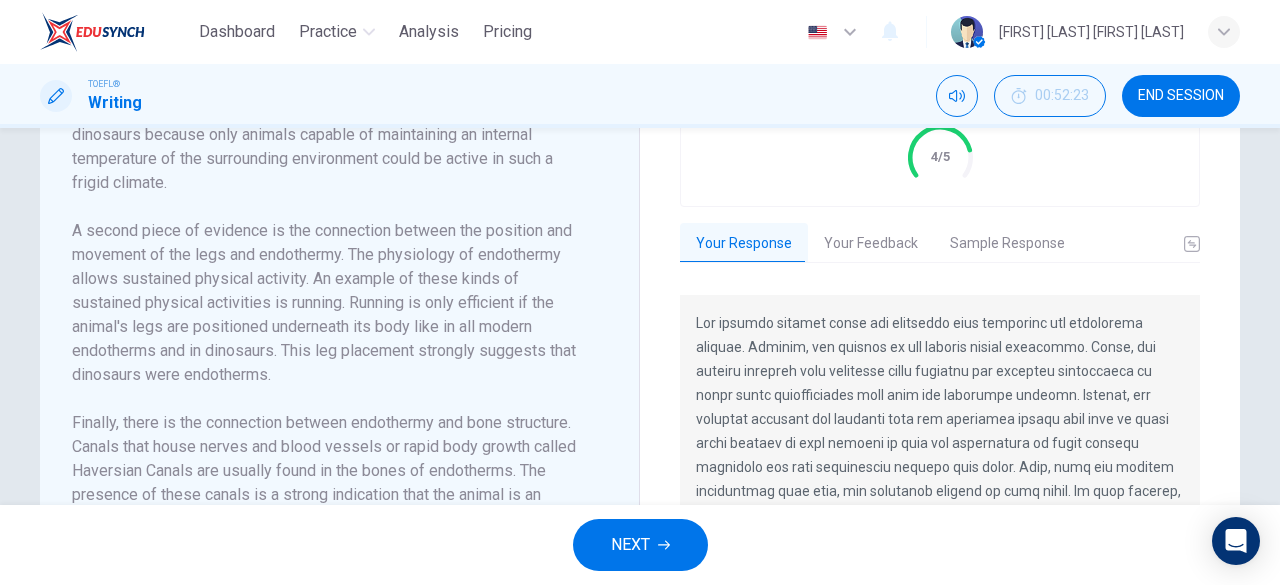 scroll, scrollTop: 568, scrollLeft: 0, axis: vertical 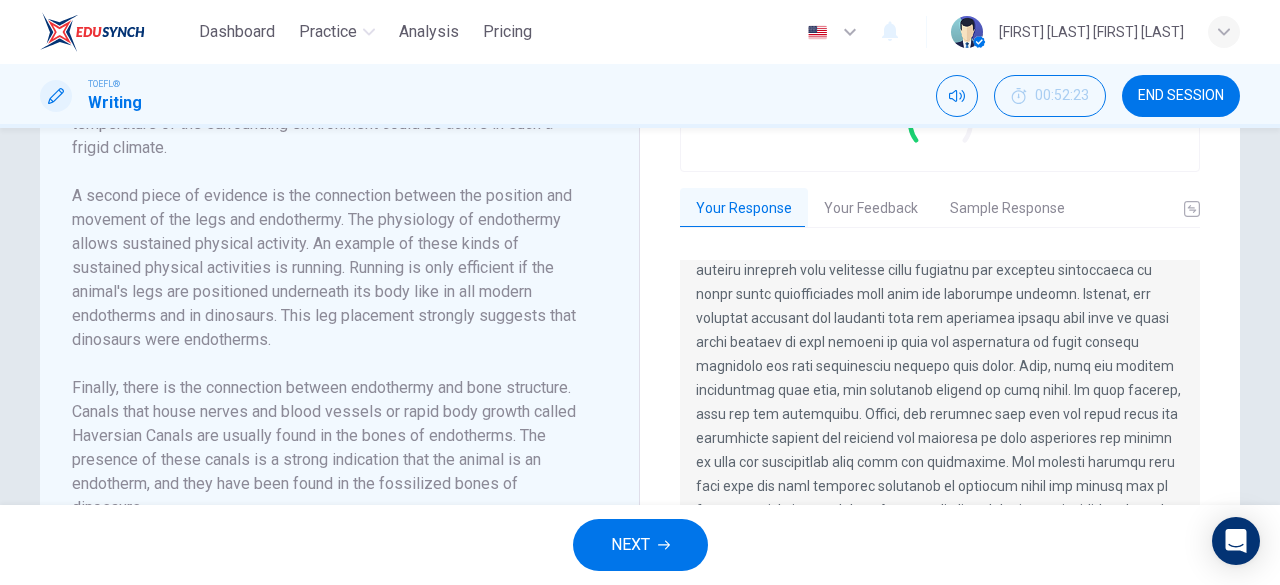 click on "Sample Response" at bounding box center (1007, 209) 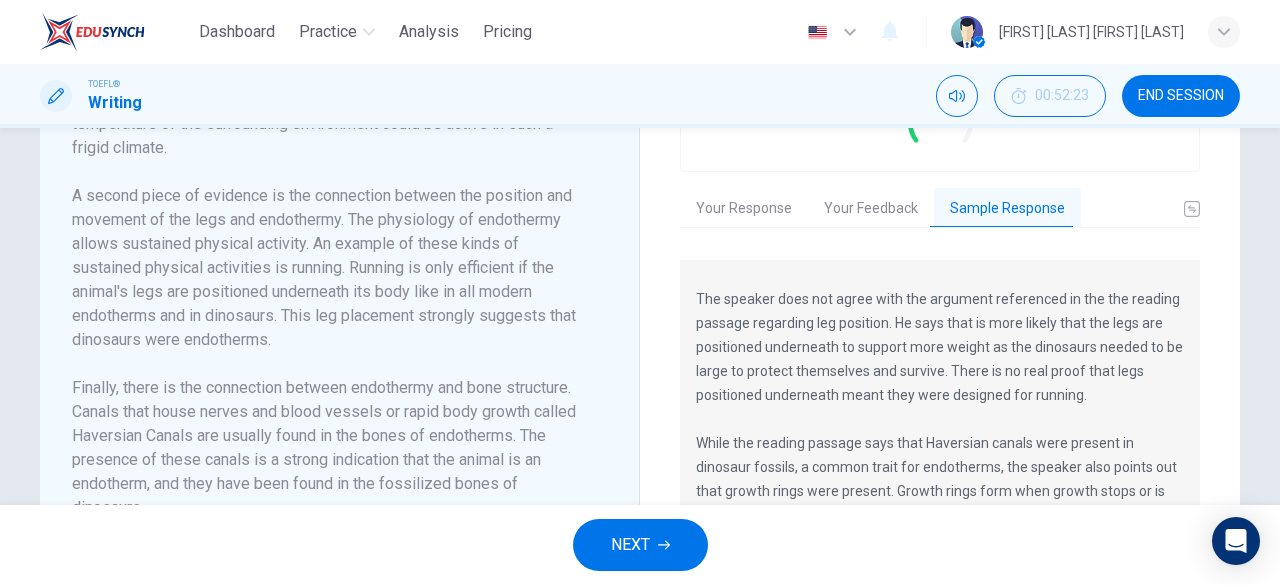 scroll, scrollTop: 312, scrollLeft: 0, axis: vertical 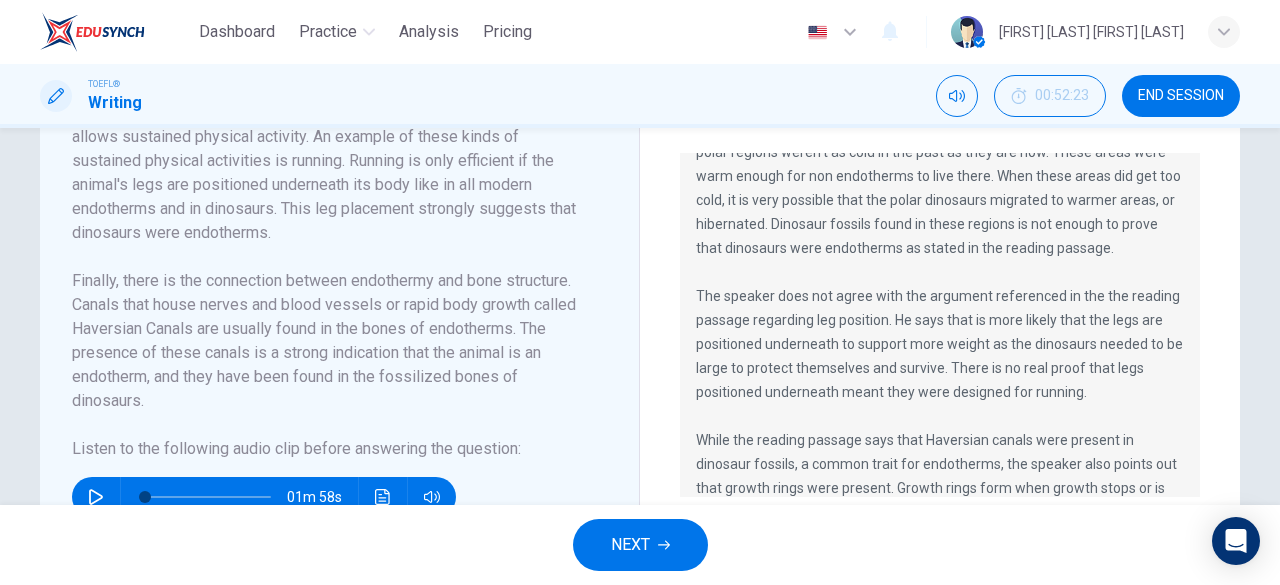 click on "Finally, there is the connection between endothermy and bone structure. Canals that  house nerves and blood vessels or rapid body growth called Haversian Canals are usually found in the bones of endotherms. The presence of these canals is a strong indication that the animal is an endotherm, and they have been found in the fossilized bones of dinosaurs." at bounding box center [327, 341] 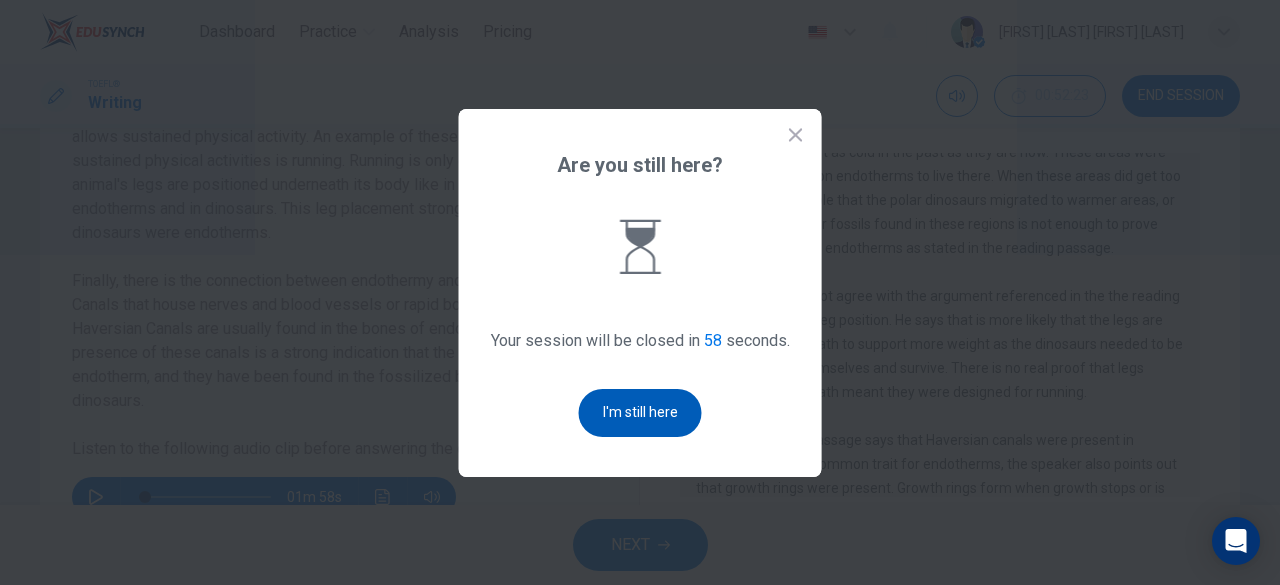 click on "I'm still here" at bounding box center [640, 413] 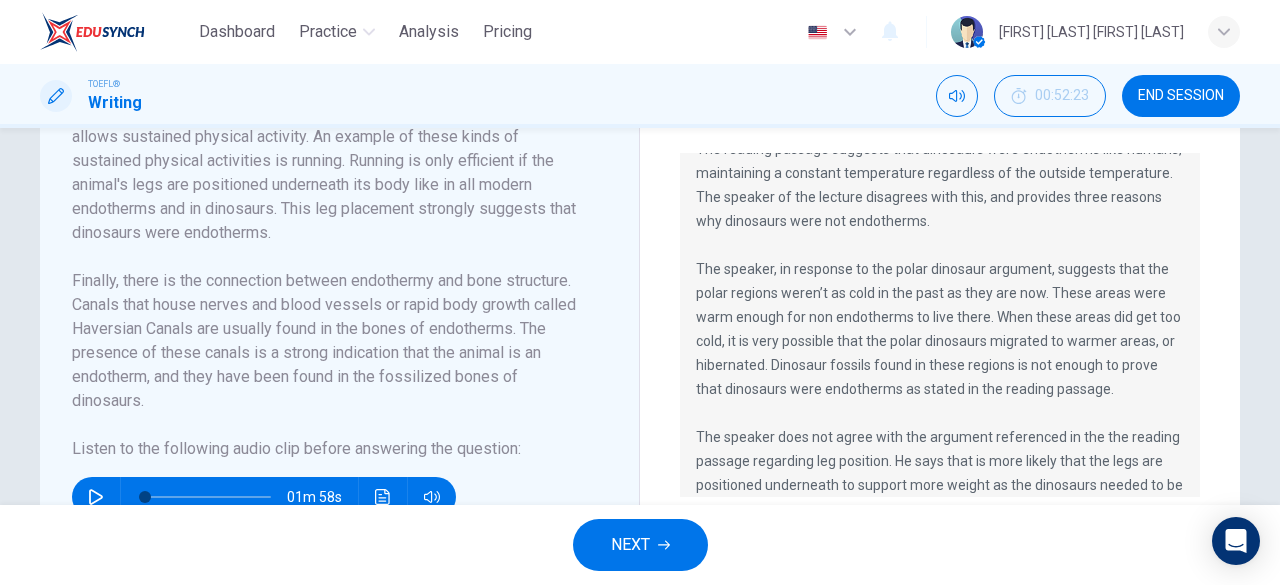 scroll, scrollTop: 0, scrollLeft: 0, axis: both 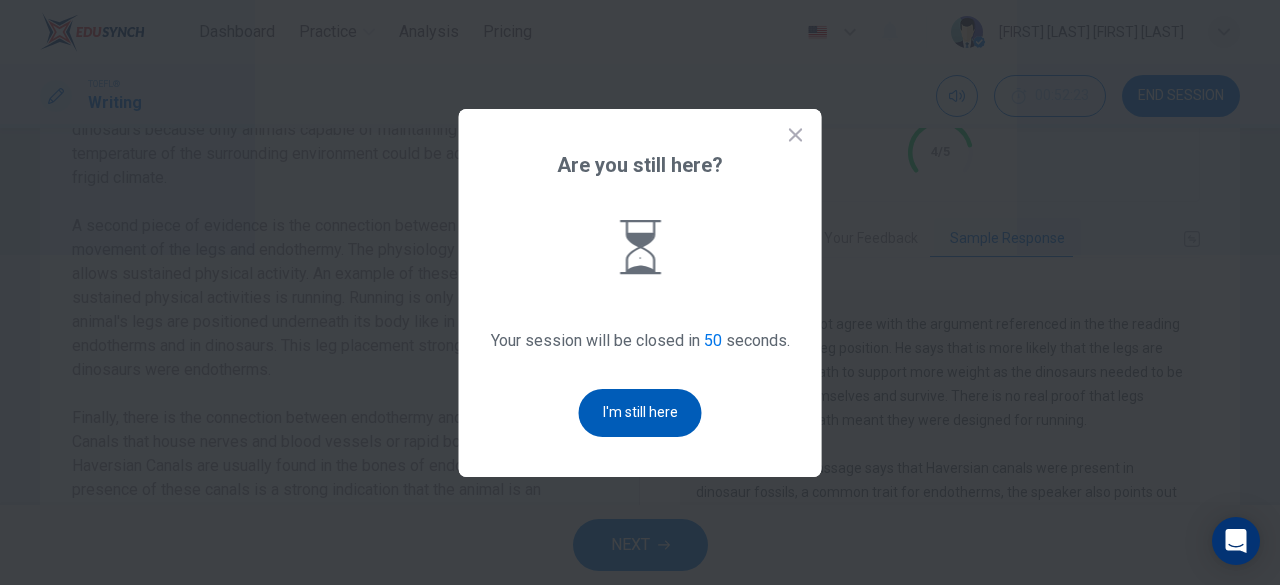 click on "I'm still here" at bounding box center [640, 413] 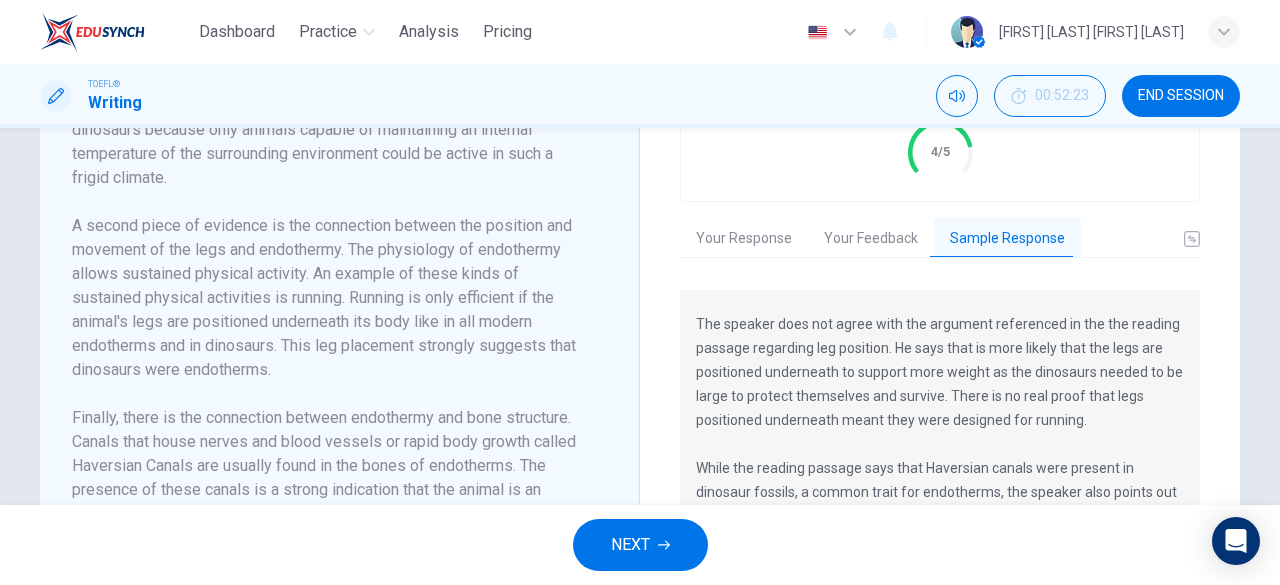 scroll, scrollTop: 312, scrollLeft: 0, axis: vertical 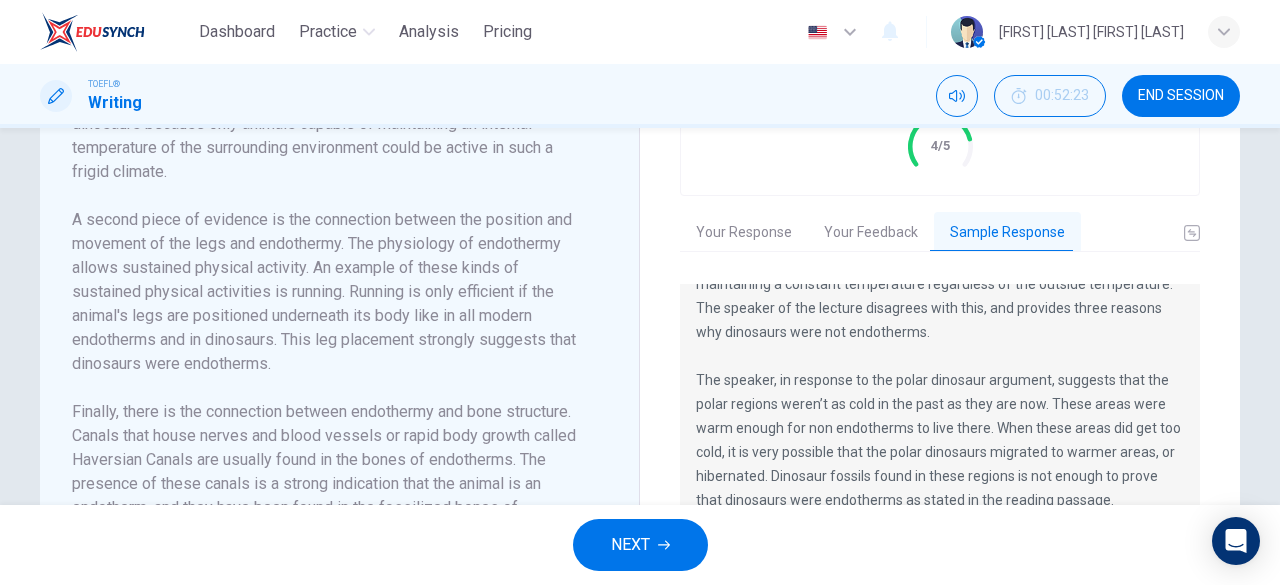 click on "Your Feedback" at bounding box center (871, 233) 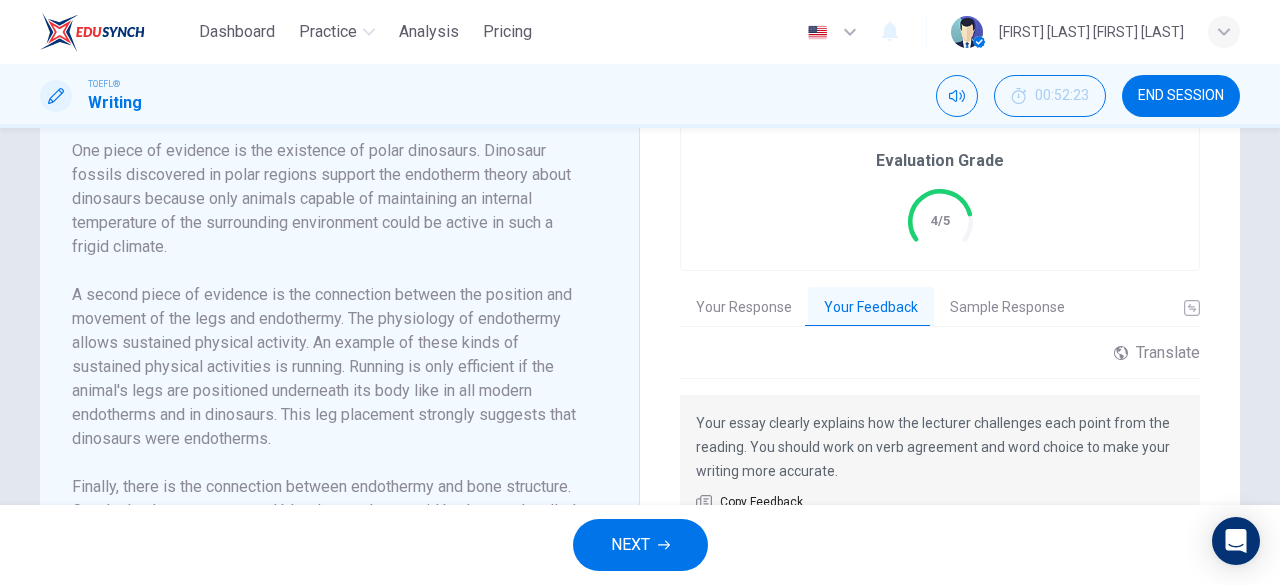scroll, scrollTop: 472, scrollLeft: 0, axis: vertical 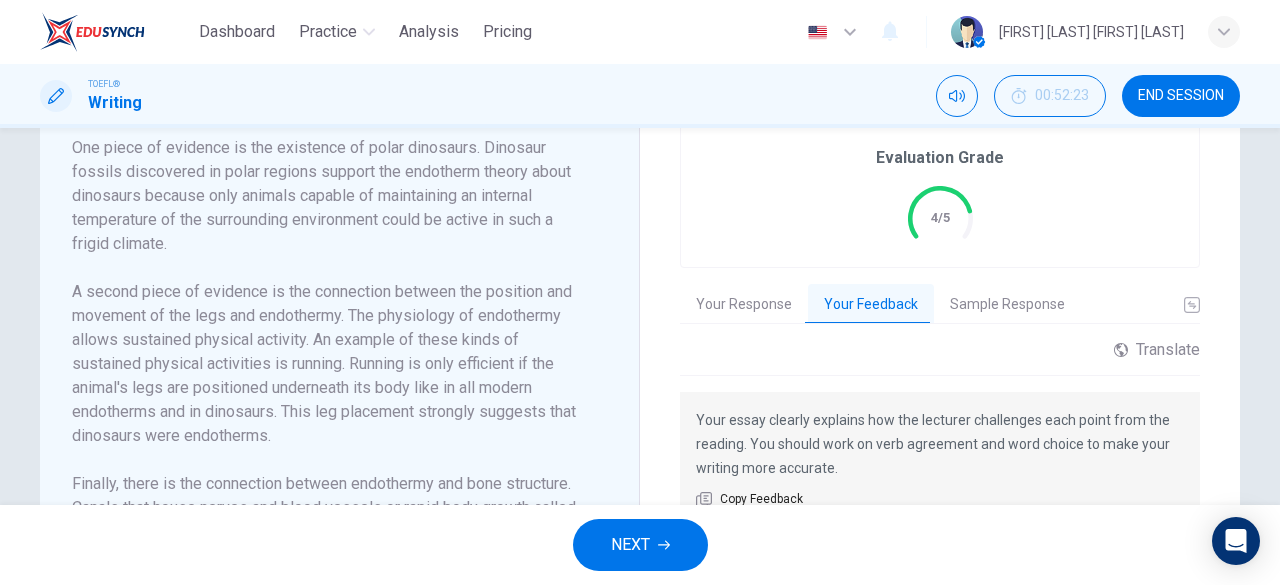 click on "Your Response" at bounding box center (744, 305) 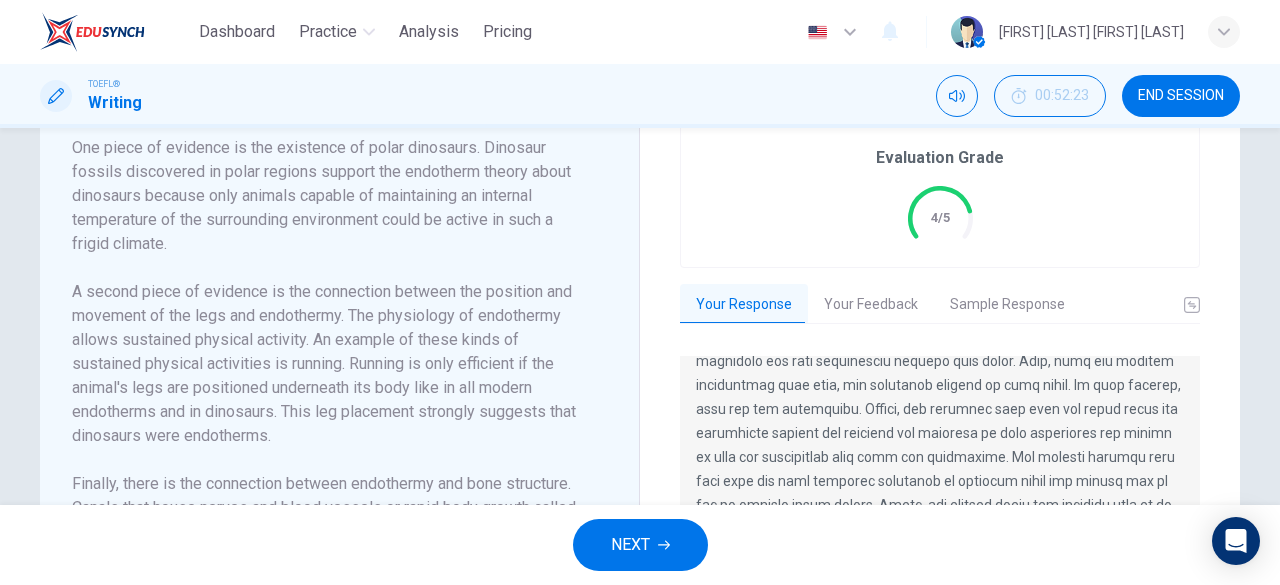 scroll, scrollTop: 168, scrollLeft: 0, axis: vertical 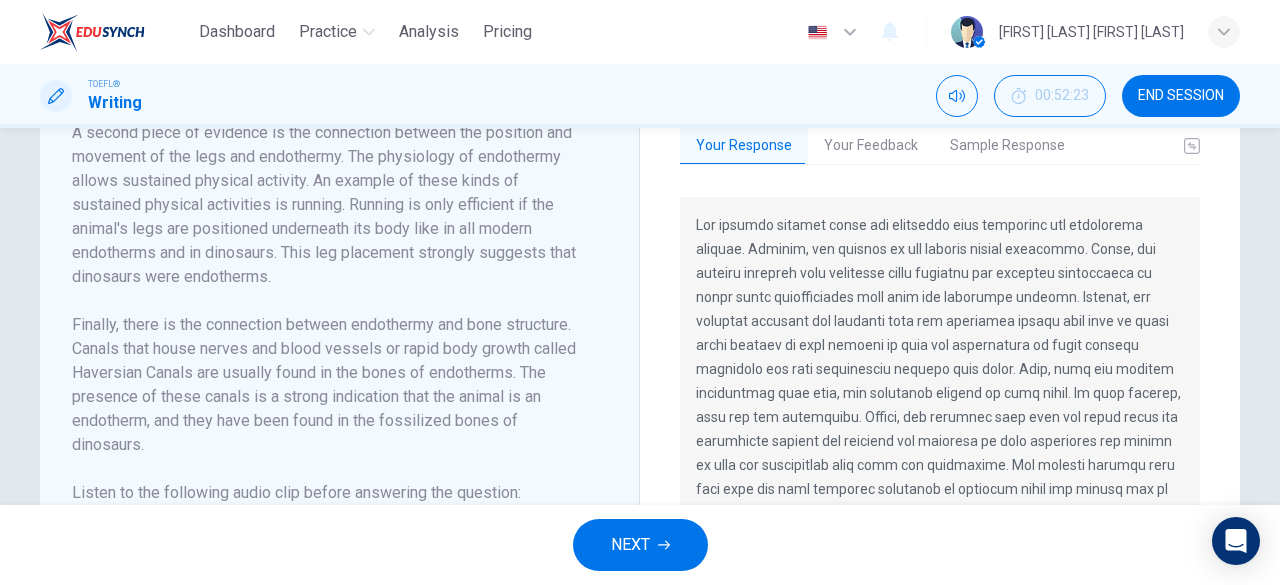 click on "NEXT" at bounding box center (630, 545) 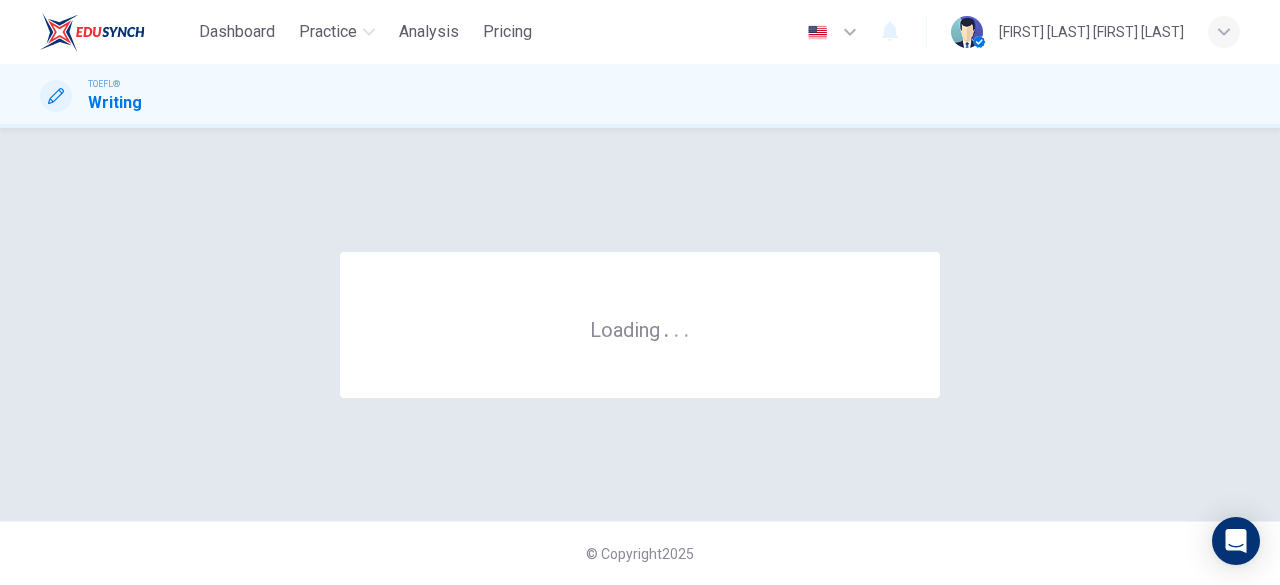 scroll, scrollTop: 0, scrollLeft: 0, axis: both 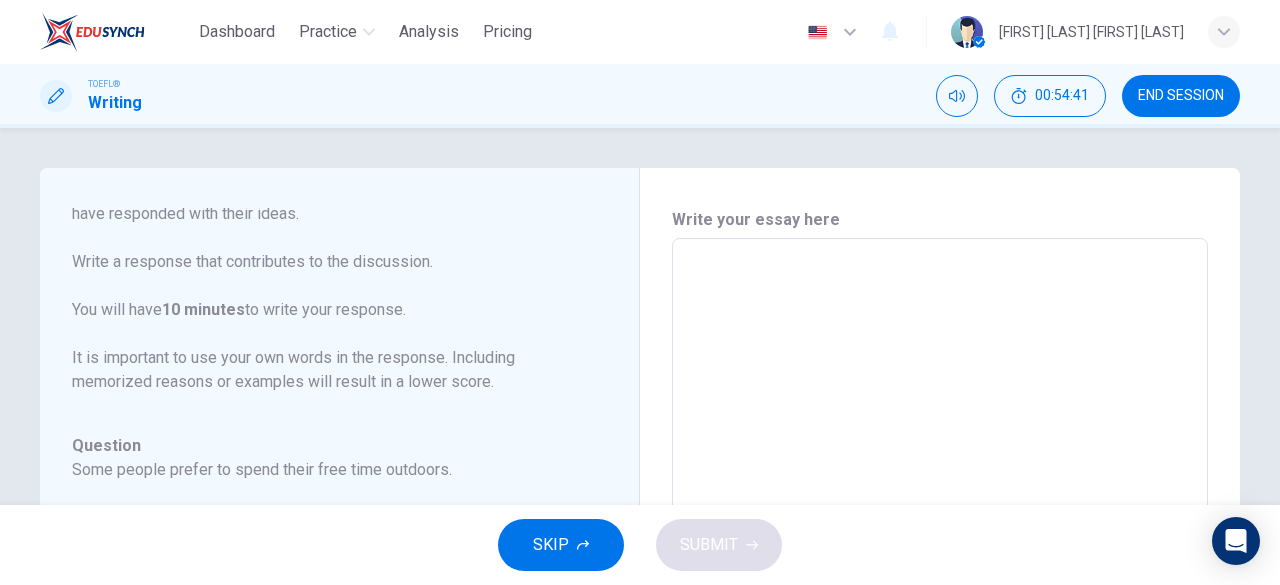 click at bounding box center (940, 572) 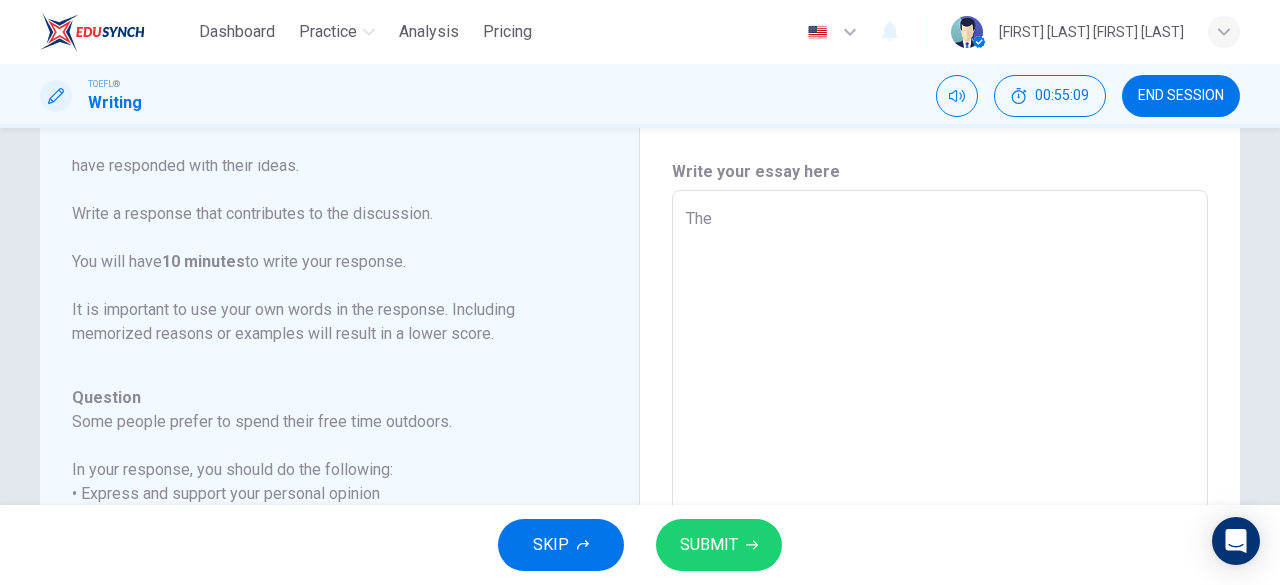 scroll, scrollTop: 0, scrollLeft: 0, axis: both 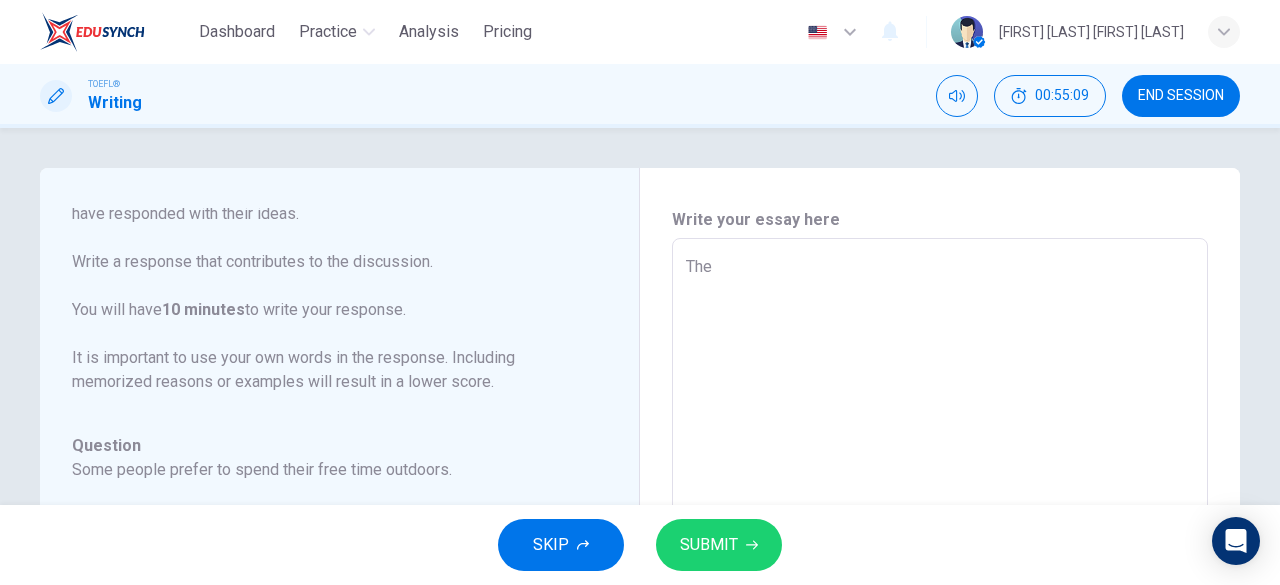 click on "The" at bounding box center (940, 572) 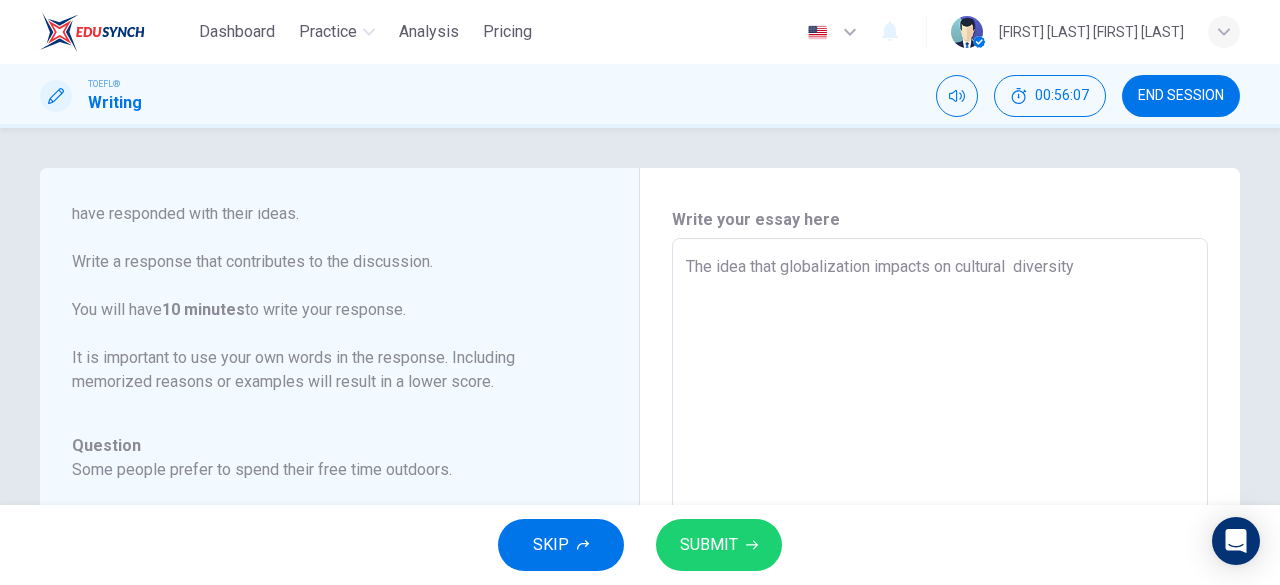 click on "The idea that globalization impacts on cultural  diversity" at bounding box center (940, 572) 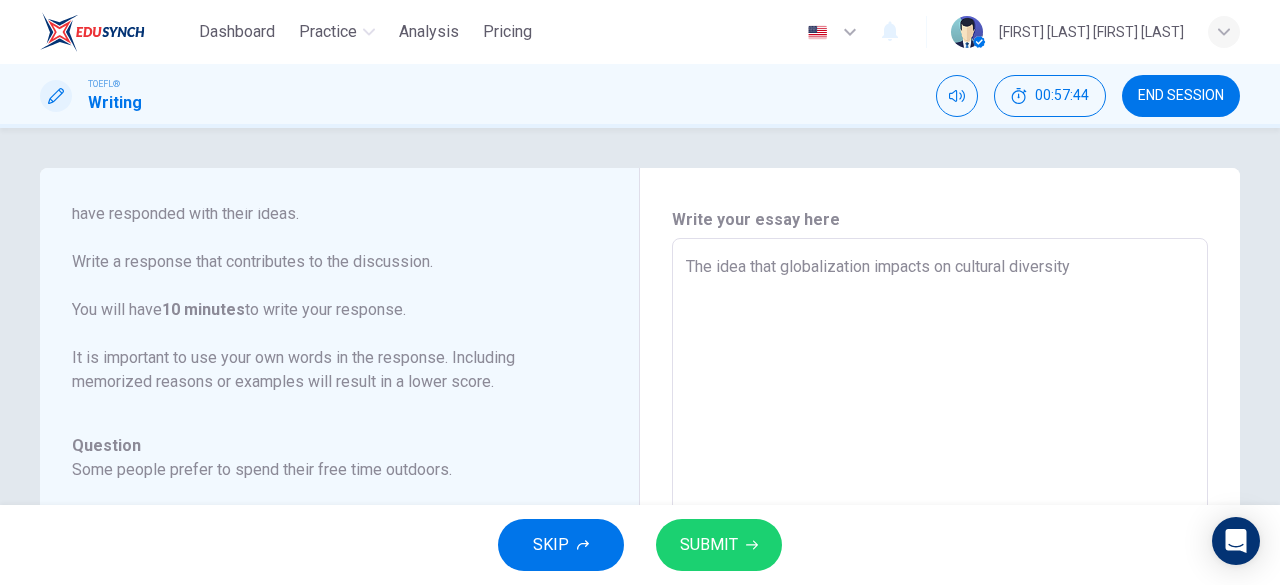 click on "The idea that globalization impacts on cultural diversity" at bounding box center (940, 572) 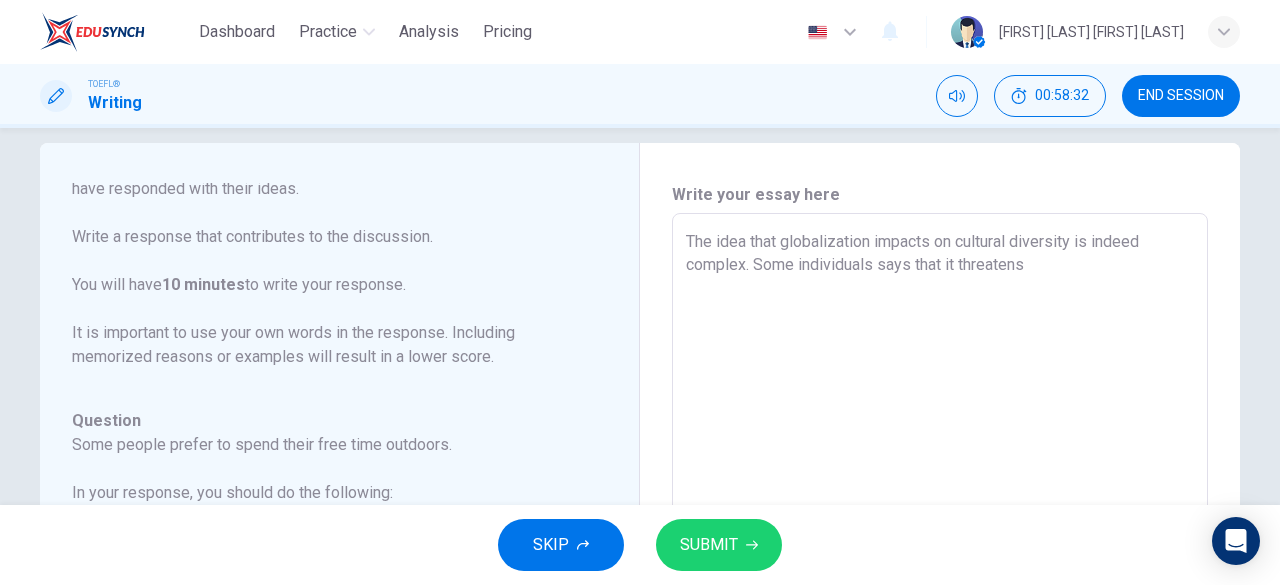 scroll, scrollTop: 0, scrollLeft: 0, axis: both 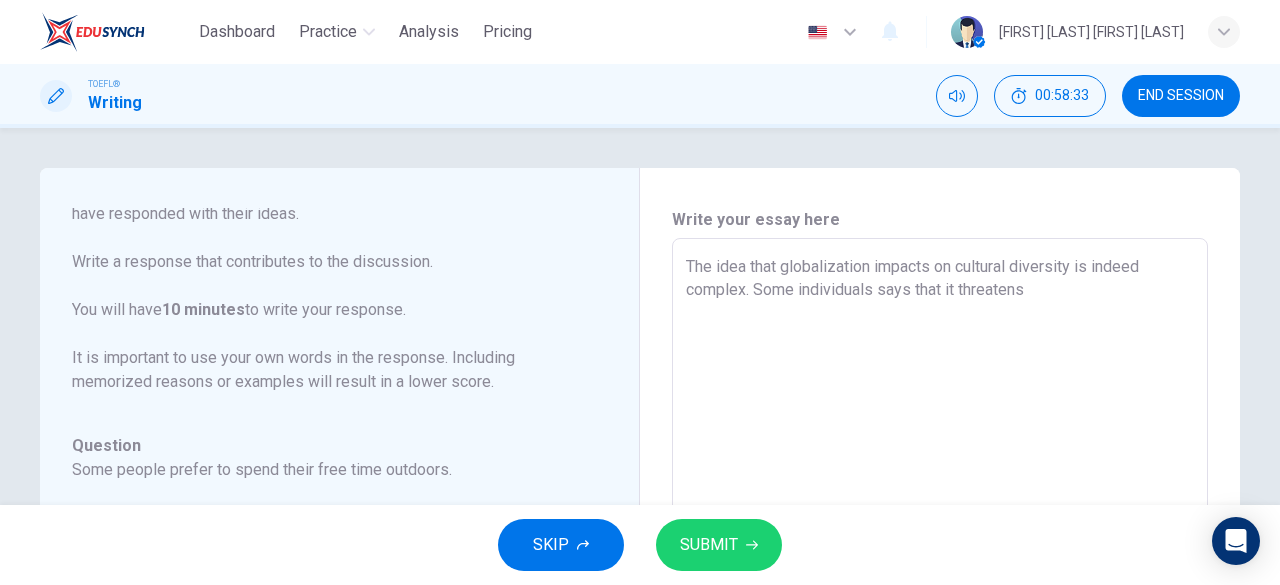 click on "The idea that globalization impacts on cultural diversity is indeed complex. Some individuals says that it threatens" at bounding box center [940, 572] 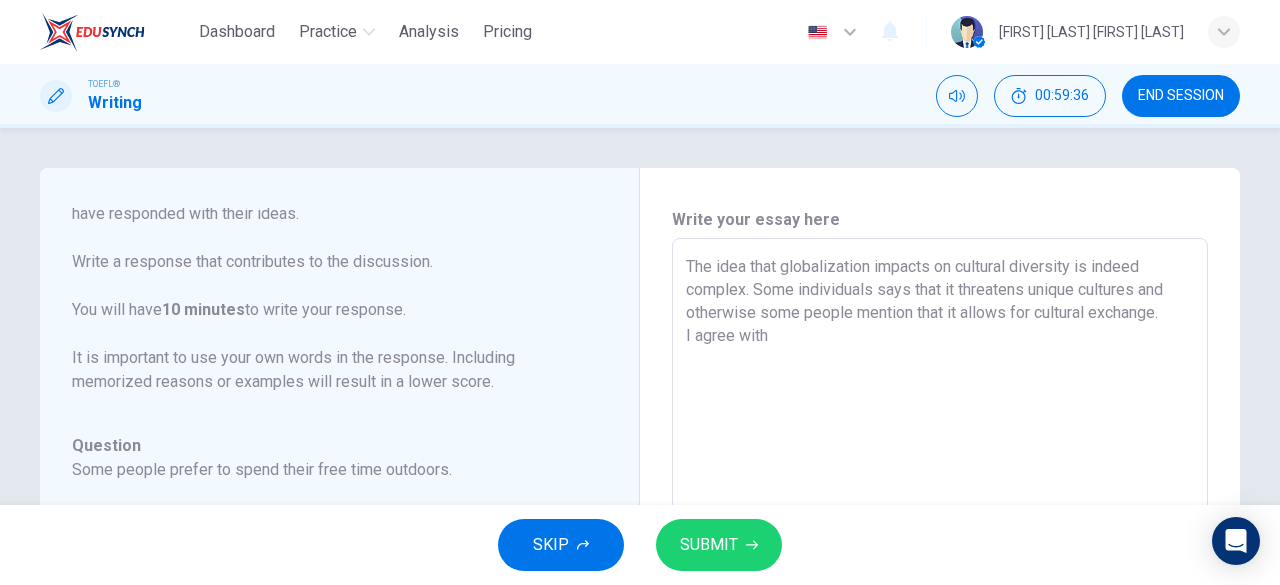 scroll, scrollTop: 222, scrollLeft: 0, axis: vertical 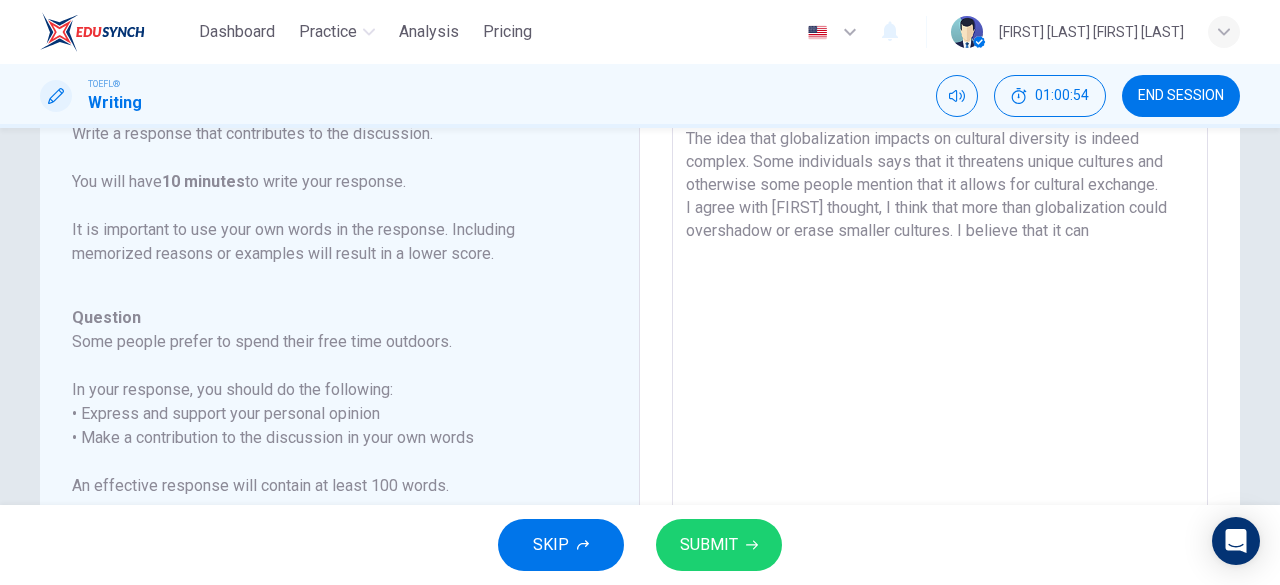 click on "The idea that globalization impacts on cultural diversity is indeed complex. Some individuals says that it threatens unique cultures and otherwise some people mention that it allows for cultural exchange.
I agree with [FIRST] thought, I think that more than globalization could overshadow or erase smaller cultures. I believe that it can" at bounding box center [940, 444] 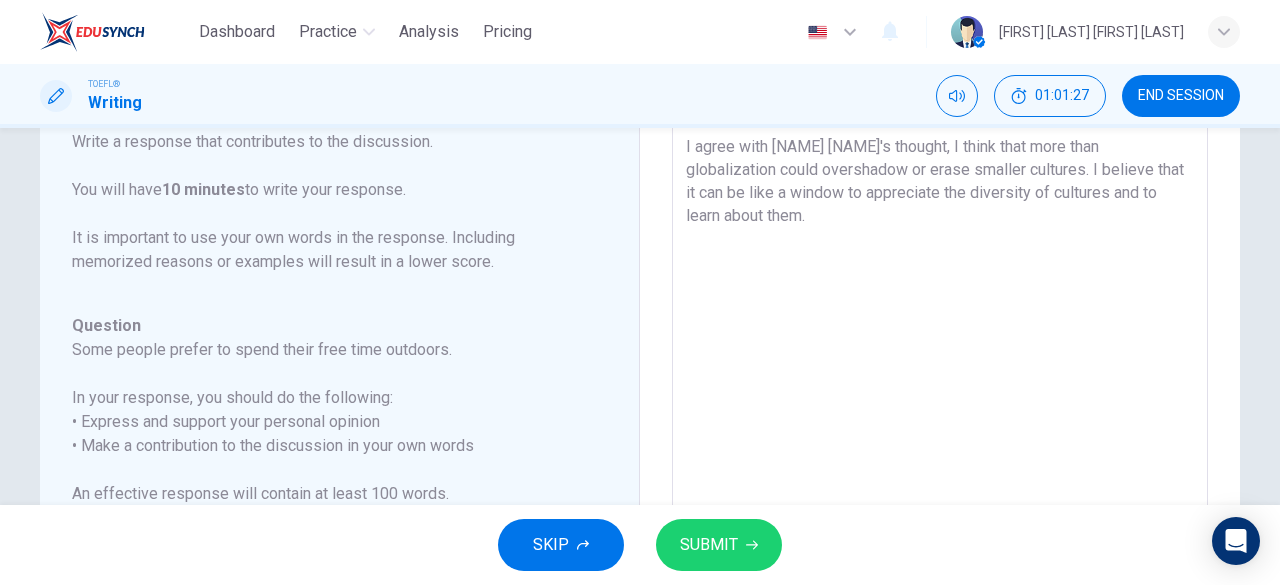 scroll, scrollTop: 84, scrollLeft: 0, axis: vertical 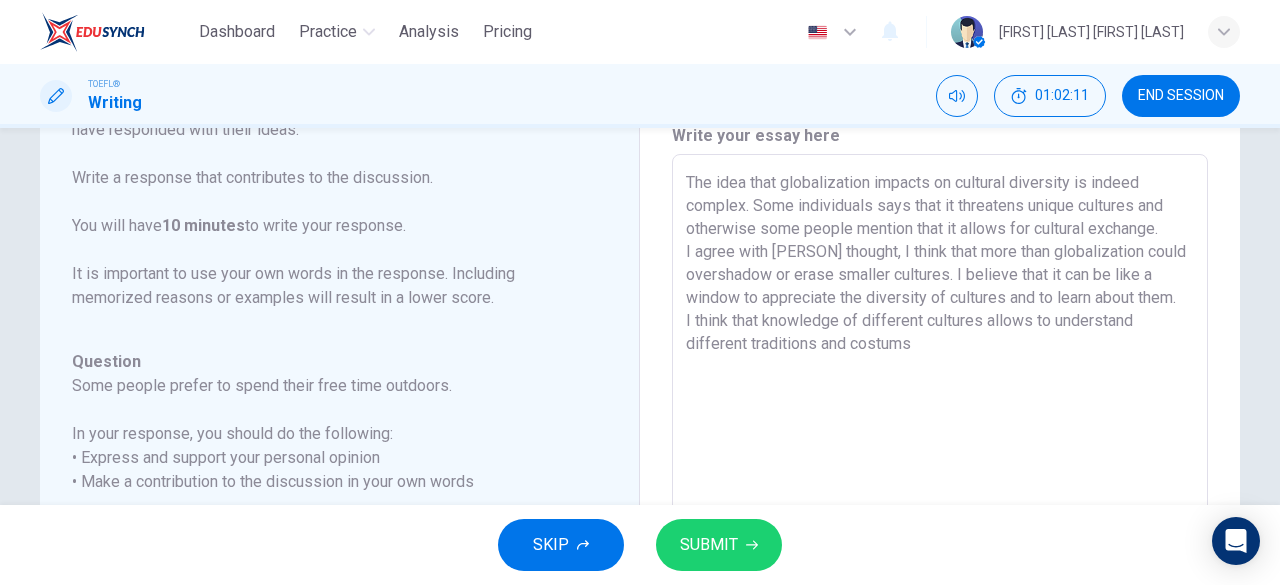 click on "The idea that globalization impacts on cultural diversity is indeed complex. Some individuals says that it threatens unique cultures and otherwise some people mention that it allows for cultural exchange.
I agree with [PERSON] thought, I think that more than globalization could overshadow or erase smaller cultures. I believe that it can be like a window to appreciate the diversity of cultures and to learn about them.  I think that knowledge of different cultures allows to understand different traditions and costums" at bounding box center [940, 488] 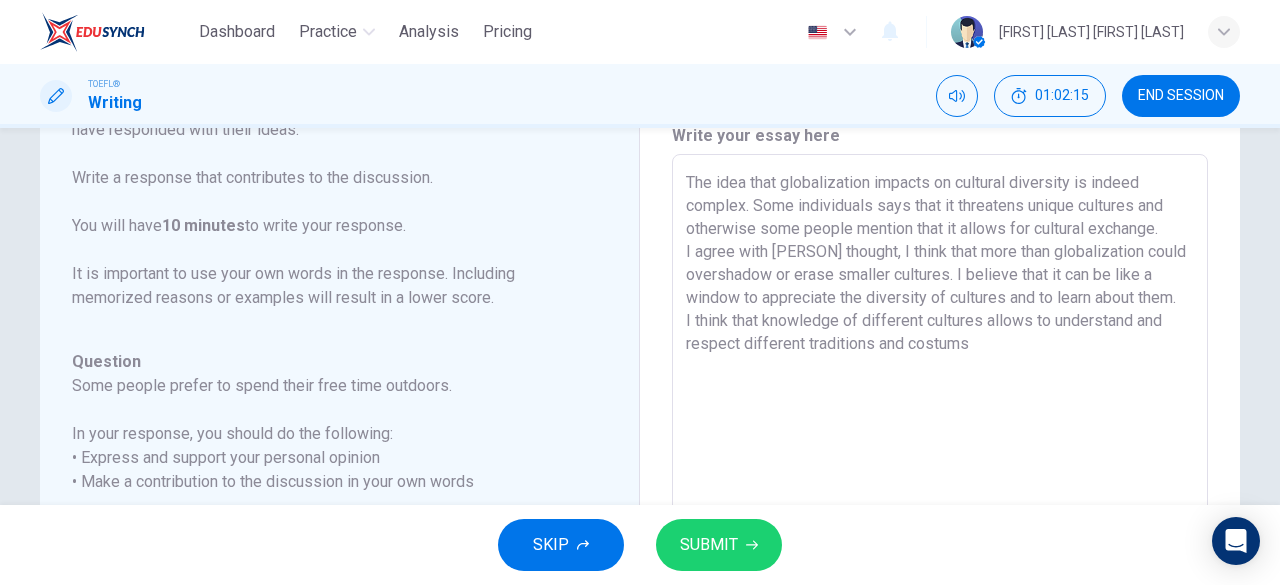 click on "The idea that globalization impacts on cultural diversity is indeed complex. Some individuals says that it threatens unique cultures and otherwise some people mention that it allows for cultural exchange.
I agree with [PERSON] thought, I think that more than globalization could overshadow or erase smaller cultures. I believe that it can be like a window to appreciate the diversity of cultures and to learn about them.  I think that knowledge of different cultures allows to understand and respect different traditions and costums" at bounding box center (940, 488) 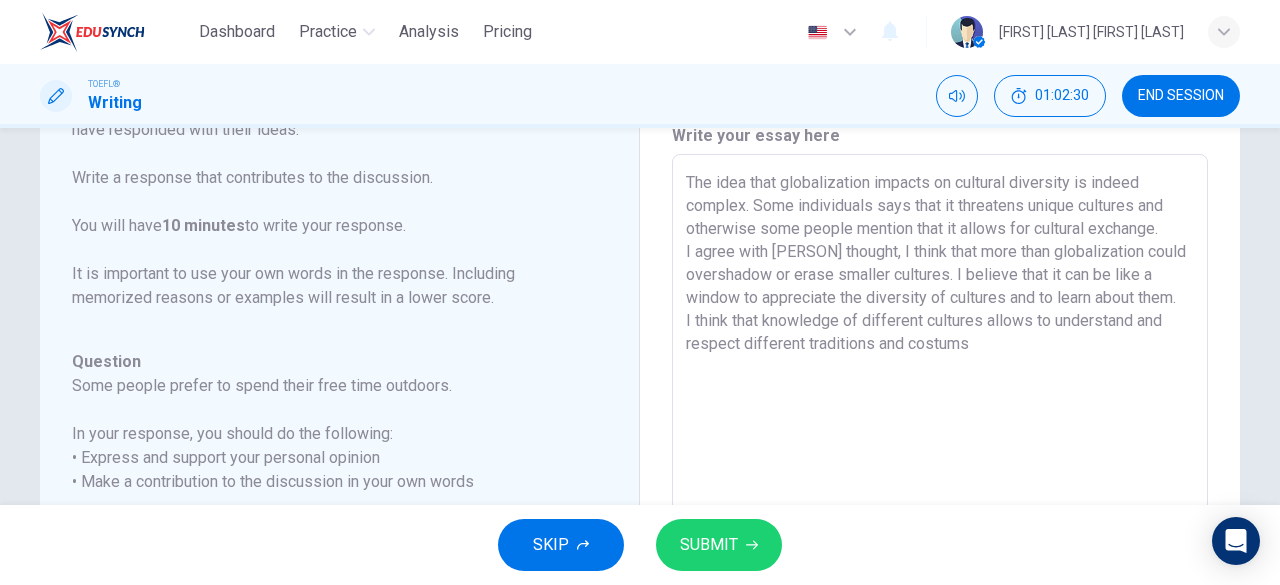 click on "The idea that globalization impacts on cultural diversity is indeed complex. Some individuals says that it threatens unique cultures and otherwise some people mention that it allows for cultural exchange.
I agree with [PERSON] thought, I think that more than globalization could overshadow or erase smaller cultures. I believe that it can be like a window to appreciate the diversity of cultures and to learn about them.  I think that knowledge of different cultures allows to understand and respect different traditions and costums" at bounding box center (940, 488) 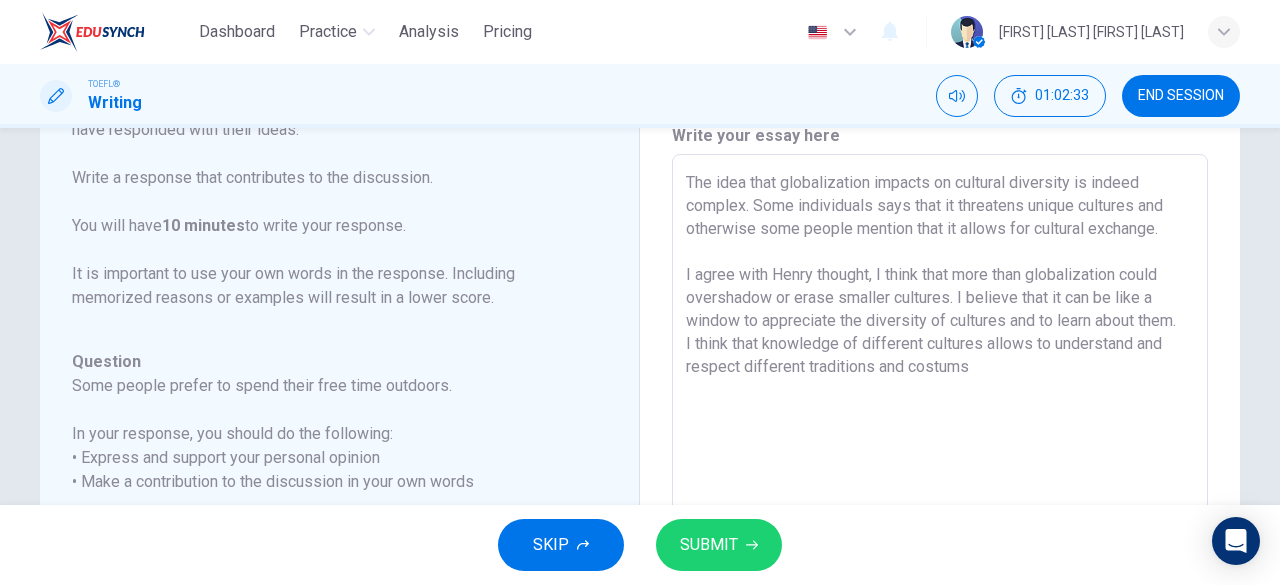click on "The idea that globalization impacts on cultural diversity is indeed complex. Some individuals says that it threatens unique cultures and otherwise some people mention that it allows for cultural exchange.
I agree with Henry thought, I think that more than globalization could overshadow or erase smaller cultures. I believe that it can be like a window to appreciate the diversity of cultures and to learn about them.  I think that knowledge of different cultures allows to understand and respect different traditions and costums" at bounding box center (940, 488) 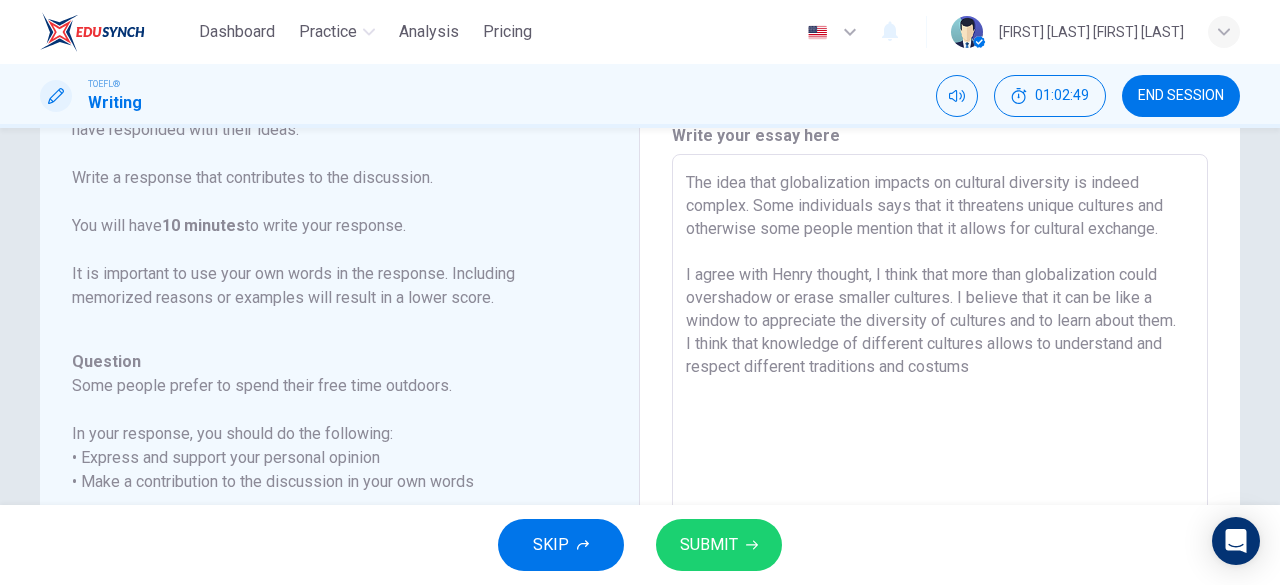 click on "The idea that globalization impacts on cultural diversity is indeed complex. Some individuals says that it threatens unique cultures and otherwise some people mention that it allows for cultural exchange.
I agree with Henry thought, I think that more than globalization could overshadow or erase smaller cultures. I believe that it can be like a window to appreciate the diversity of cultures and to learn about them.  I think that knowledge of different cultures allows to understand and respect different traditions and costums" at bounding box center (940, 488) 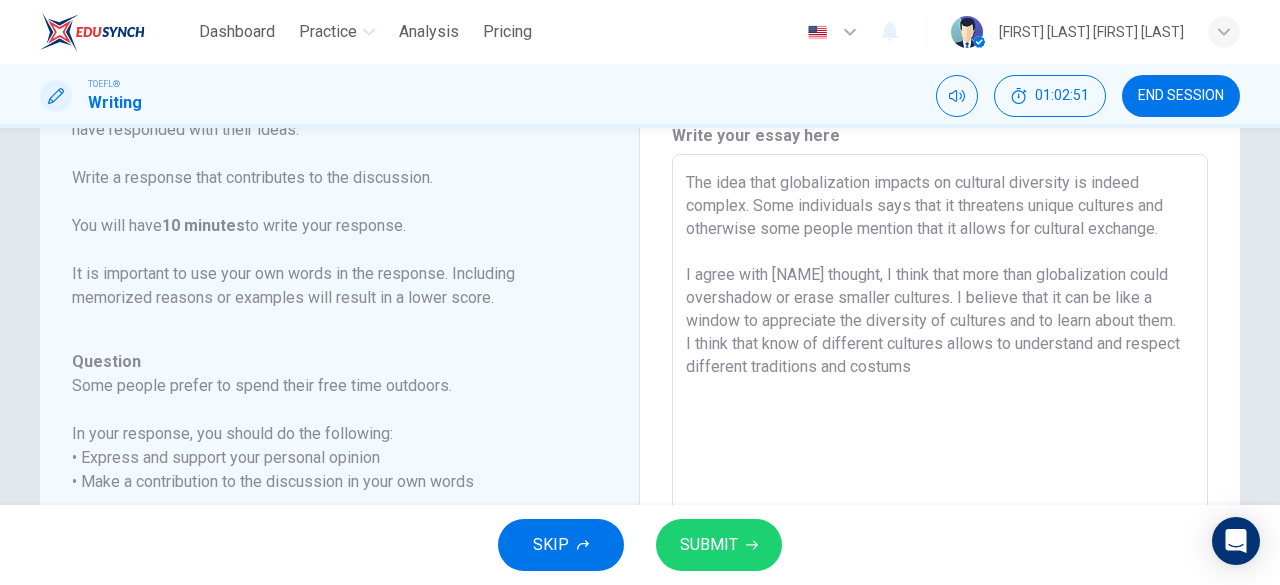 click on "The idea that globalization impacts on cultural diversity is indeed complex. Some individuals says that it threatens unique cultures and otherwise some people mention that it allows for cultural exchange.
I agree with [NAME] thought, I think that more than globalization could overshadow or erase smaller cultures. I believe that it can be like a window to appreciate the diversity of cultures and to learn about them.  I think that know of different cultures allows to understand and respect different traditions and costums" at bounding box center (940, 488) 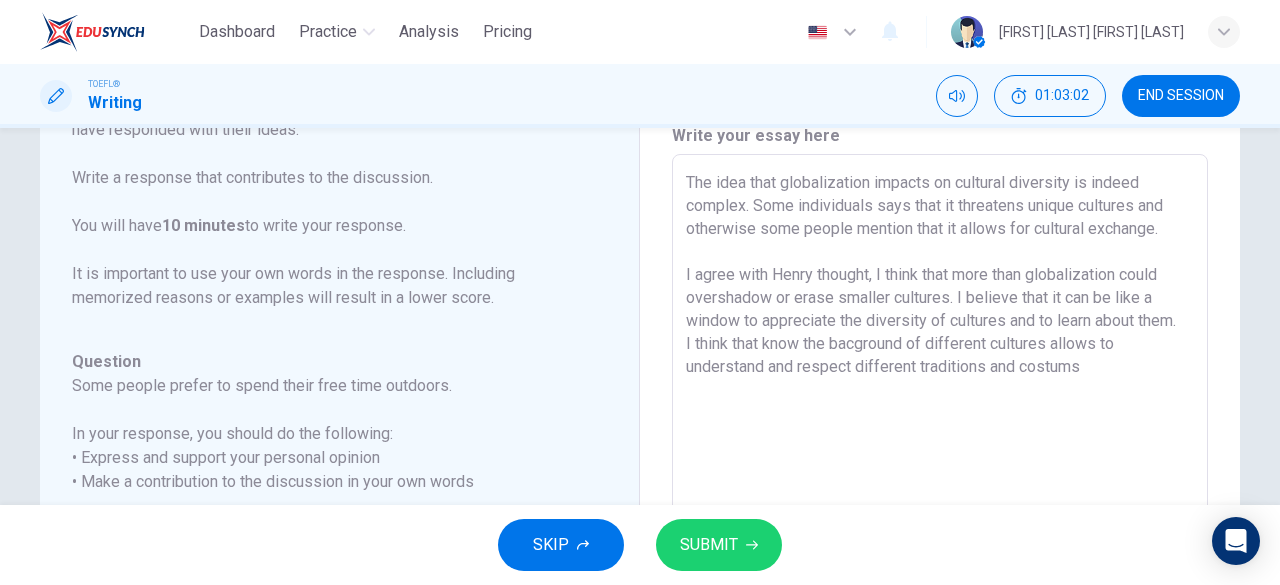 click on "The idea that globalization impacts on cultural diversity is indeed complex. Some individuals says that it threatens unique cultures and otherwise some people mention that it allows for cultural exchange.
I agree with Henry thought, I think that more than globalization could overshadow or erase smaller cultures. I believe that it can be like a window to appreciate the diversity of cultures and to learn about them.  I think that know the bacground of different cultures allows to understand and respect different traditions and costums" at bounding box center (940, 488) 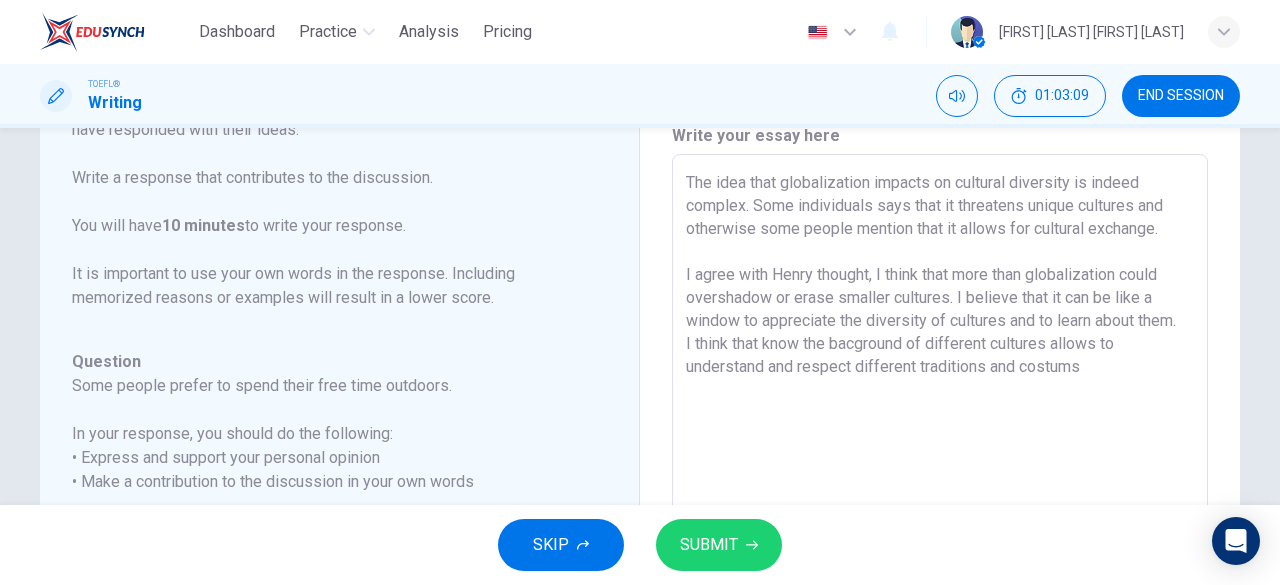 click on "The idea that globalization impacts on cultural diversity is indeed complex. Some individuals says that it threatens unique cultures and otherwise some people mention that it allows for cultural exchange.
I agree with Henry thought, I think that more than globalization could overshadow or erase smaller cultures. I believe that it can be like a window to appreciate the diversity of cultures and to learn about them.  I think that know the bacground of different cultures allows to understand and respect different traditions and costums" at bounding box center (940, 488) 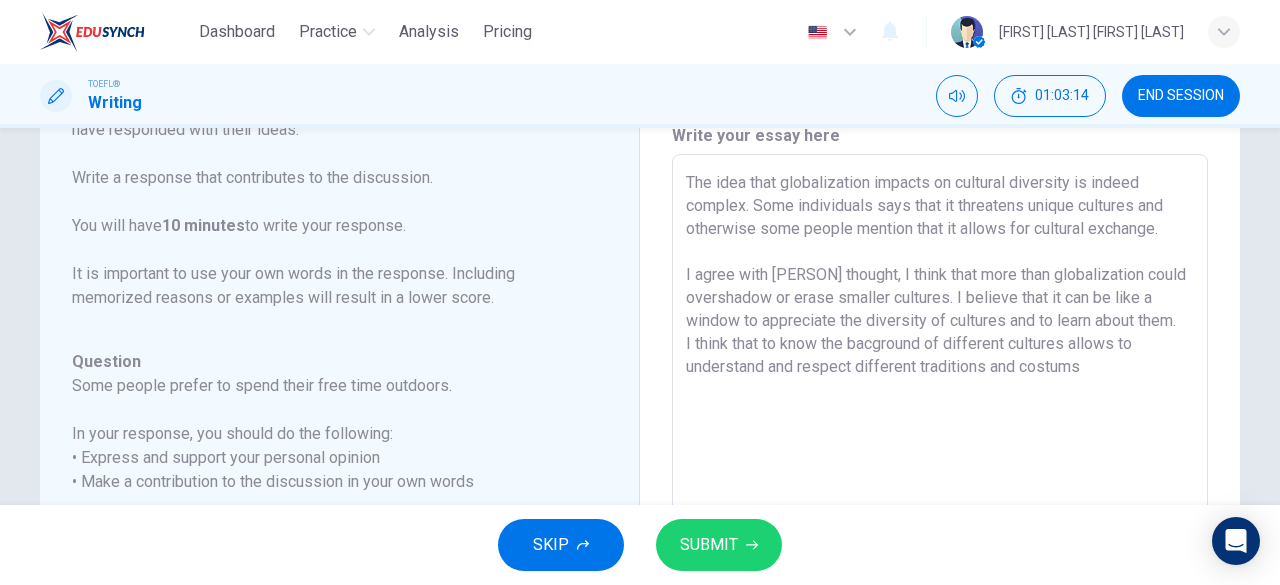 click on "The idea that globalization impacts on cultural diversity is indeed complex. Some individuals says that it threatens unique cultures and otherwise some people mention that it allows for cultural exchange.
I agree with [PERSON] thought, I think that more than globalization could overshadow or erase smaller cultures. I believe that it can be like a window to appreciate the diversity of cultures and to learn about them.  I think that to know the bacground of different cultures allows to understand and respect different traditions and costums" at bounding box center (940, 488) 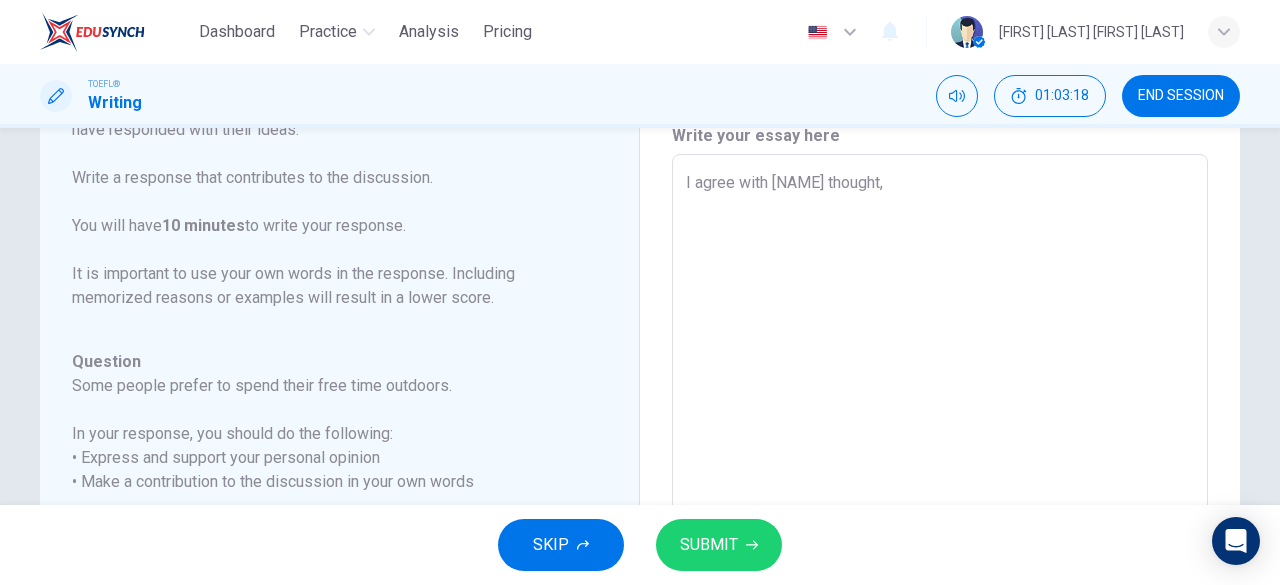 click on "I agree with [NAME] thought," at bounding box center (940, 488) 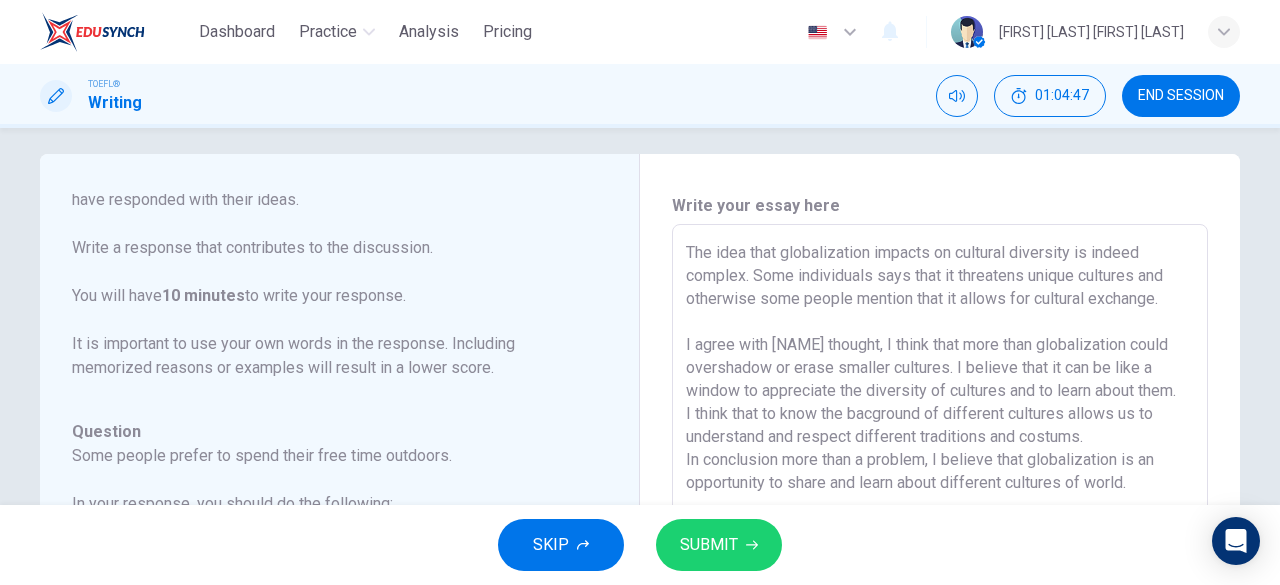 scroll, scrollTop: 22, scrollLeft: 0, axis: vertical 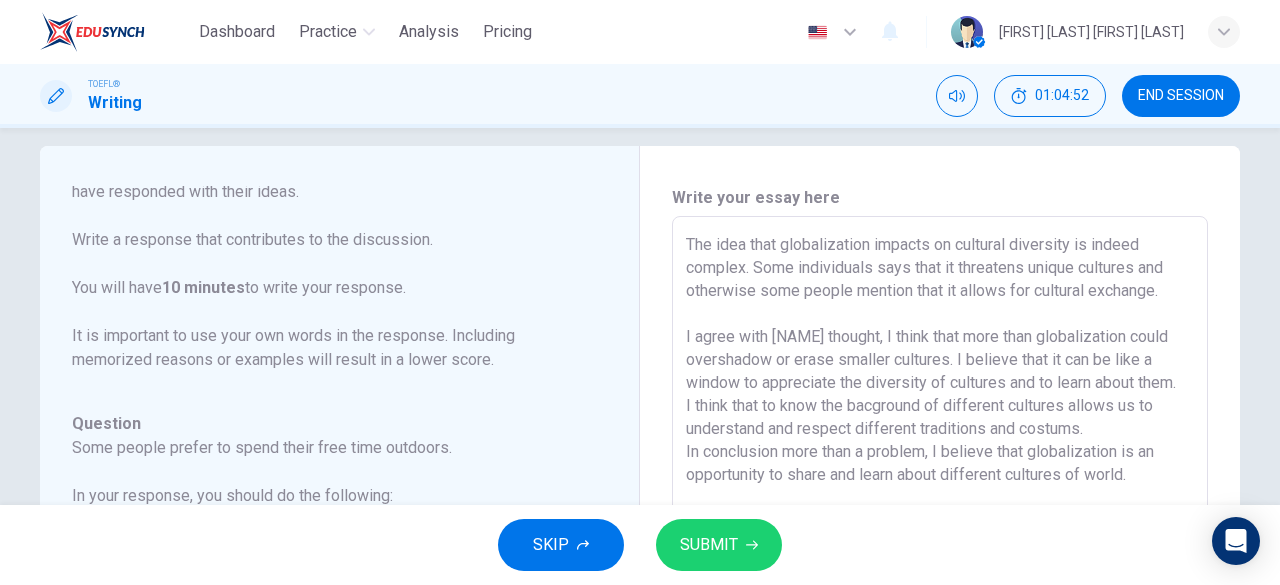 click on "The idea that globalization impacts on cultural diversity is indeed complex. Some individuals says that it threatens unique cultures and otherwise some people mention that it allows for cultural exchange.
I agree with [NAME] thought, I think that more than globalization could overshadow or erase smaller cultures. I believe that it can be like a window to appreciate the diversity of cultures and to learn about them.  I think that to know the bacground of different cultures allows us to understand and respect different traditions and costums.
In conclusion more than a problem, I believe that globalization is an opportunity to share and learn about different cultures of world.  x ​" at bounding box center (940, 550) 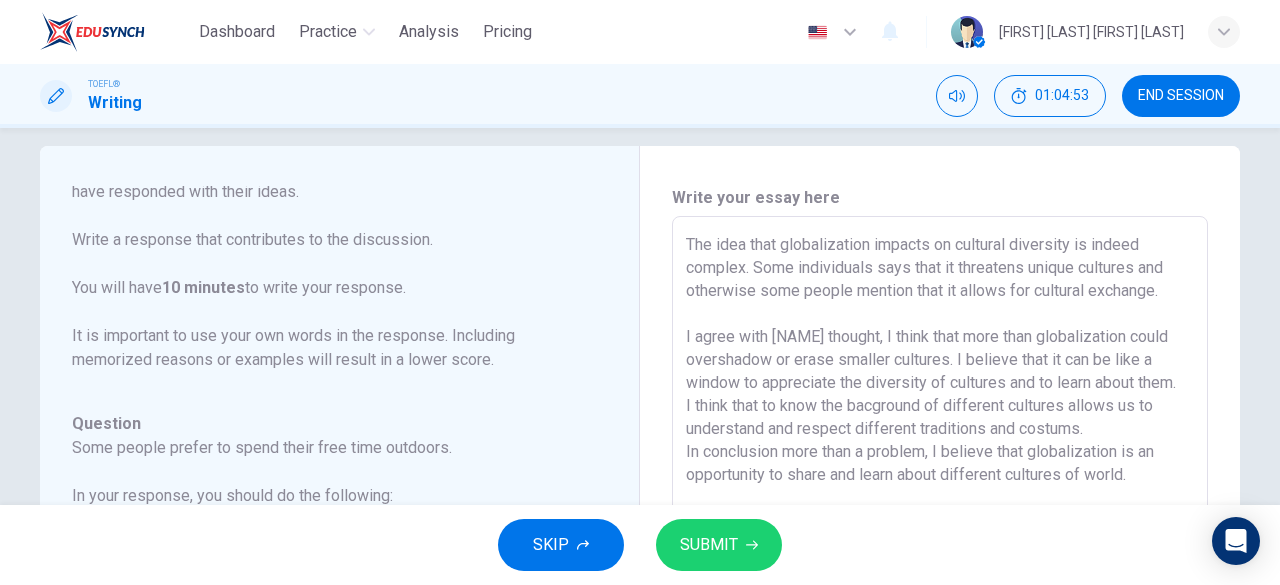 click on "The idea that globalization impacts on cultural diversity is indeed complex. Some individuals says that it threatens unique cultures and otherwise some people mention that it allows for cultural exchange.
I agree with [NAME] thought, I think that more than globalization could overshadow or erase smaller cultures. I believe that it can be like a window to appreciate the diversity of cultures and to learn about them.  I think that to know the bacground of different cultures allows us to understand and respect different traditions and costums.
In conclusion more than a problem, I believe that globalization is an opportunity to share and learn about different cultures of world." at bounding box center (940, 550) 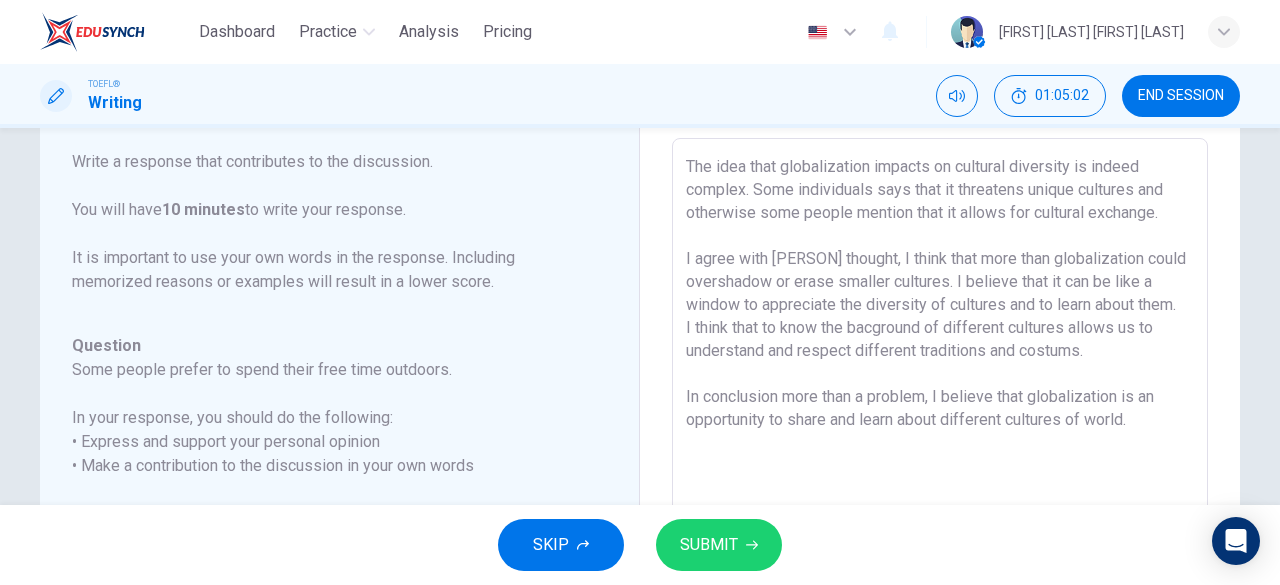 scroll, scrollTop: 100, scrollLeft: 0, axis: vertical 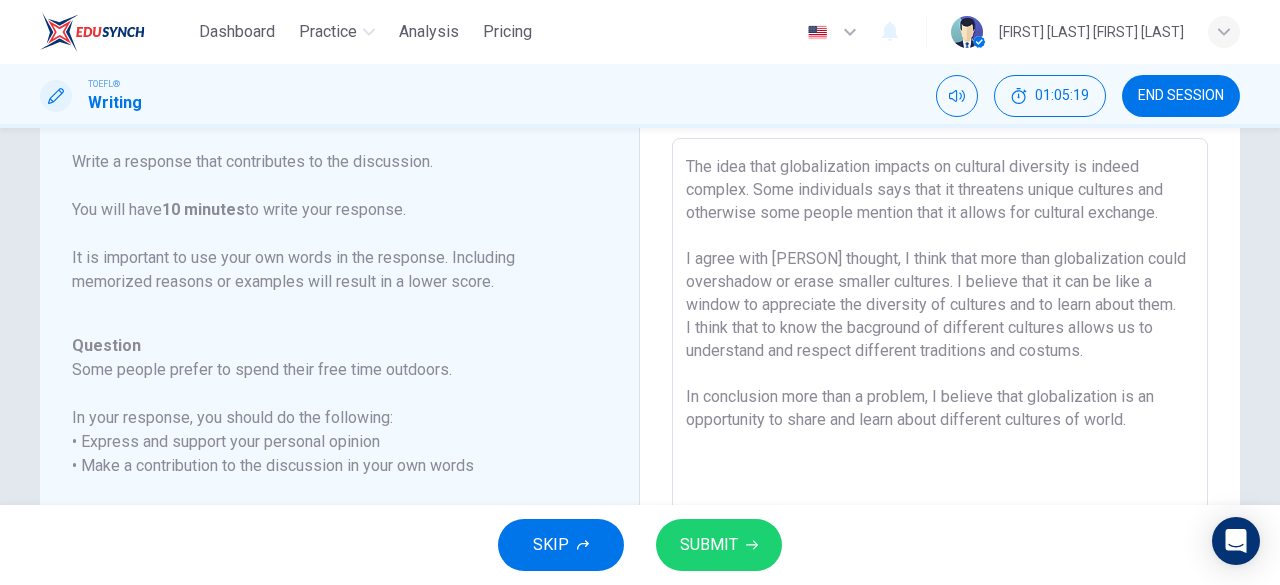 drag, startPoint x: 1038, startPoint y: 277, endPoint x: 948, endPoint y: 277, distance: 90 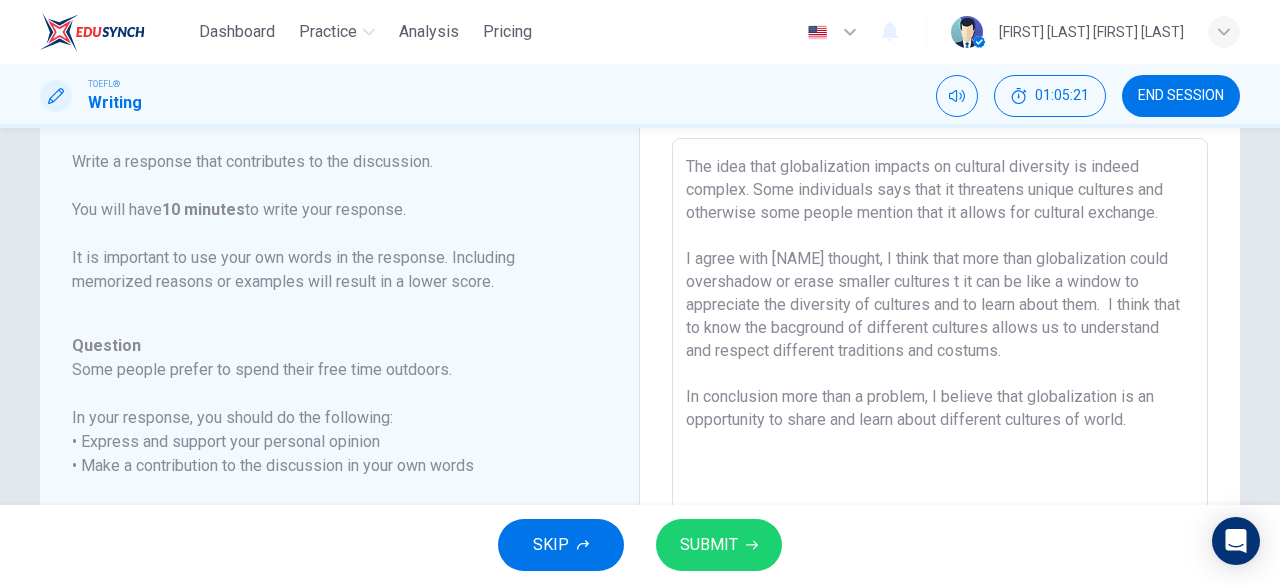 click on "The idea that globalization impacts on cultural diversity is indeed complex. Some individuals says that it threatens unique cultures and otherwise some people mention that it allows for cultural exchange.
I agree with [NAME] thought, I think that more than globalization could overshadow or erase smaller cultures t it can be like a window to appreciate the diversity of cultures and to learn about them.  I think that to know the bacground of different cultures allows us to understand and respect different traditions and costums.
In conclusion more than a problem, I believe that globalization is an opportunity to share and learn about different cultures of world." at bounding box center [940, 472] 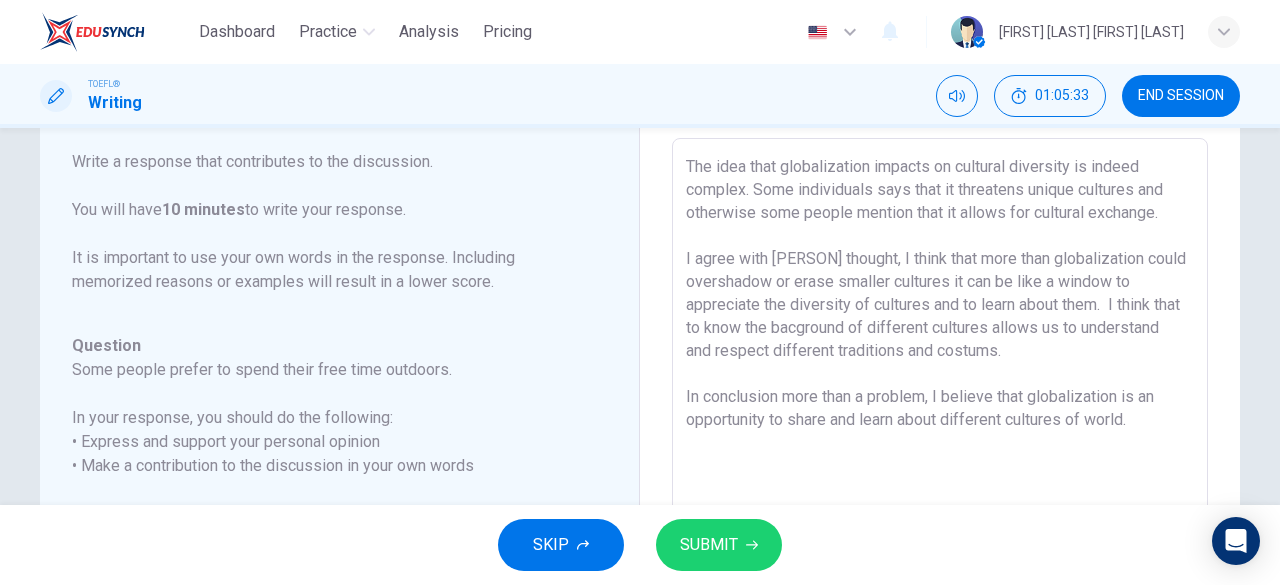 click on "The idea that globalization impacts on cultural diversity is indeed complex. Some individuals says that it threatens unique cultures and otherwise some people mention that it allows for cultural exchange.
I agree with [PERSON] thought, I think that more than globalization could overshadow or erase smaller cultures it can be like a window to appreciate the diversity of cultures and to learn about them.  I think that to know the bacground of different cultures allows us to understand and respect different traditions and costums.
In conclusion more than a problem, I believe that globalization is an opportunity to share and learn about different cultures of world." at bounding box center [940, 472] 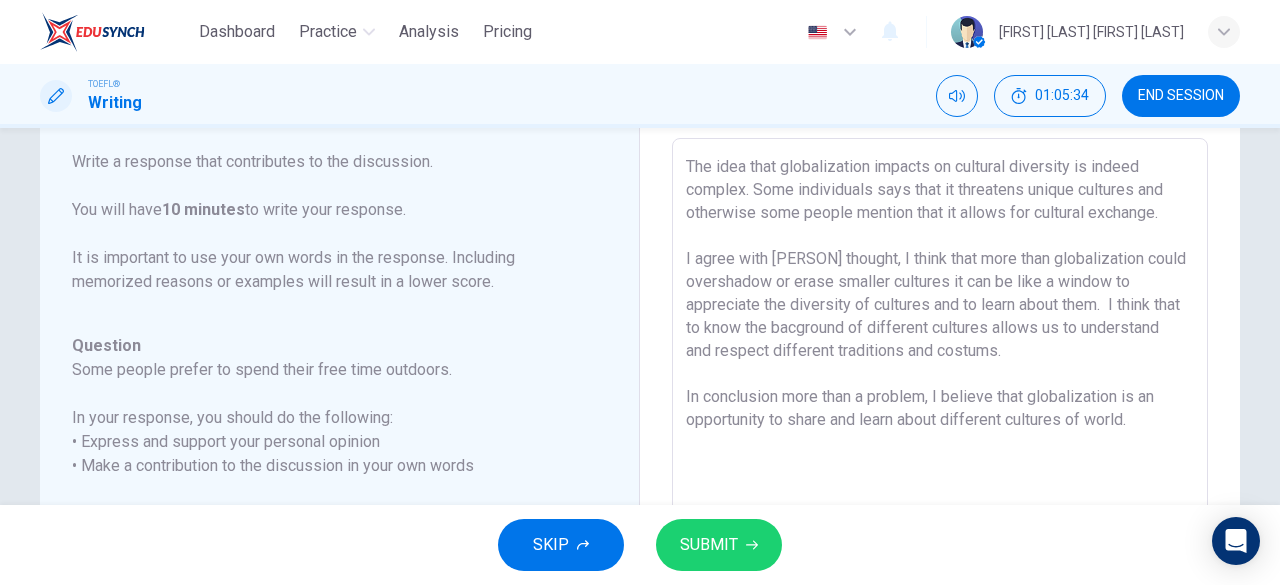 click on "The idea that globalization impacts on cultural diversity is indeed complex. Some individuals says that it threatens unique cultures and otherwise some people mention that it allows for cultural exchange.
I agree with [PERSON] thought, I think that more than globalization could overshadow or erase smaller cultures it can be like a window to appreciate the diversity of cultures and to learn about them.  I think that to know the bacground of different cultures allows us to understand and respect different traditions and costums.
In conclusion more than a problem, I believe that globalization is an opportunity to share and learn about different cultures of world." at bounding box center (940, 472) 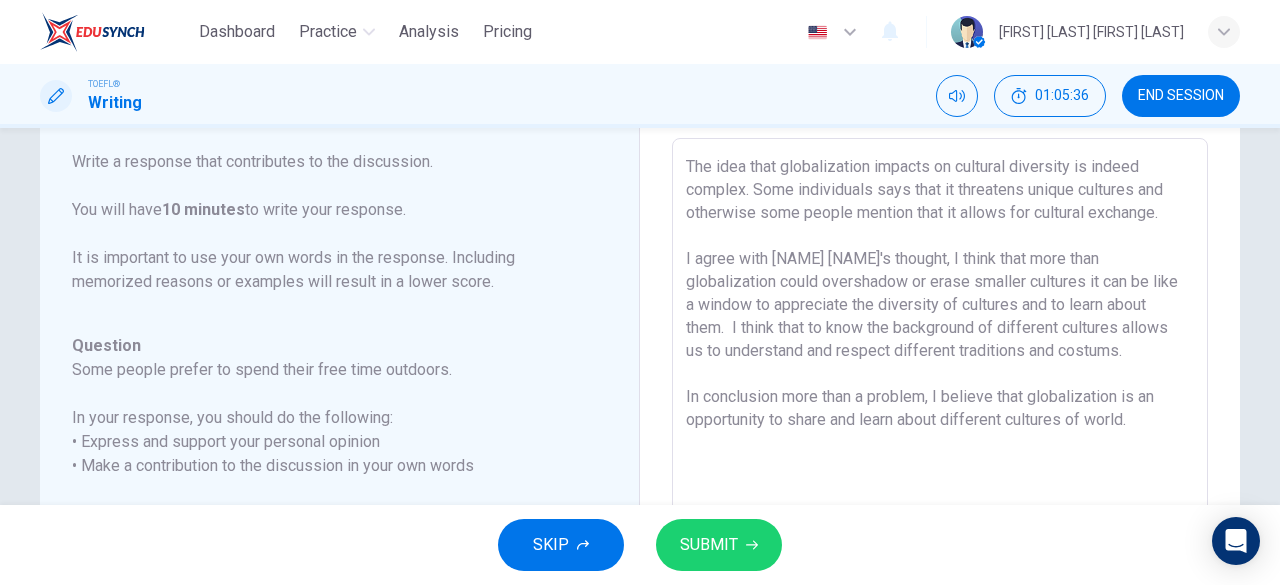 click on "The idea that globalization impacts on cultural diversity is indeed complex. Some individuals says that it threatens unique cultures and otherwise some people mention that it allows for cultural exchange.
I agree with [NAME] [NAME]'s thought, I think that more than globalization could overshadow or erase smaller cultures it can be like a window to appreciate the diversity of cultures and to learn about them.  I think that to know the background of different cultures allows us to understand and respect different traditions and costums.
In conclusion more than a problem, I believe that globalization is an opportunity to share and learn about different cultures of world." at bounding box center (940, 472) 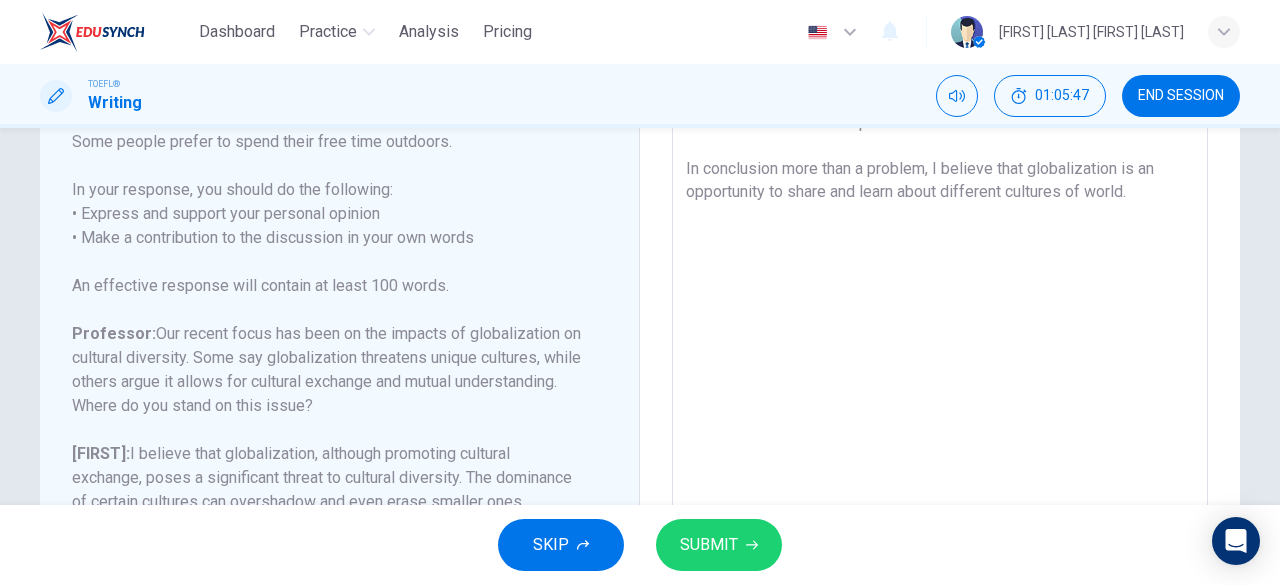 scroll, scrollTop: 321, scrollLeft: 0, axis: vertical 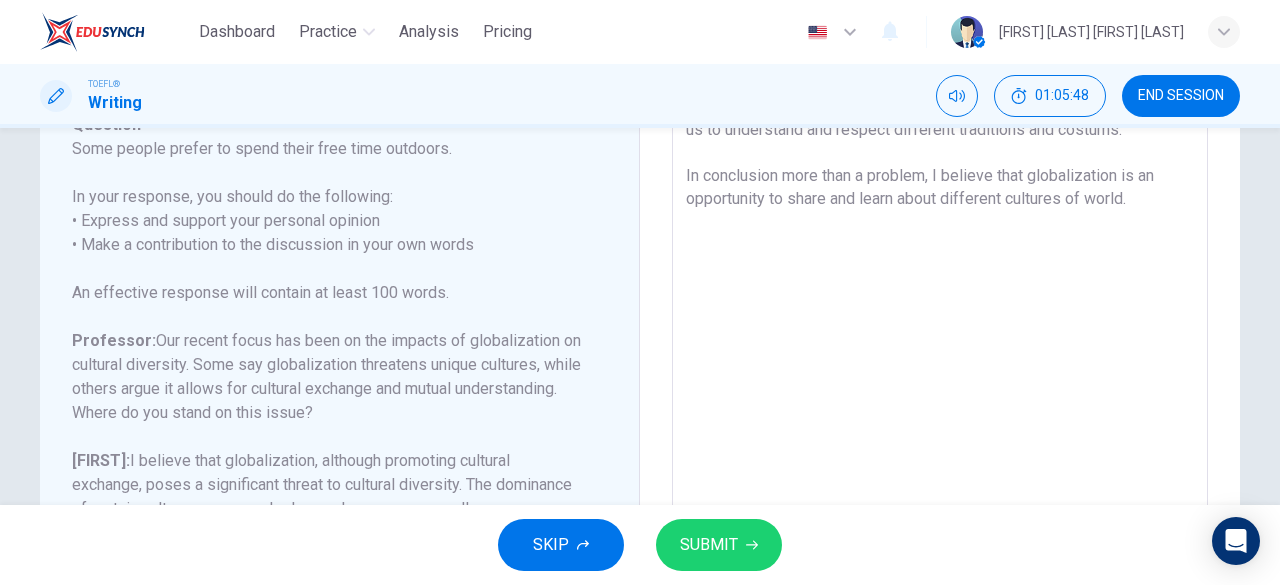click on "The idea that globalization impacts on cultural diversity is indeed complex. Some individuals says that it threatens unique cultures and otherwise some people mention that it allows for cultural exchange.
I agree with [NAME] [NAME]'s thought, I think that more than globalization could overshadow or erase smaller cultures it can be like a window to appreciate the diversity of cultures and to learn about them.  I think that to know the background of different cultures allows us to understand and respect different traditions and costums.
In conclusion more than a problem, I believe that globalization is an opportunity to share and learn about different cultures of world." at bounding box center [940, 251] 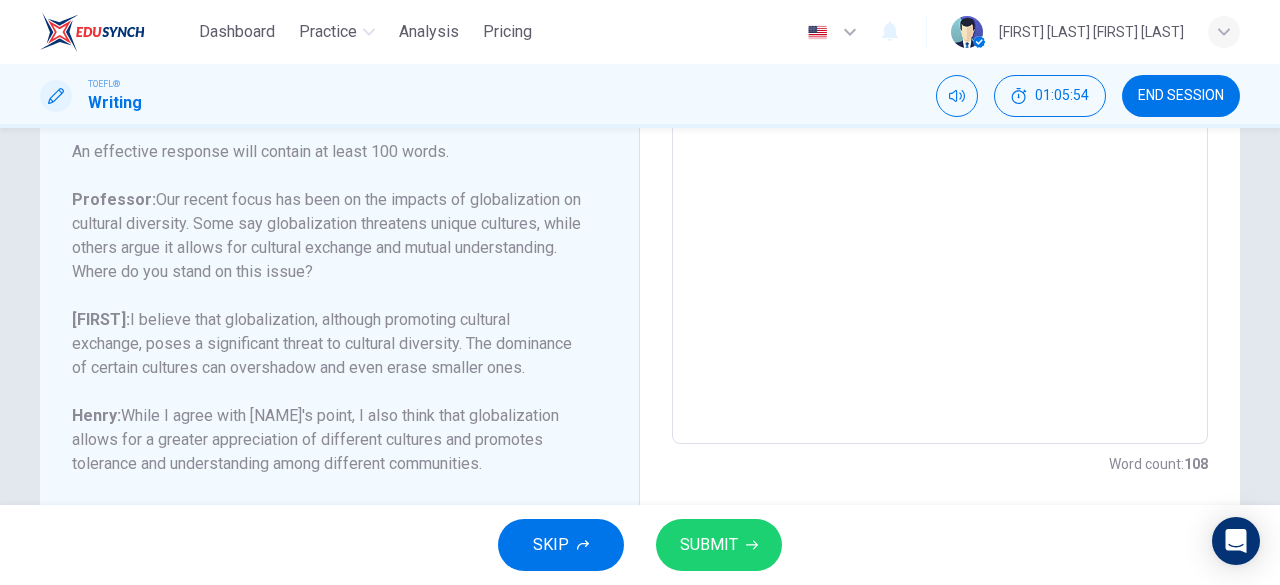 scroll, scrollTop: 482, scrollLeft: 0, axis: vertical 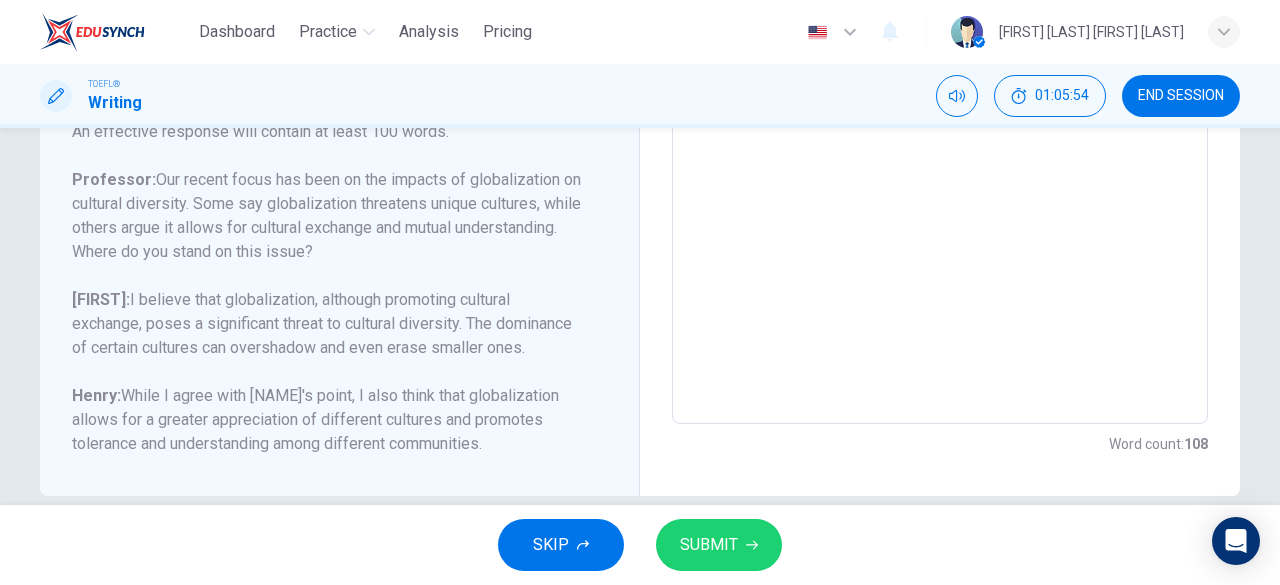 click 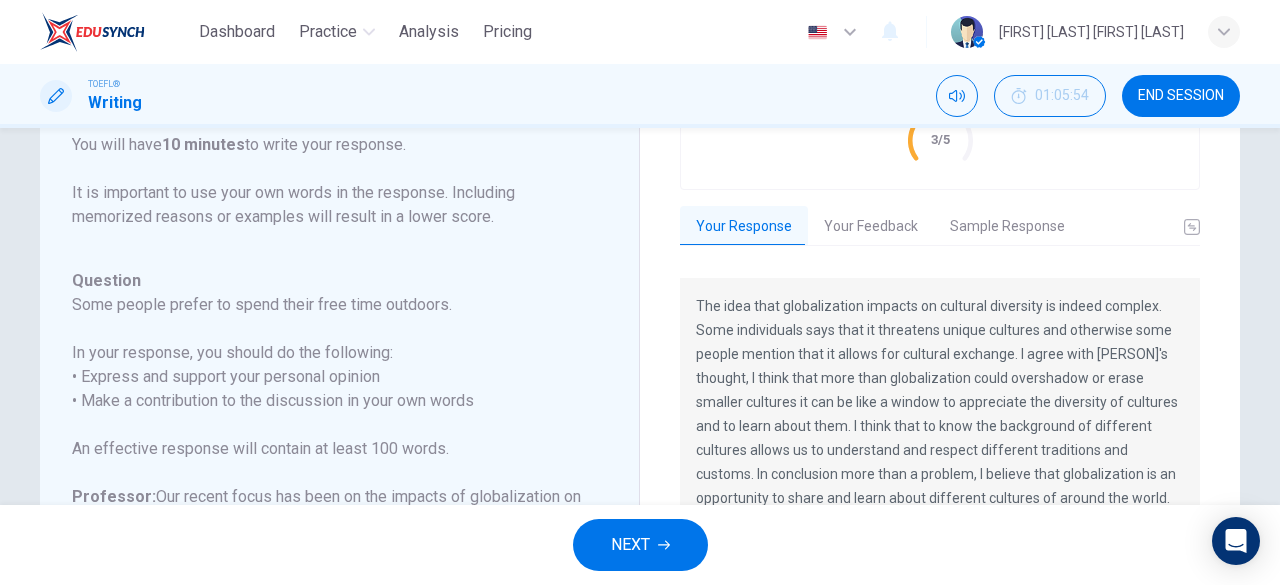 scroll, scrollTop: 168, scrollLeft: 0, axis: vertical 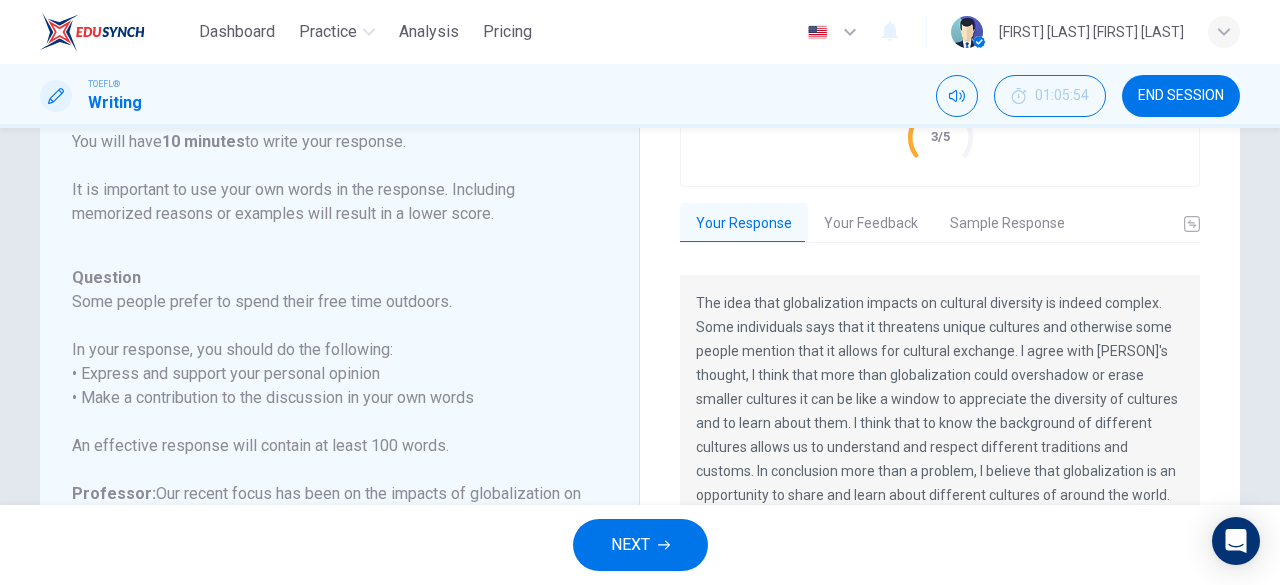 click on "Sample Response" at bounding box center [1007, 224] 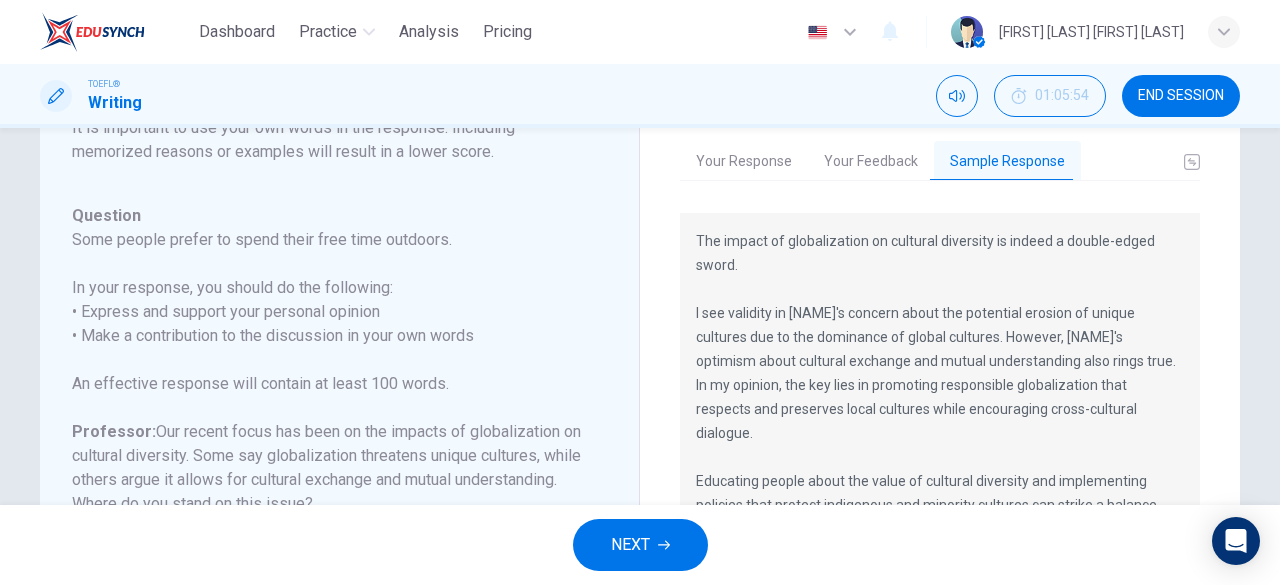 scroll, scrollTop: 229, scrollLeft: 0, axis: vertical 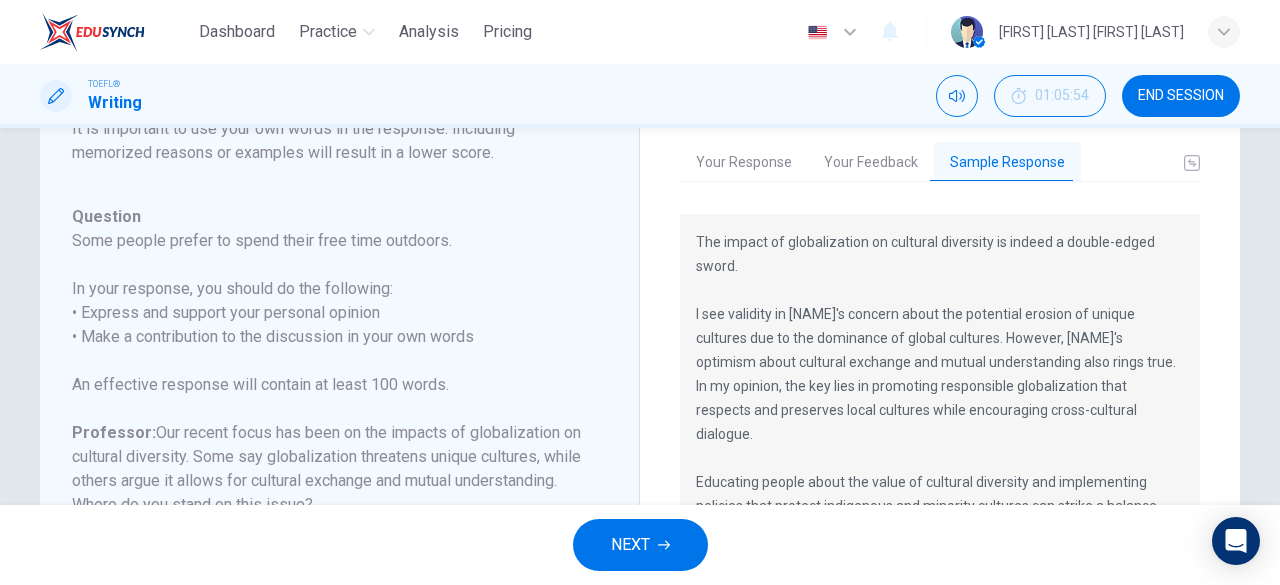 click on "Your Feedback" at bounding box center (871, 163) 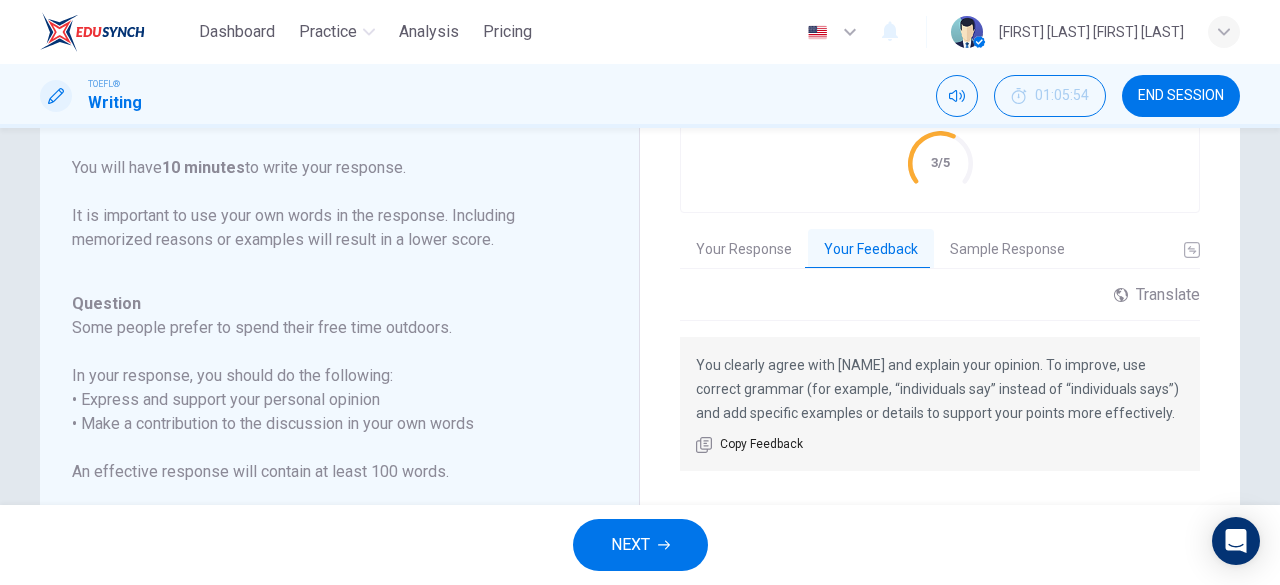 scroll, scrollTop: 134, scrollLeft: 0, axis: vertical 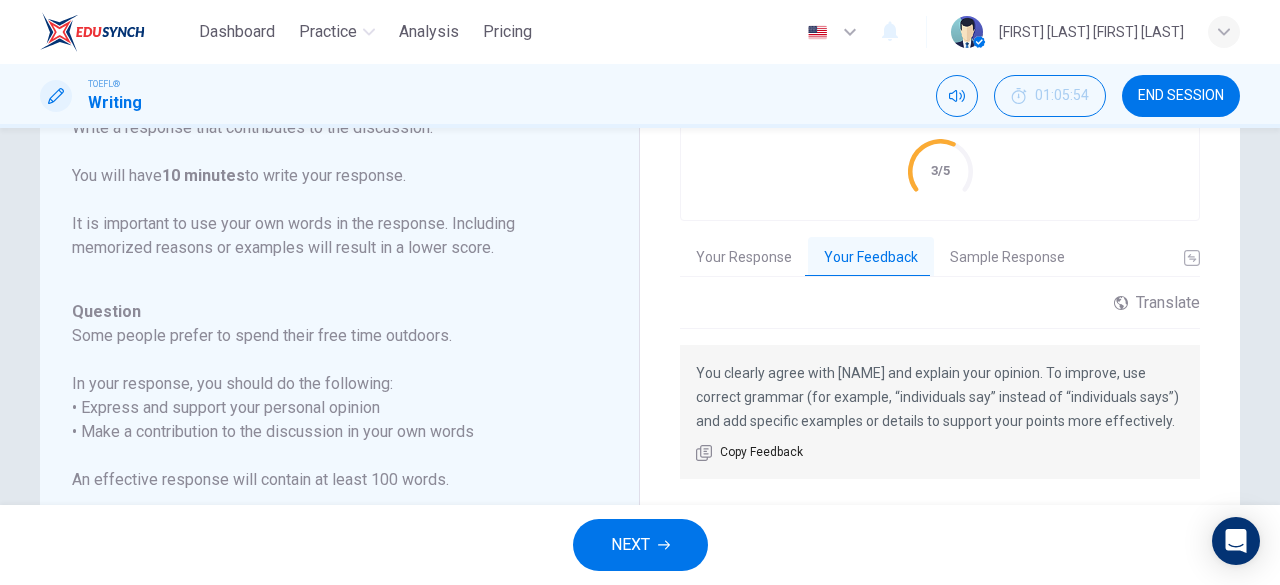 click on "Your Response" at bounding box center [744, 258] 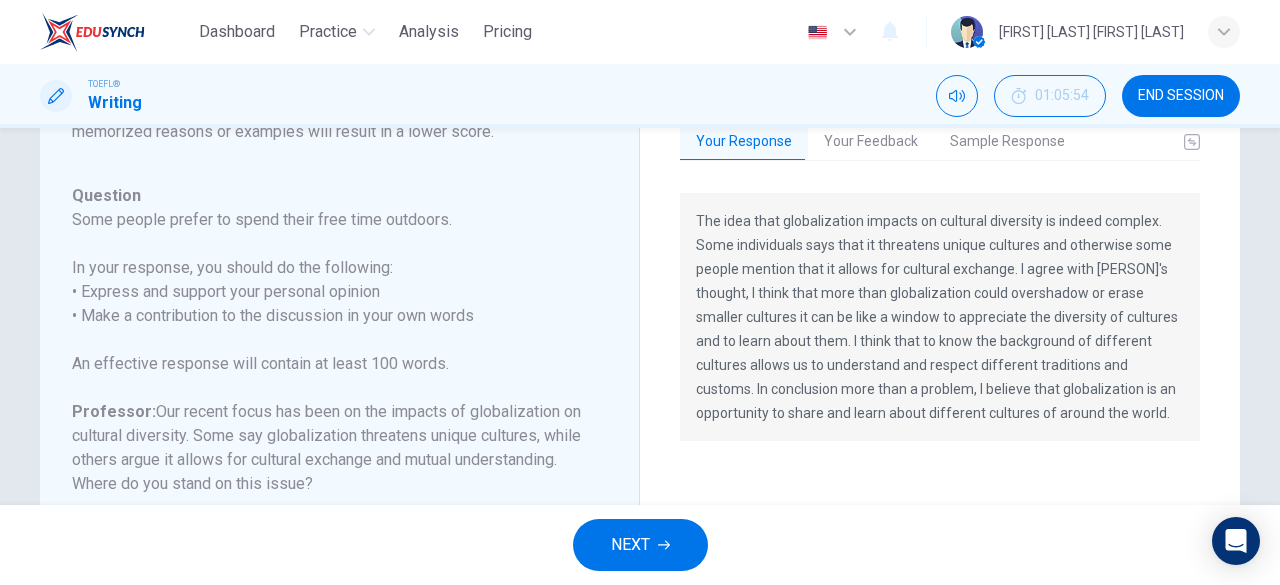 scroll, scrollTop: 253, scrollLeft: 0, axis: vertical 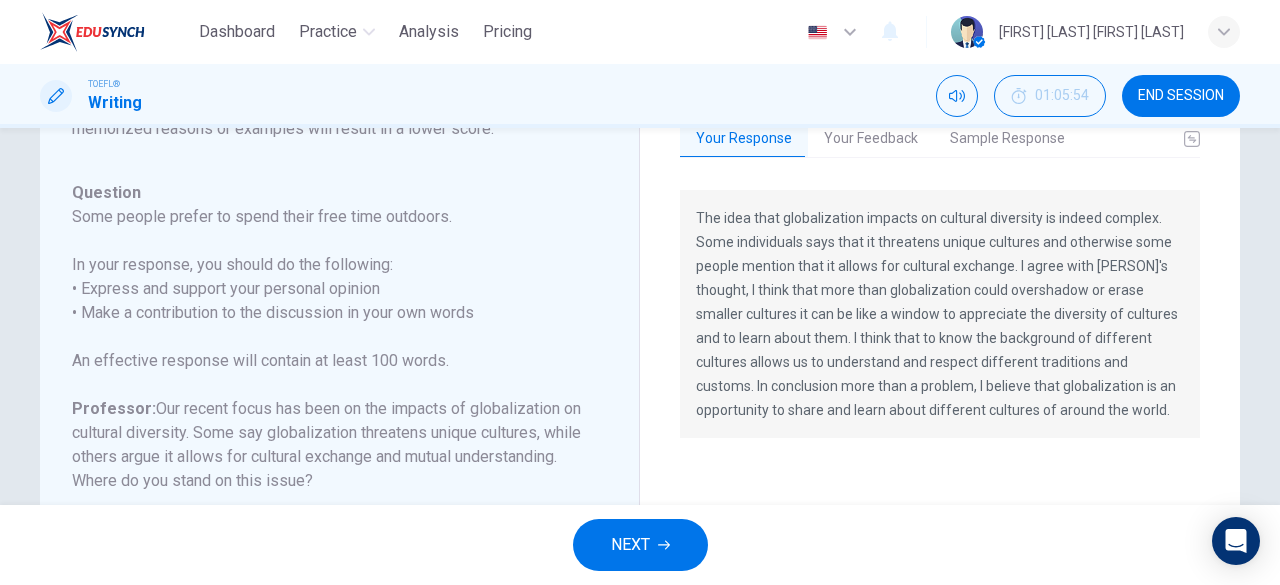 click on "Sample Response" at bounding box center [1007, 139] 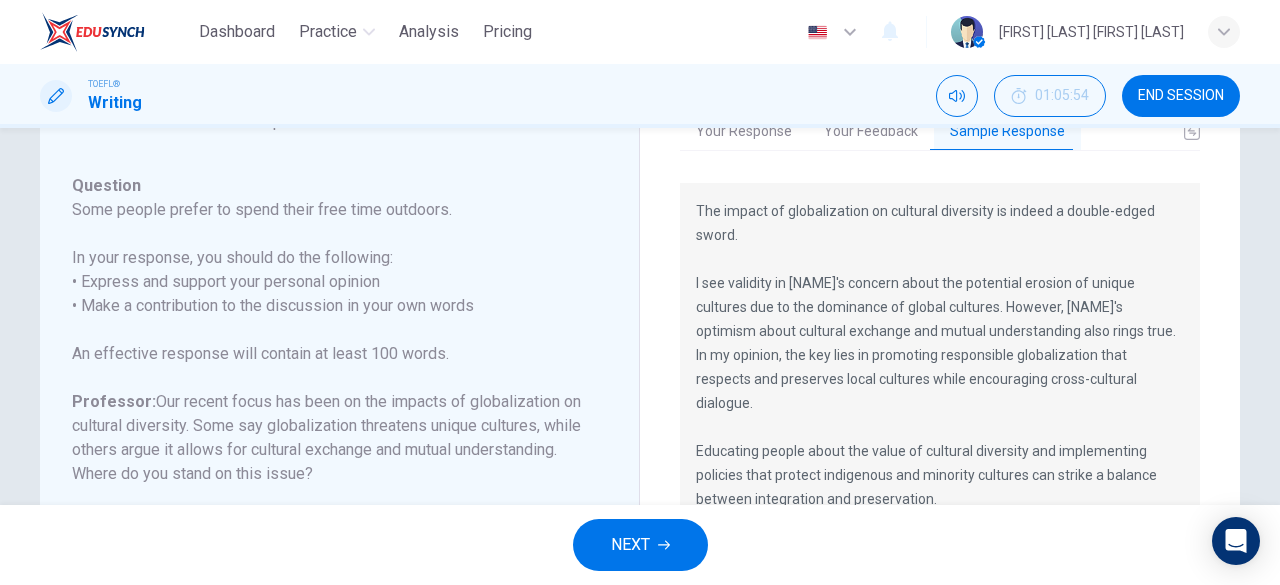 scroll, scrollTop: 260, scrollLeft: 0, axis: vertical 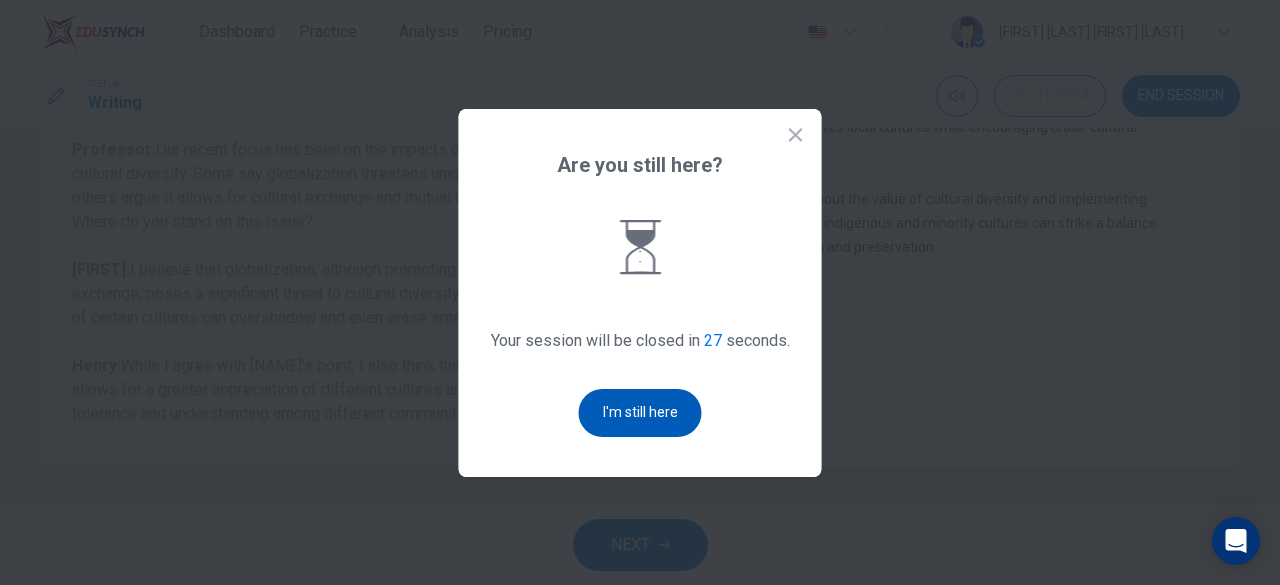 click on "I'm still here" at bounding box center (640, 413) 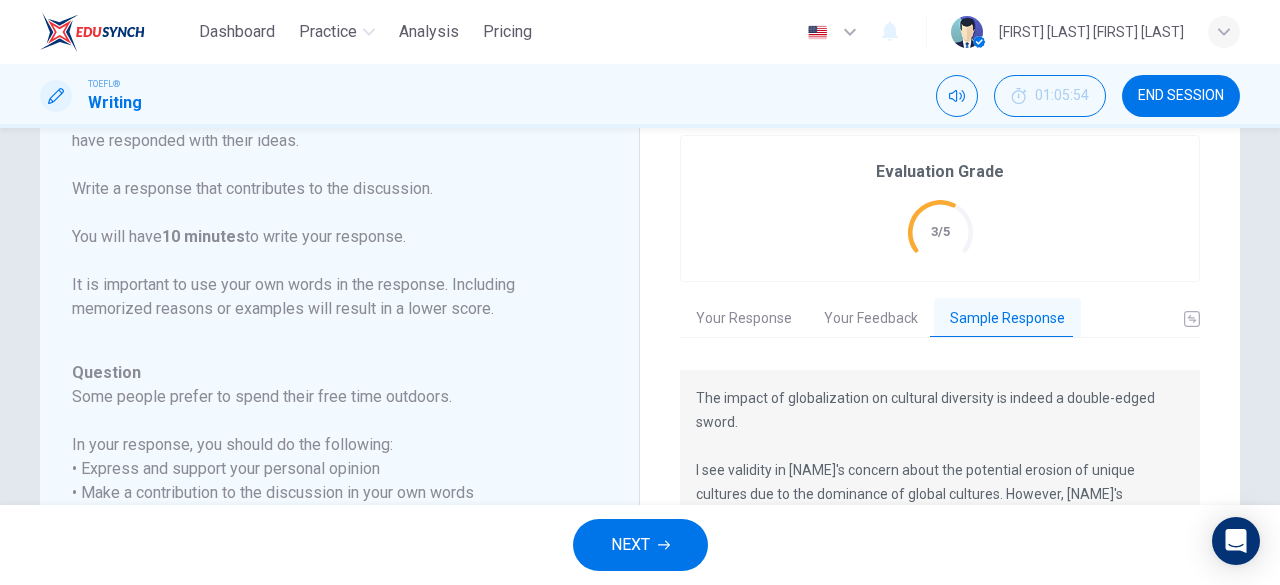 click 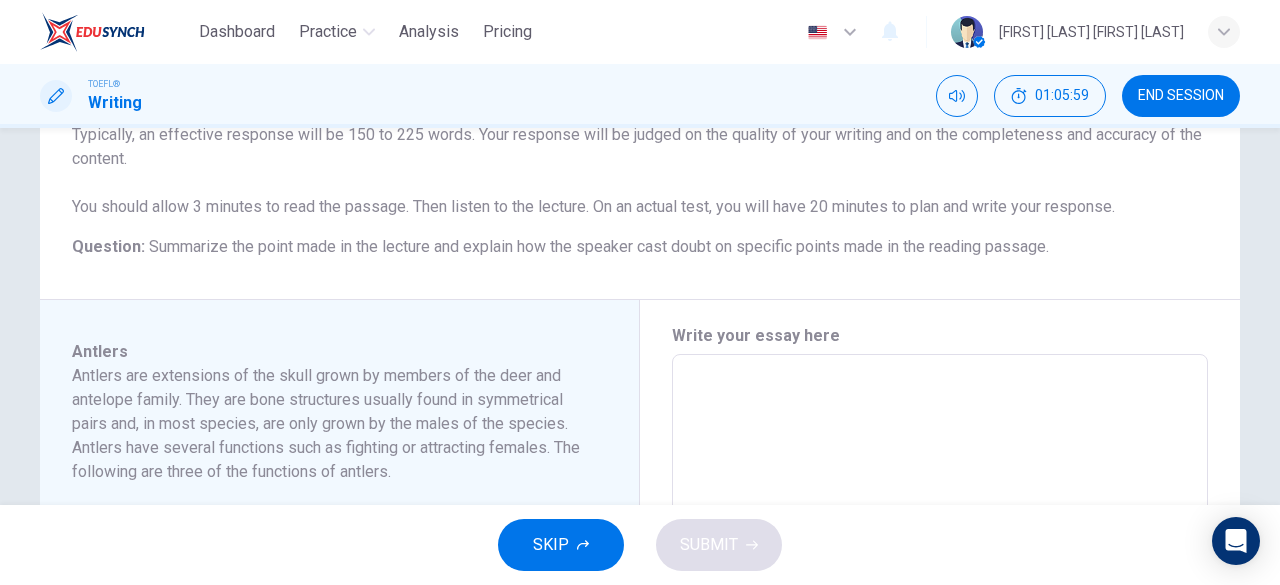 scroll, scrollTop: 263, scrollLeft: 0, axis: vertical 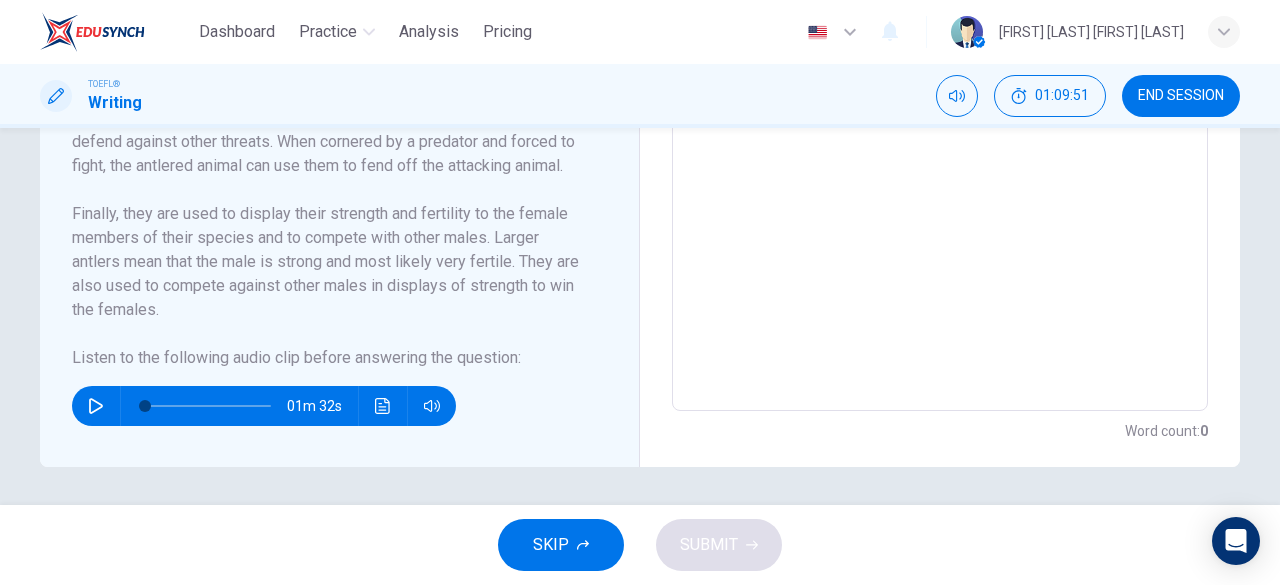 click 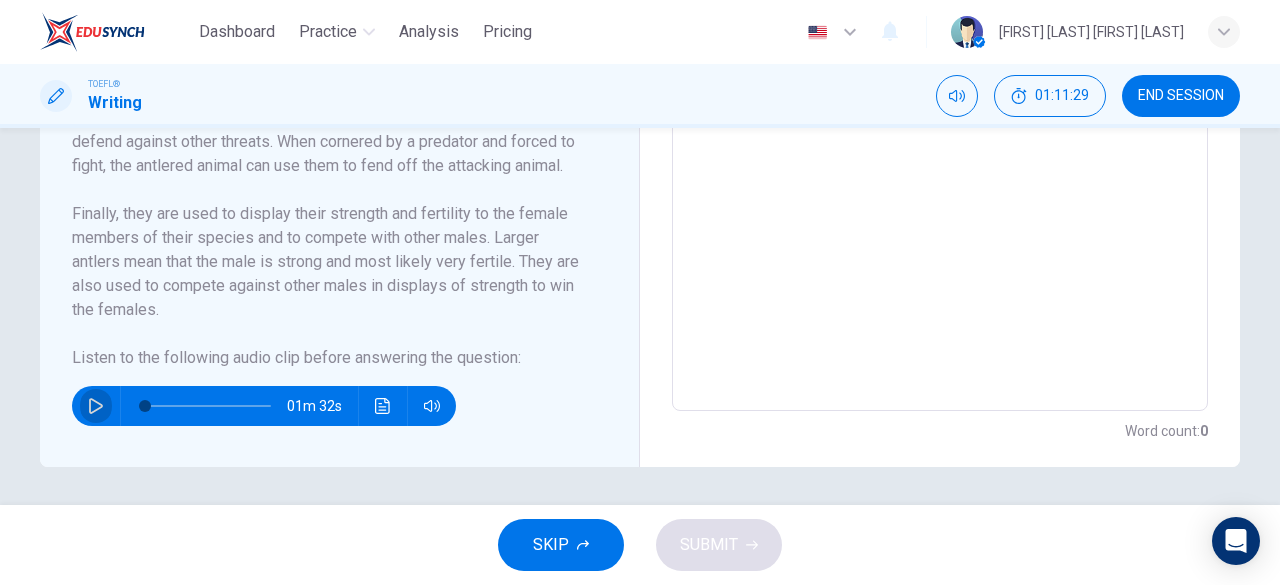 click 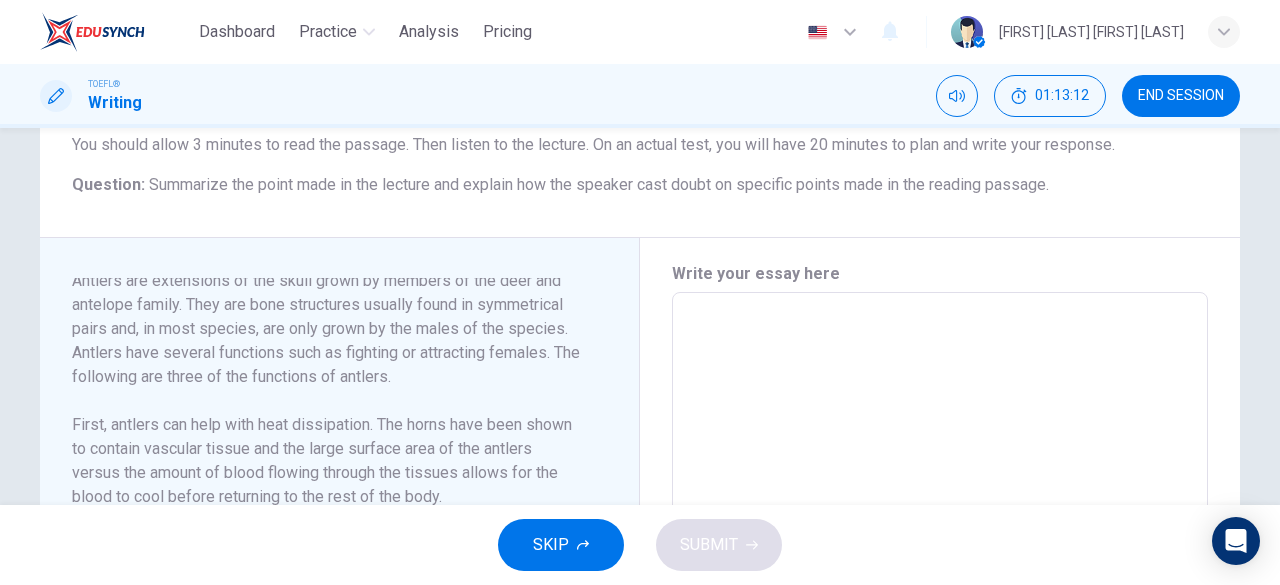scroll, scrollTop: 319, scrollLeft: 0, axis: vertical 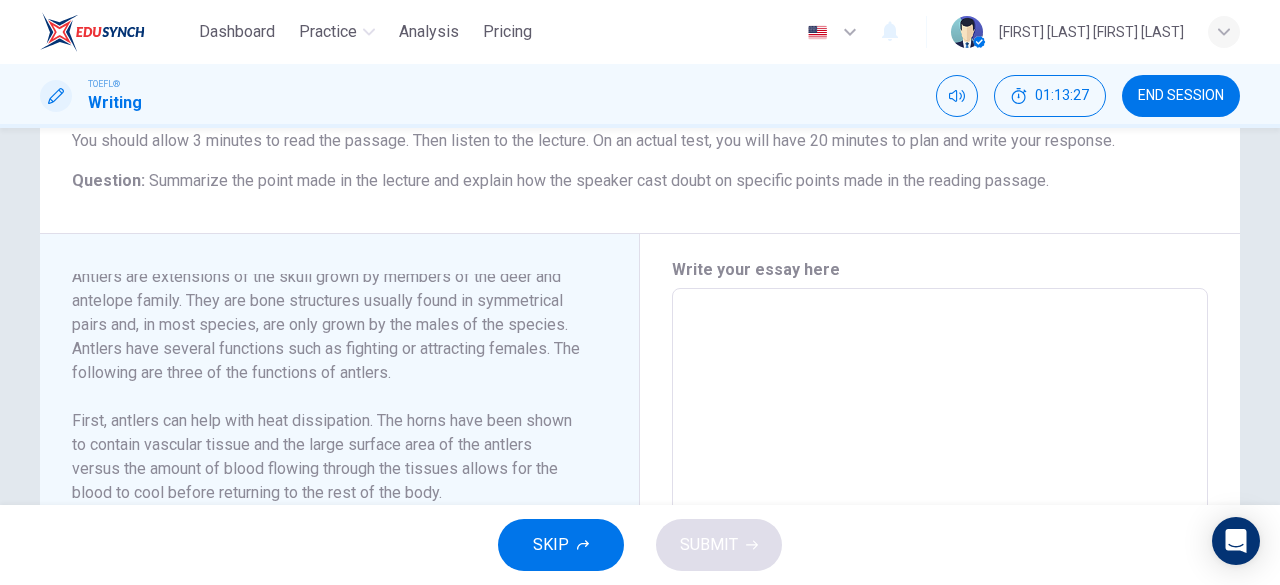 click at bounding box center (940, 573) 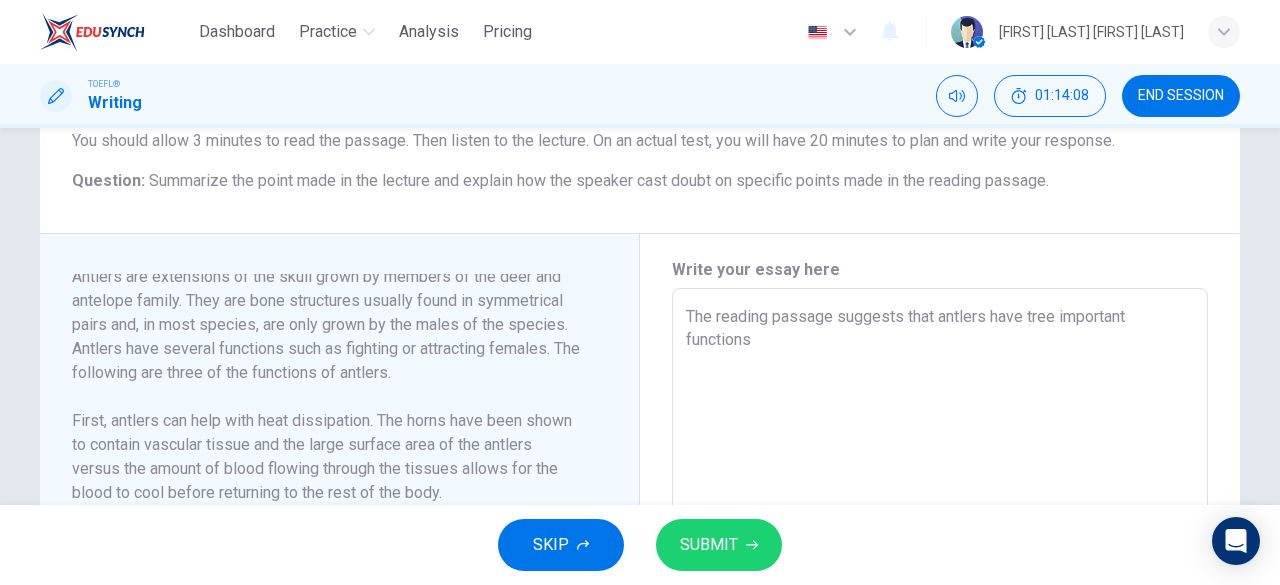 scroll, scrollTop: 0, scrollLeft: 0, axis: both 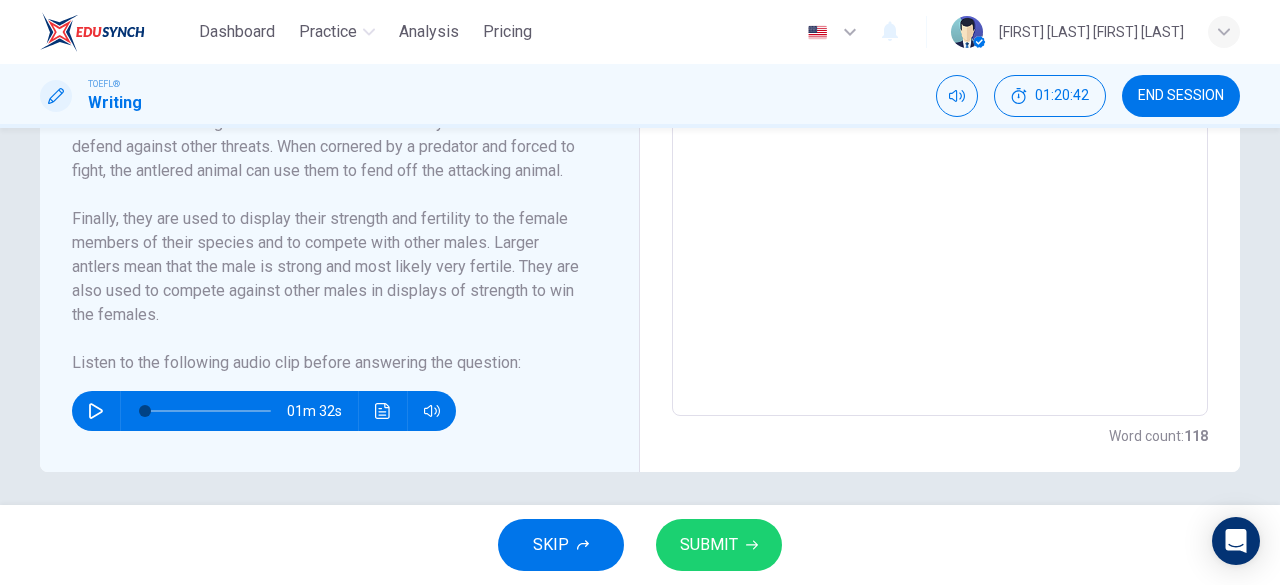 click 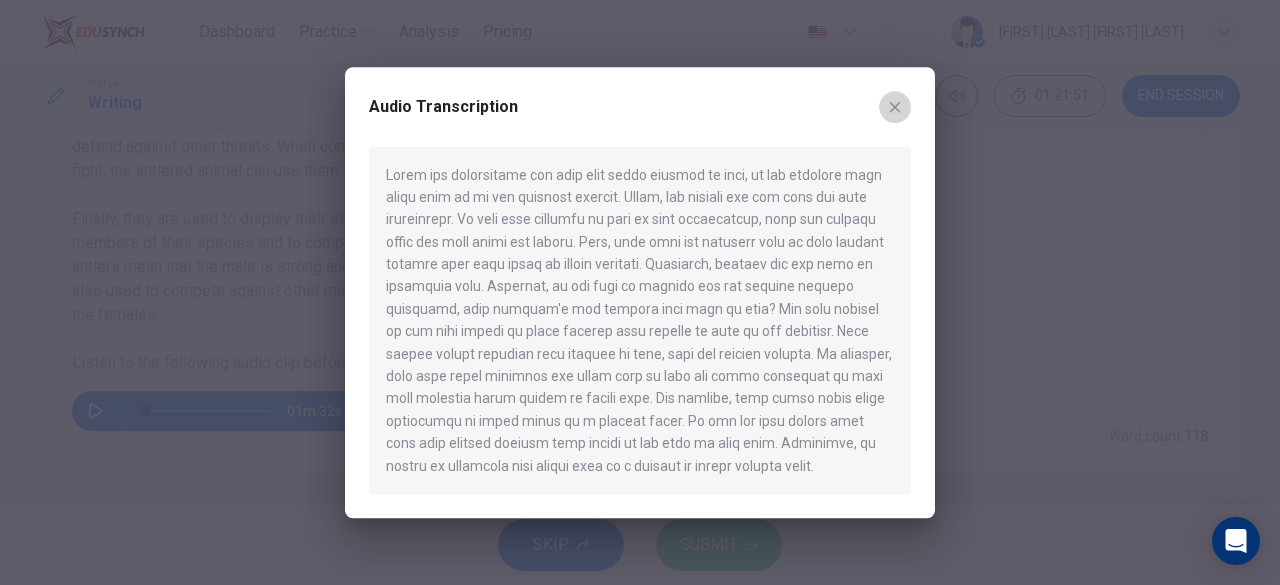 click 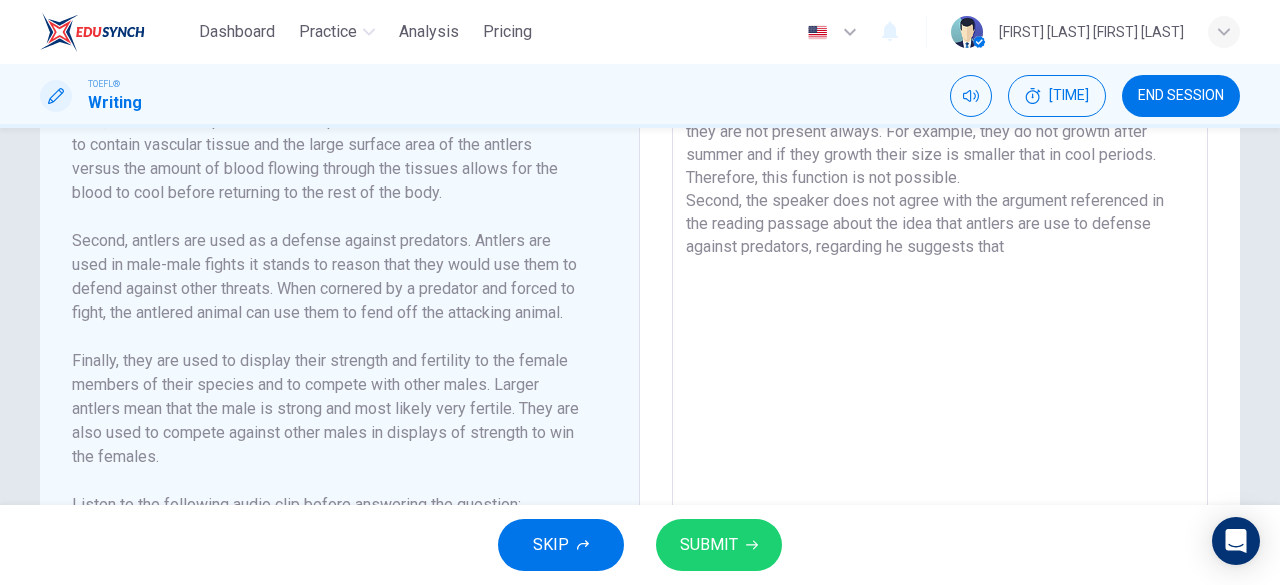 scroll, scrollTop: 620, scrollLeft: 0, axis: vertical 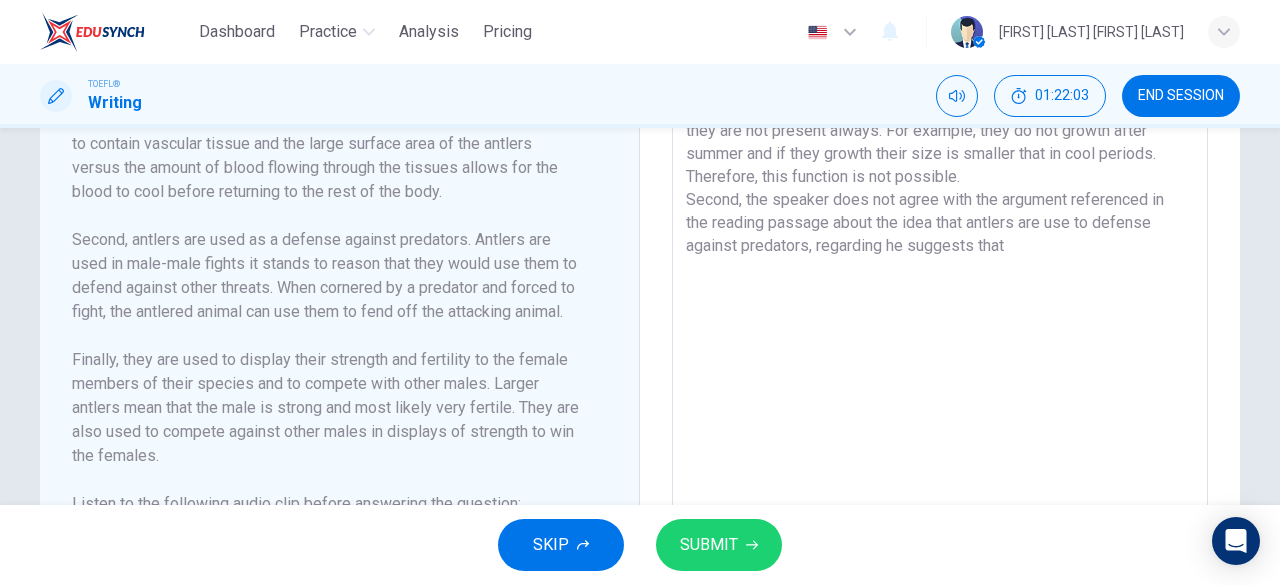 click on "The reading passage suggests that antlers have tree important functions in most species. On the other hand, the speaker of the lecture disagrees with this, and provides three reasons why that is not true.
First, the speaker in response to the idea that antlers help with heat dissipation, suggests that they are not use for this function because they are not present always. For example, they do not growth after summer and if they growth their size is smaller that in cool periods. Therefore, this function is not possible.
Second, the speaker does not agree with the argument referenced in the reading passage about the idea that antlers are use to defense against predators, regarding he suggests that" at bounding box center (940, 272) 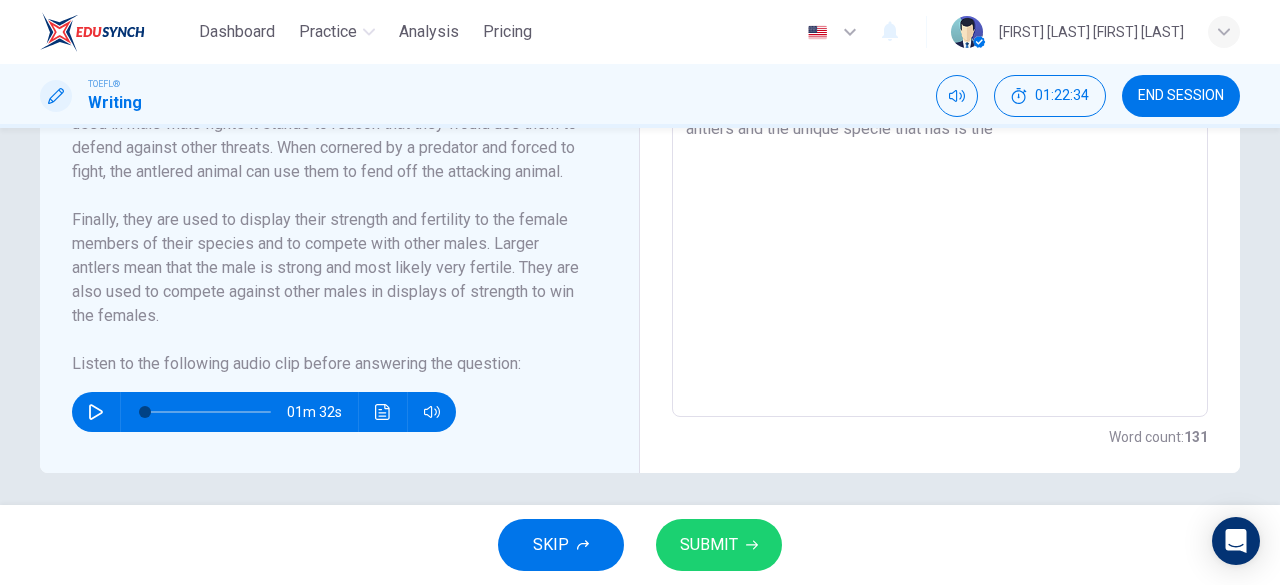 scroll, scrollTop: 767, scrollLeft: 0, axis: vertical 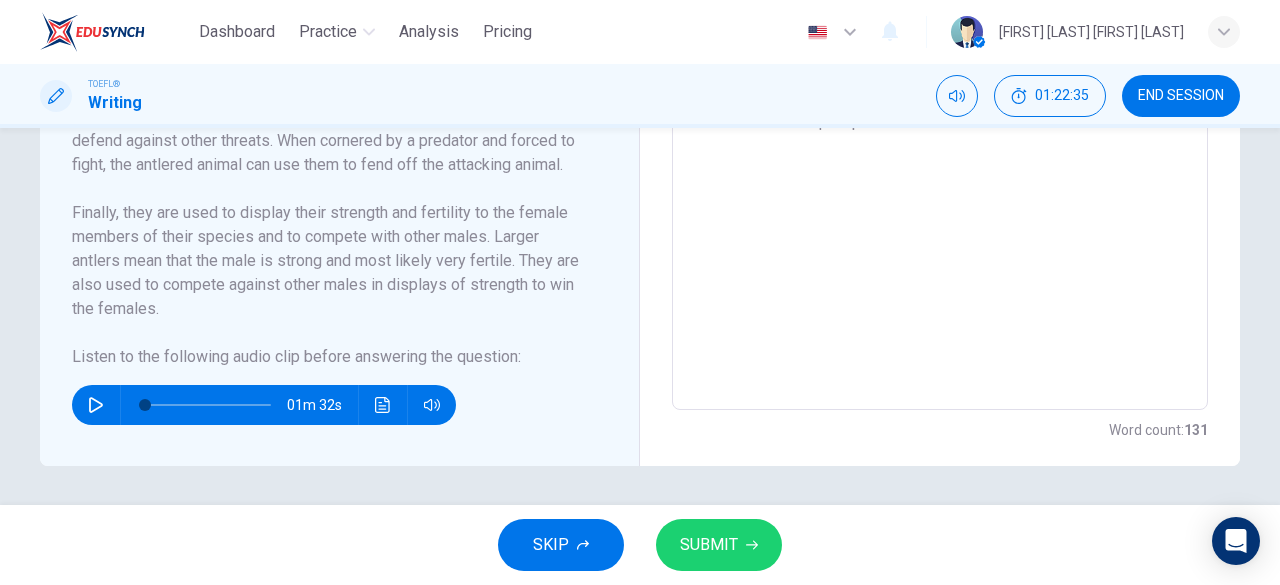 click 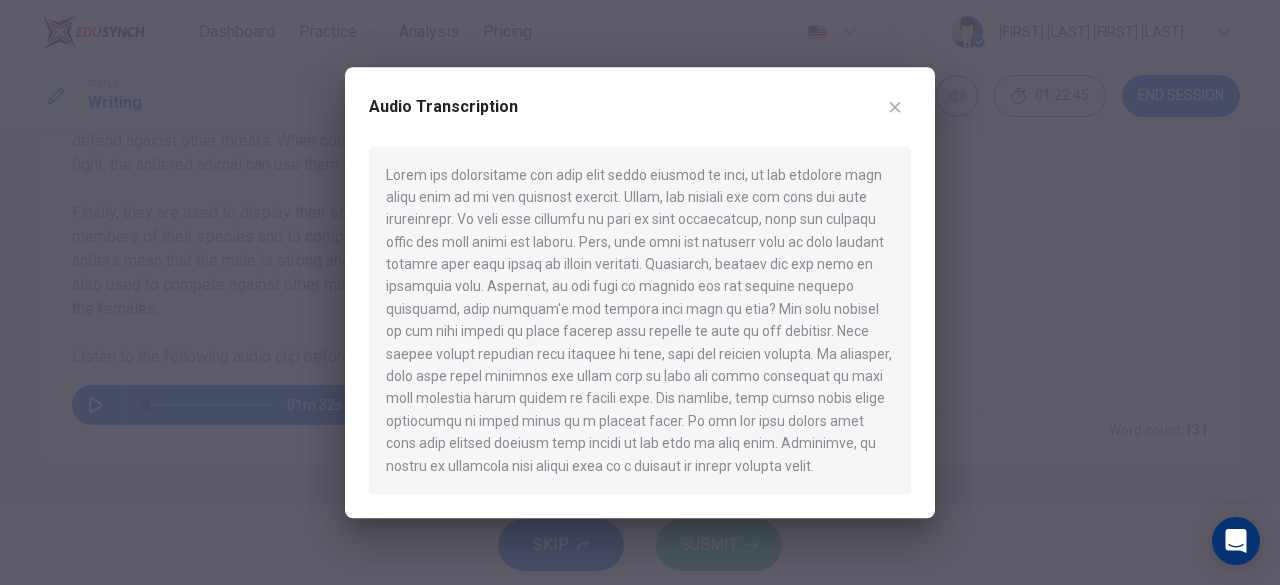 click 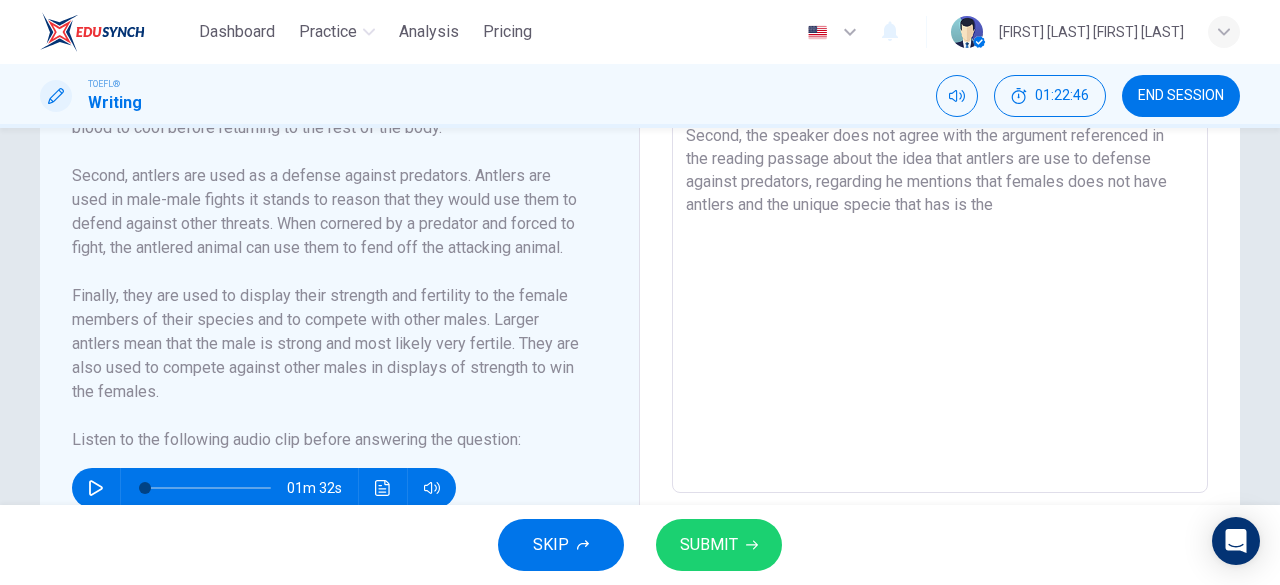 scroll, scrollTop: 622, scrollLeft: 0, axis: vertical 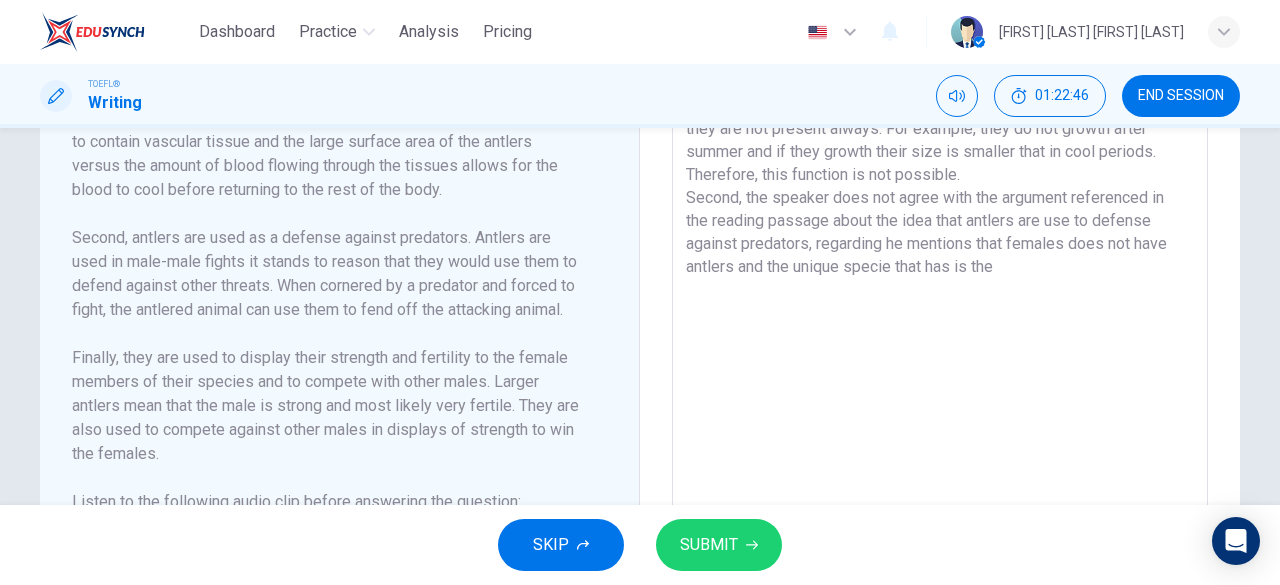 click on "The reading passage suggests that antlers have tree important functions in most species. On the other hand, the speaker of the lecture disagrees with this, and provides three reasons why that is not true.
First, the speaker in response to the idea that antlers help with heat dissipation, suggests that they are not use for this function because they are not present always. For example, they do not growth after summer and if they growth their size is smaller that in cool periods. Therefore, this function is not possible.
Second, the speaker does not agree with the argument referenced in the reading passage about the idea that antlers are use to defense against predators, regarding he mentions that females does not have antlers and the unique specie that has is the" at bounding box center (940, 270) 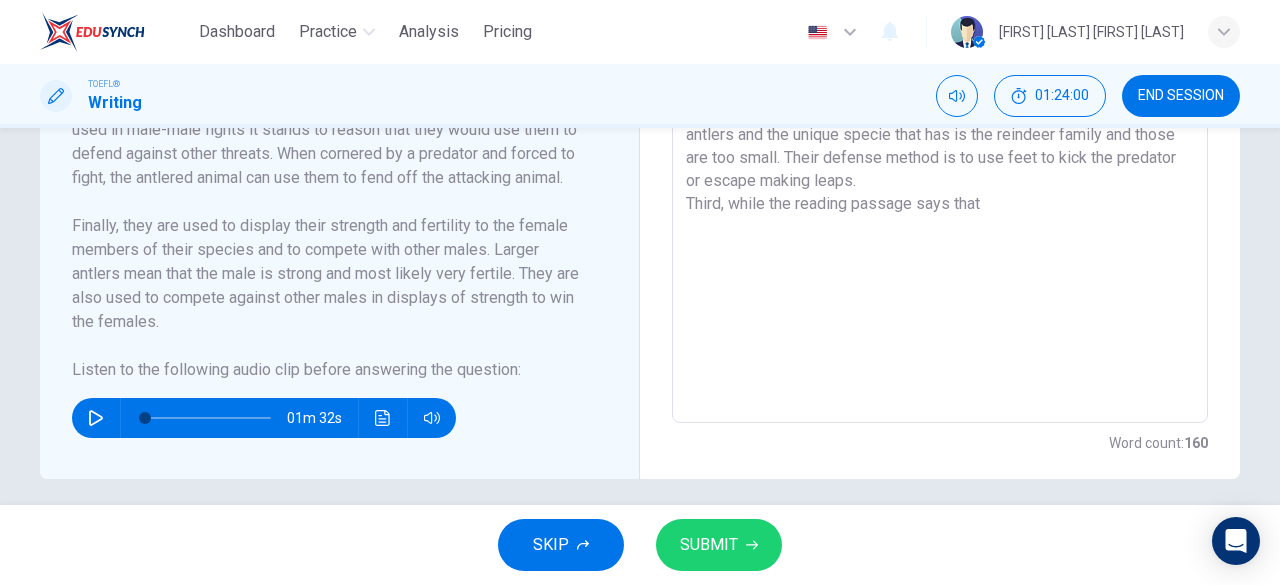 scroll, scrollTop: 767, scrollLeft: 0, axis: vertical 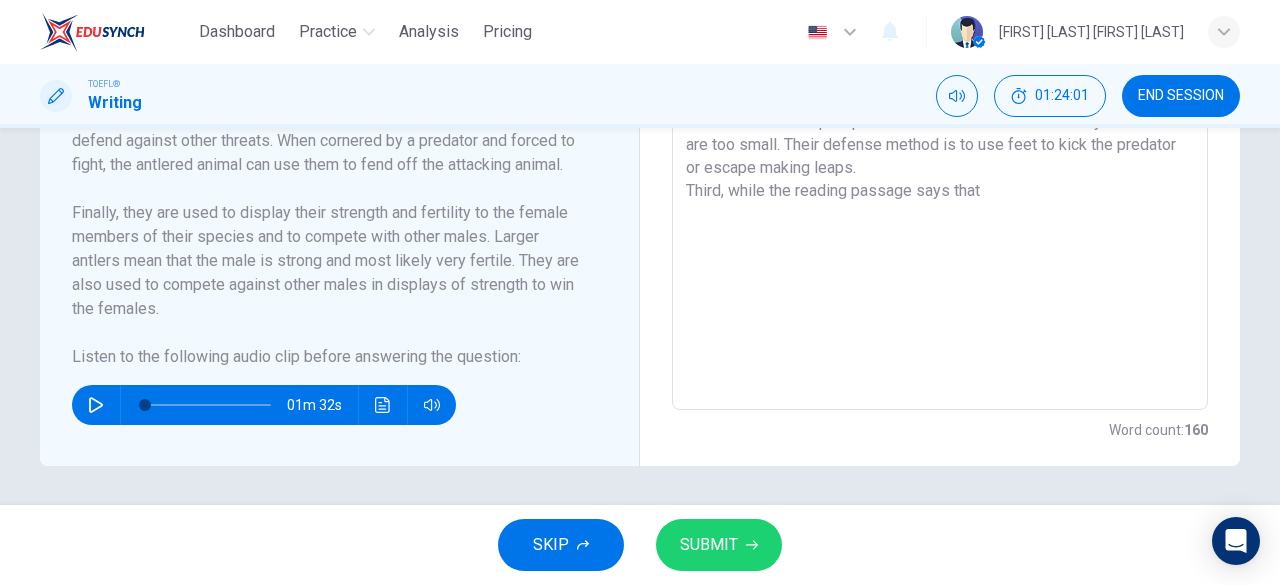 click 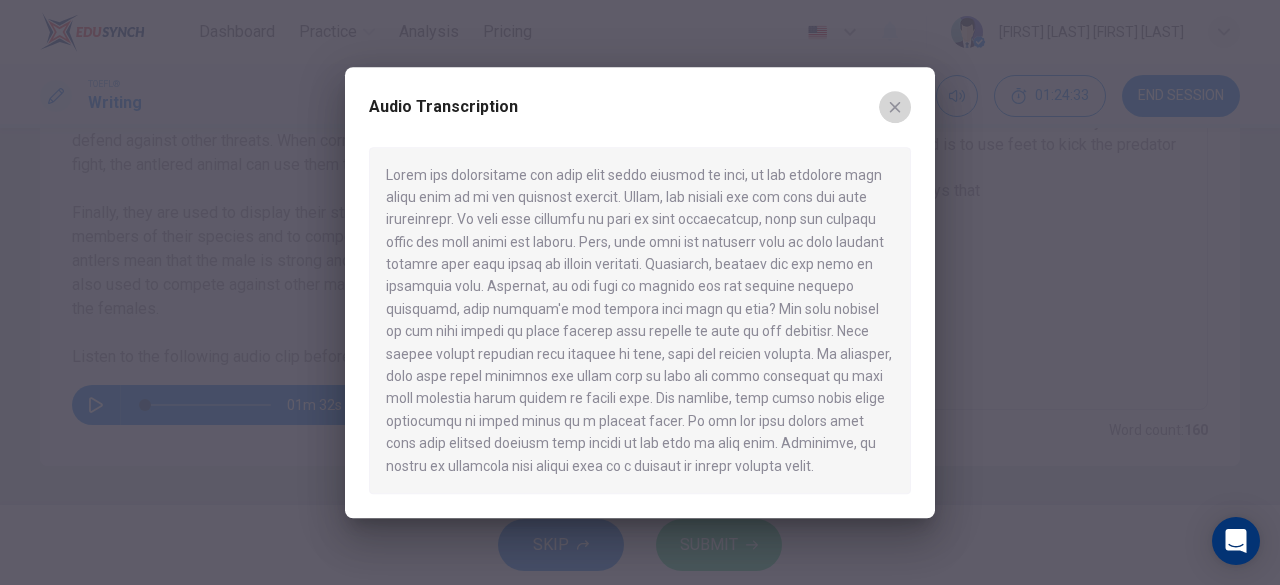 click 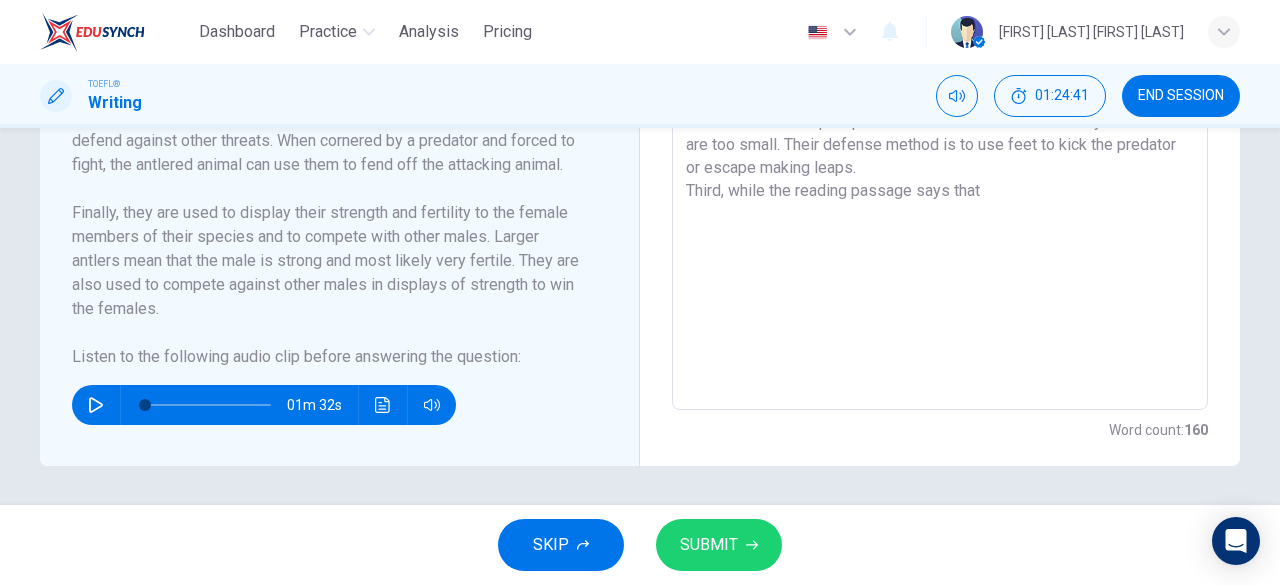 click on "The reading passage suggests that antlers have tree important functions in most species. On the other hand, the speaker of the lecture disagrees with this, and provides three reasons why that is not true.
First, the speaker in response to the idea that antlers help with heat dissipation, suggests that they are not use for this function because they are not present always. For example, they do not growth after summer and if they growth their size is smaller that in cool periods. Therefore, this function is not possible.
Second, the speaker does not agree with the argument referenced in the reading passage about the idea that antlers are use to defense against predators, regarding he mentions that females does not have antlers and the unique specie that has is the reindeer family and those are too small. Their defense method is to use feet to kick the predator or escape making leaps.
Third, while the reading passage says that" at bounding box center [940, 125] 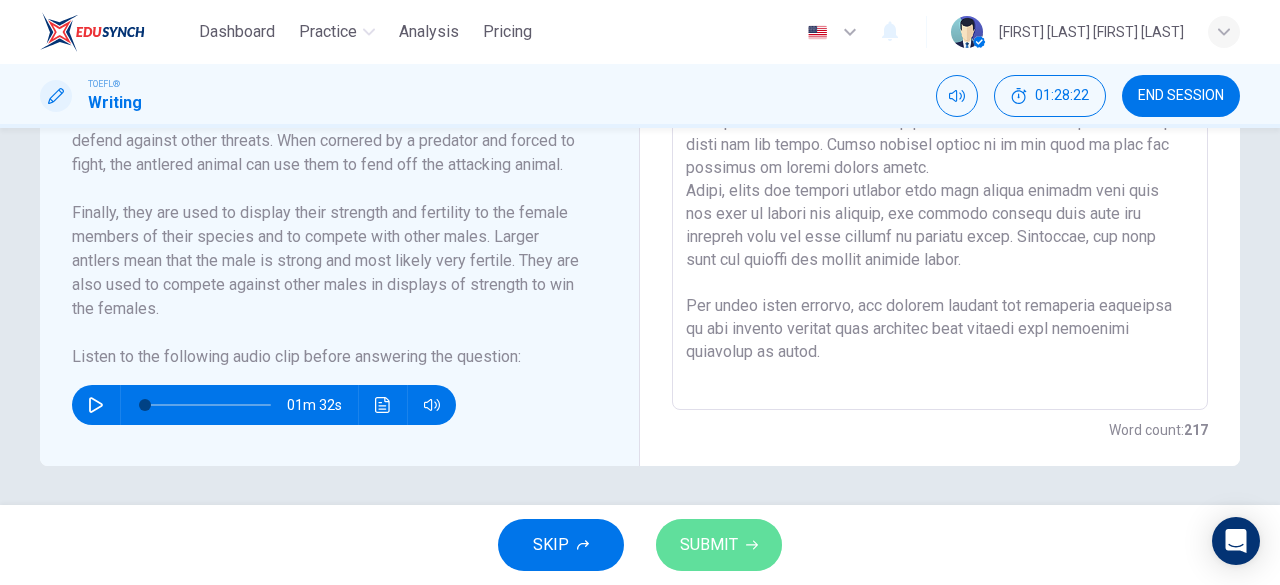 click on "SUBMIT" at bounding box center (709, 545) 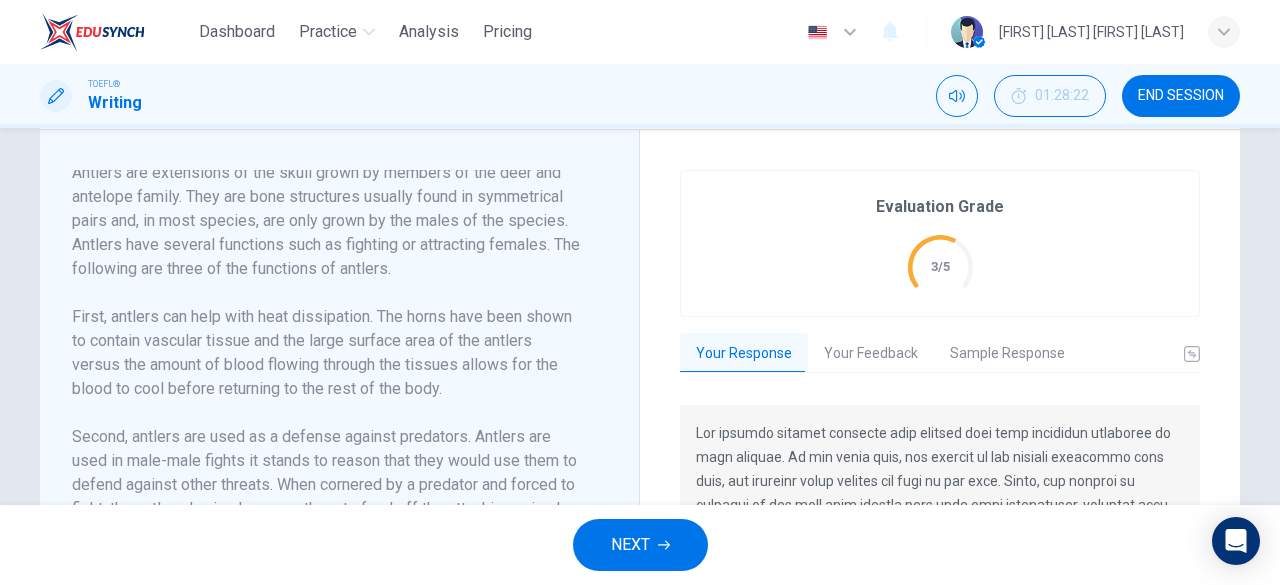 scroll, scrollTop: 422, scrollLeft: 0, axis: vertical 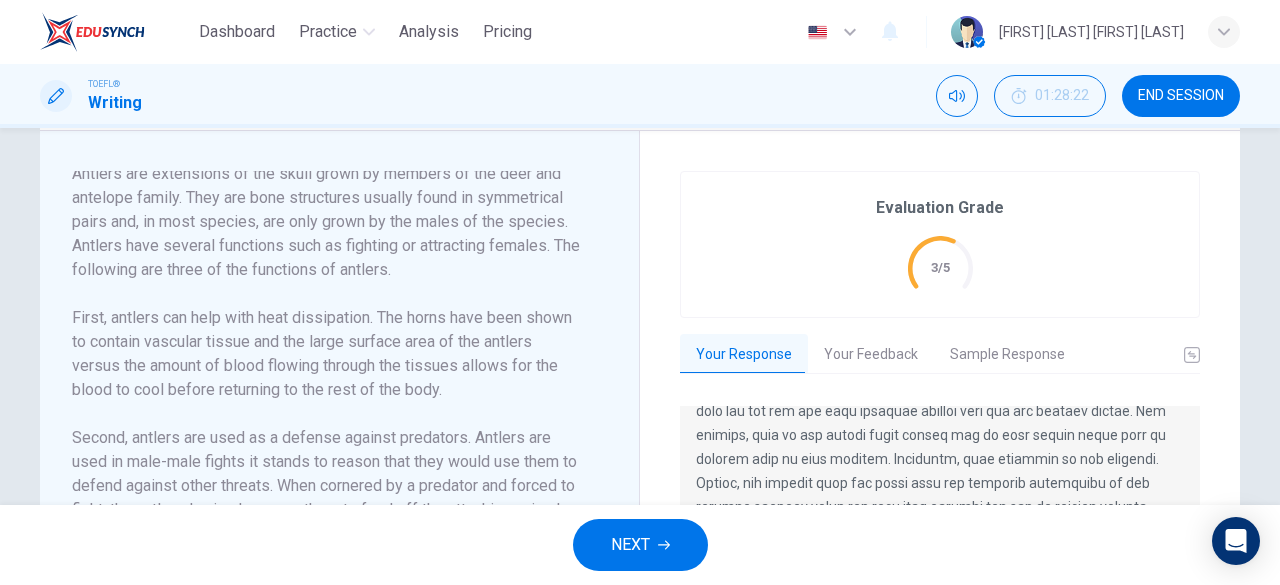 click on "Your Feedback" at bounding box center (871, 355) 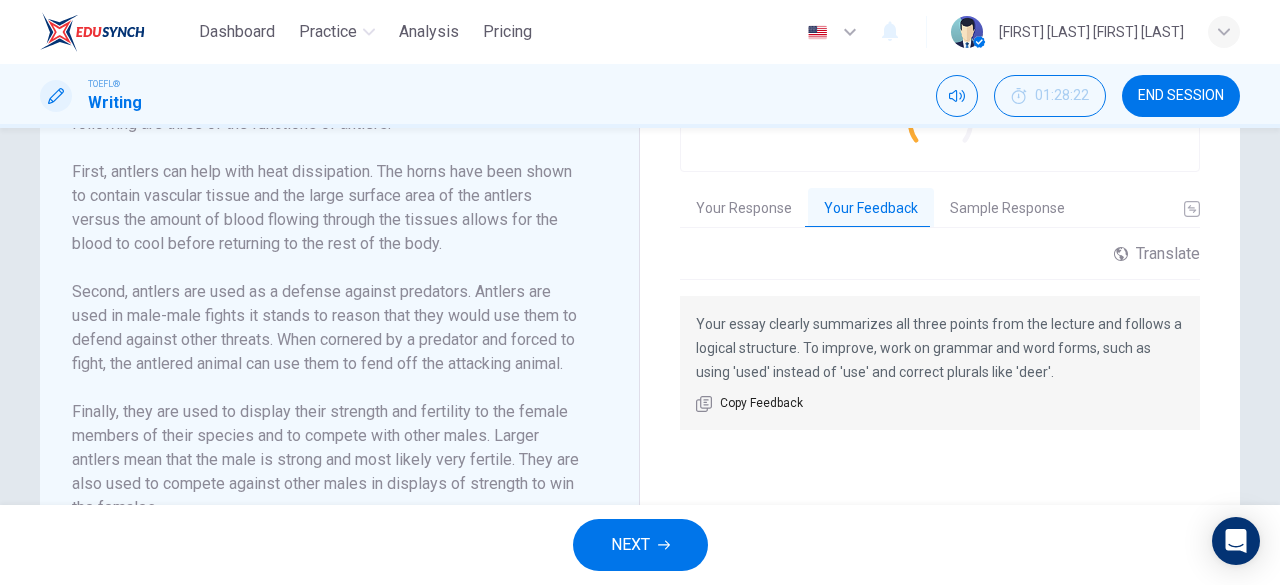 scroll, scrollTop: 584, scrollLeft: 0, axis: vertical 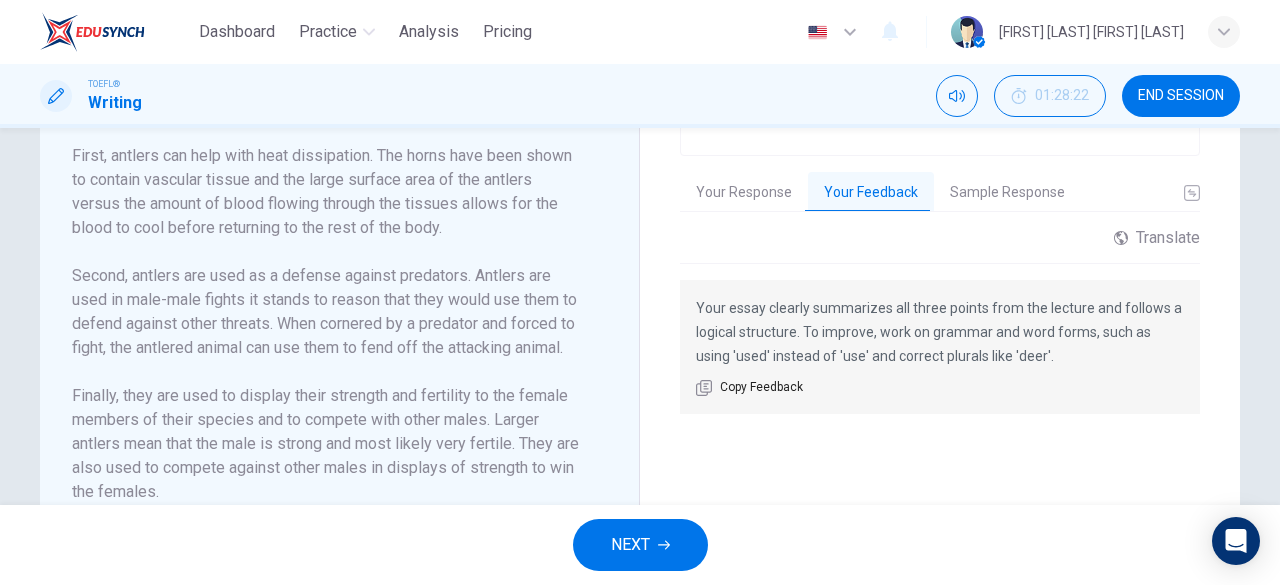 click on "Your Response" at bounding box center [744, 193] 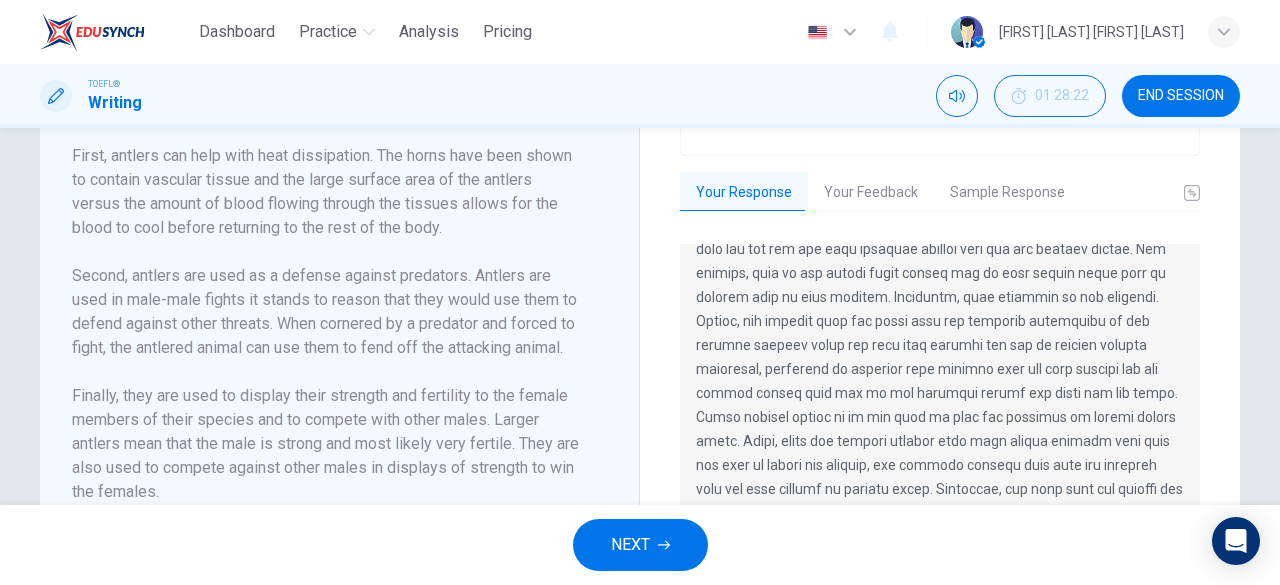 scroll, scrollTop: 120, scrollLeft: 0, axis: vertical 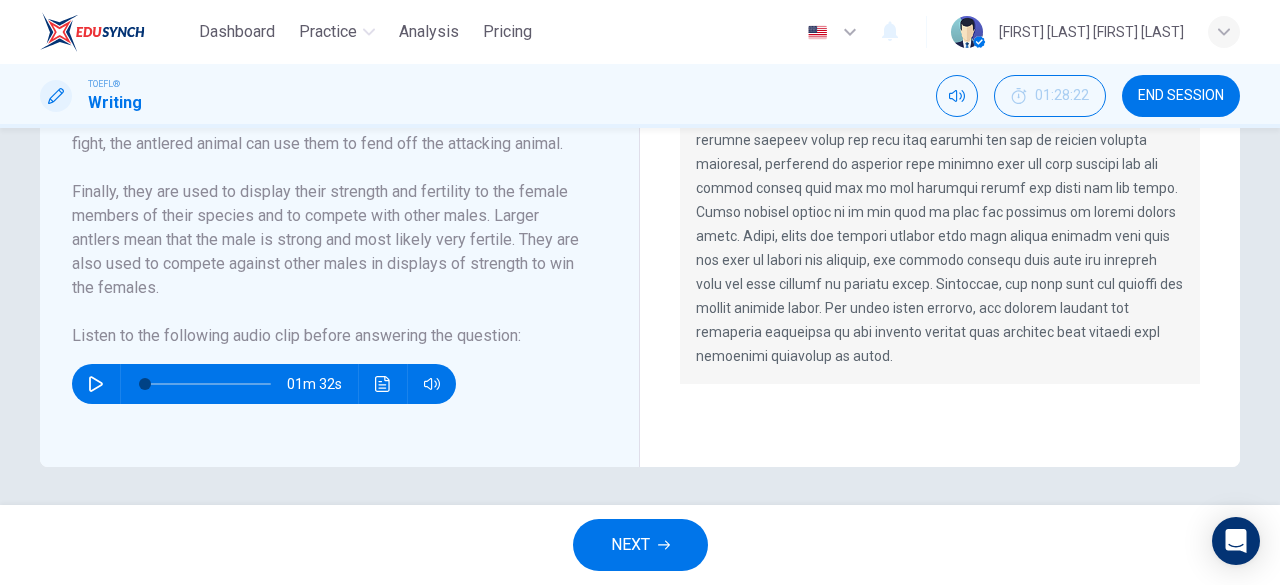 click on "END SESSION" at bounding box center [1181, 96] 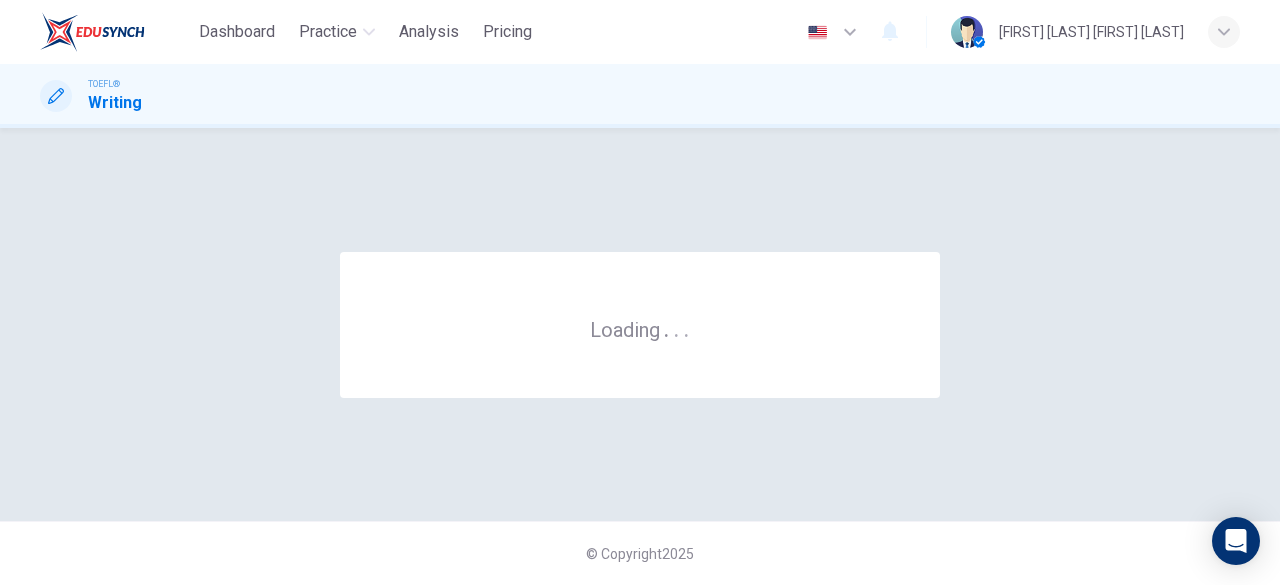 scroll, scrollTop: 0, scrollLeft: 0, axis: both 